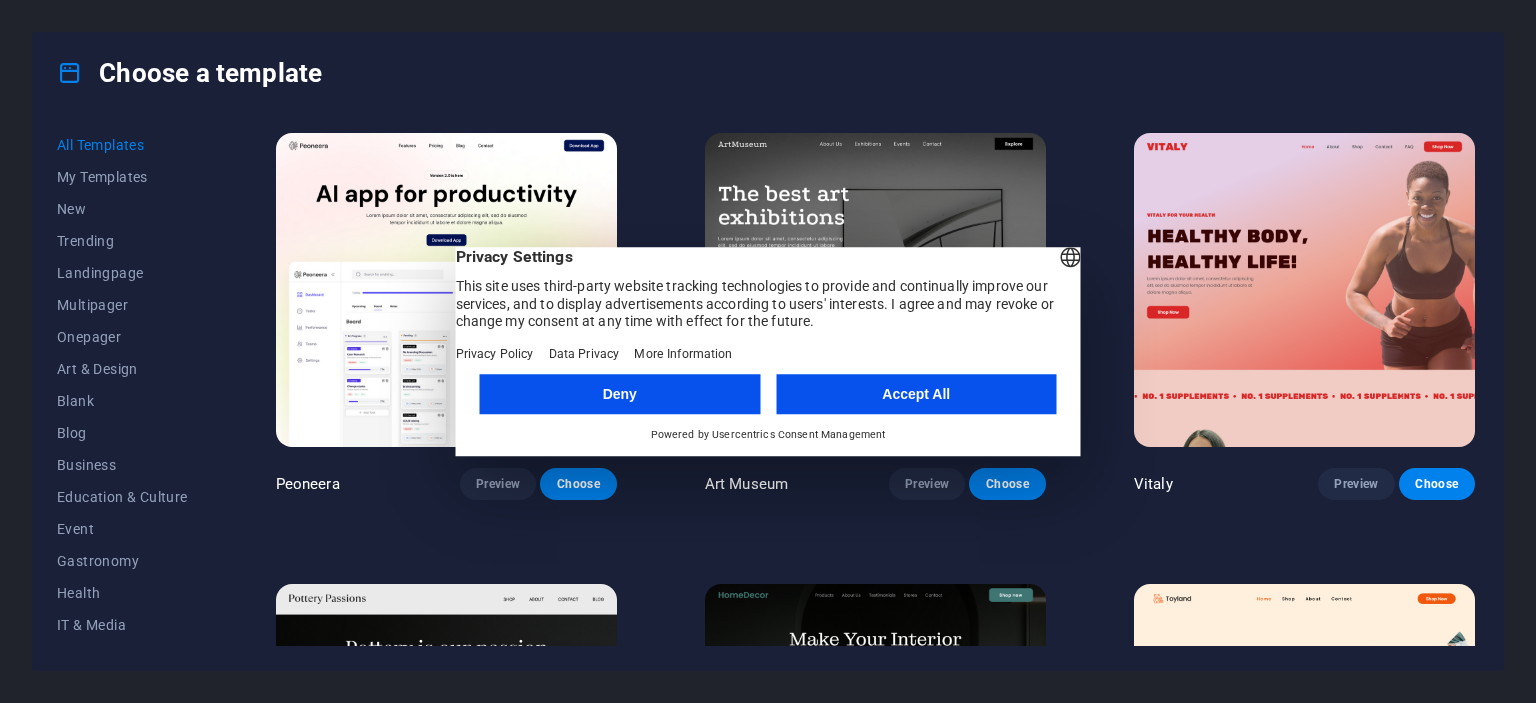 scroll, scrollTop: 0, scrollLeft: 0, axis: both 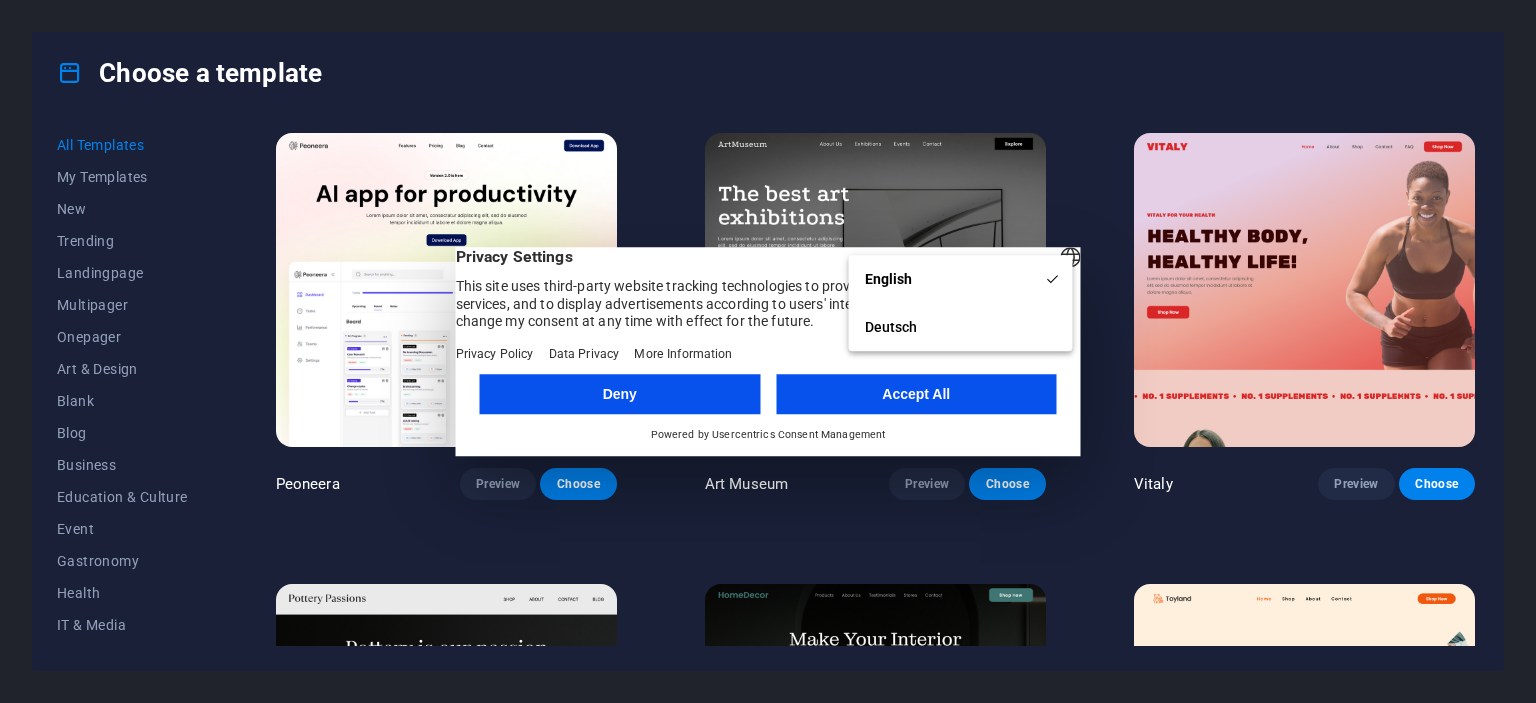 click on "Privacy Settings
This site uses third-party website tracking technologies to provide and continually improve our services, and to display advertisements according to users' interests. I agree and may revoke or change my consent at any time with effect for the future." at bounding box center (768, 289) 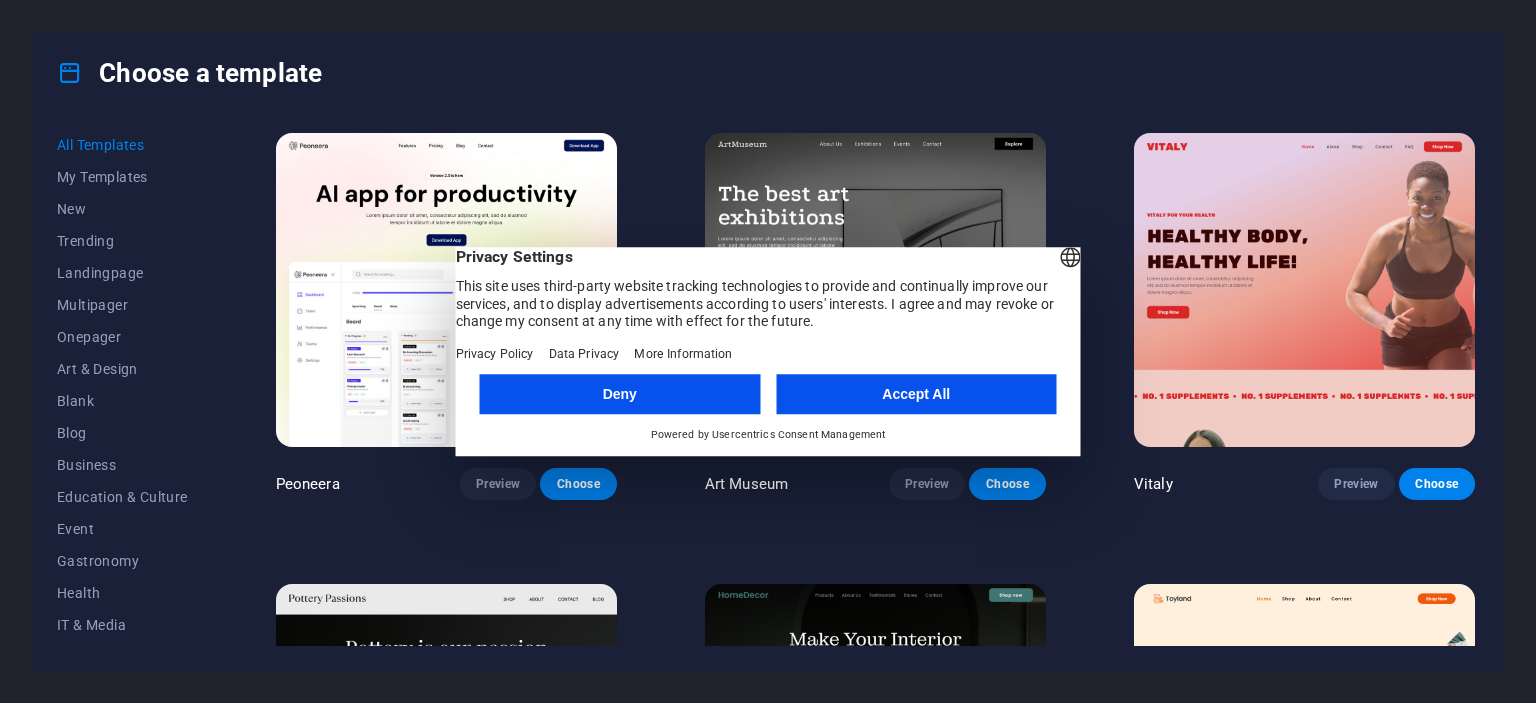 click on "Accept All" at bounding box center (916, 394) 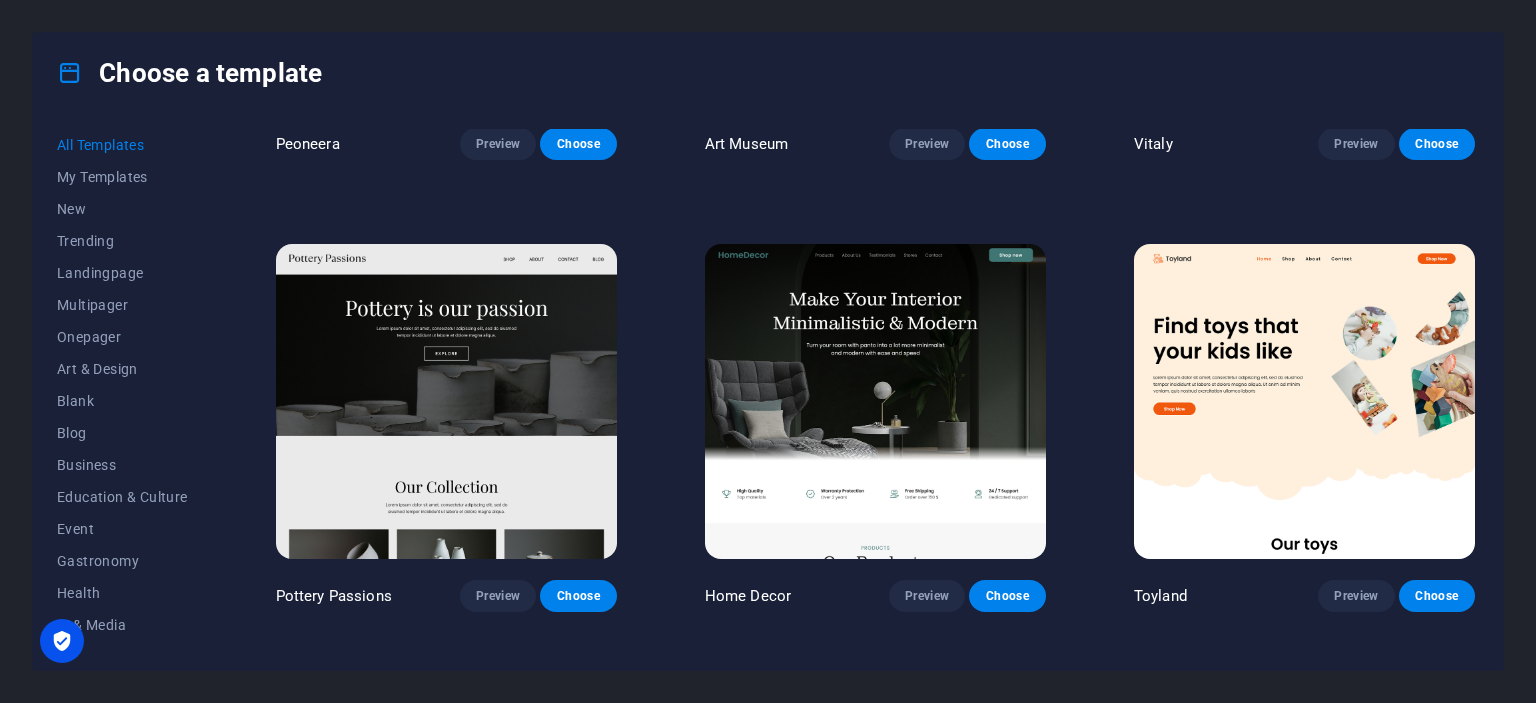 scroll, scrollTop: 400, scrollLeft: 0, axis: vertical 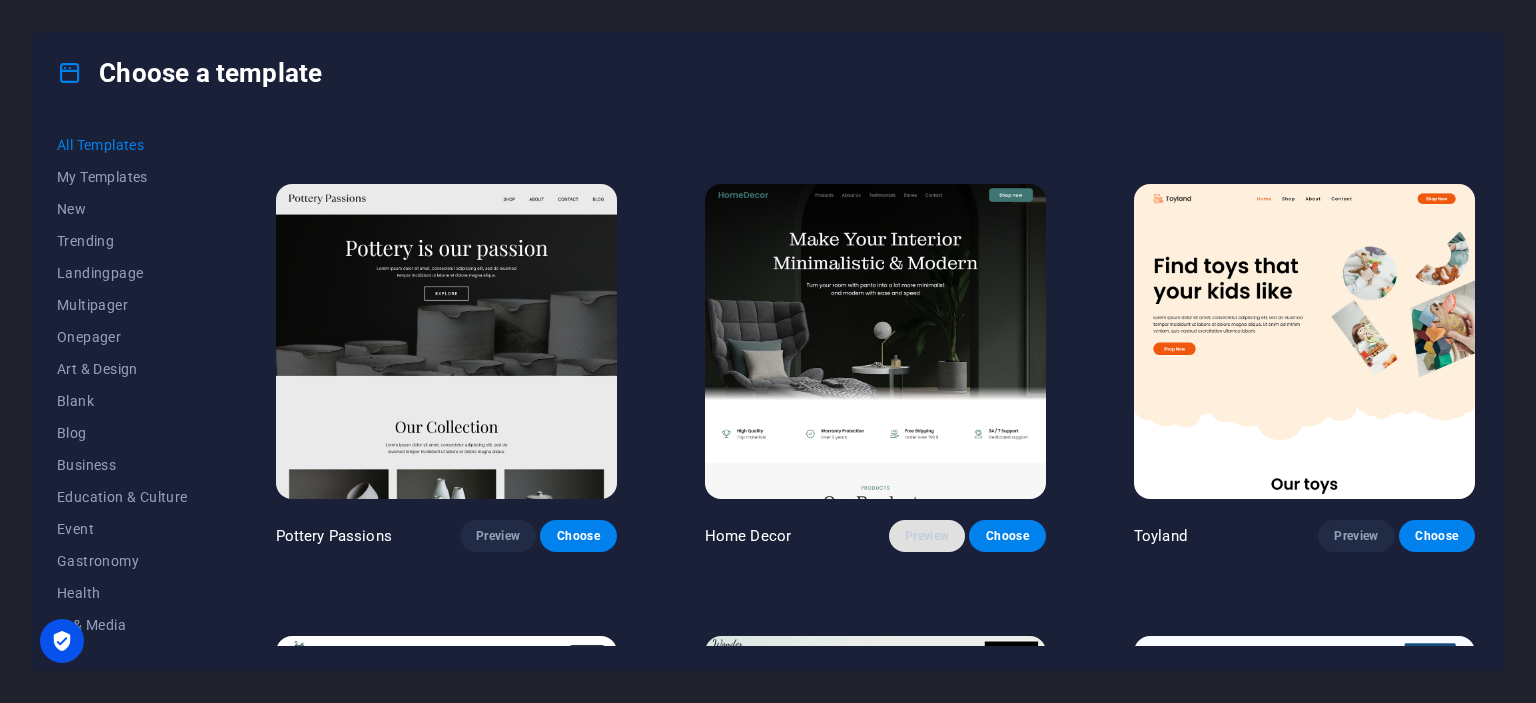 click on "Preview" at bounding box center (927, 536) 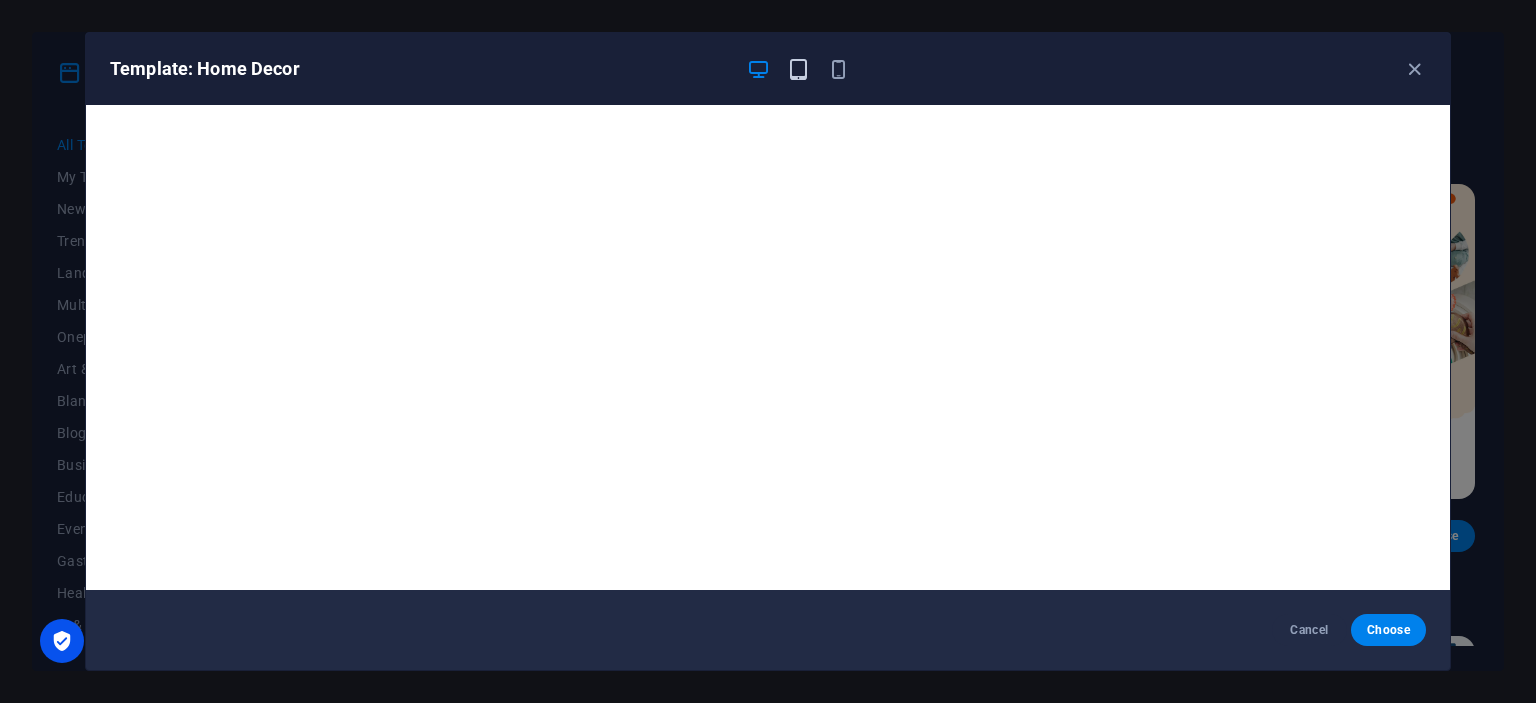 click on "Template: Home Decor" at bounding box center (768, 69) 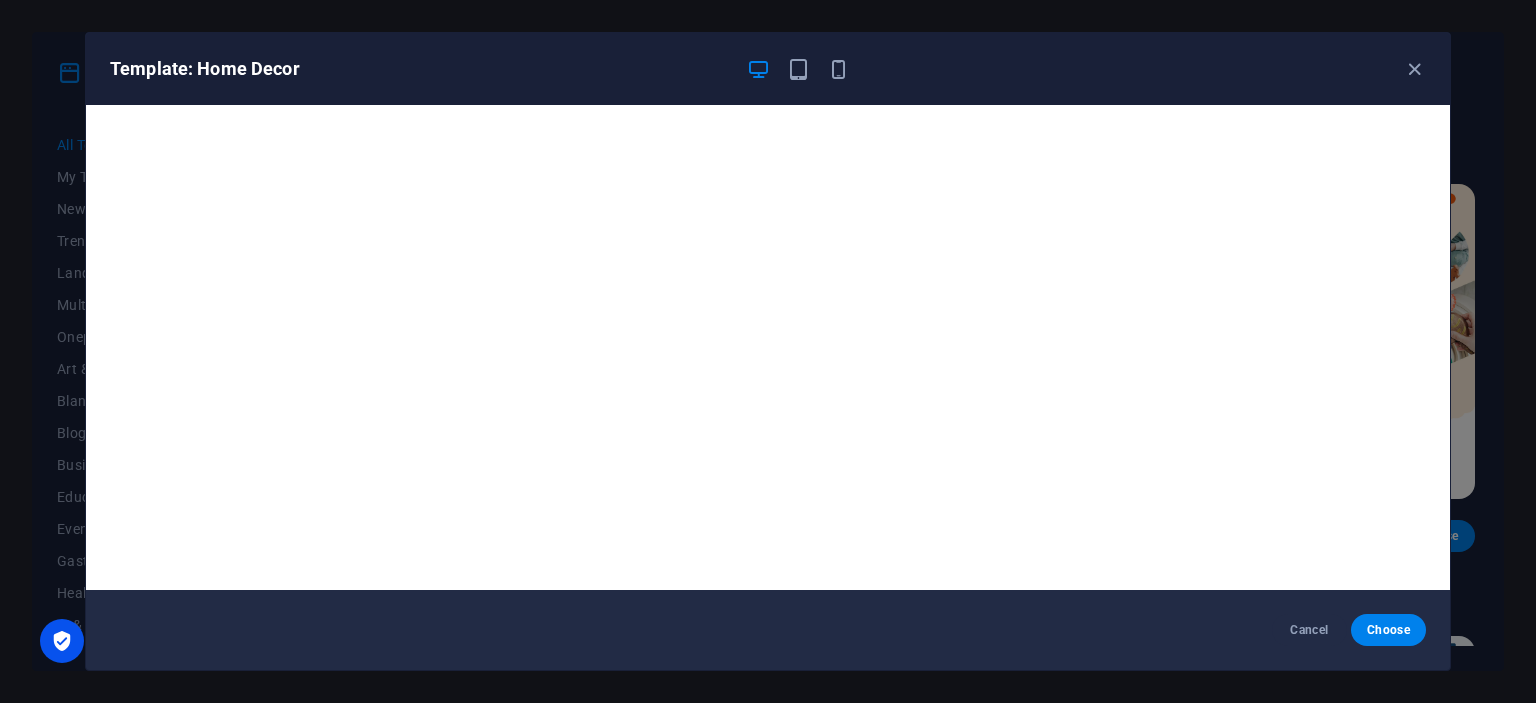 click at bounding box center (798, 69) 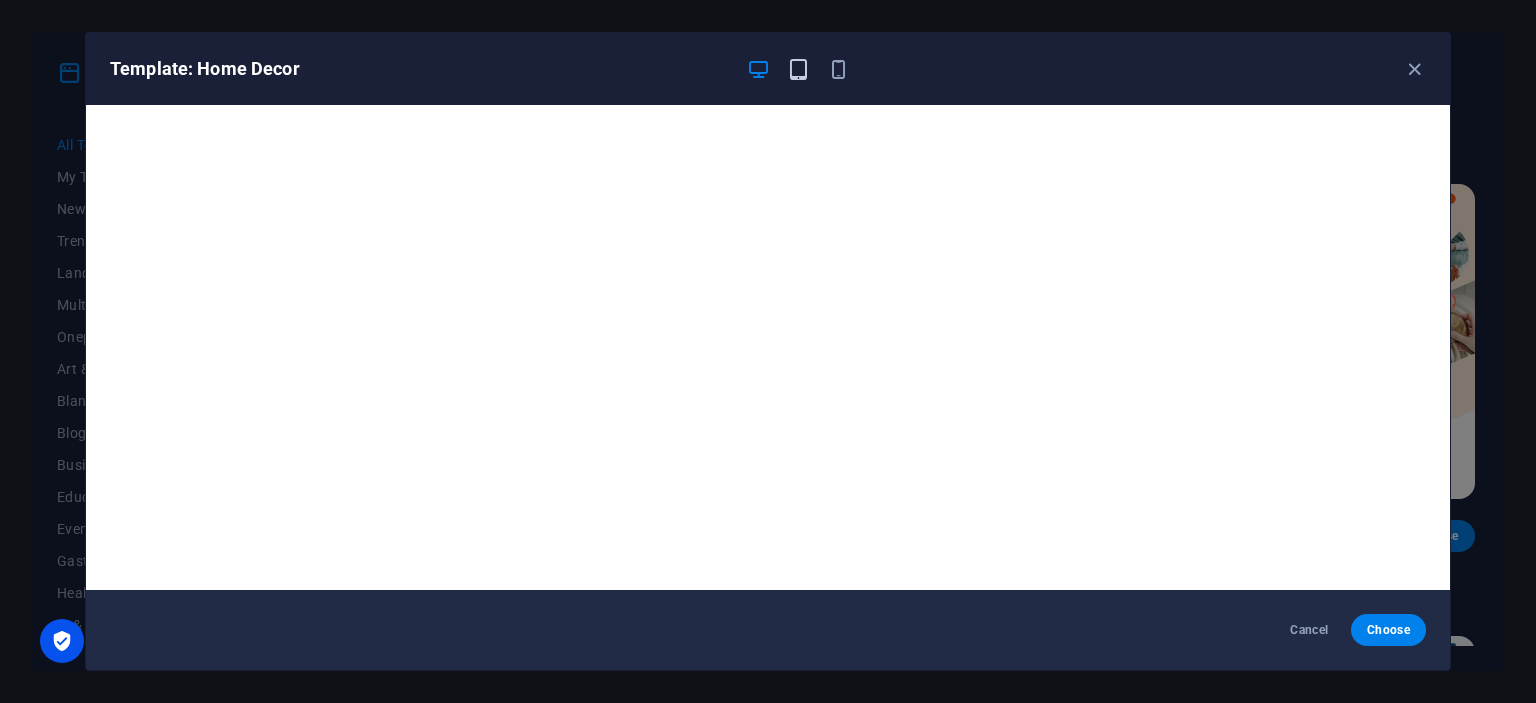 click at bounding box center (798, 69) 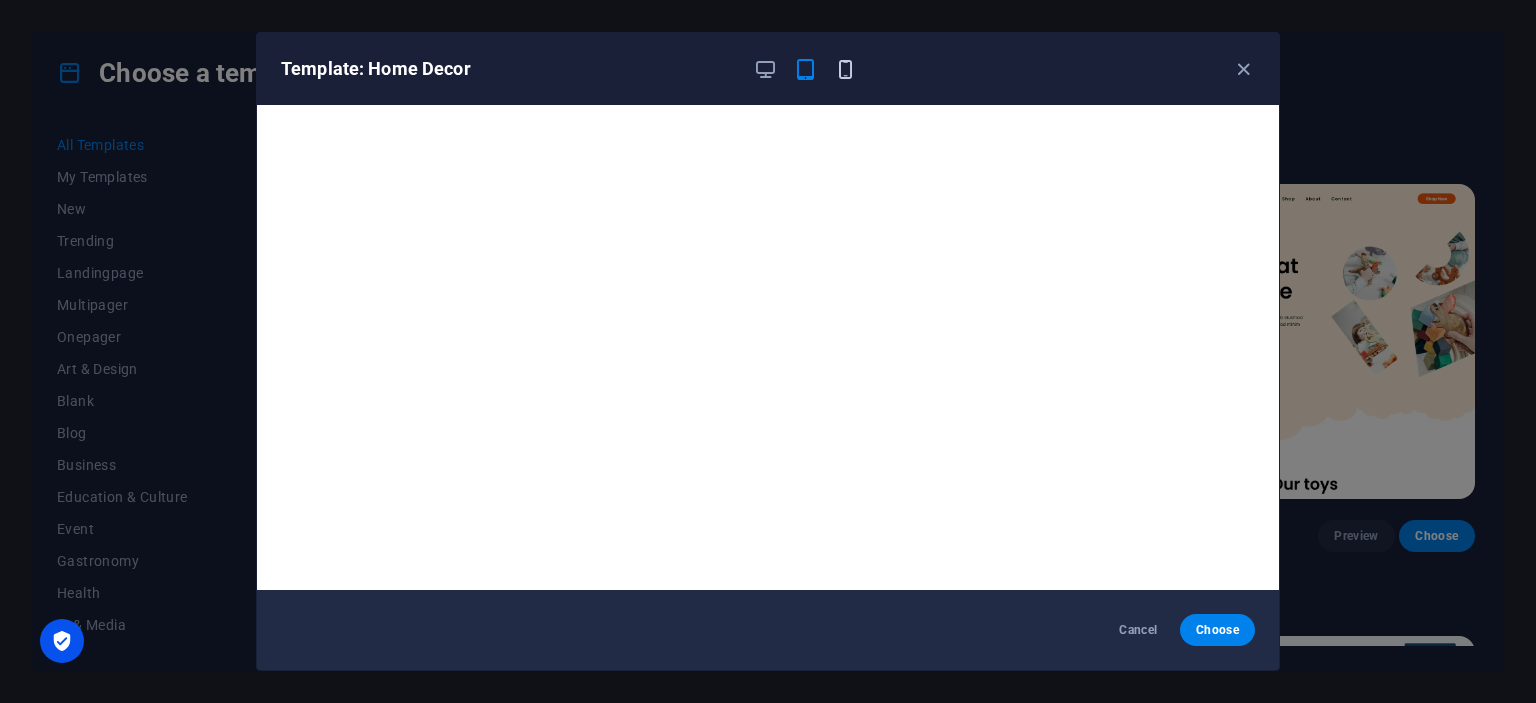 click at bounding box center (845, 69) 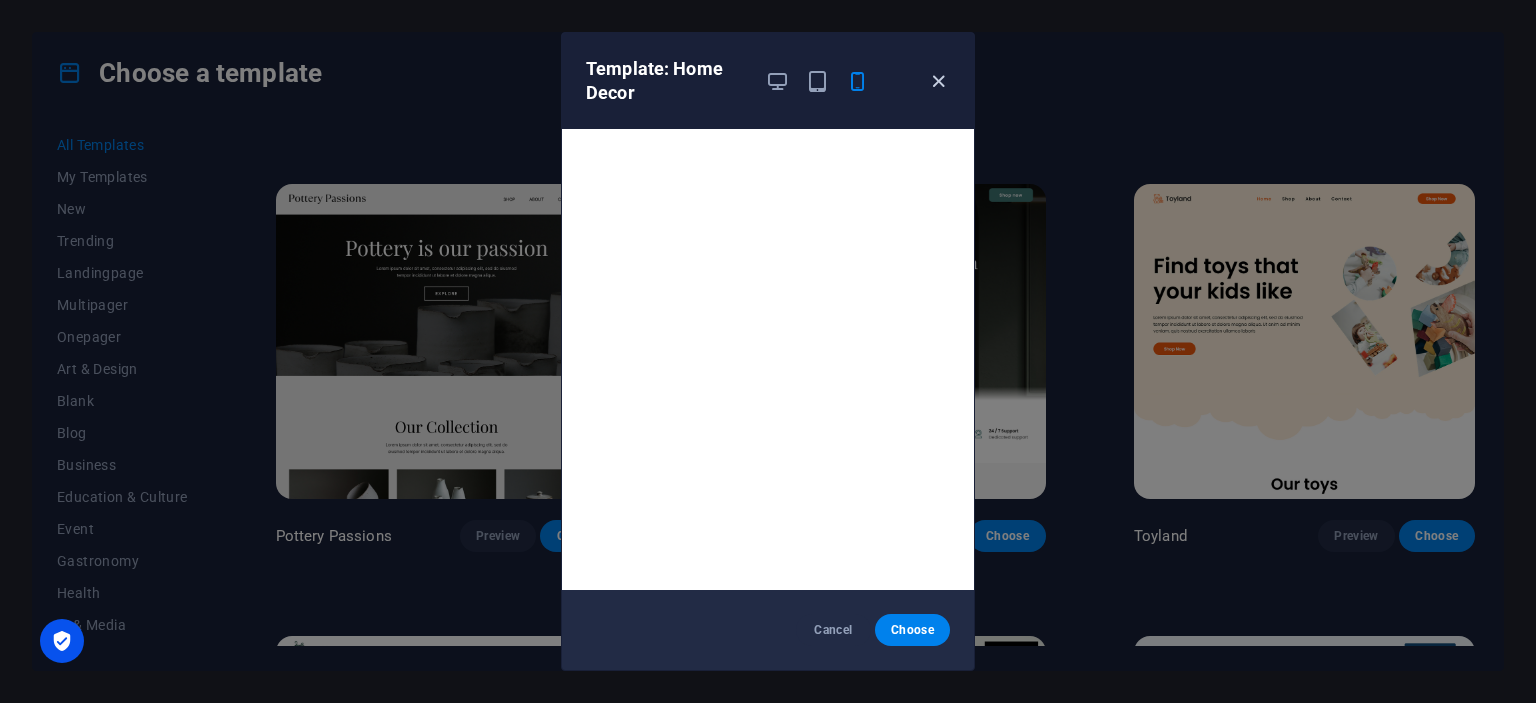 click at bounding box center (938, 81) 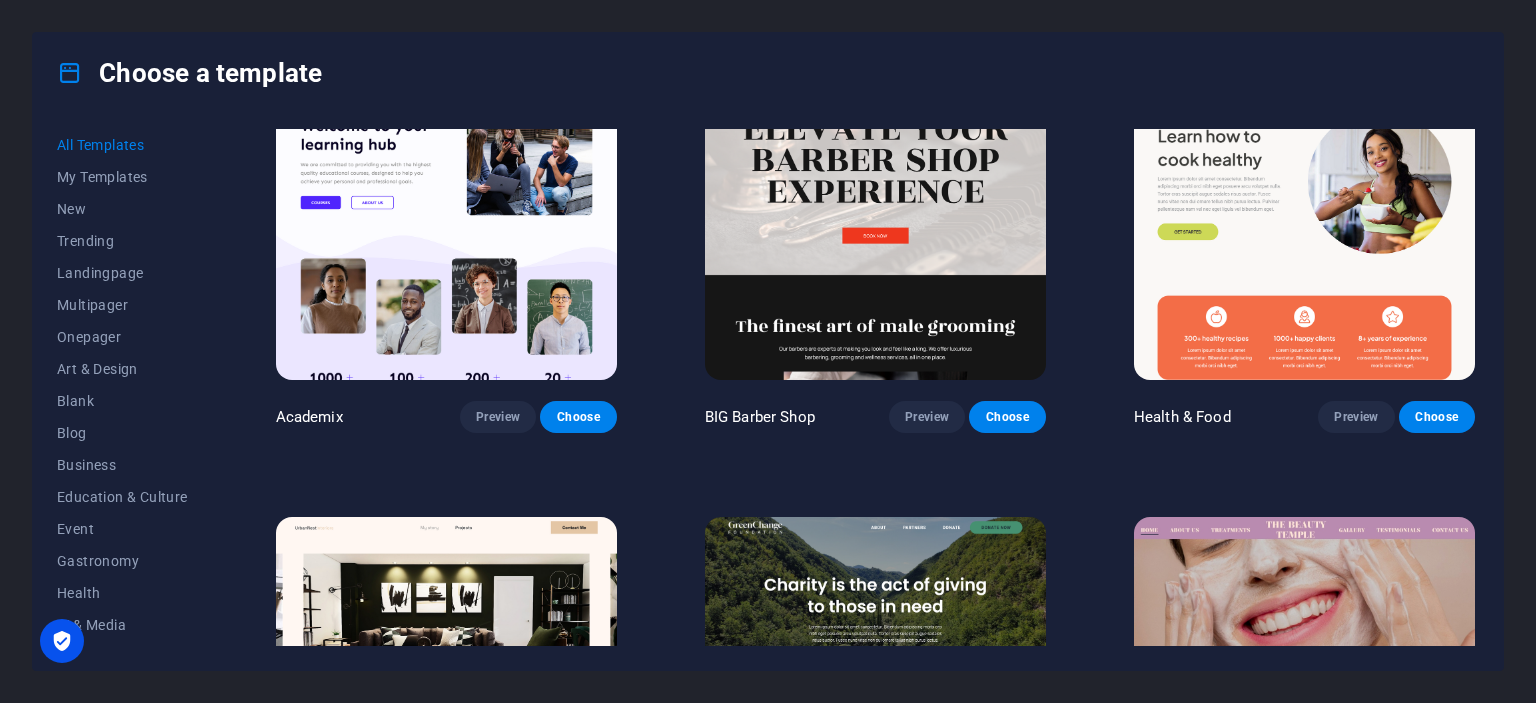 scroll, scrollTop: 2600, scrollLeft: 0, axis: vertical 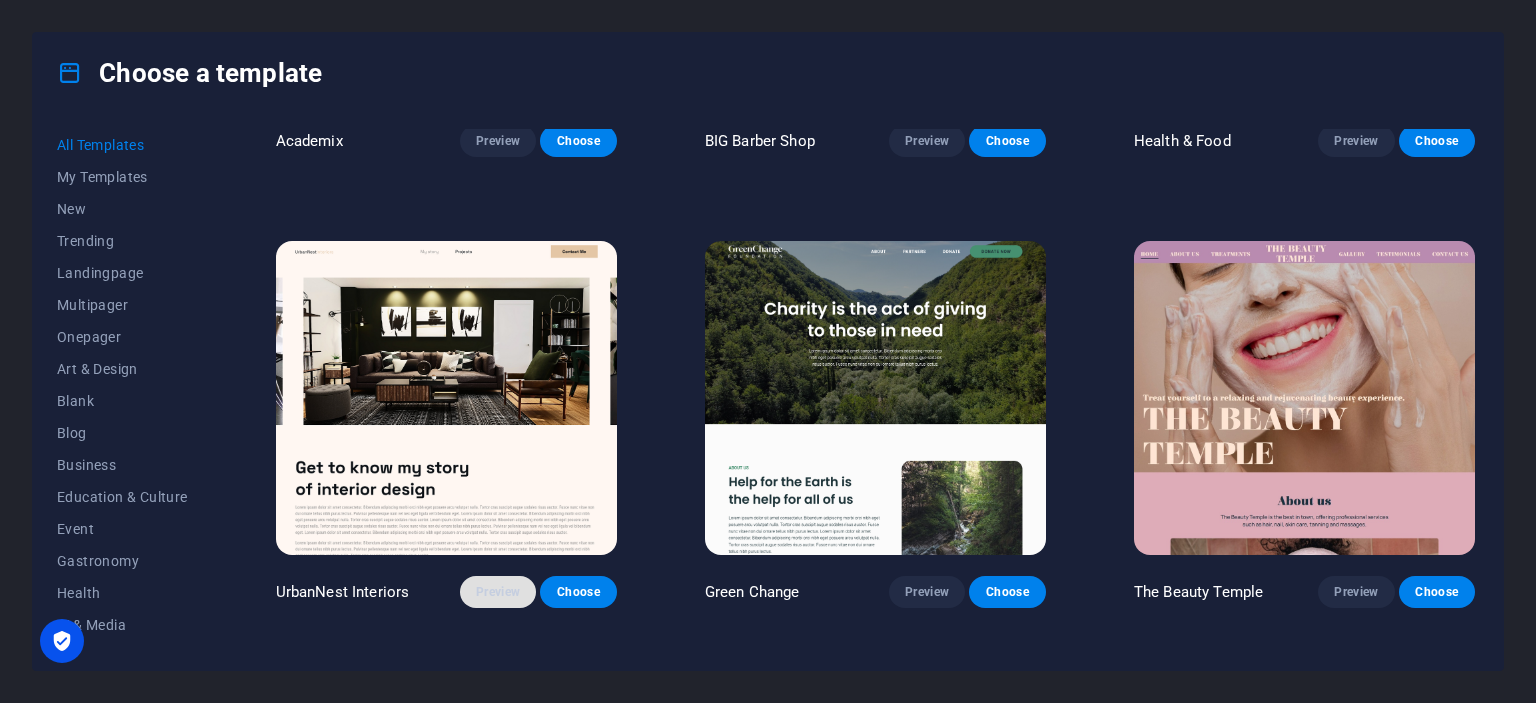 click on "Preview" at bounding box center (498, 592) 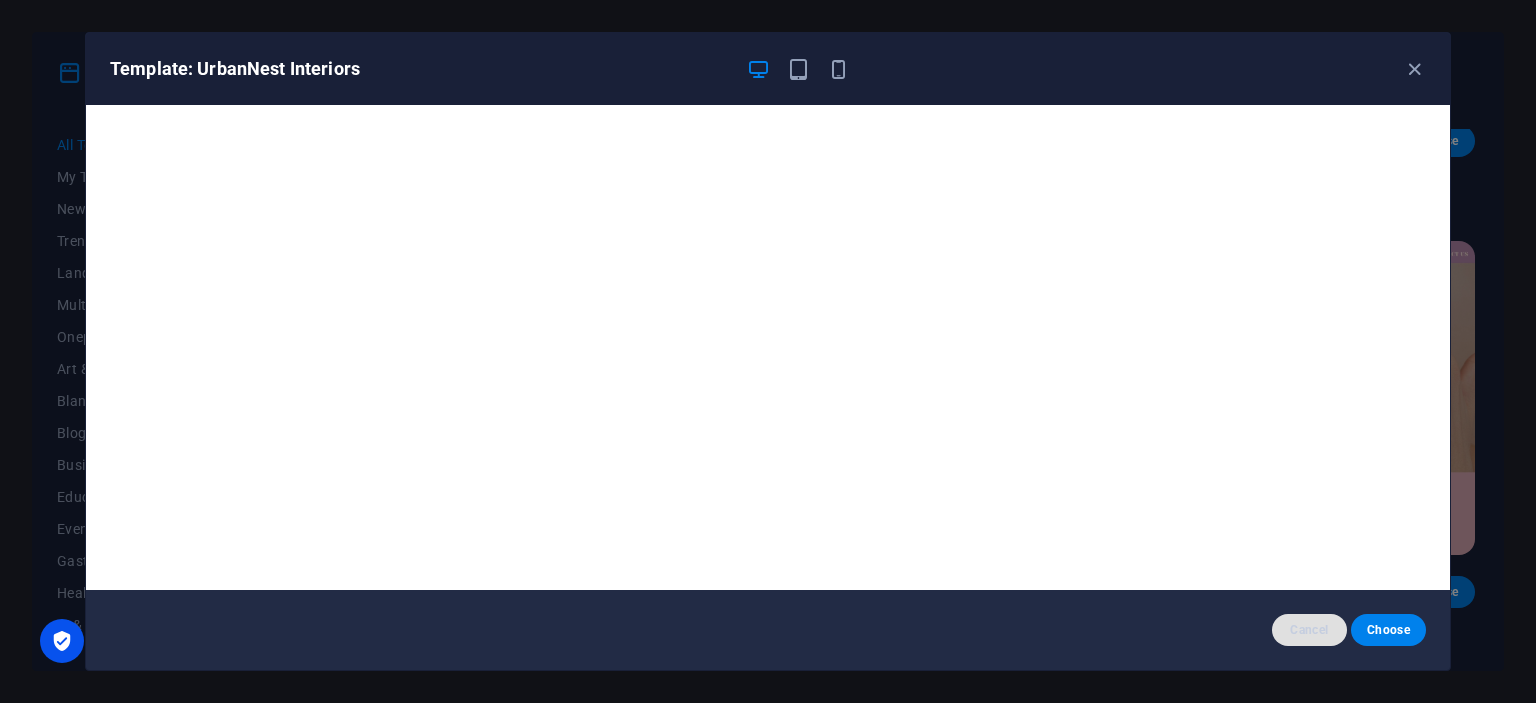 click on "Cancel" at bounding box center (1309, 630) 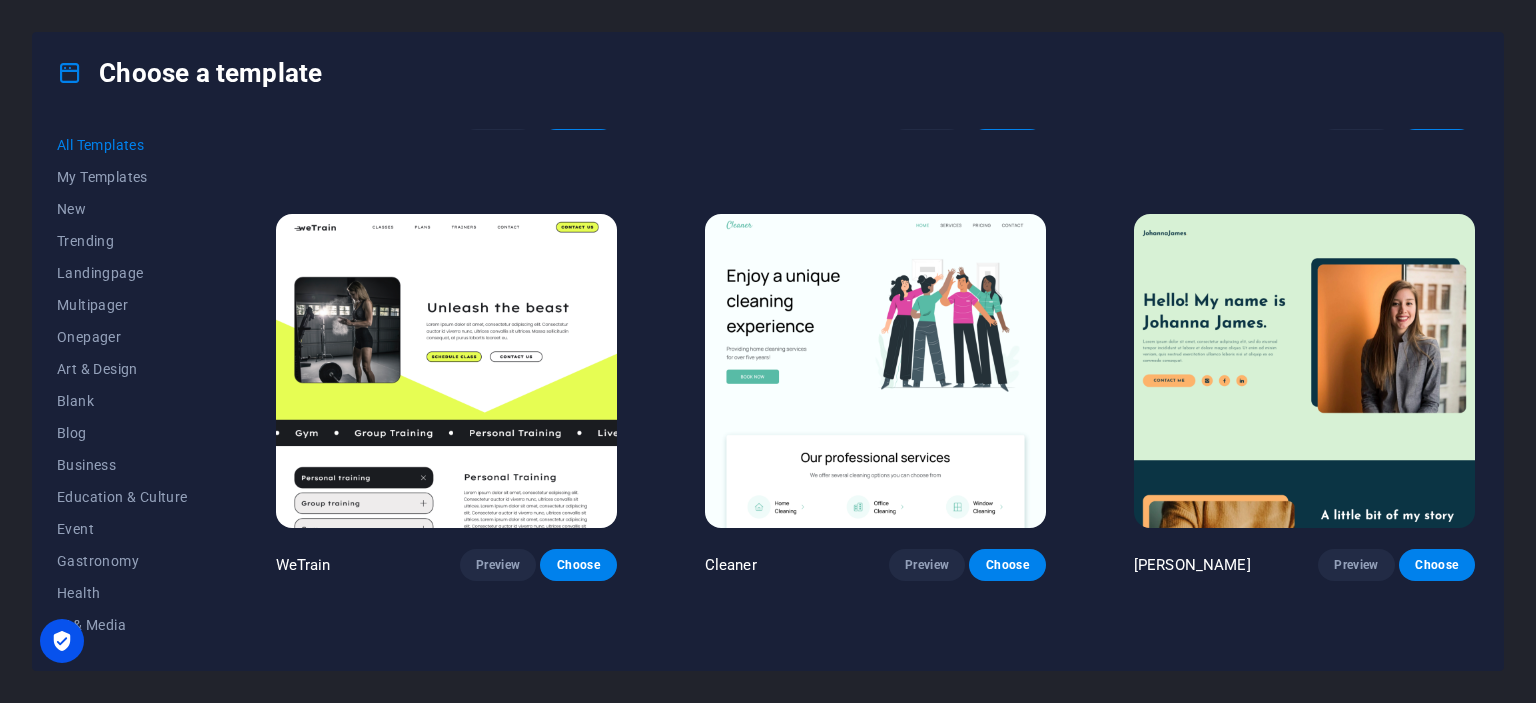 scroll, scrollTop: 3100, scrollLeft: 0, axis: vertical 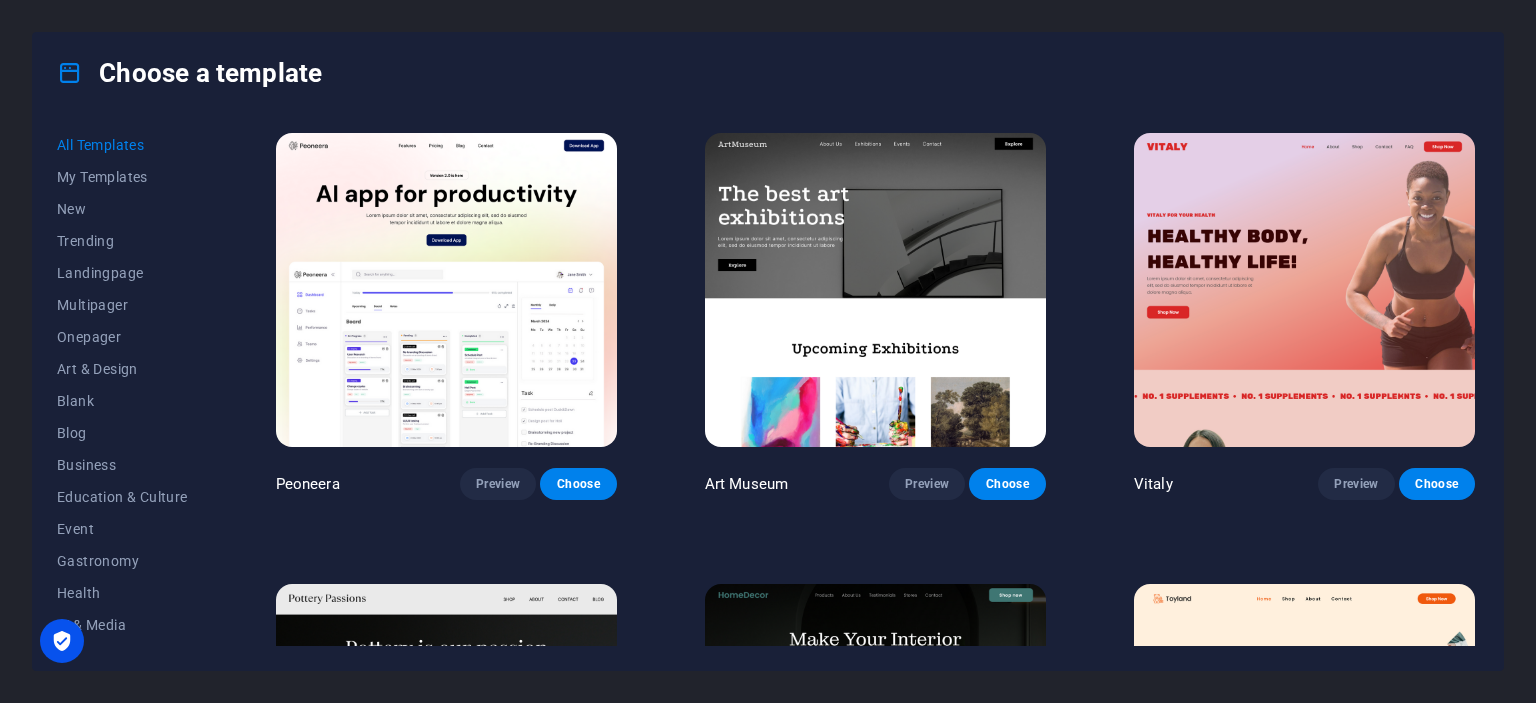 click on "Choose a template" at bounding box center [768, 73] 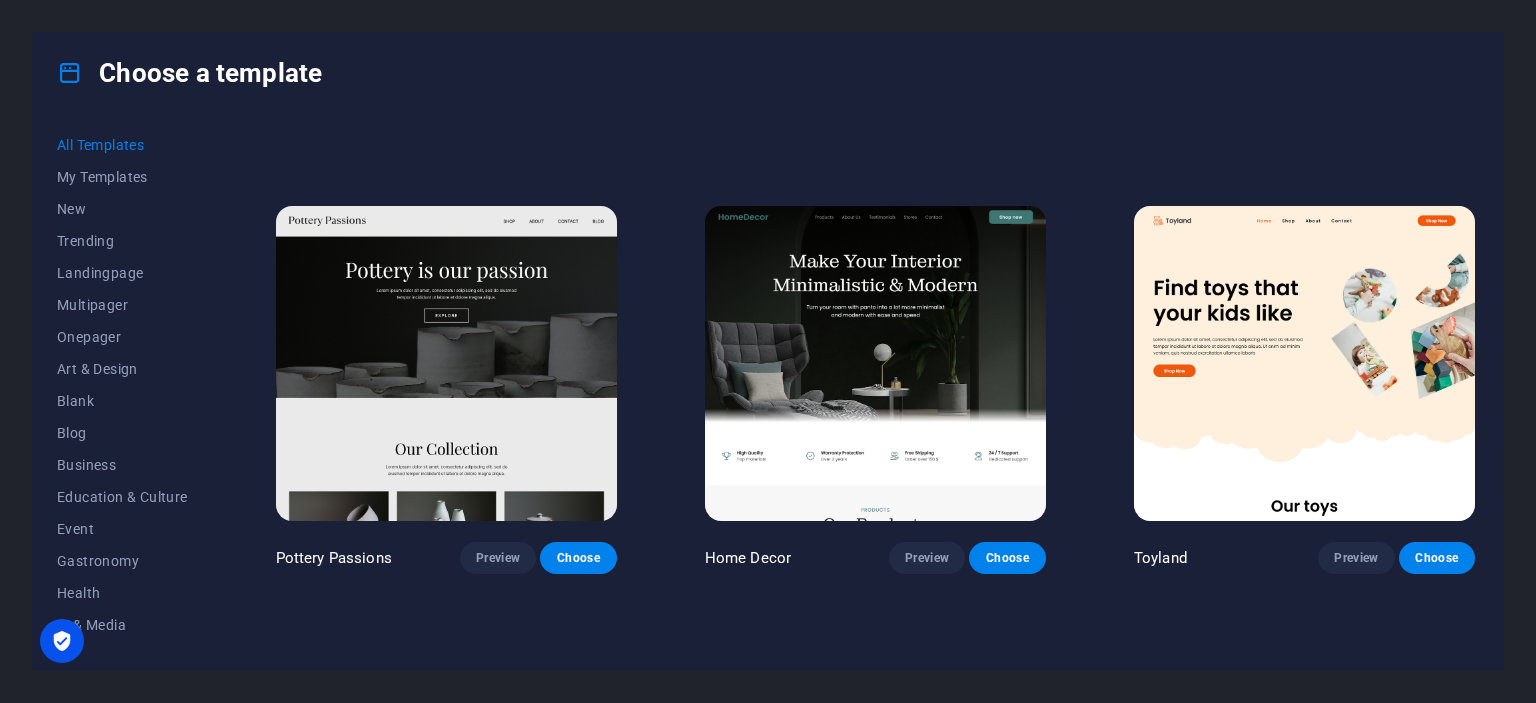scroll, scrollTop: 400, scrollLeft: 0, axis: vertical 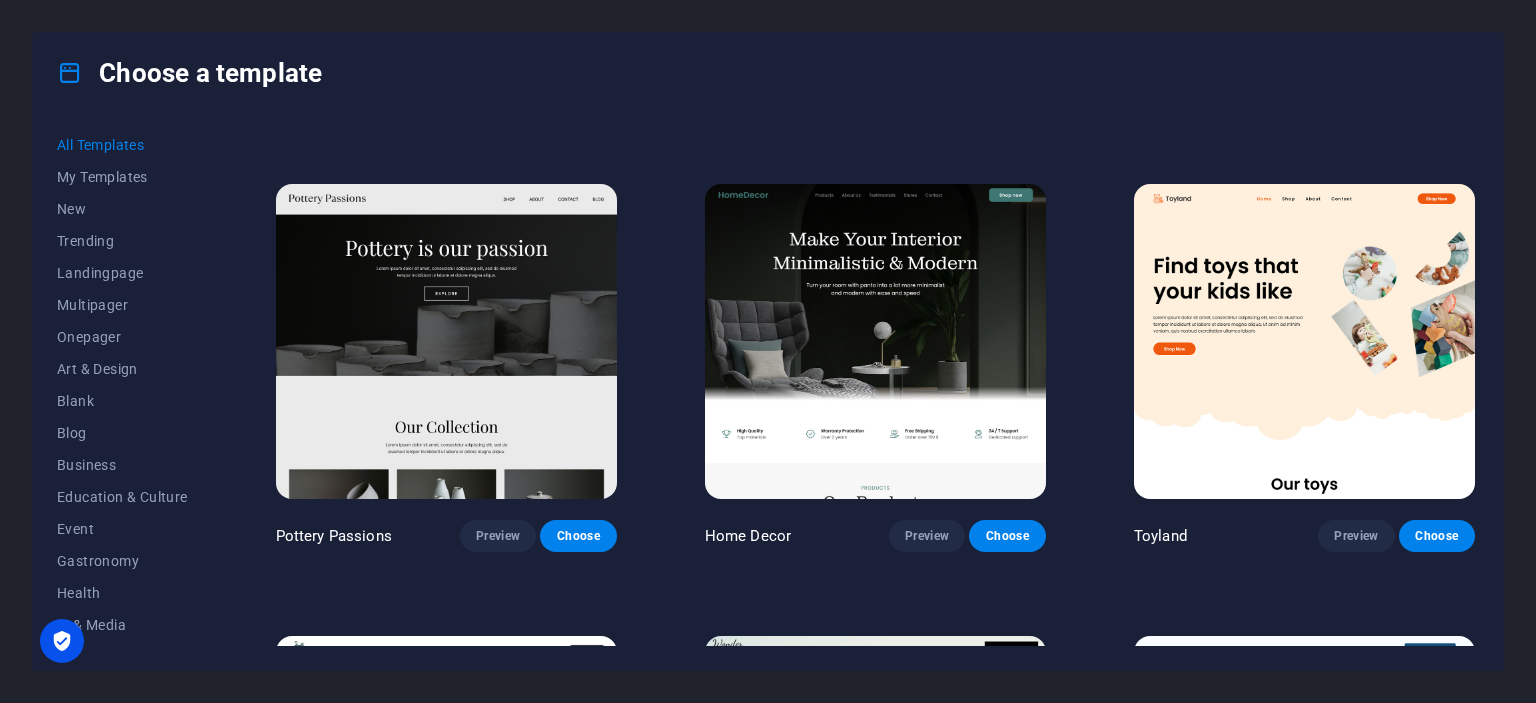 click on "Home Decor" at bounding box center [748, 536] 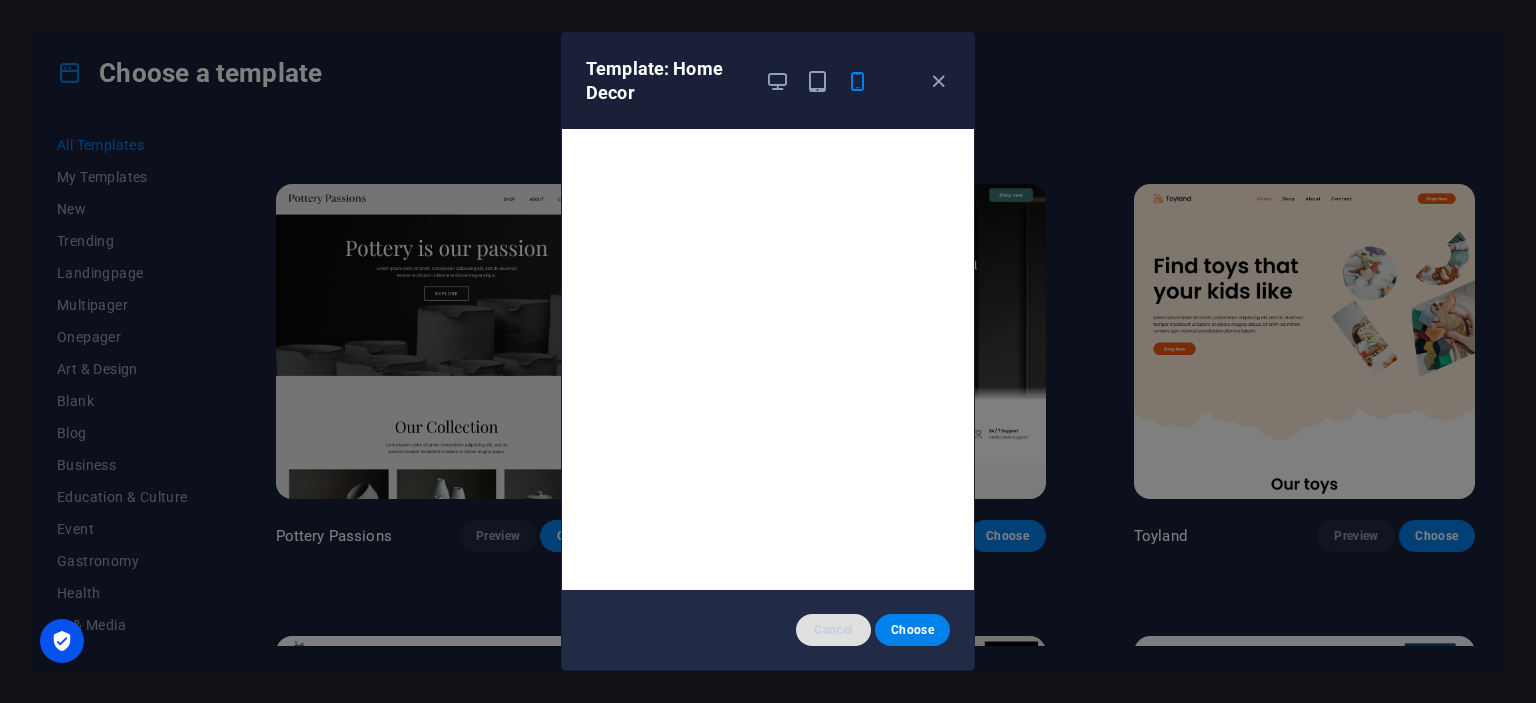 click on "Cancel" at bounding box center [833, 630] 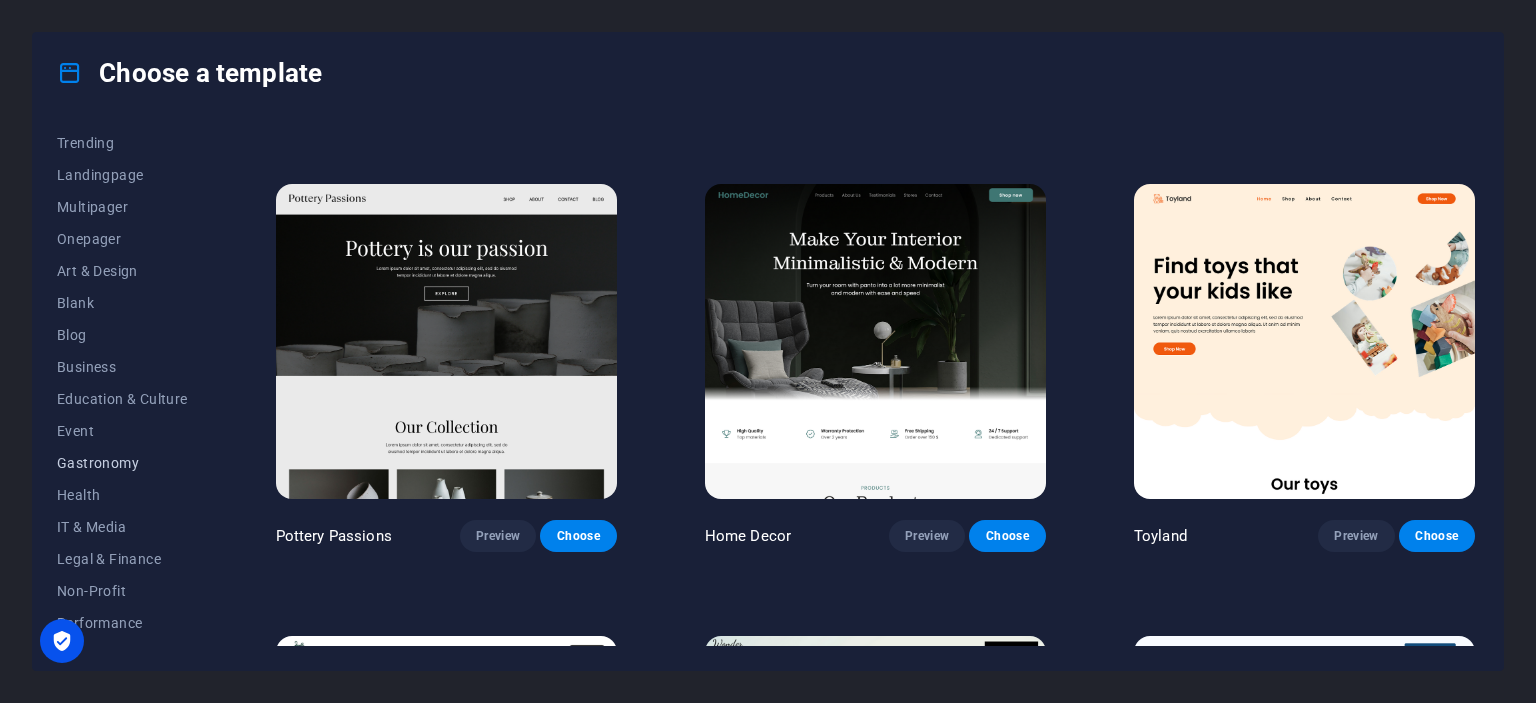 scroll, scrollTop: 200, scrollLeft: 0, axis: vertical 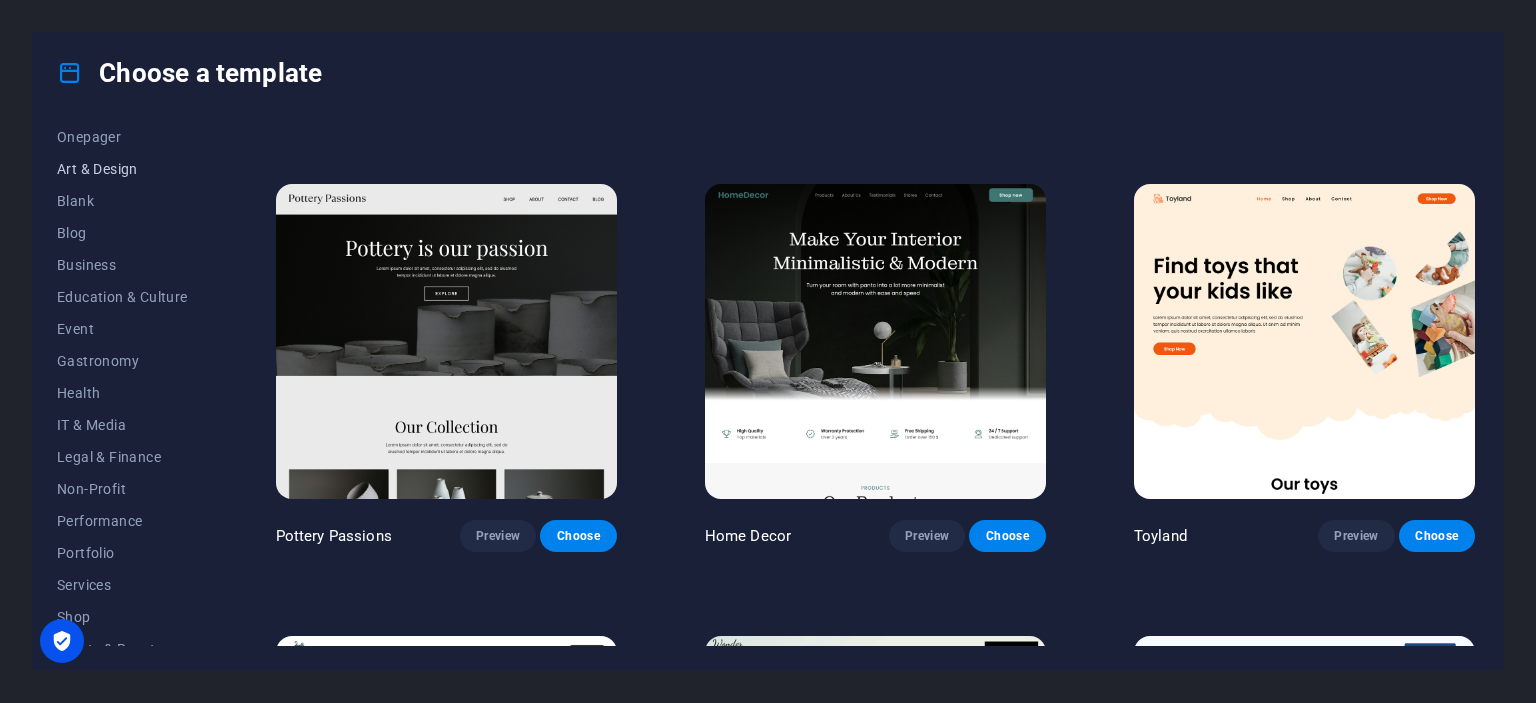 click on "Art & Design" at bounding box center [122, 169] 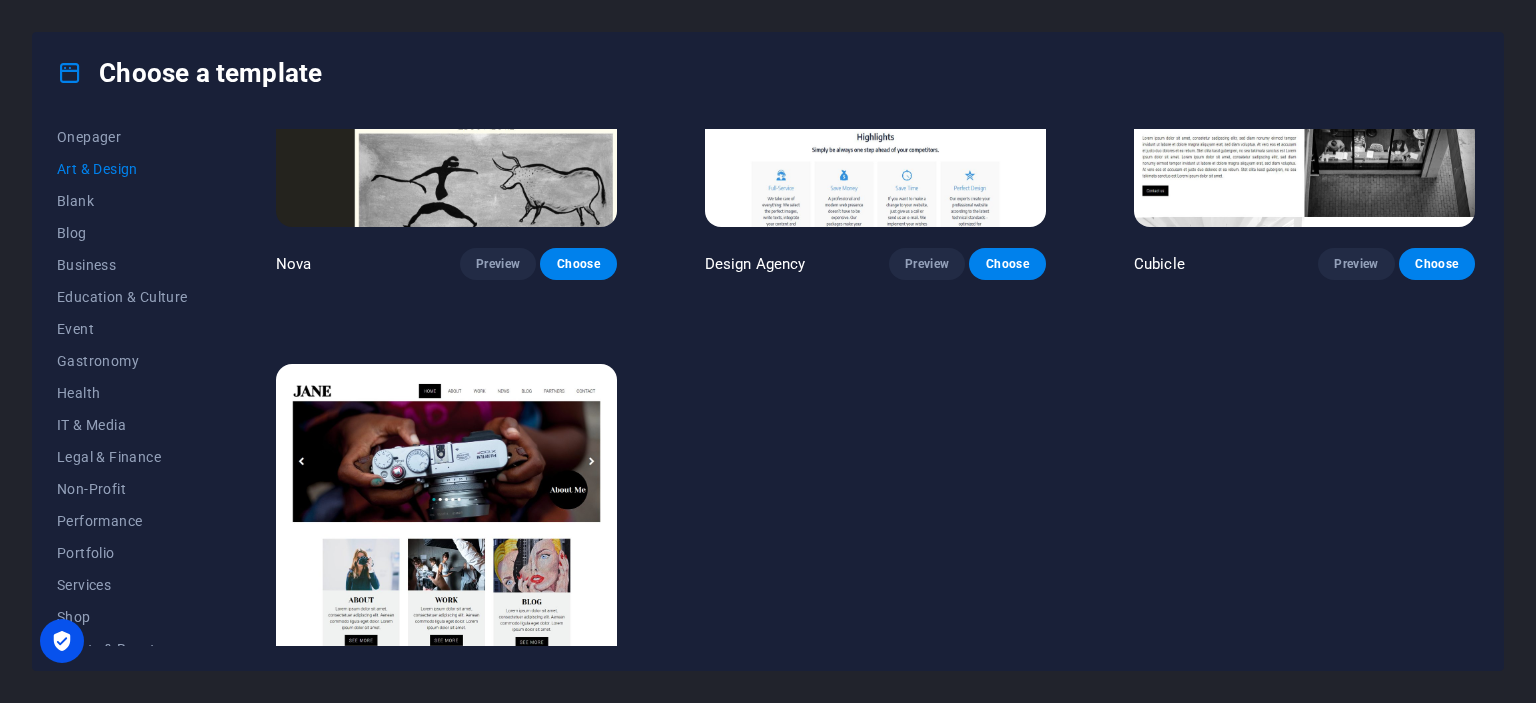scroll, scrollTop: 2098, scrollLeft: 0, axis: vertical 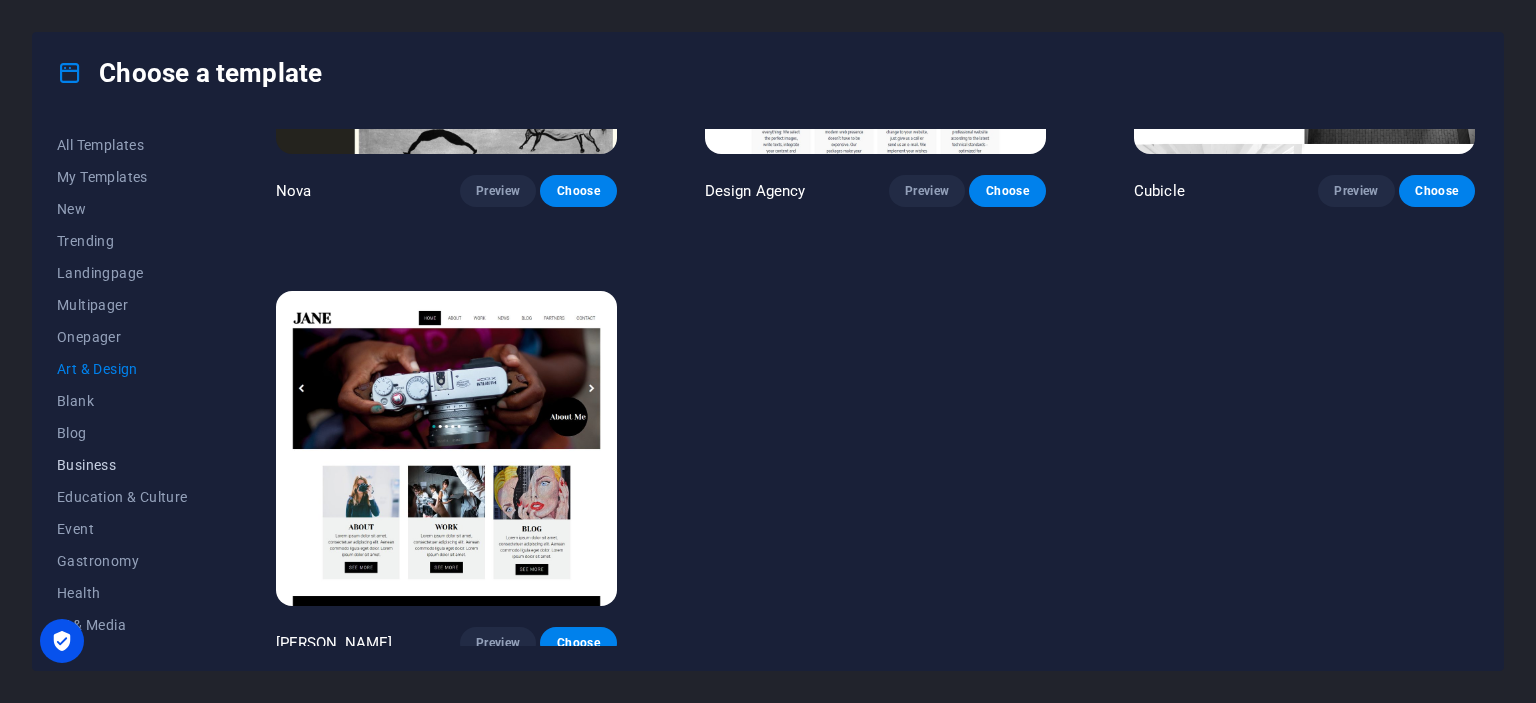click on "Business" at bounding box center (122, 465) 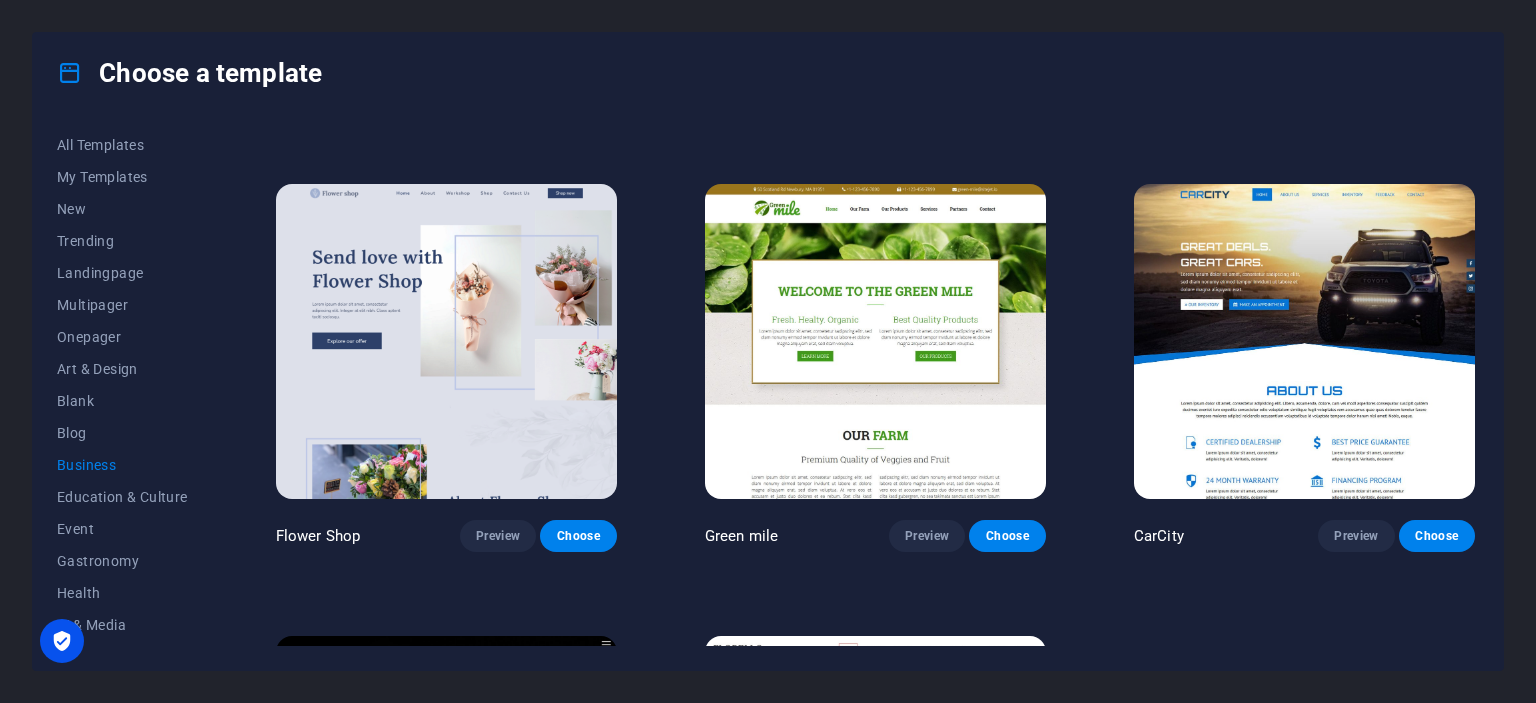 scroll, scrollTop: 750, scrollLeft: 0, axis: vertical 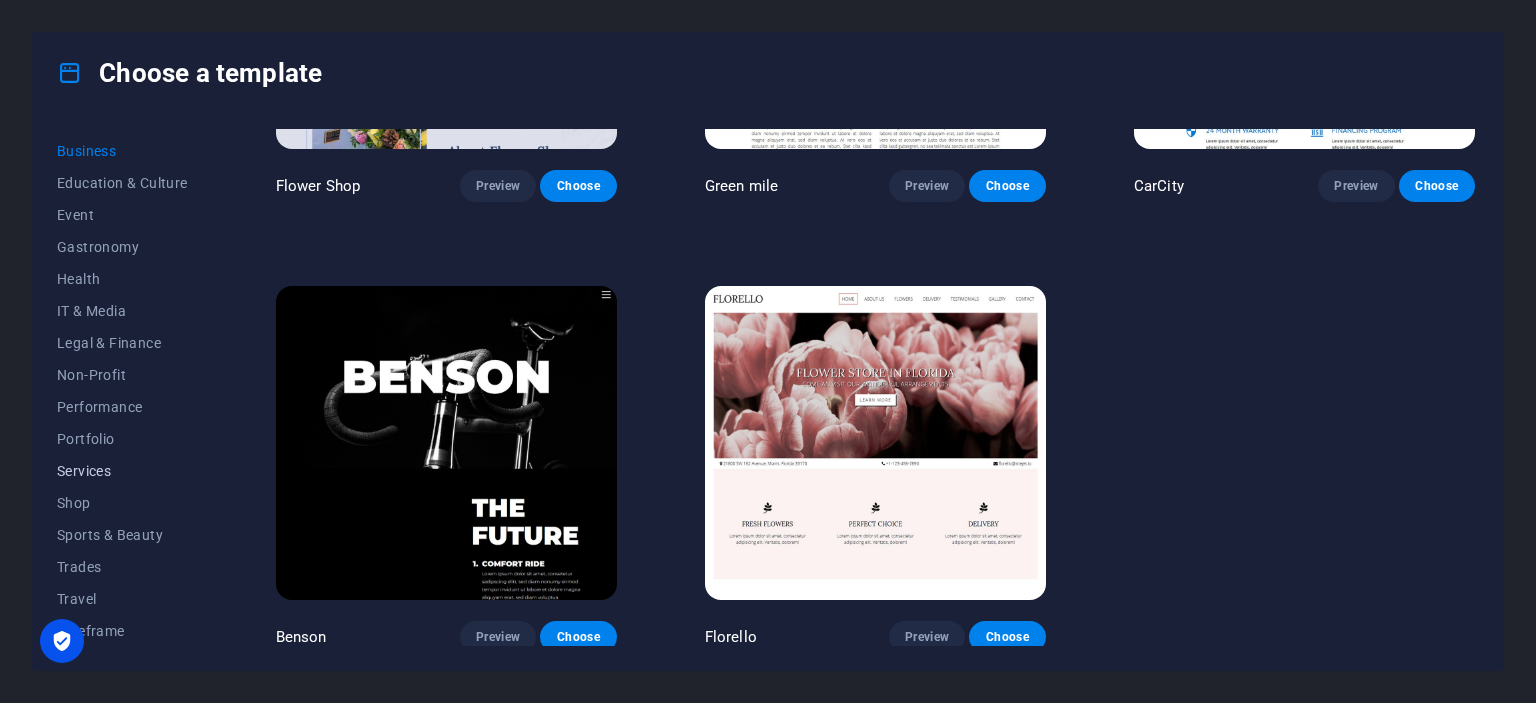 click on "Services" at bounding box center [122, 471] 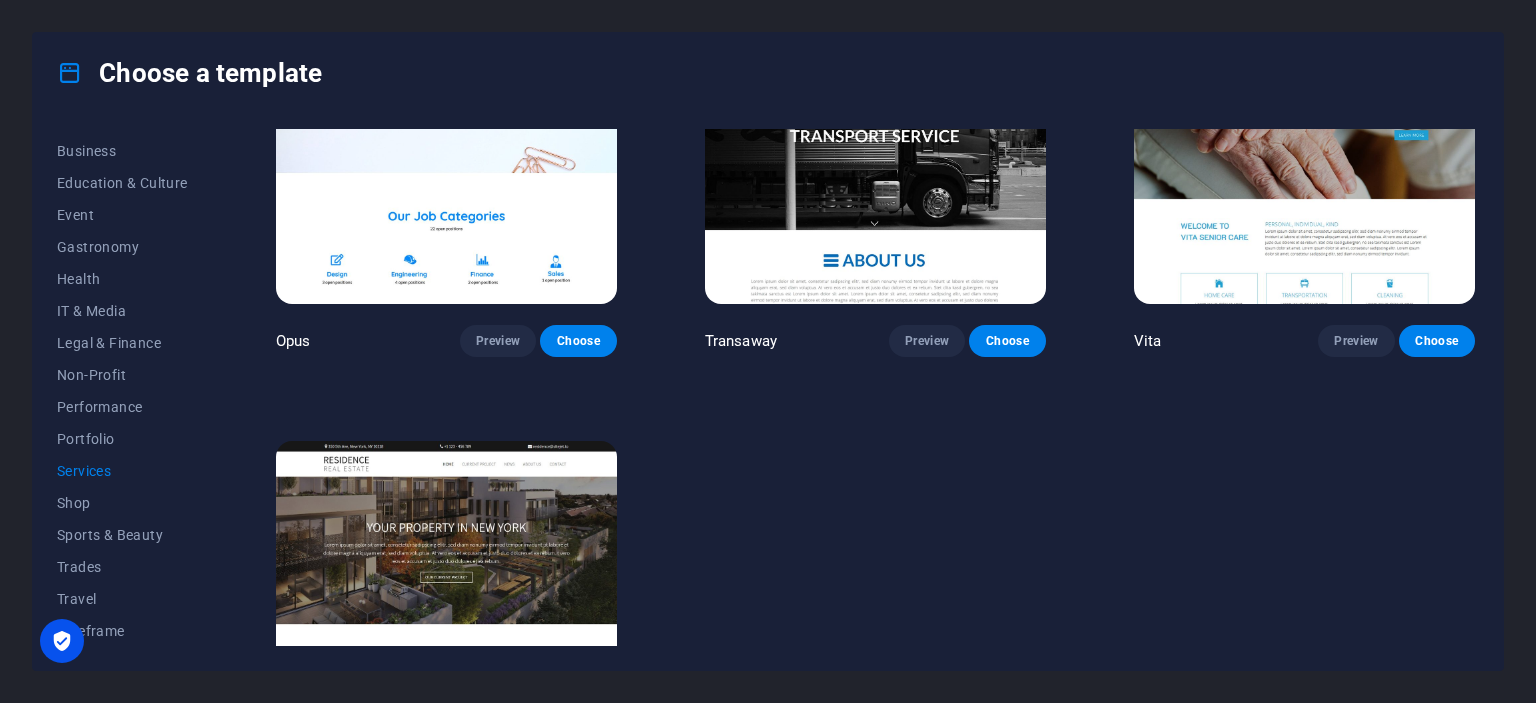 scroll, scrollTop: 2548, scrollLeft: 0, axis: vertical 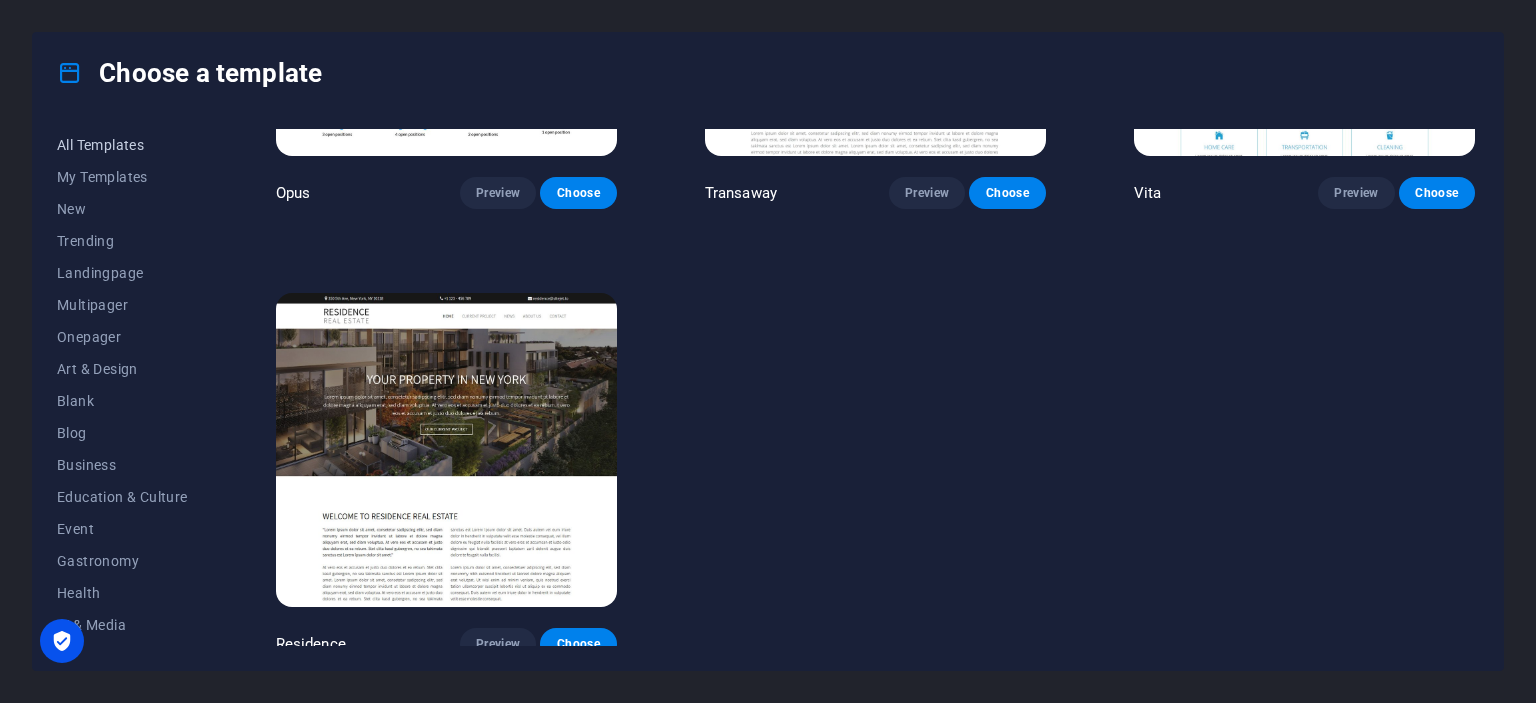 click on "All Templates" at bounding box center (122, 145) 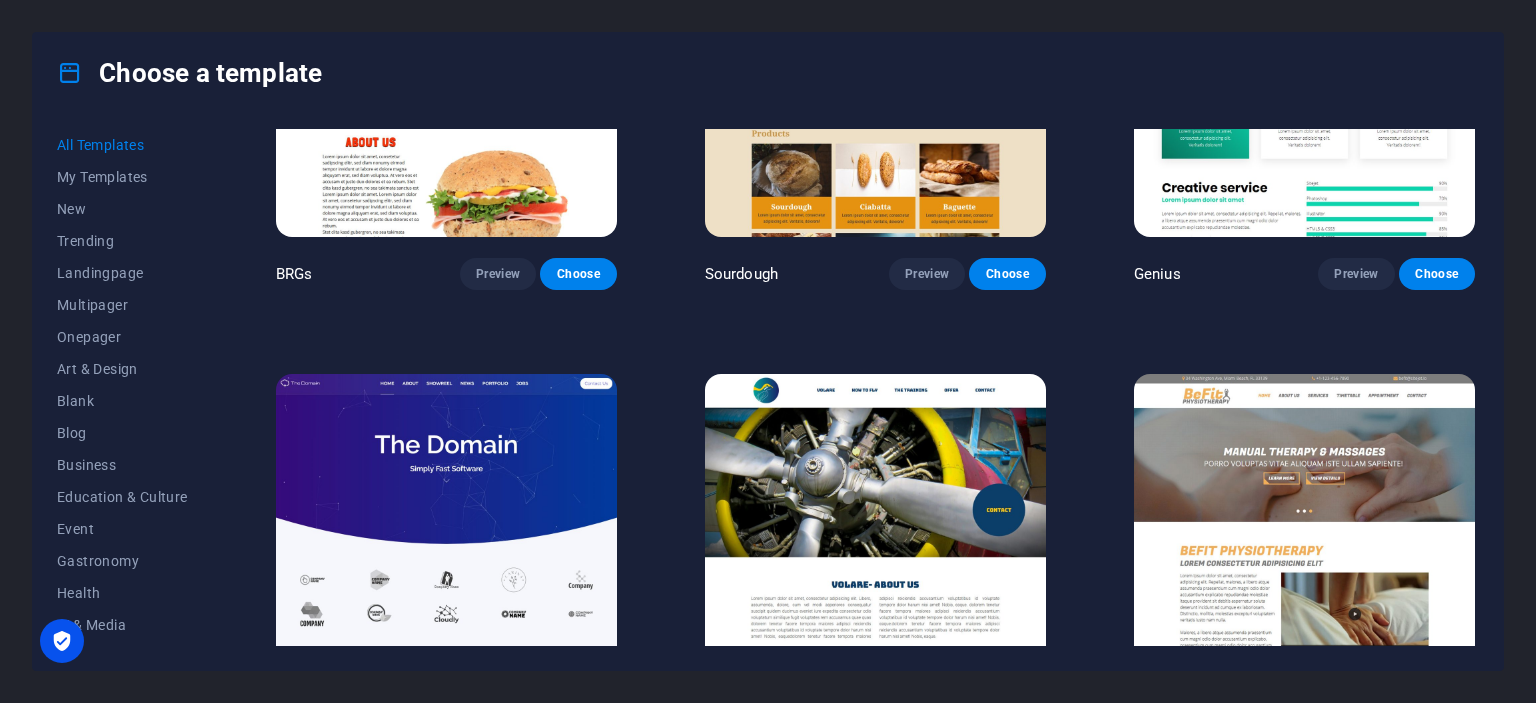 scroll, scrollTop: 11337, scrollLeft: 0, axis: vertical 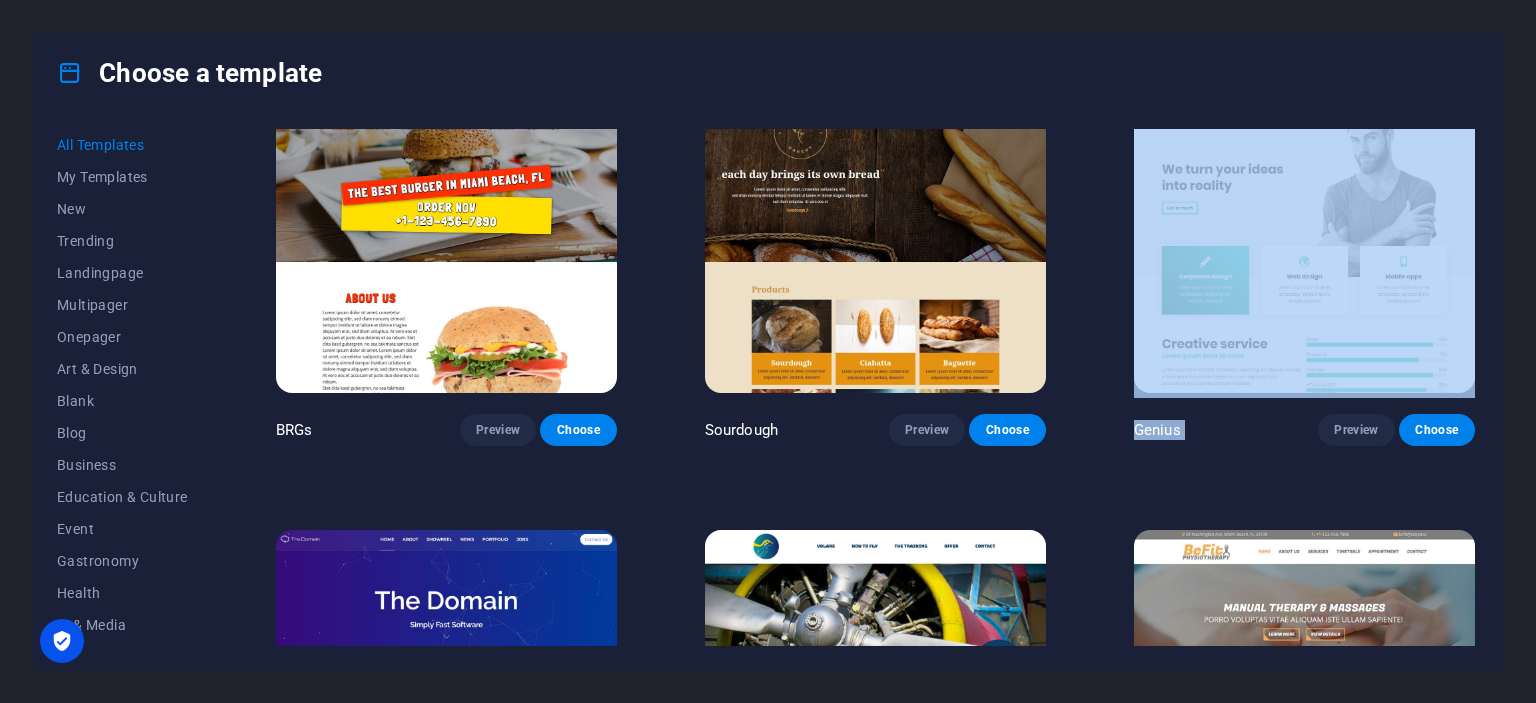drag, startPoint x: 1474, startPoint y: 359, endPoint x: 1473, endPoint y: 319, distance: 40.012497 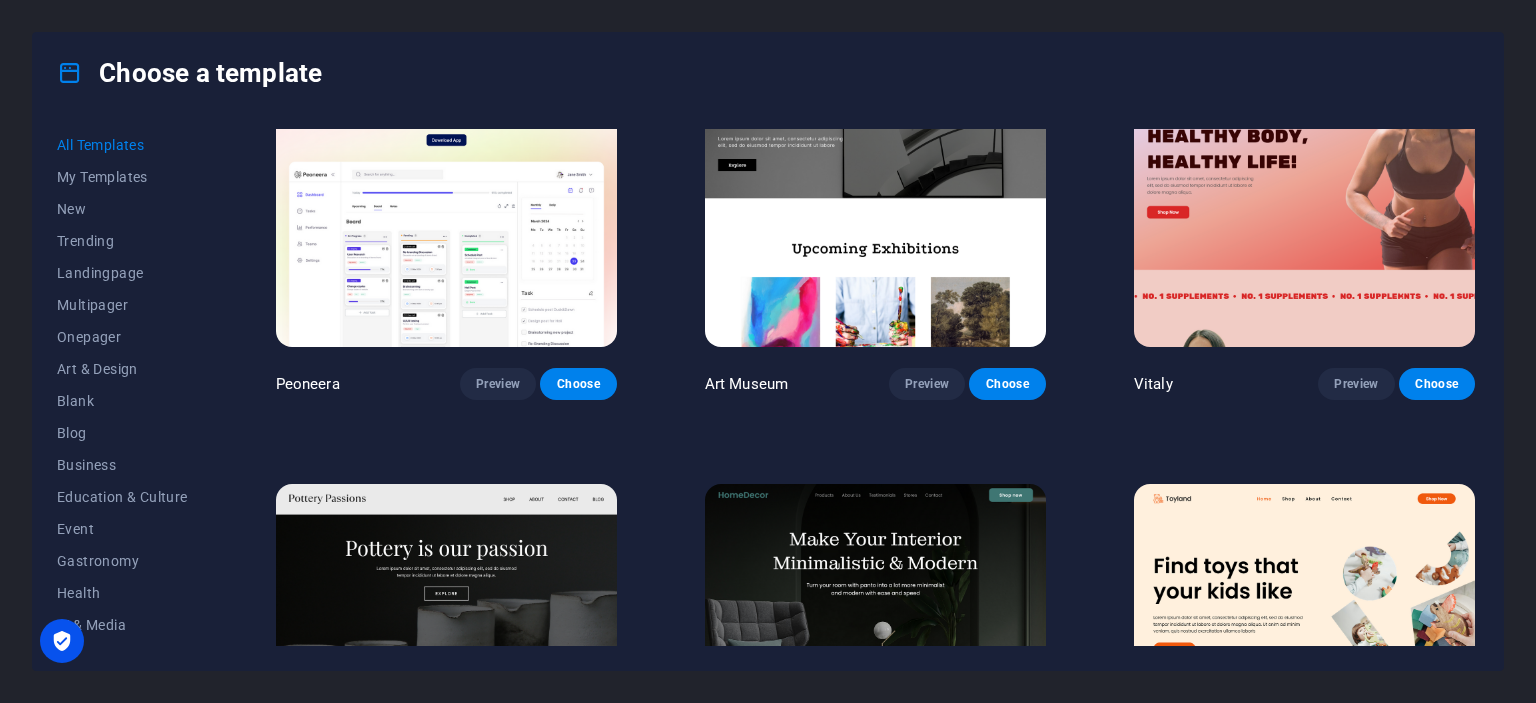 scroll, scrollTop: 400, scrollLeft: 0, axis: vertical 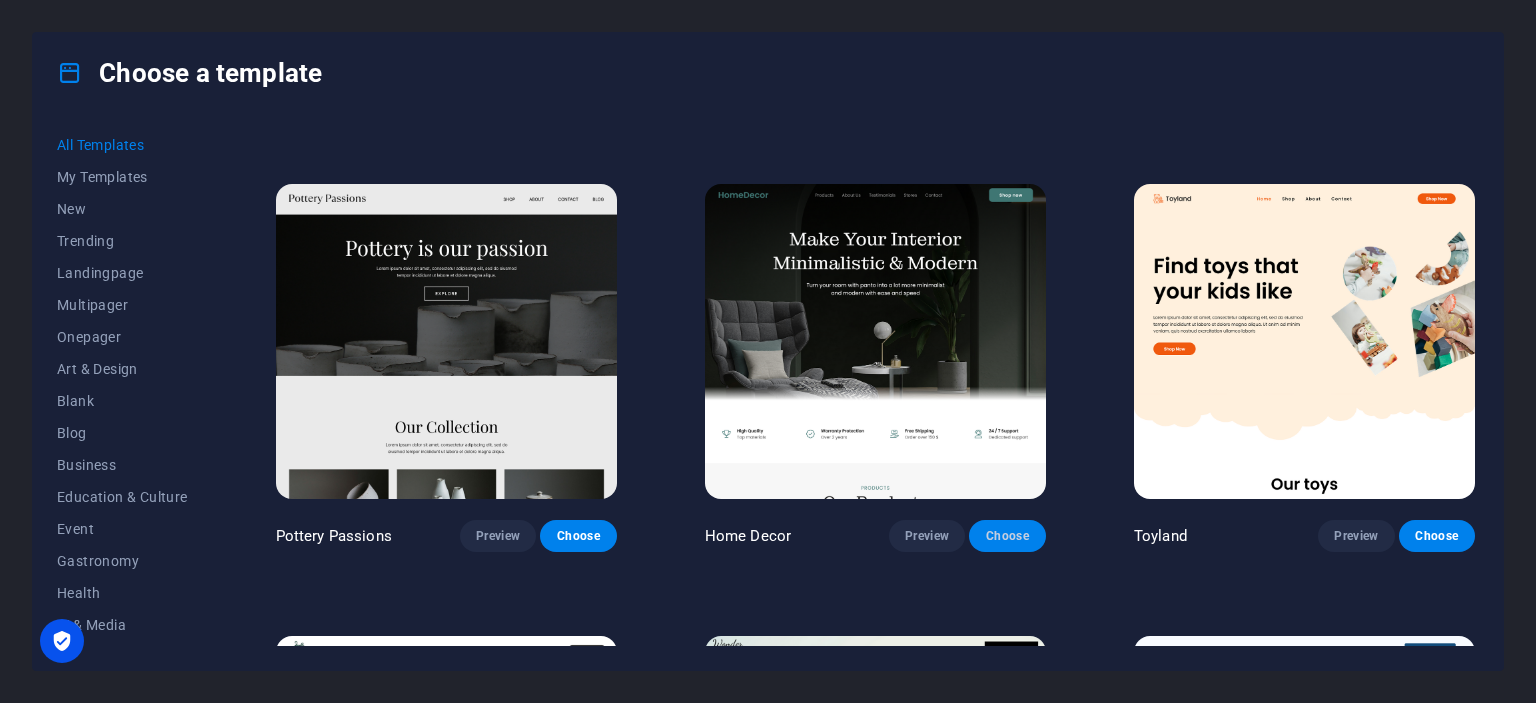 click on "Choose" at bounding box center (1007, 536) 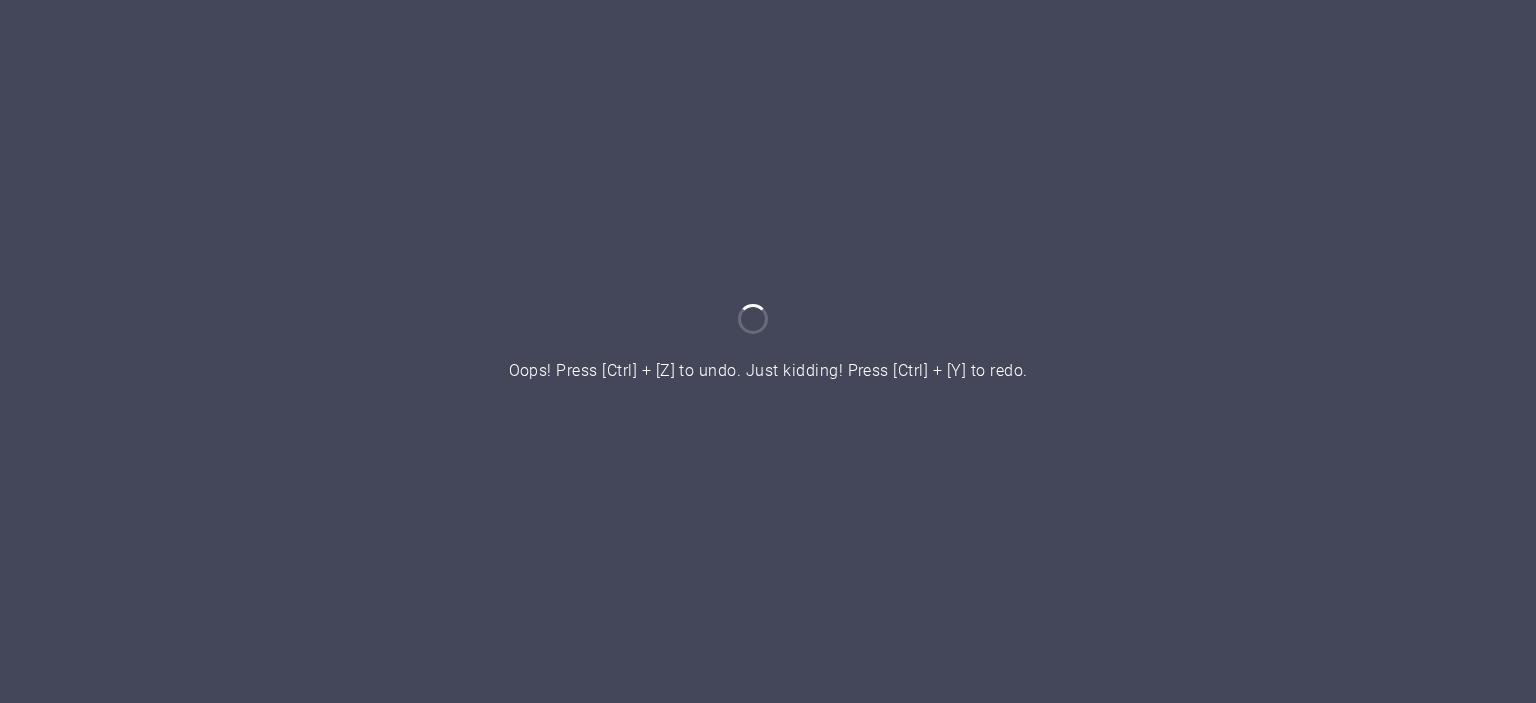 scroll, scrollTop: 0, scrollLeft: 0, axis: both 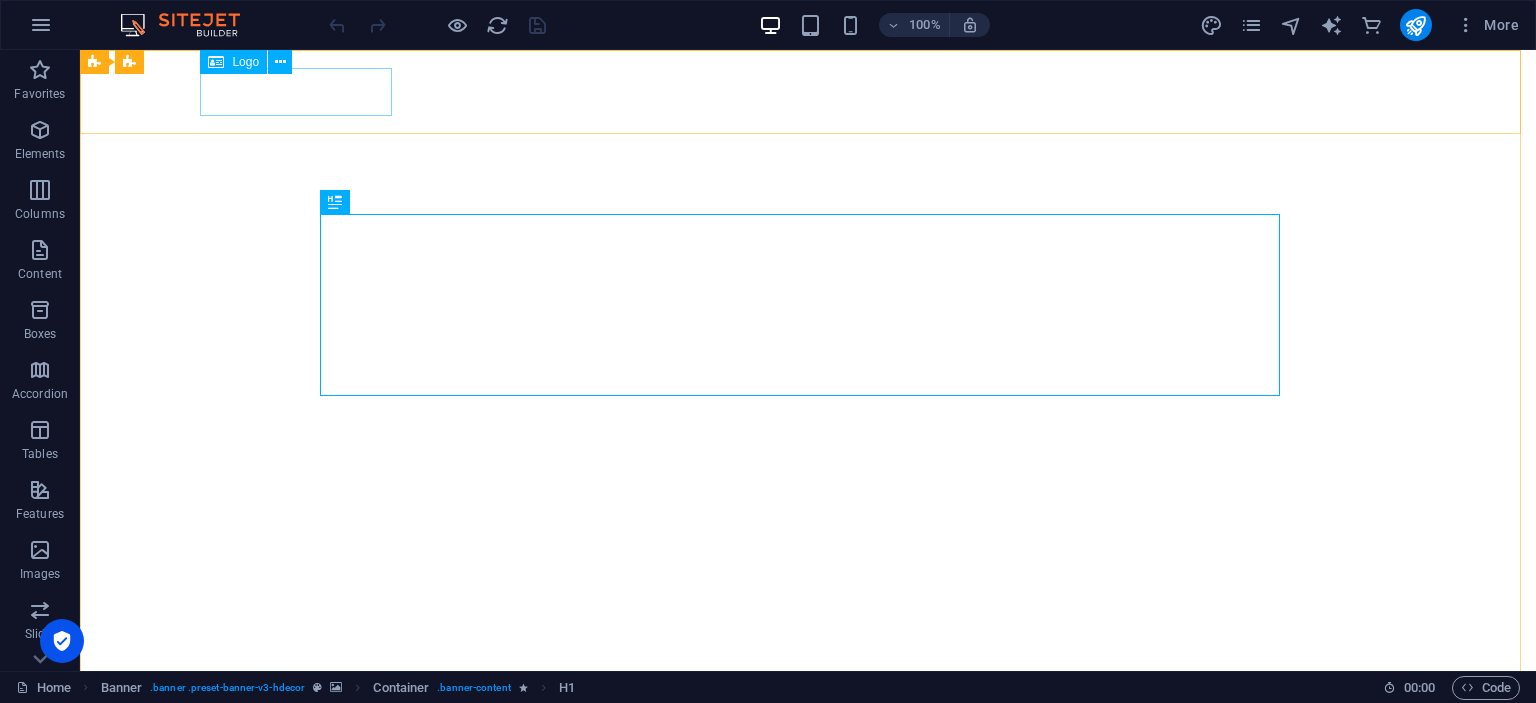 click on "Logo" at bounding box center [245, 62] 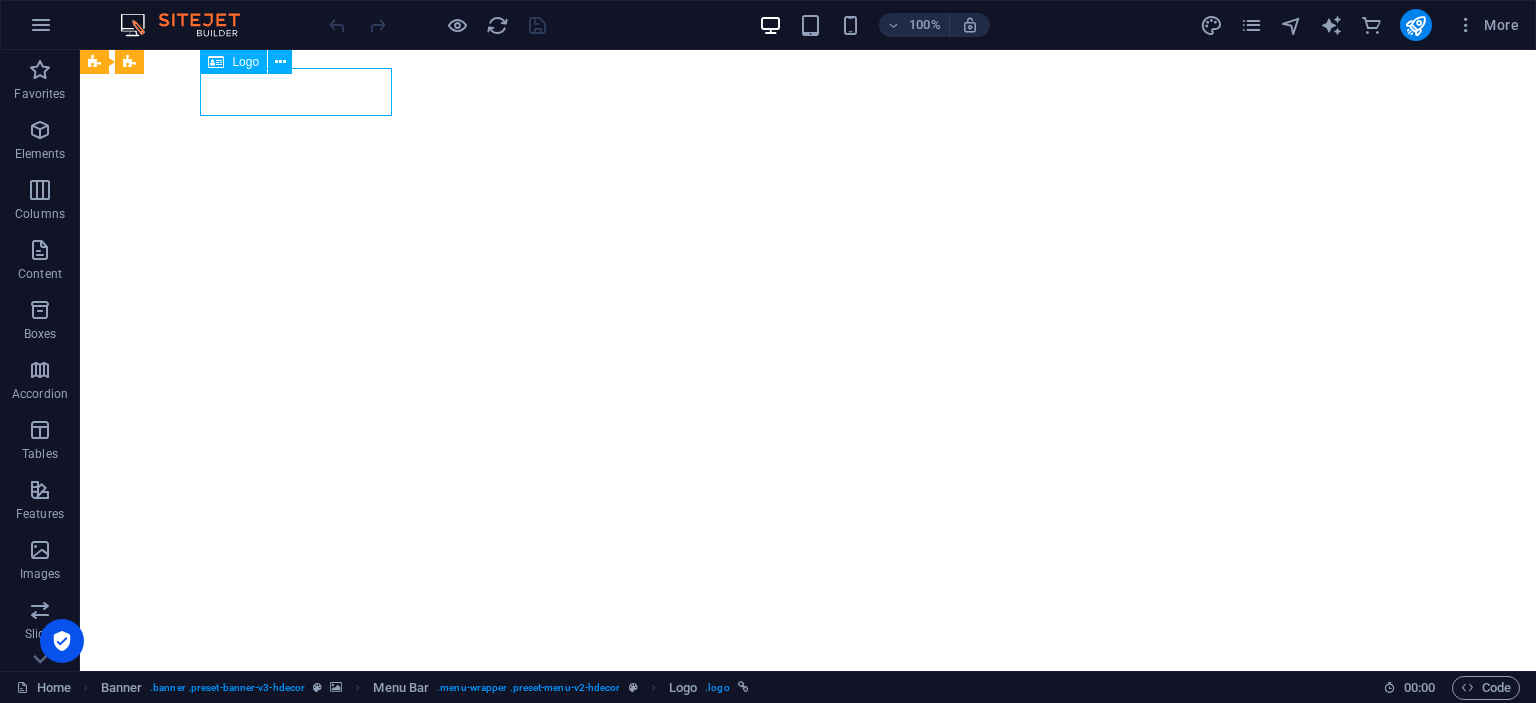 click on "Logo" at bounding box center [233, 62] 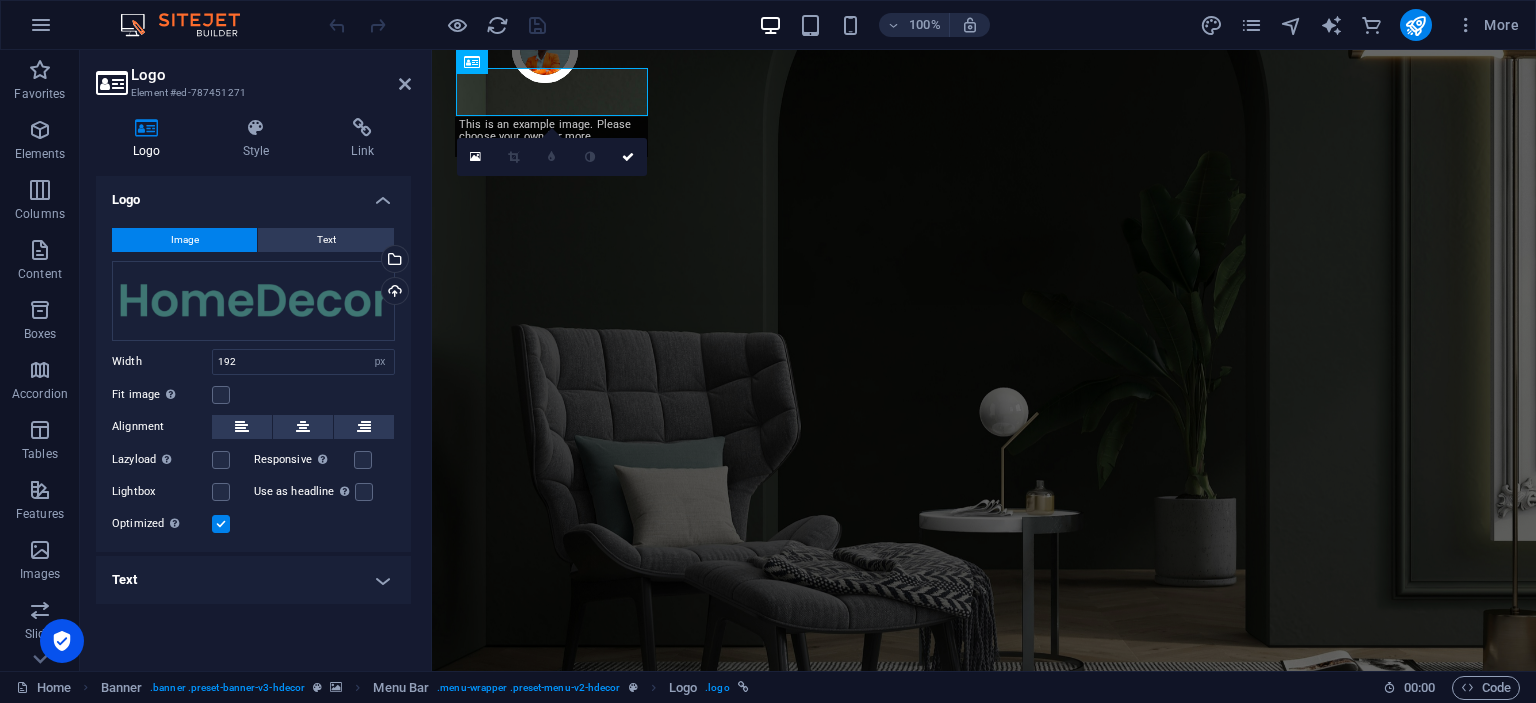 scroll, scrollTop: 0, scrollLeft: 0, axis: both 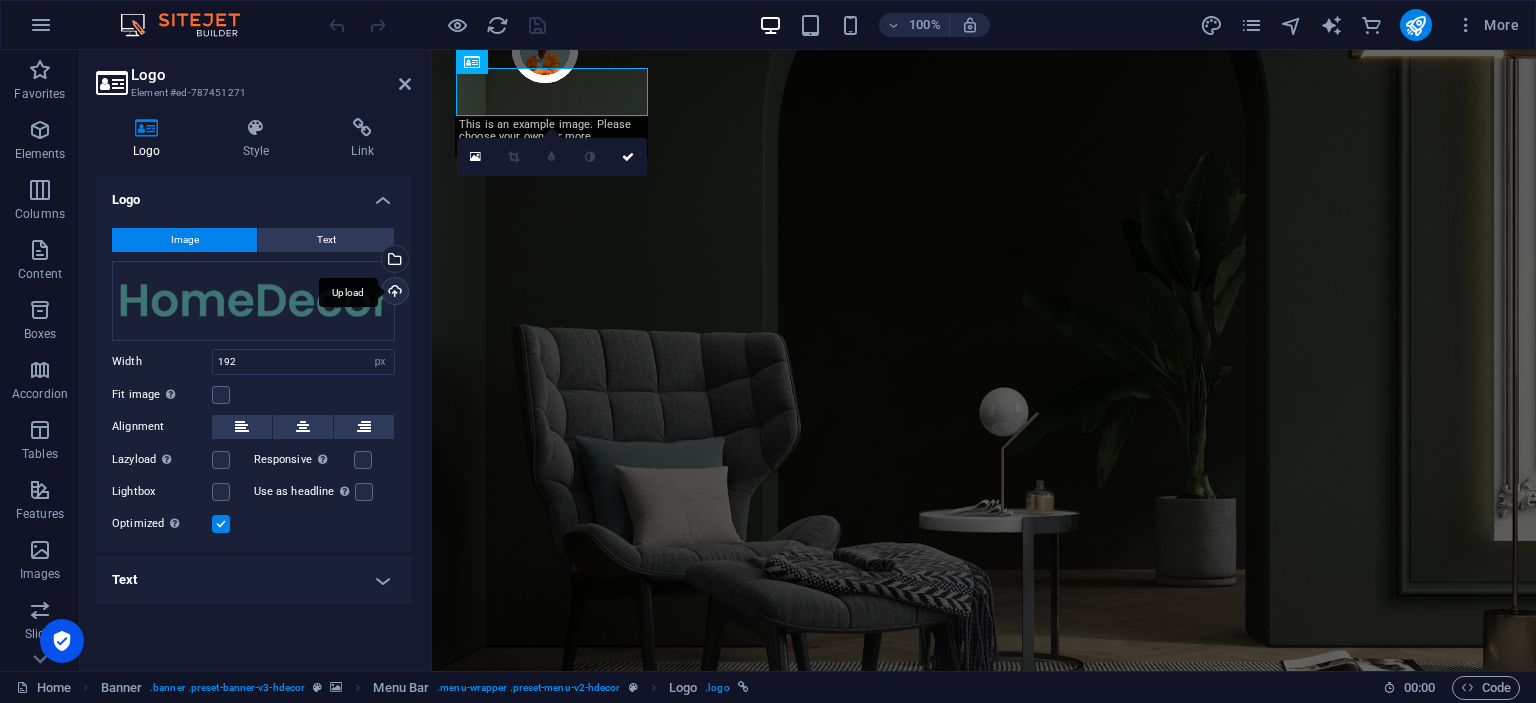 click on "Upload" at bounding box center (393, 293) 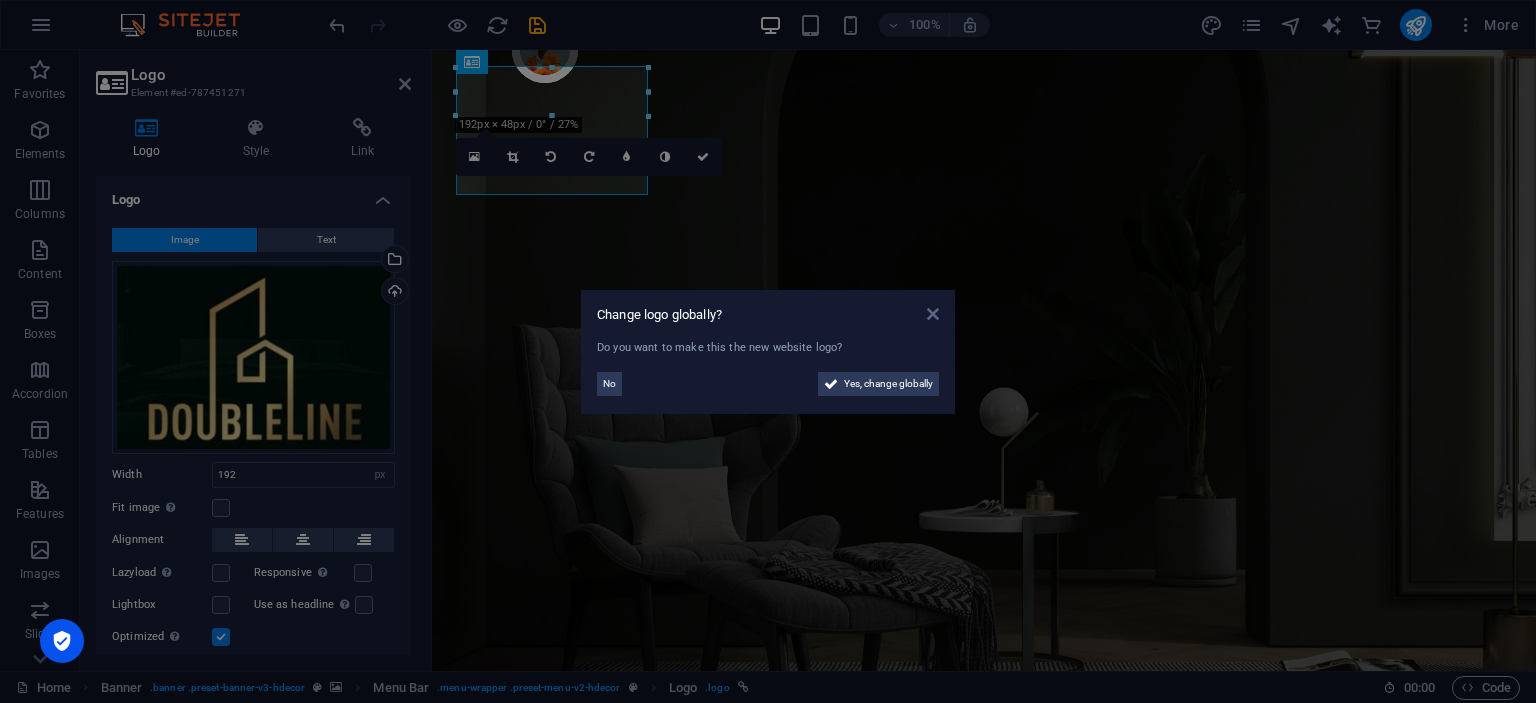 click at bounding box center (933, 314) 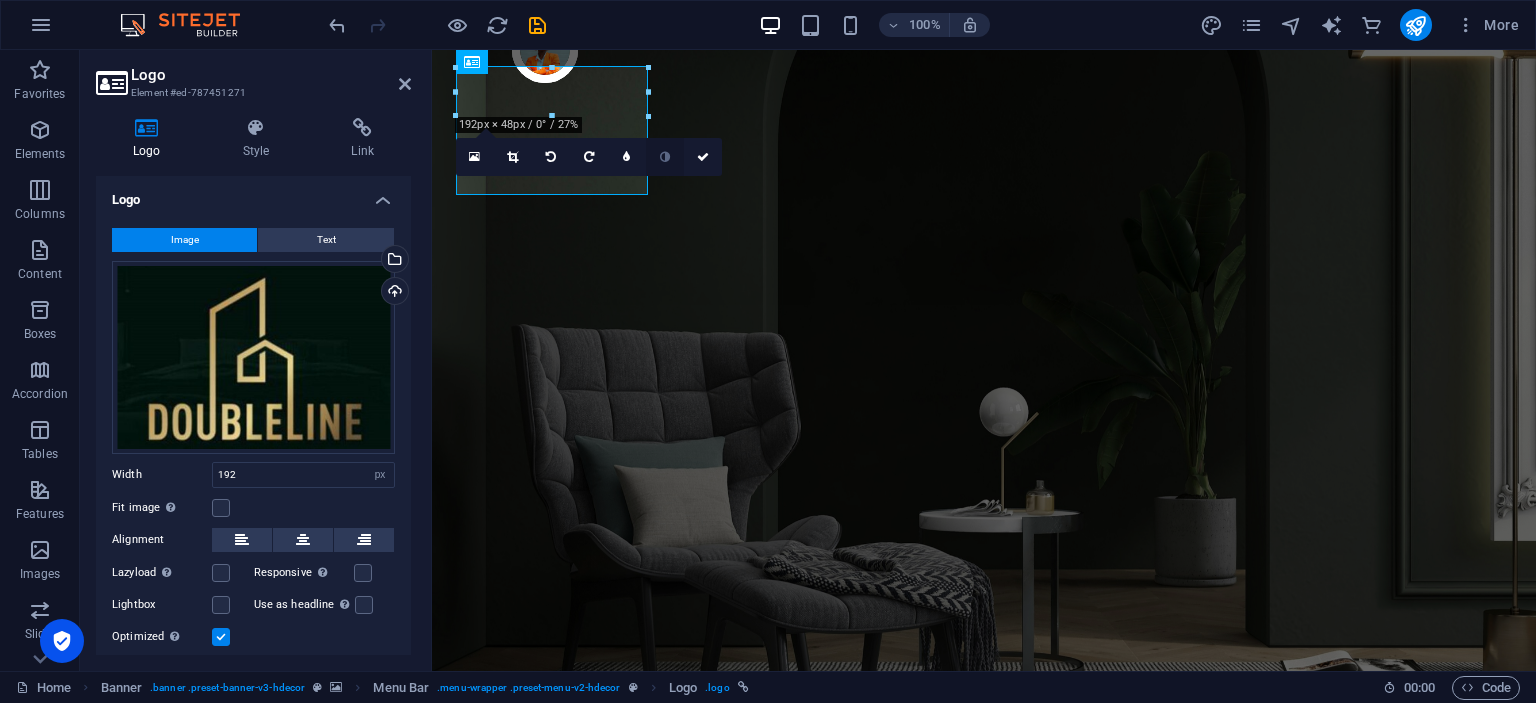 click at bounding box center (665, 157) 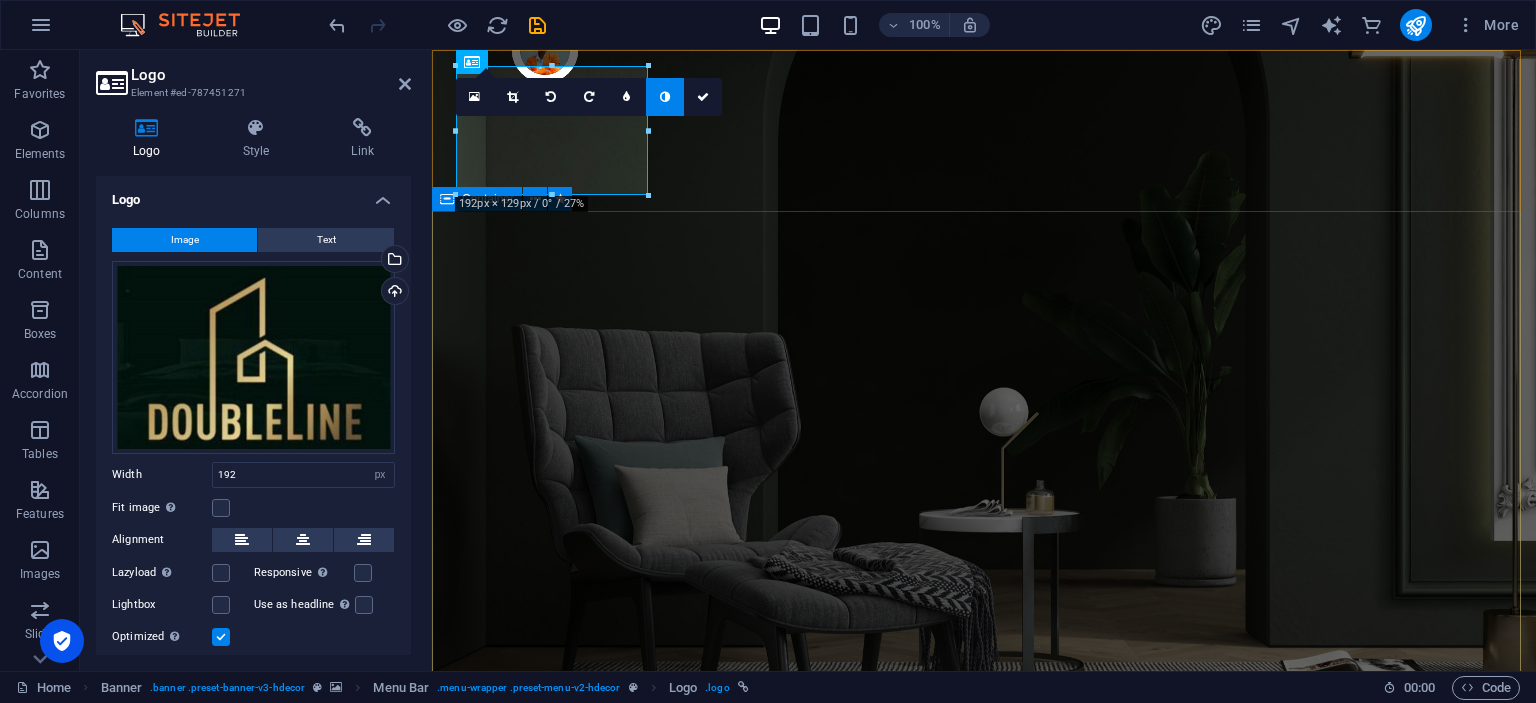 click on "Make Your Interior Minimalistic & Modern Turn your room with panto into a lot more minimalist and modern with ease and speed" at bounding box center [984, 1255] 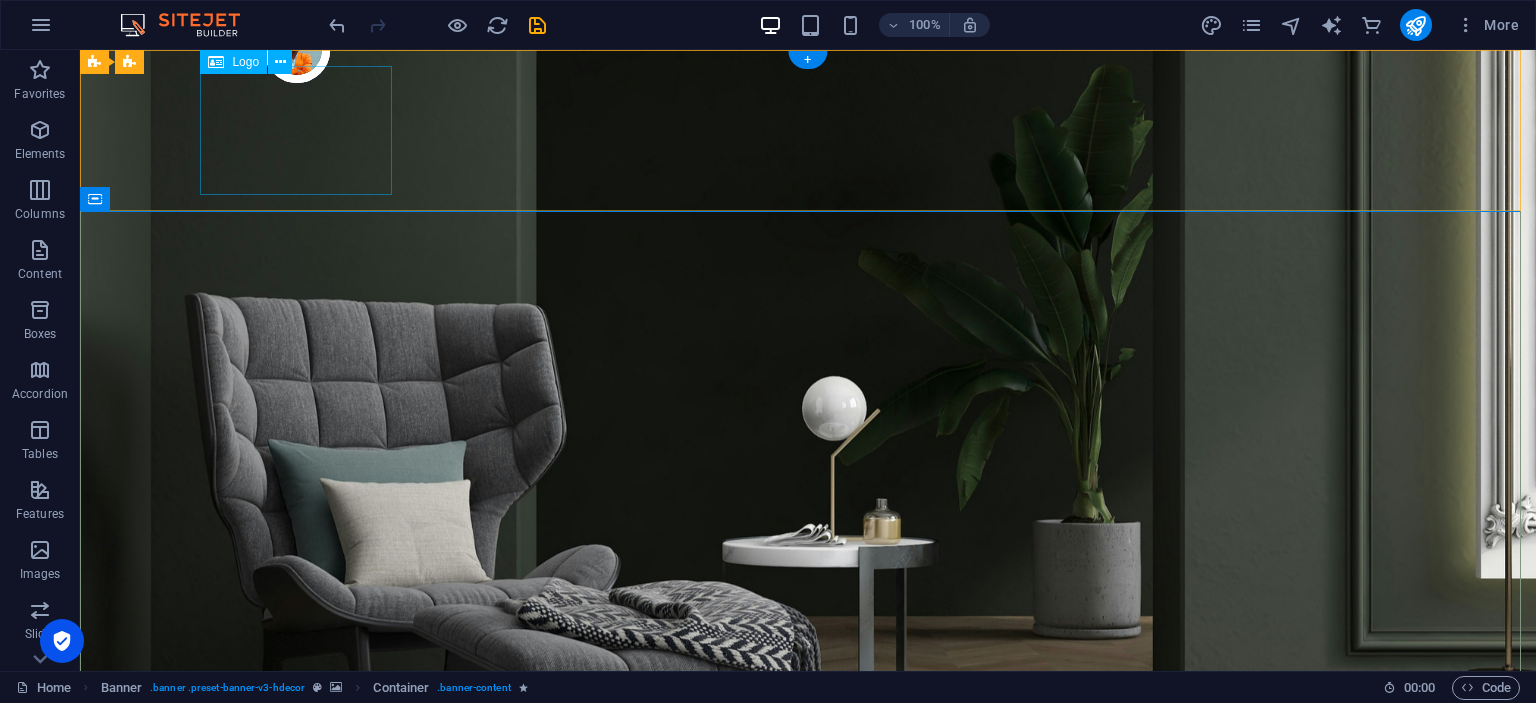 click at bounding box center (808, 876) 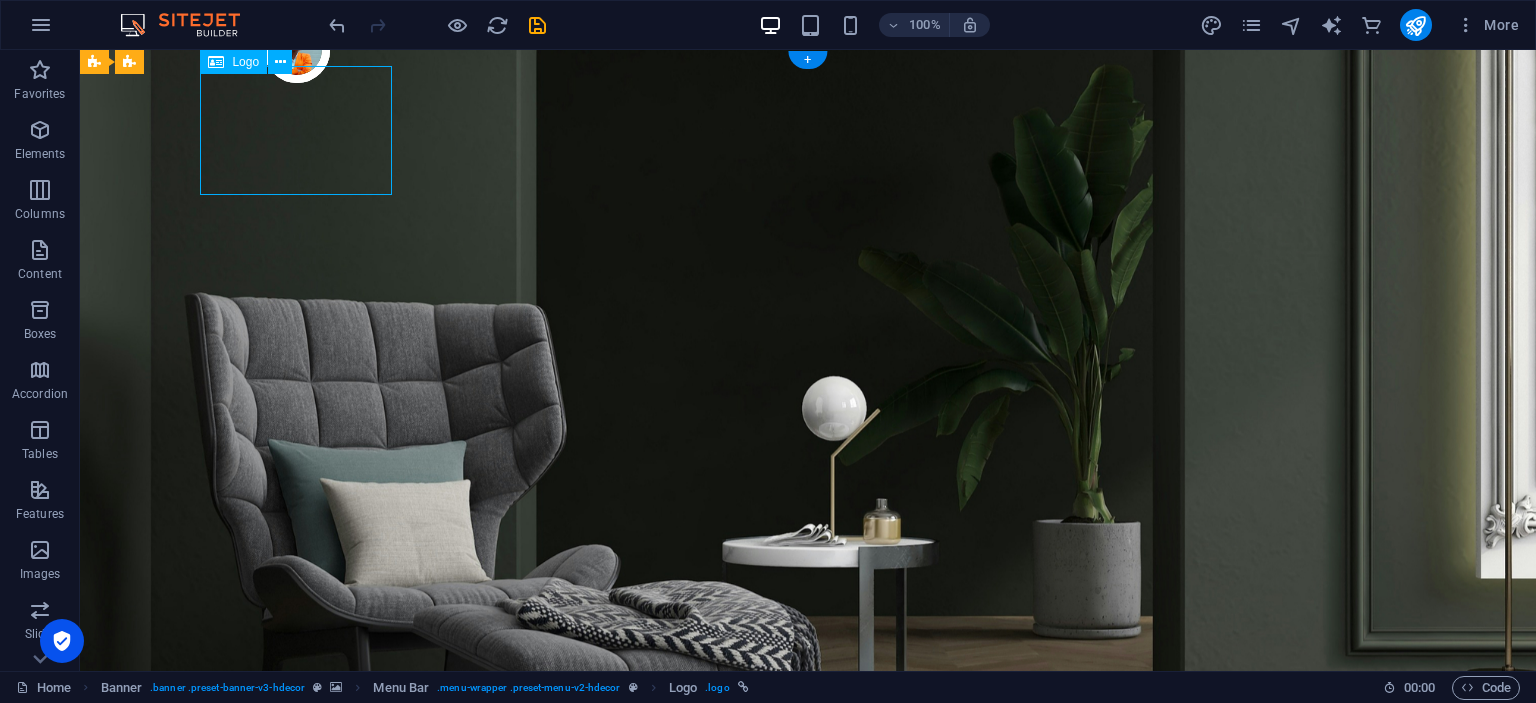 click at bounding box center (808, 876) 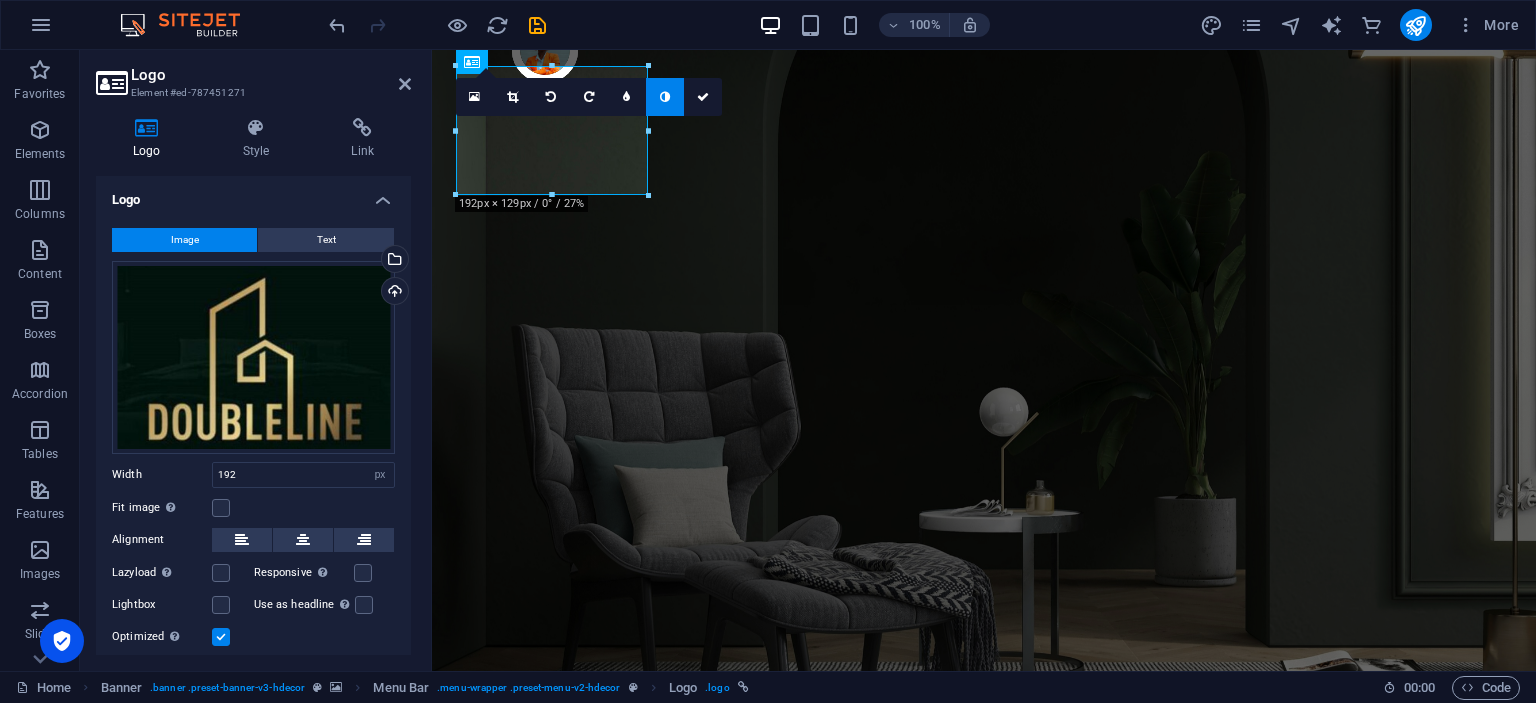 click at bounding box center (665, 97) 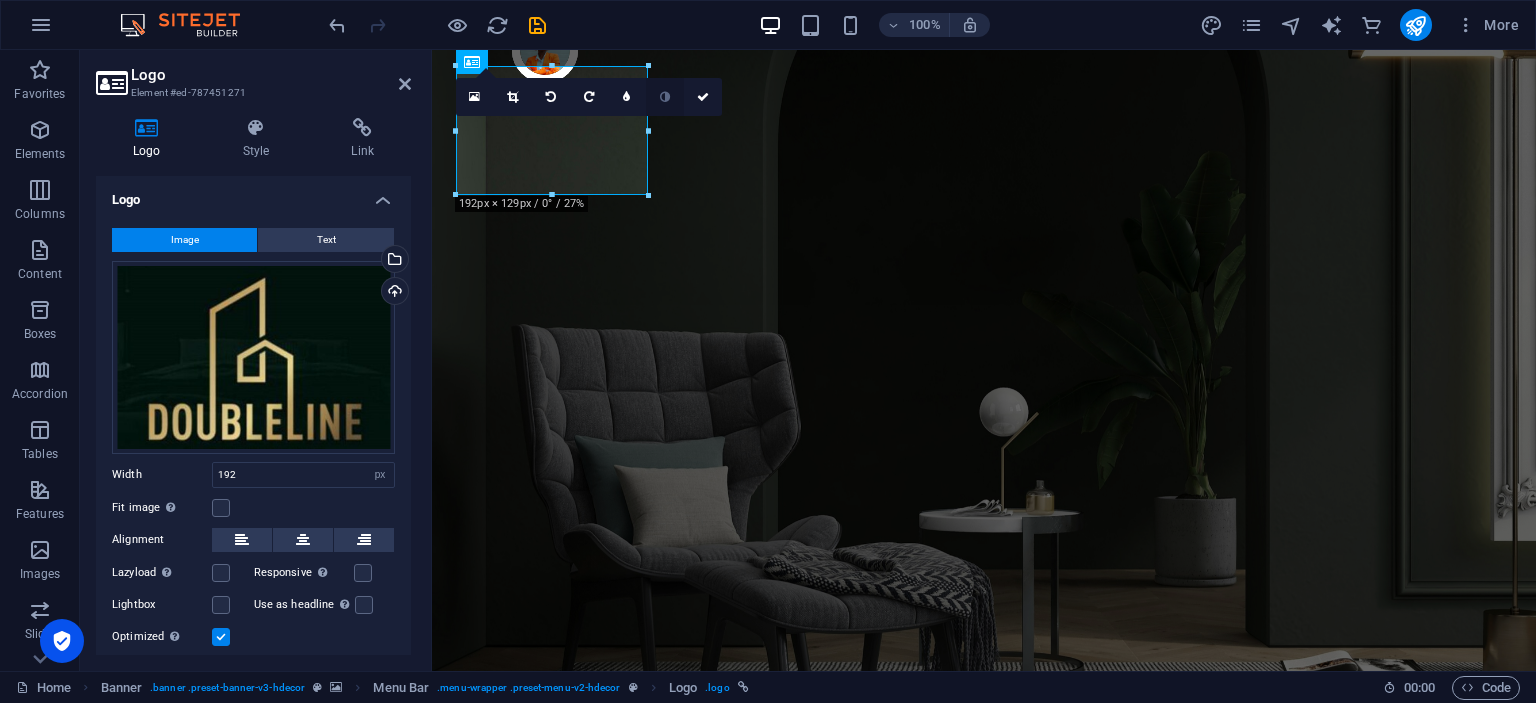click at bounding box center (665, 97) 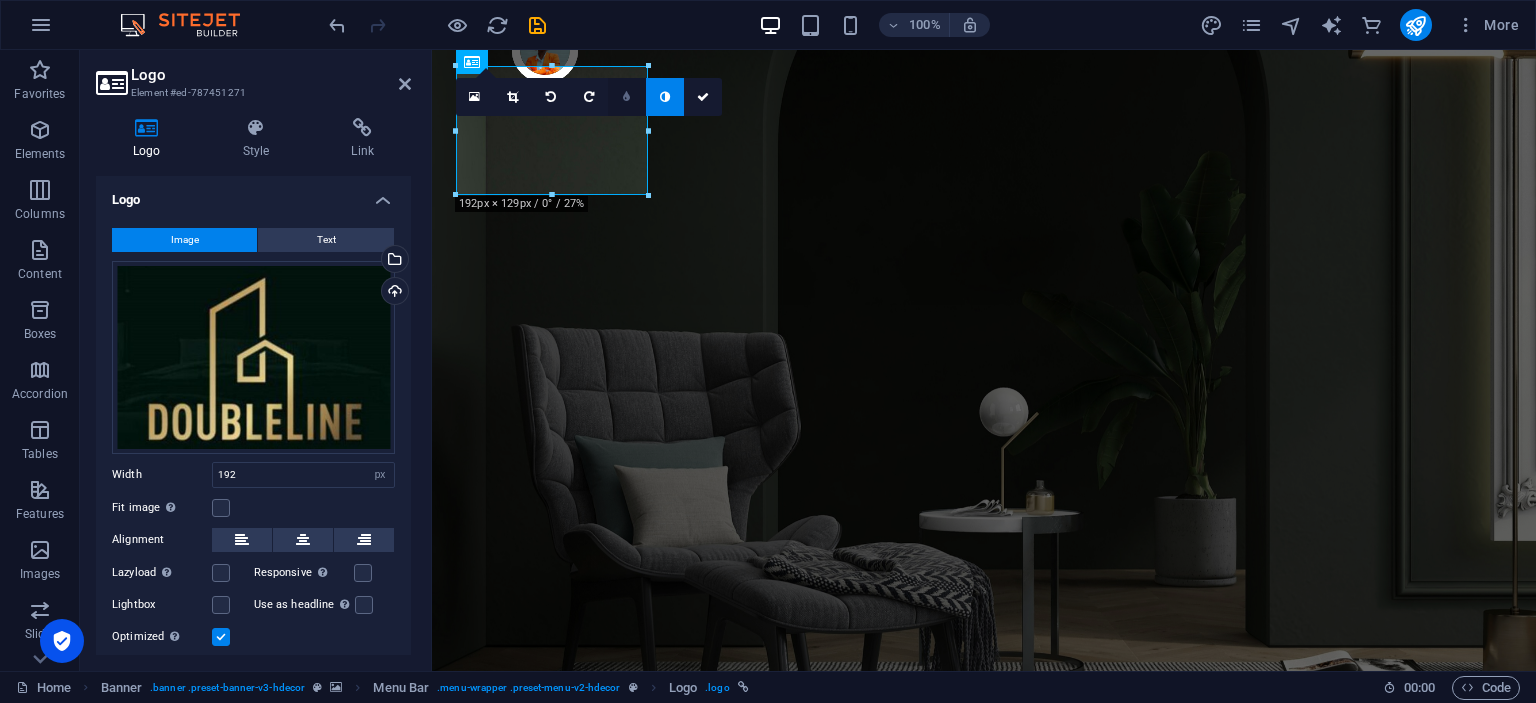 click at bounding box center (626, 97) 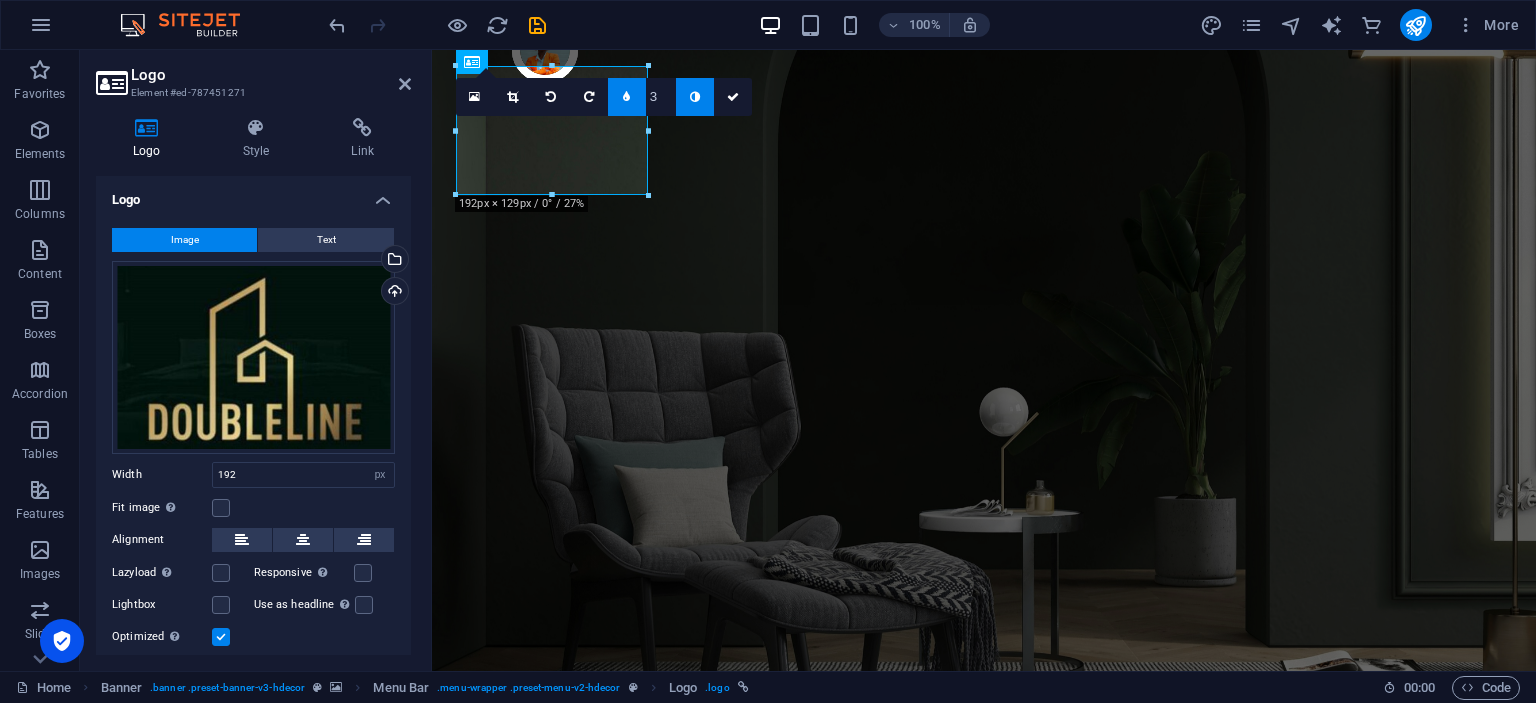type on "2" 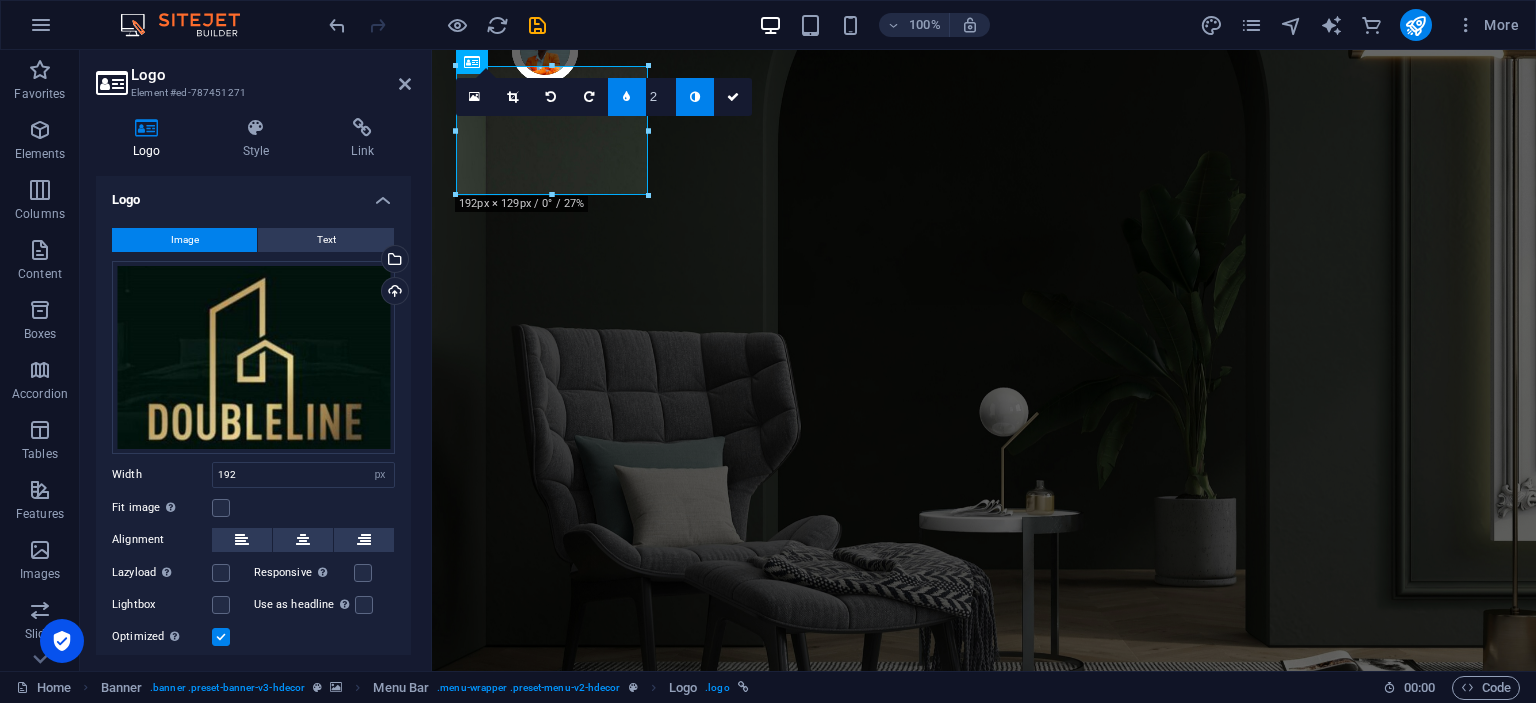 type on "1" 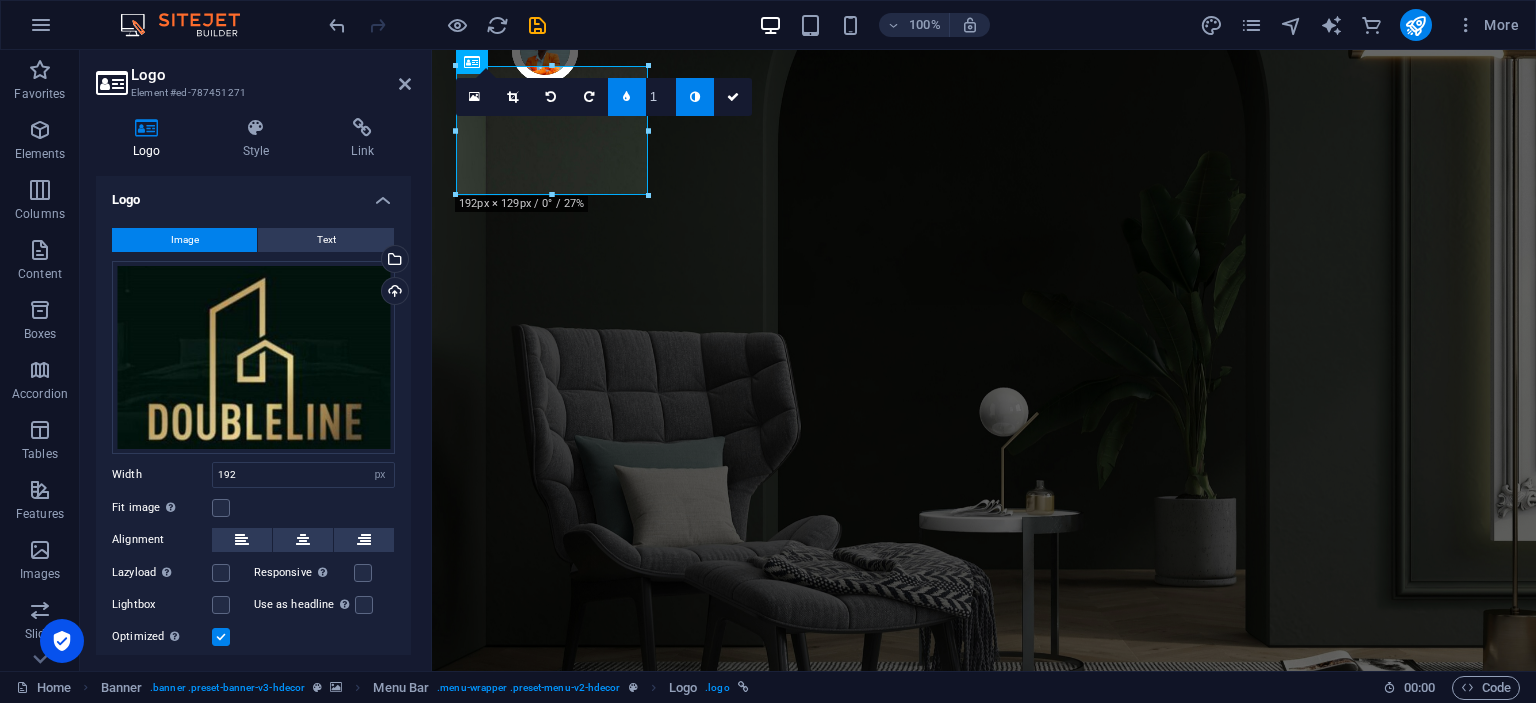 click on "1" at bounding box center [661, 96] 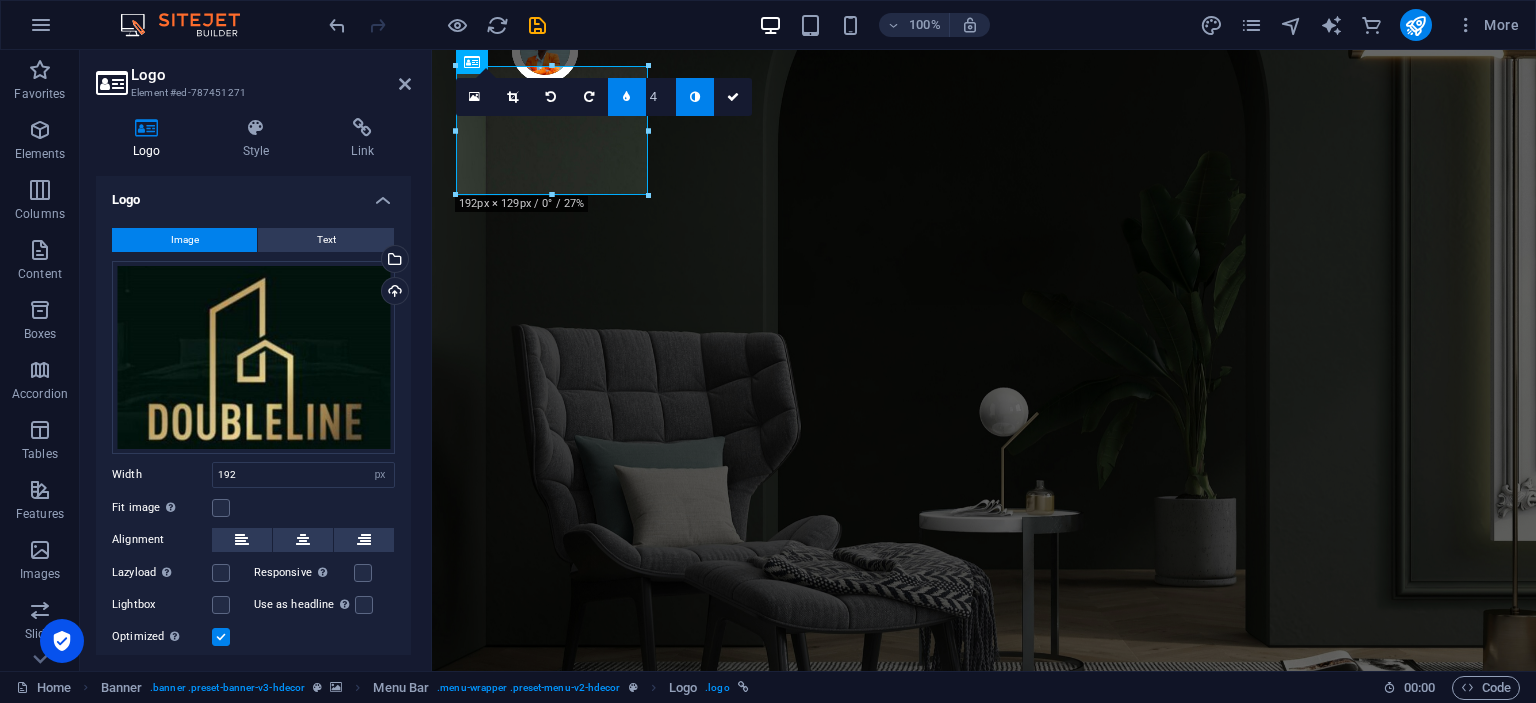 type on "5" 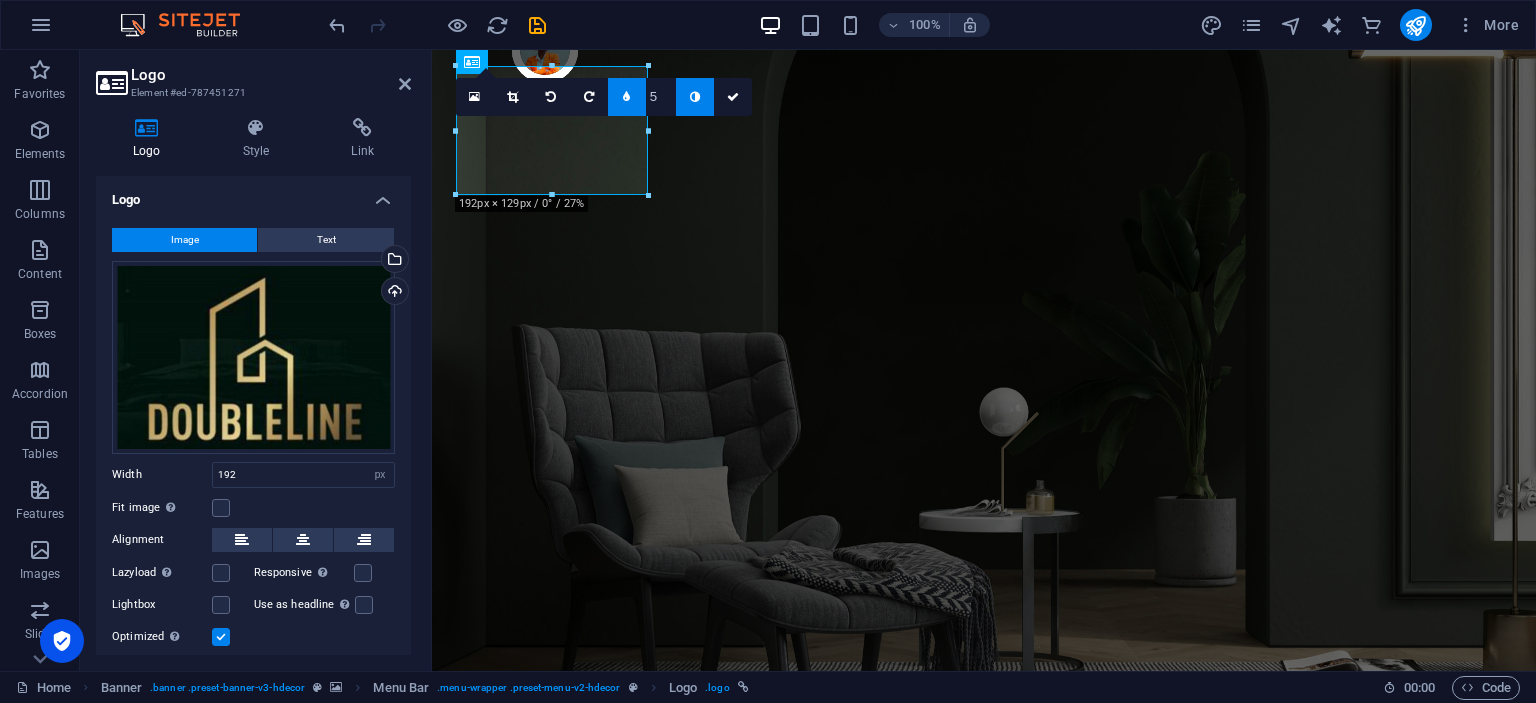 type on "6" 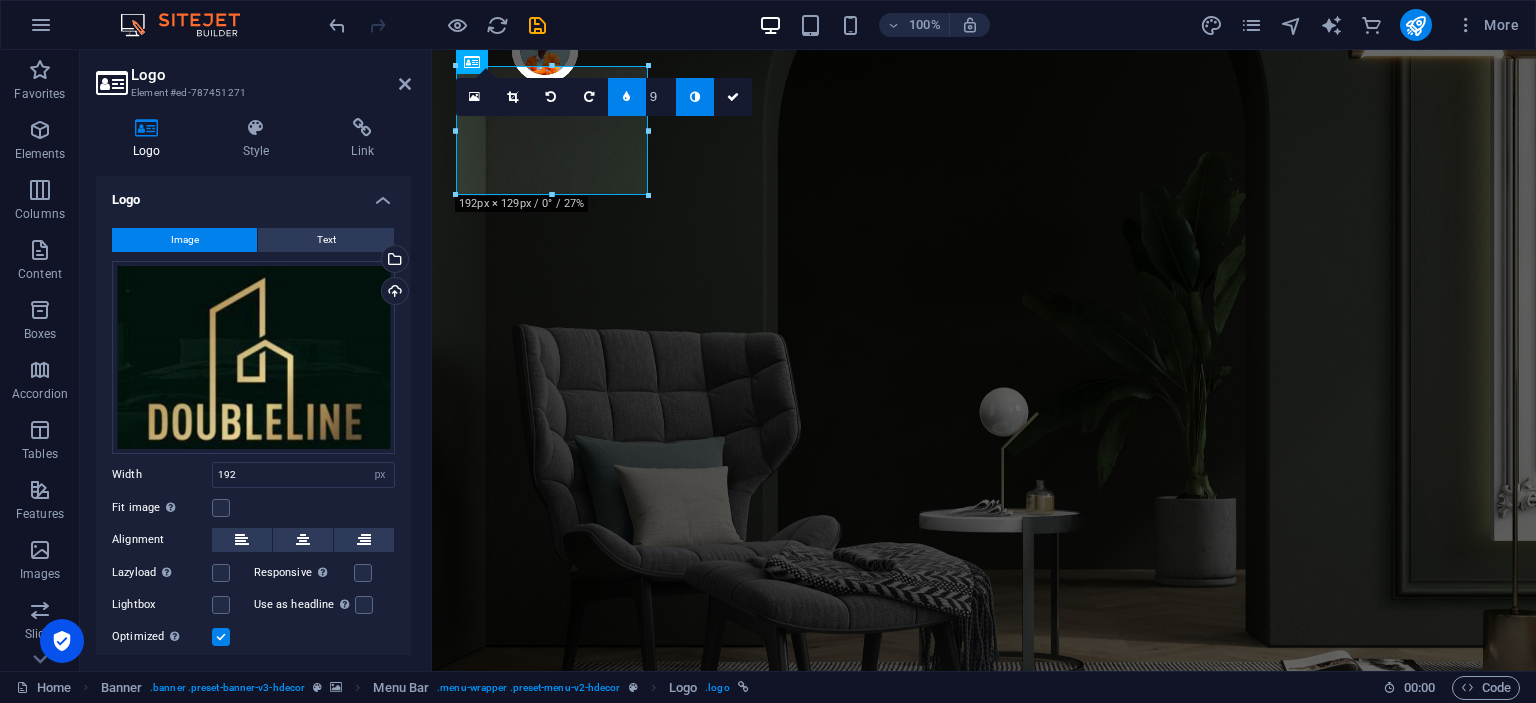 type on "10" 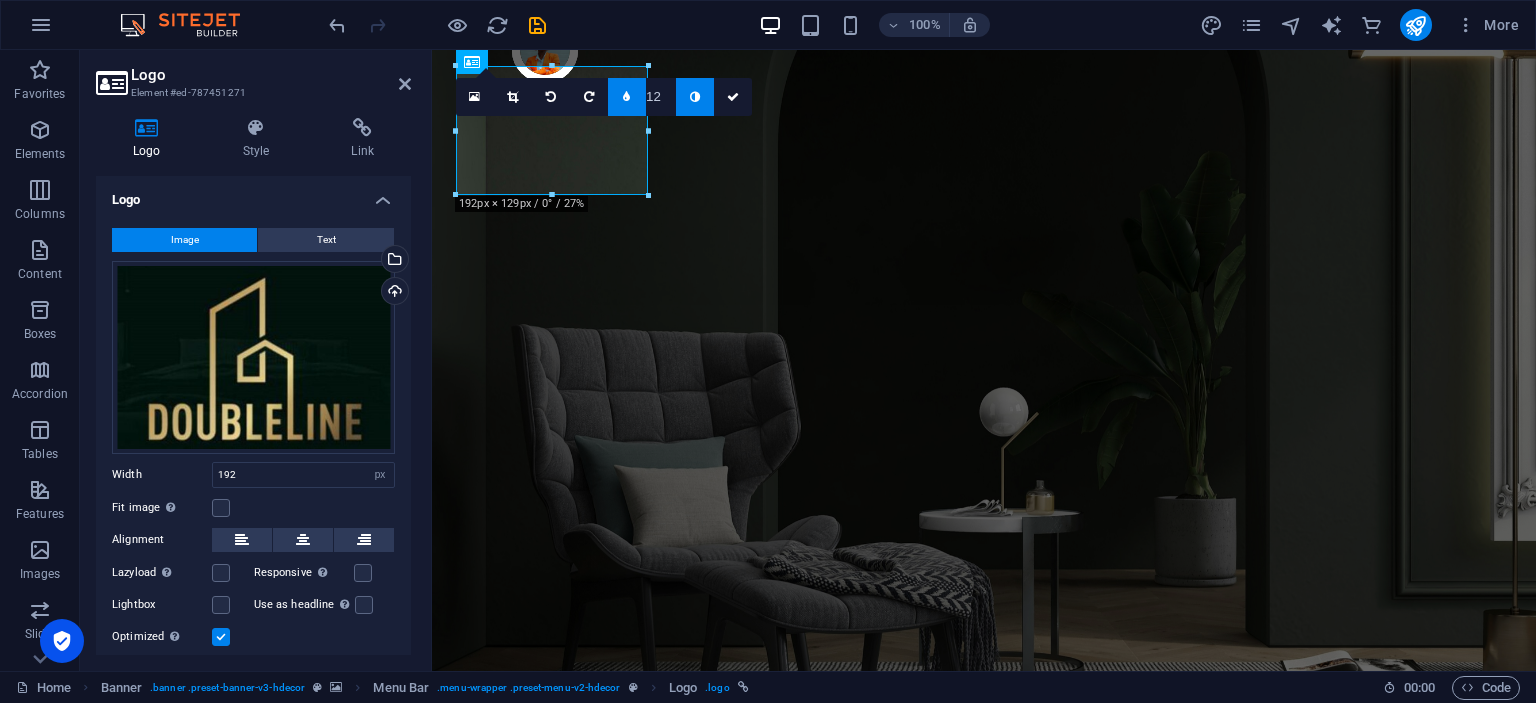 type on "13" 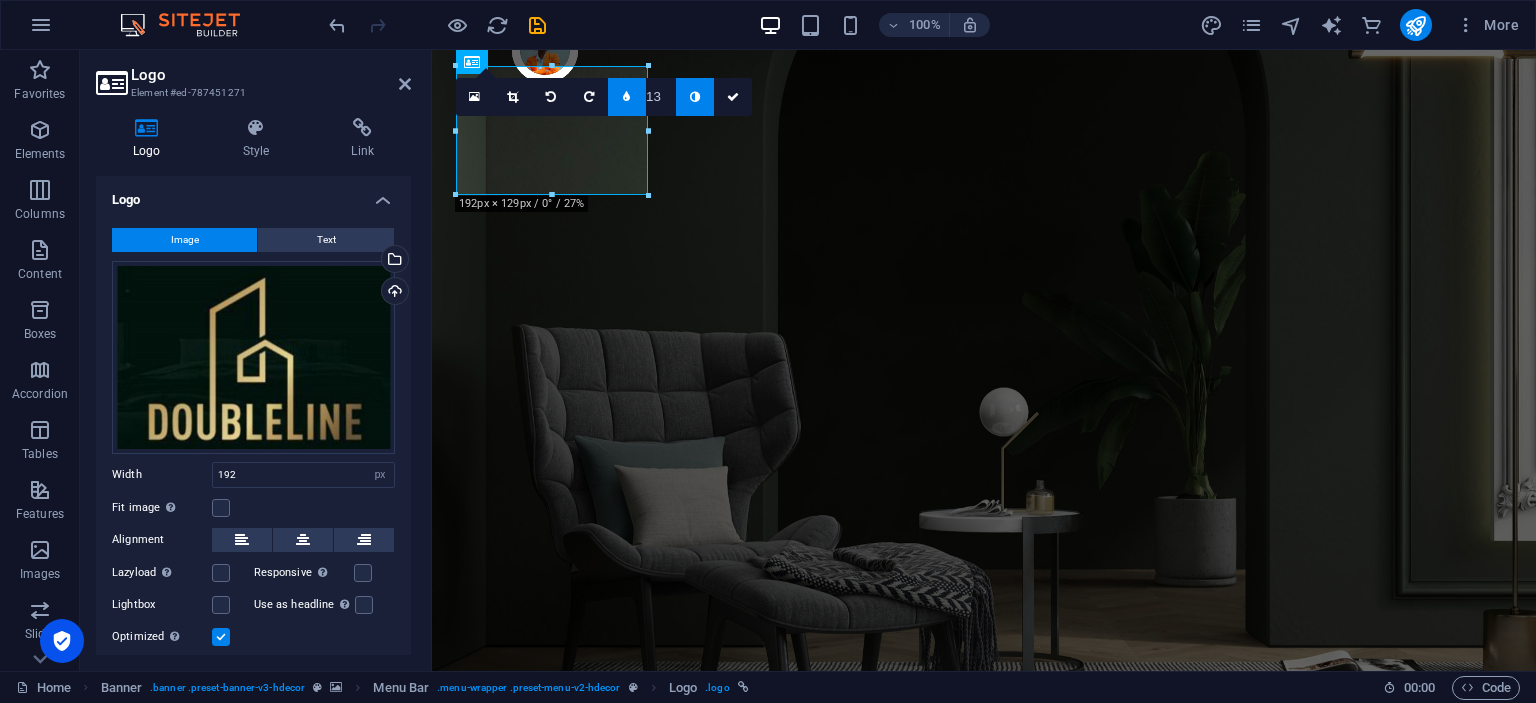 type on "14" 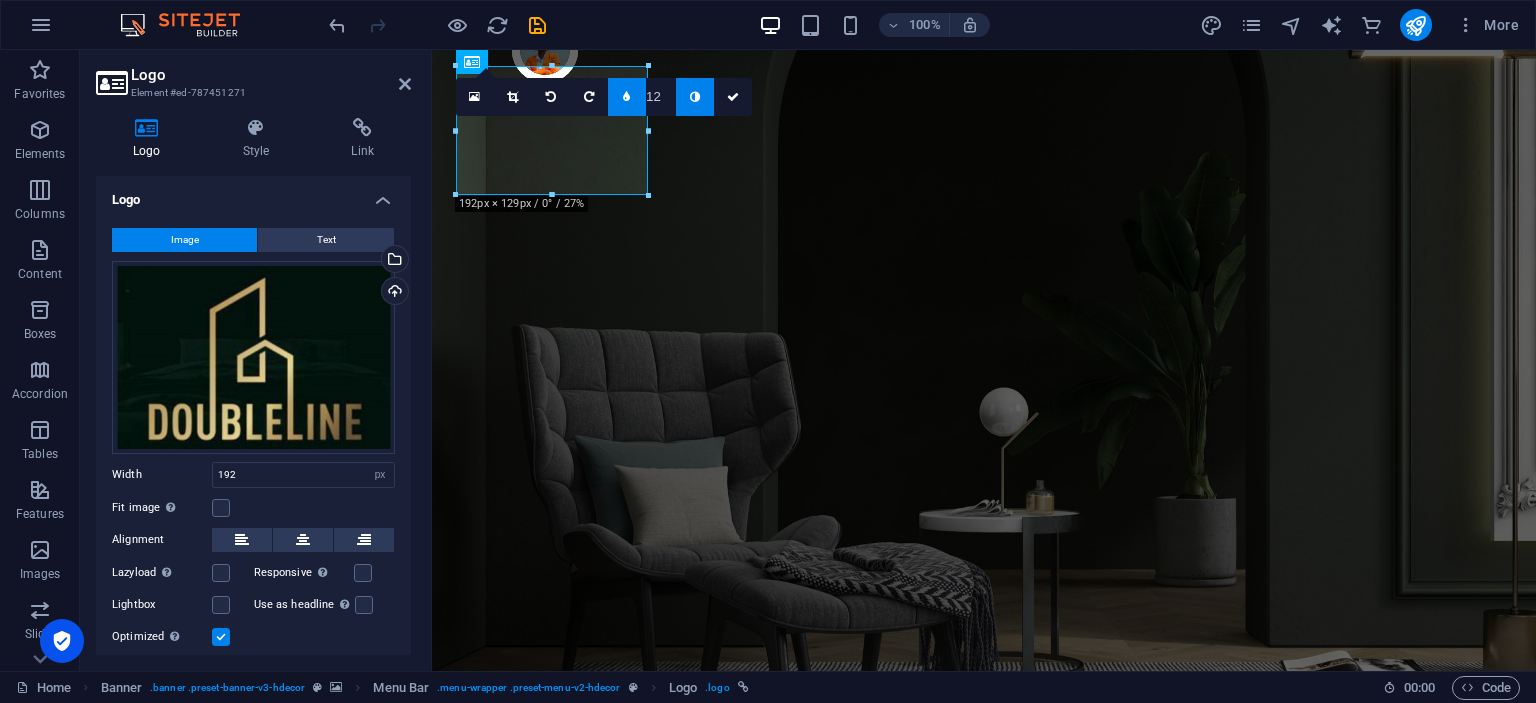 type on "11" 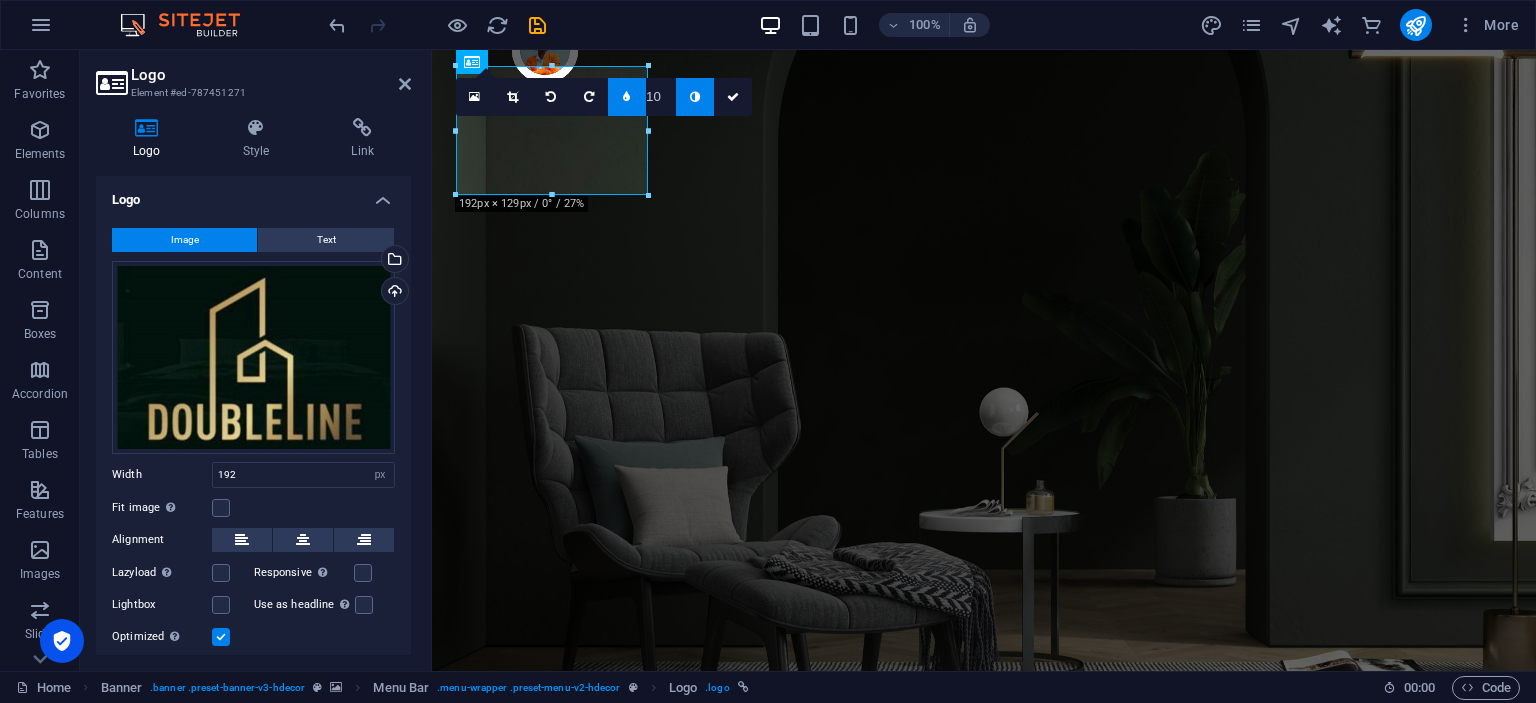 type on "9" 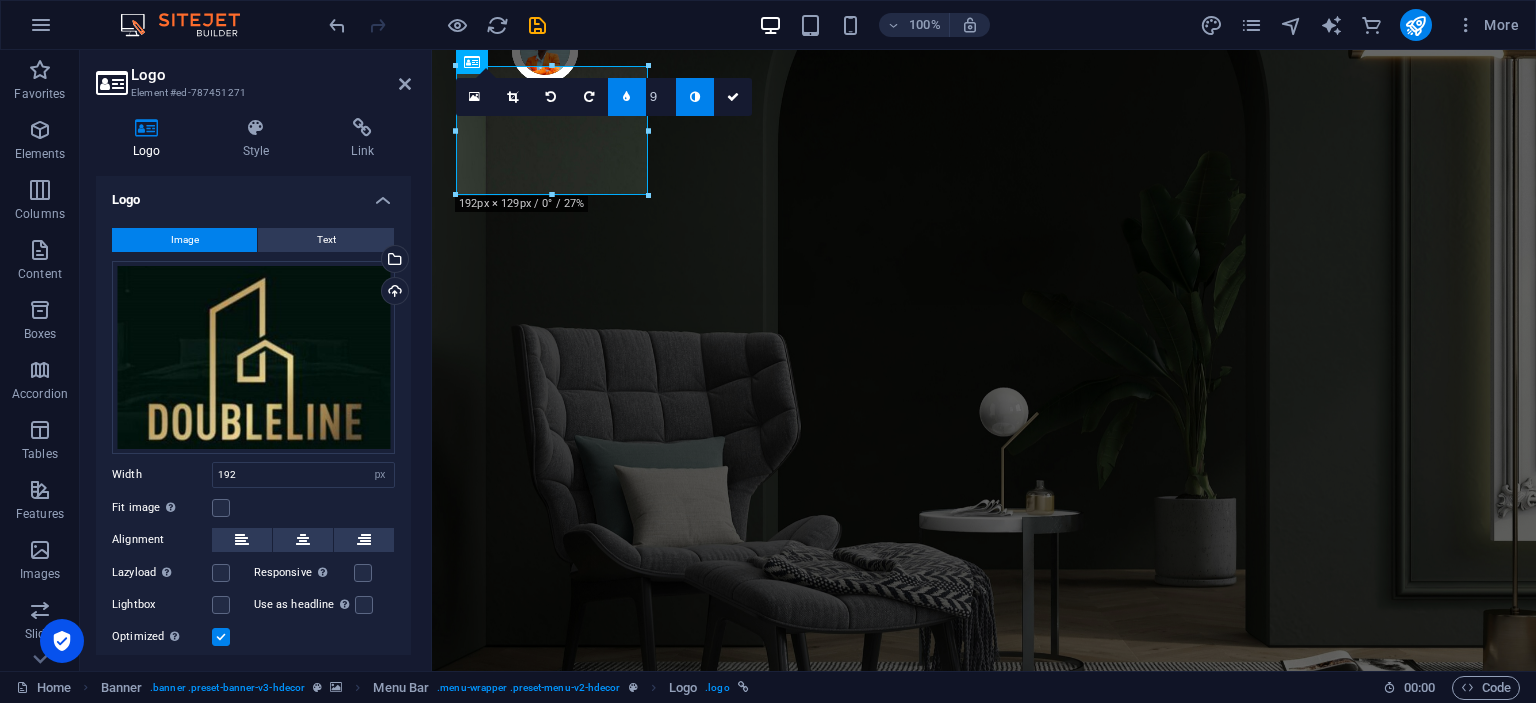 type on "8" 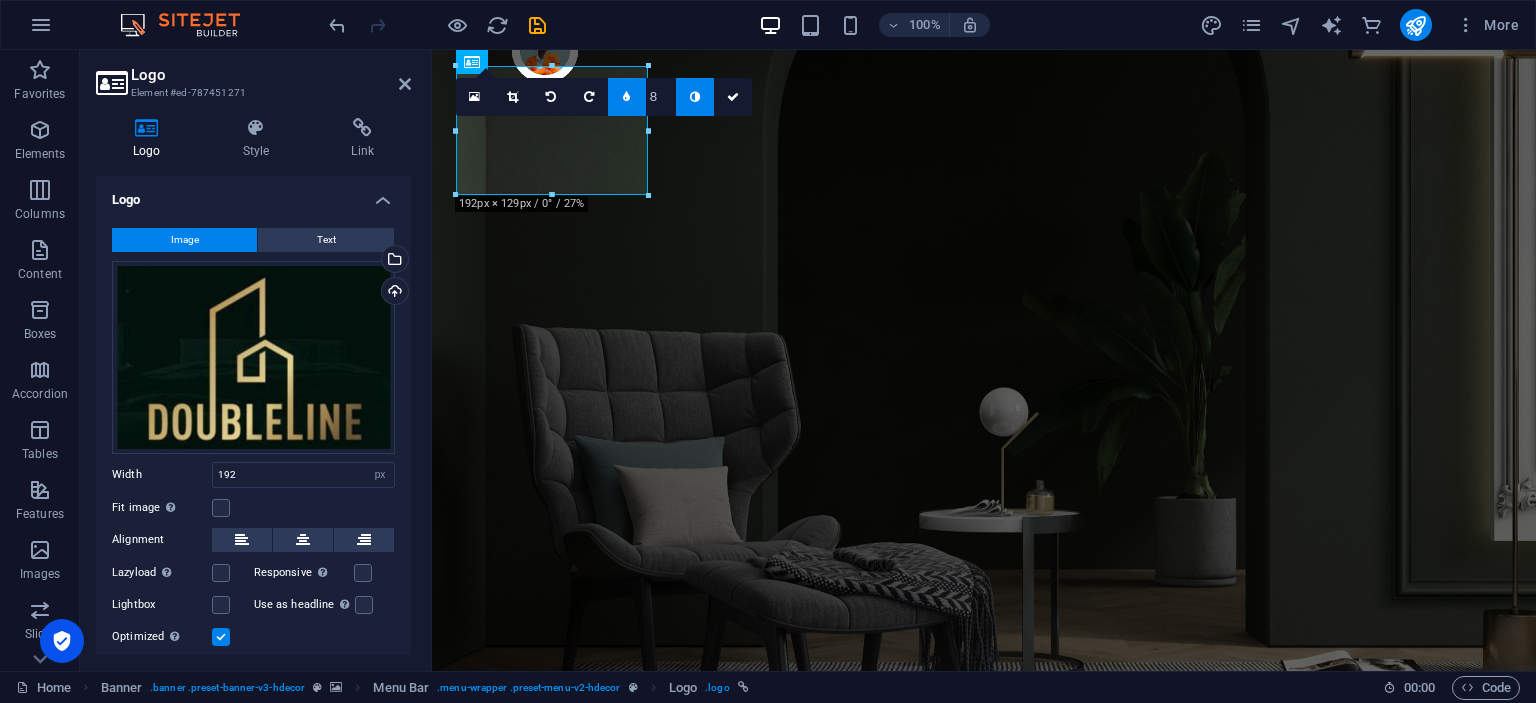 type on "7" 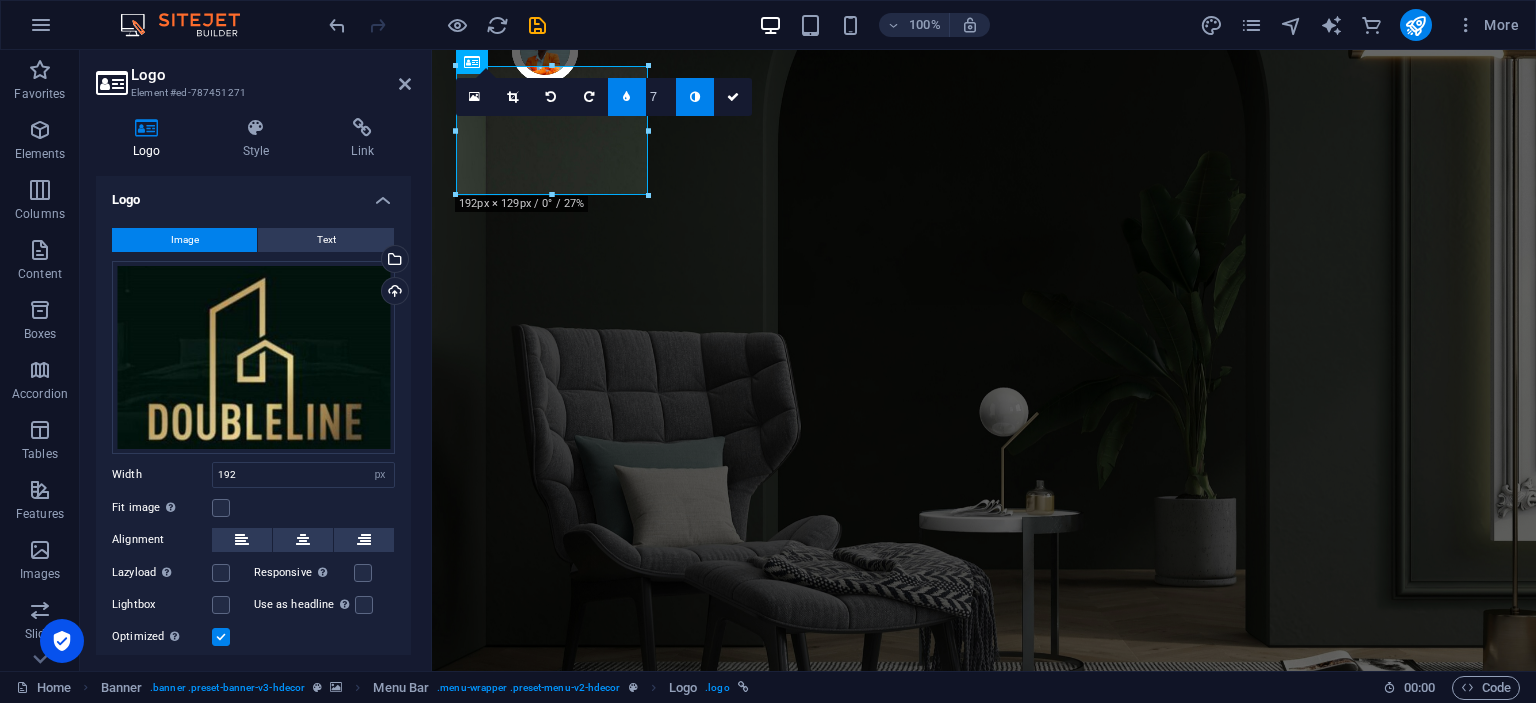 type on "6" 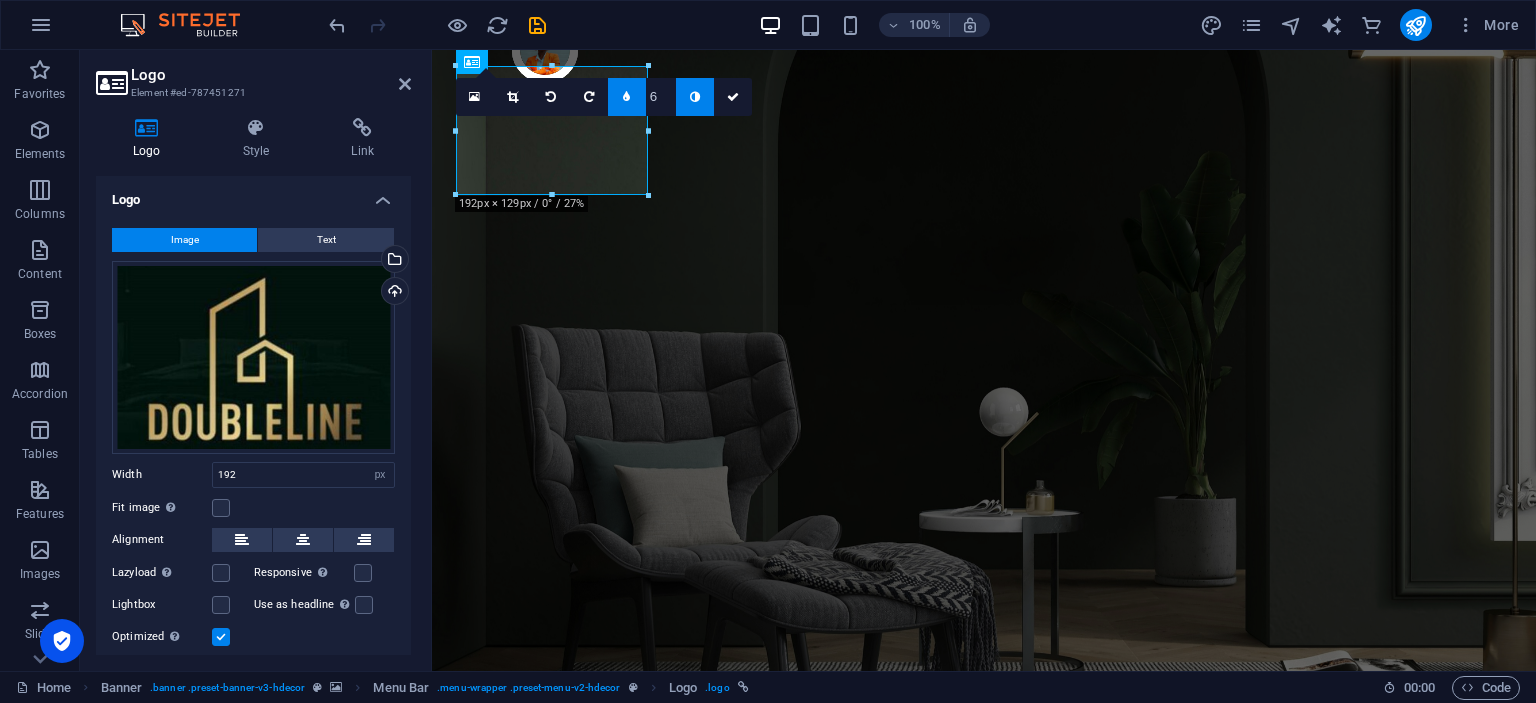 type on "5" 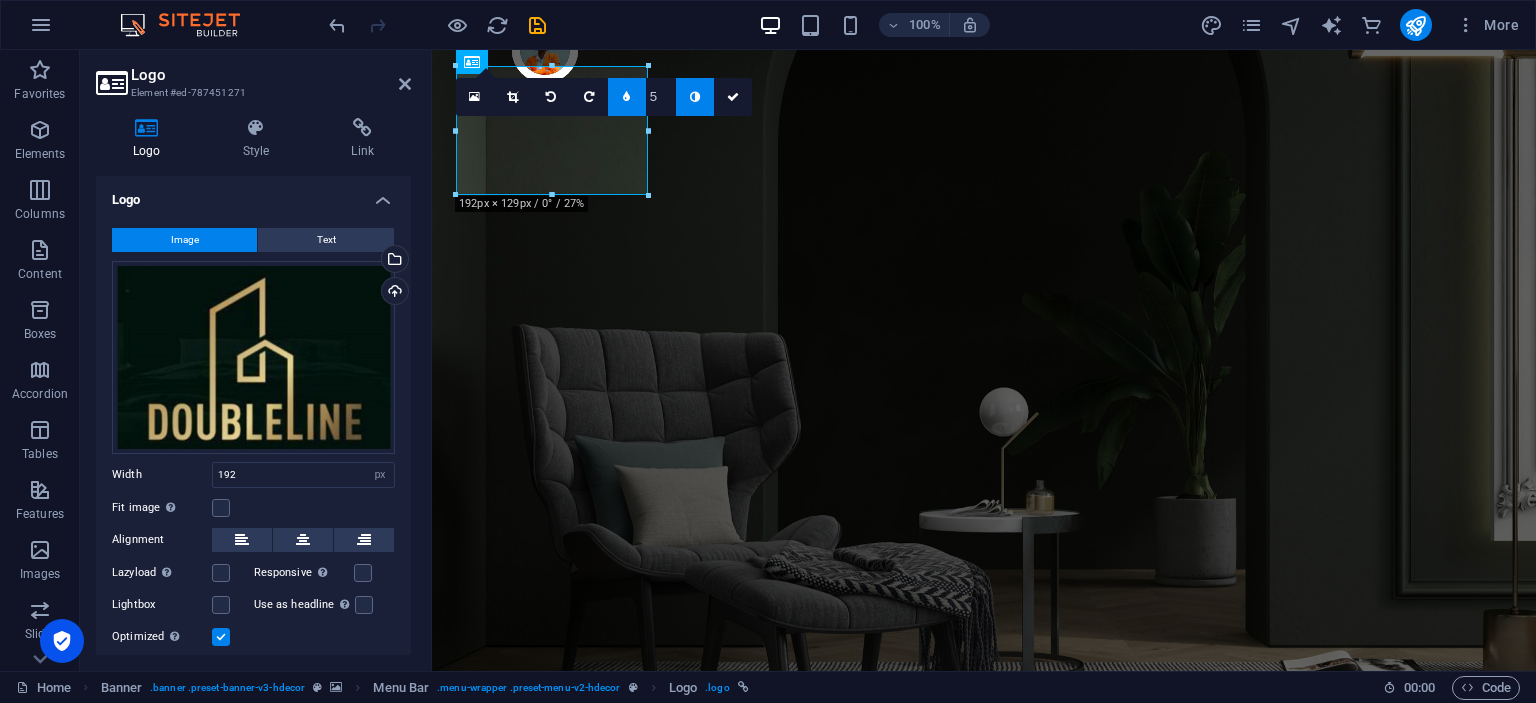 type on "4" 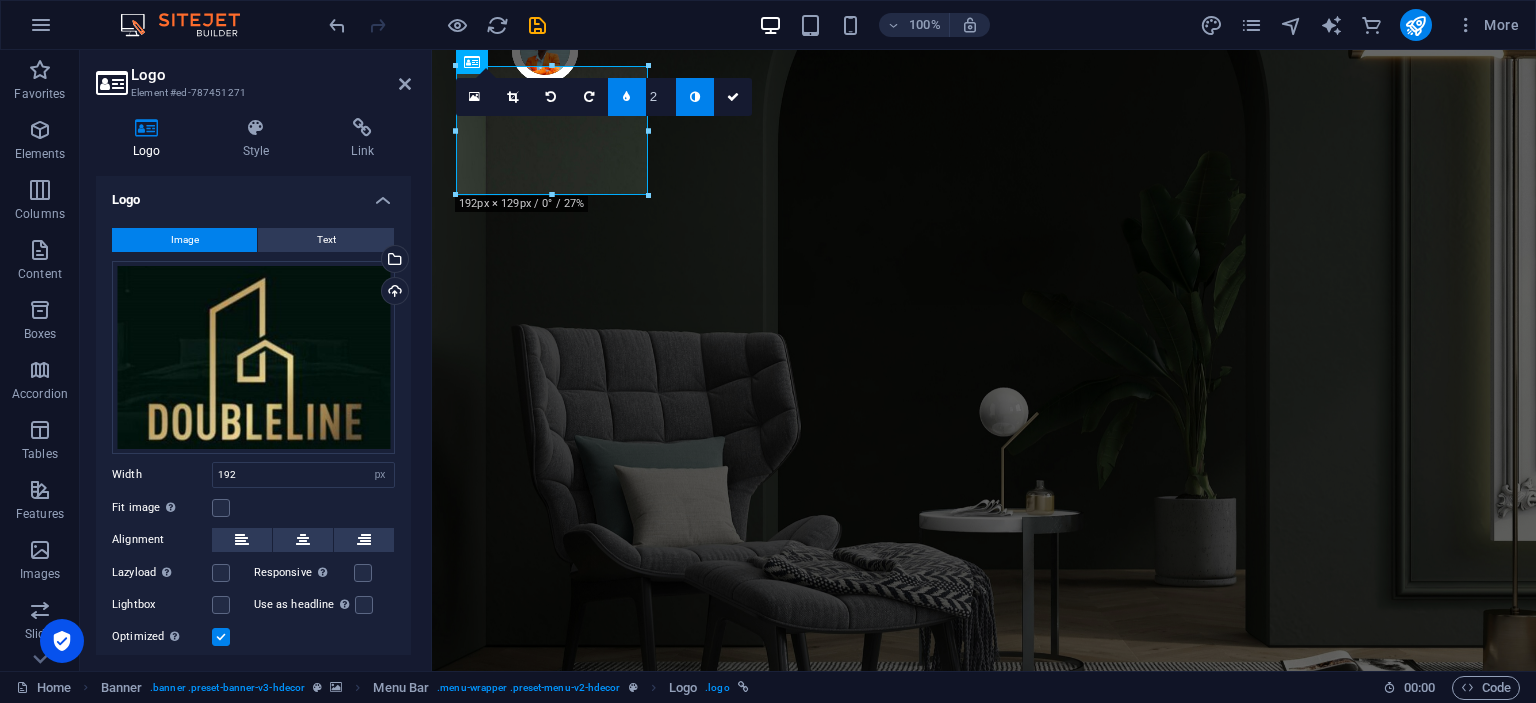 type on "1" 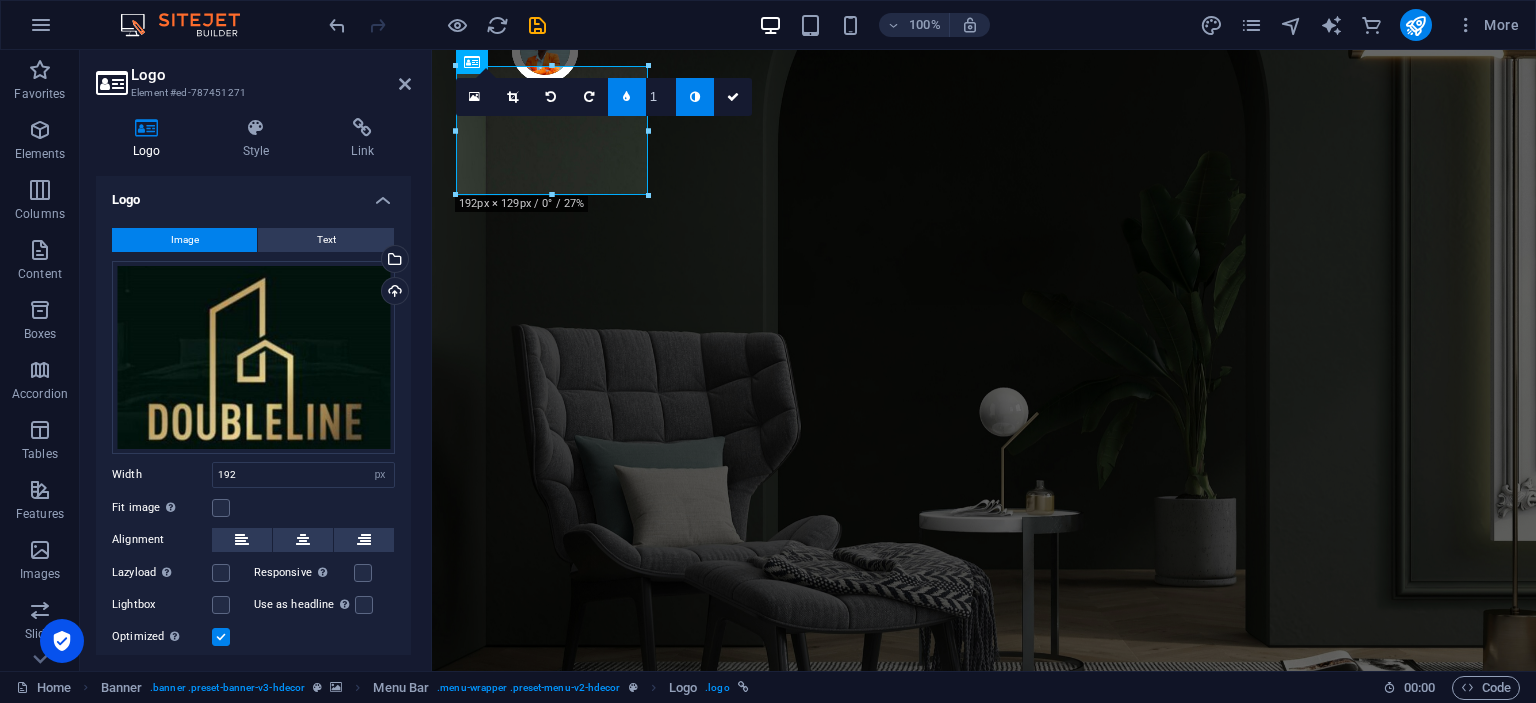 click on "1" at bounding box center (661, 96) 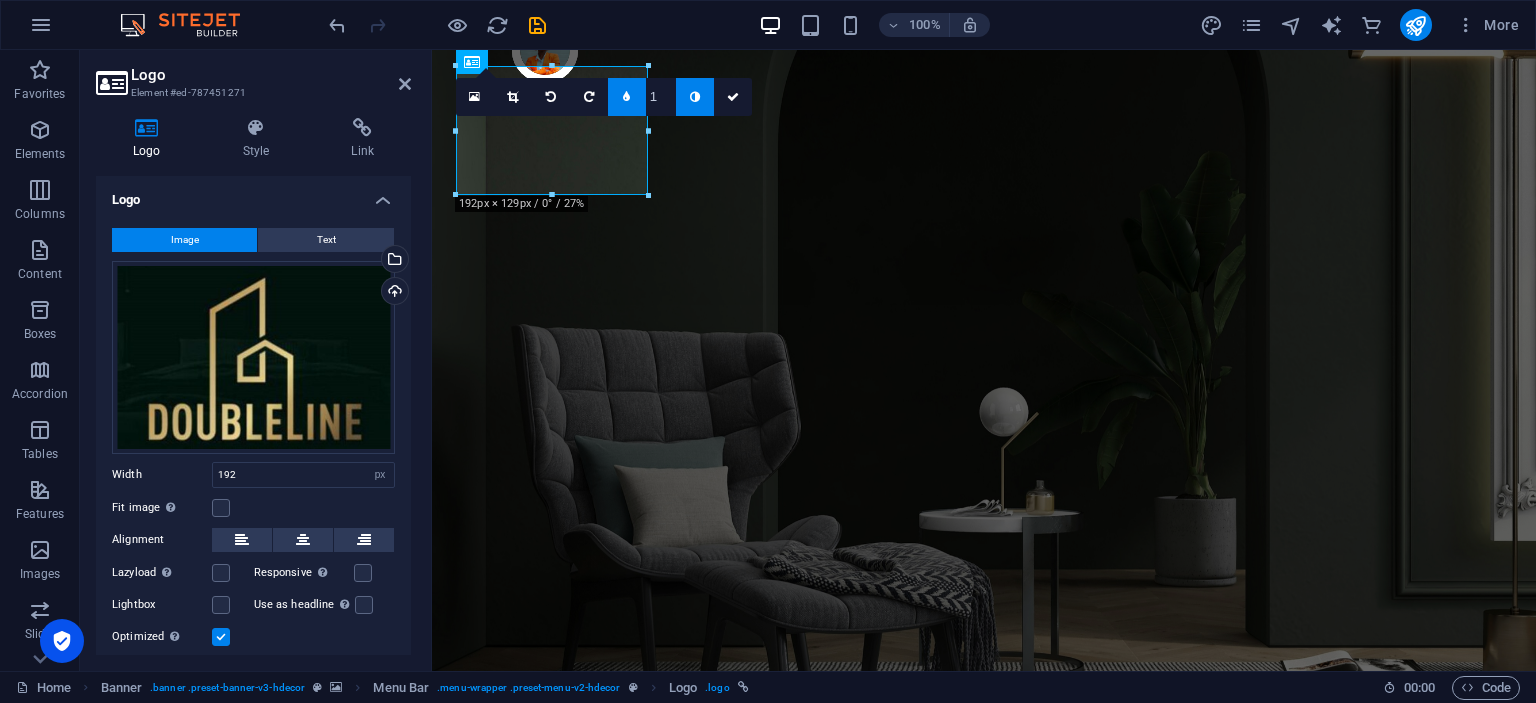 click at bounding box center (627, 97) 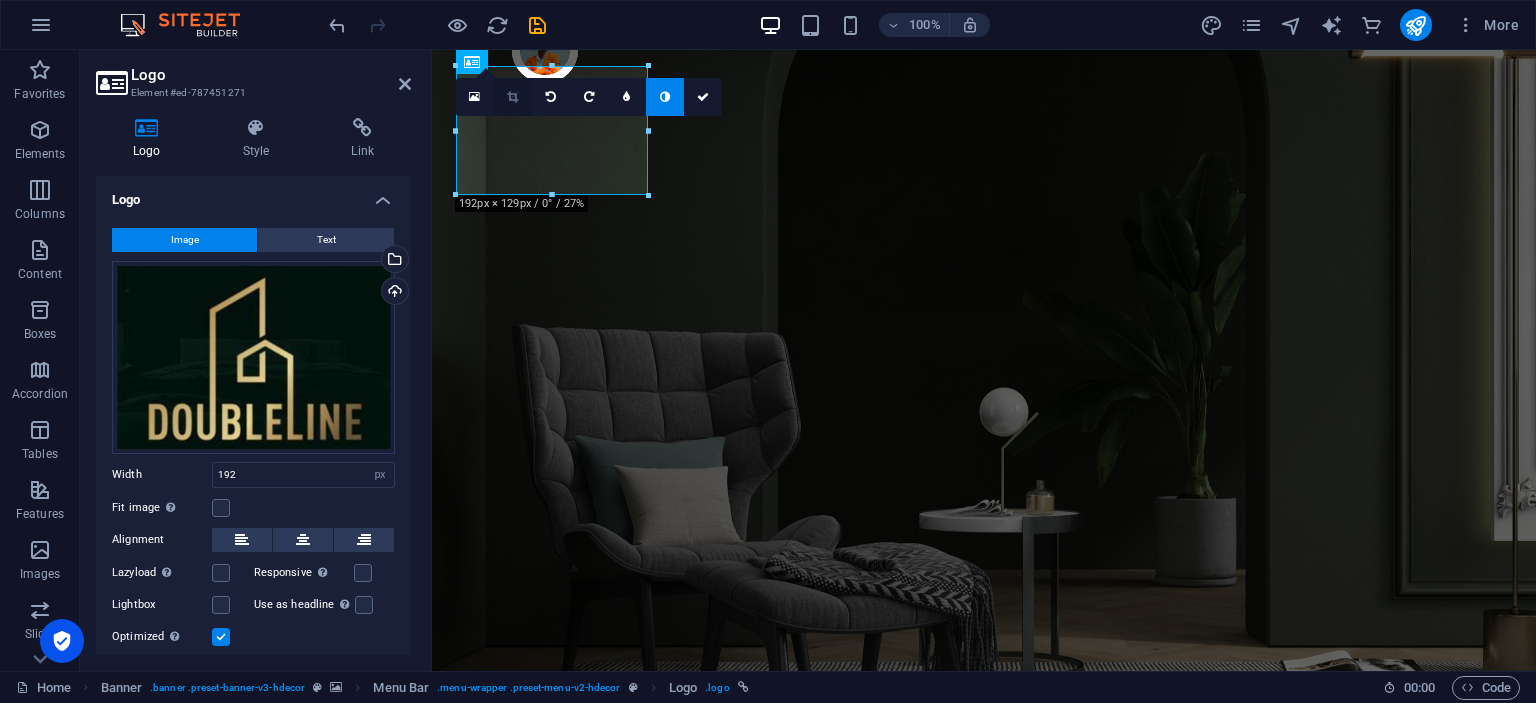 click at bounding box center [512, 97] 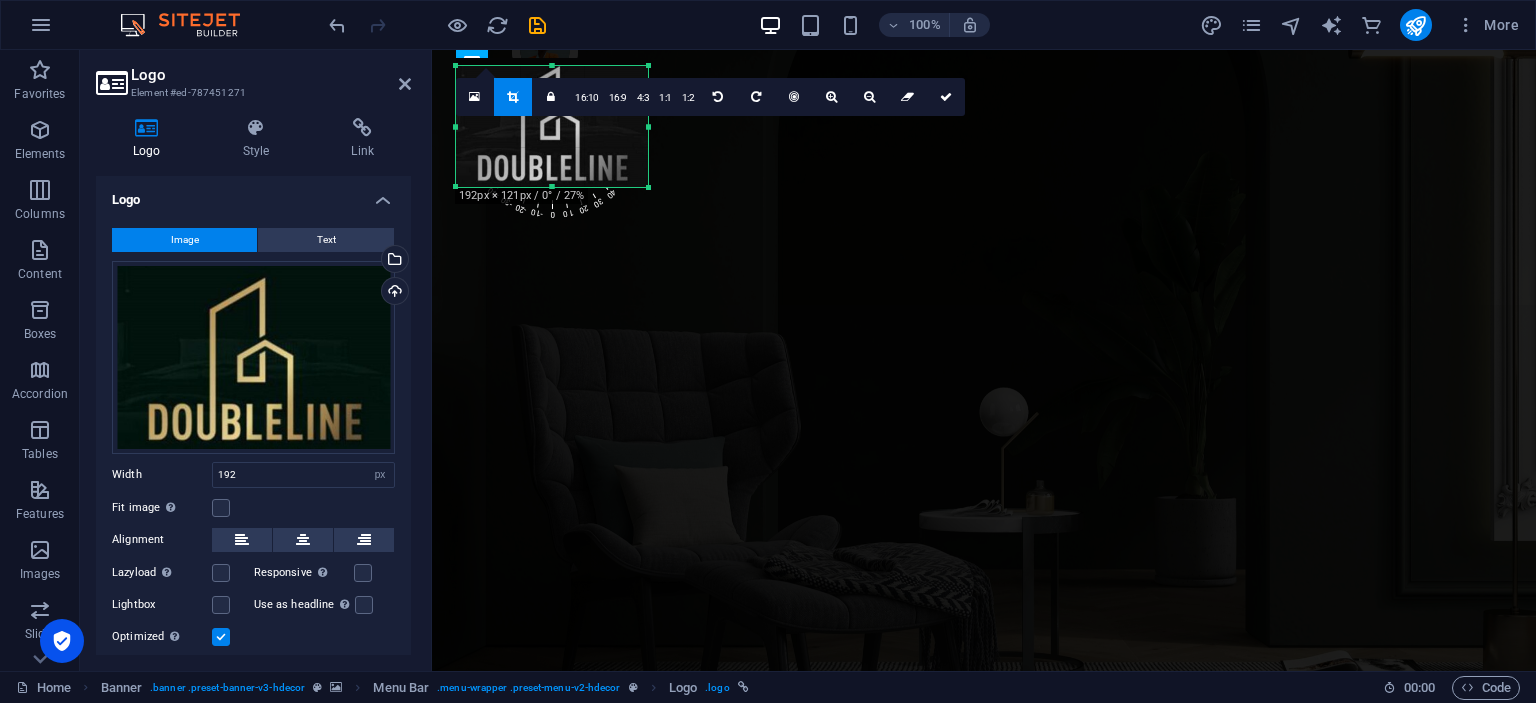 click on "180 170 160 150 140 130 120 110 100 90 80 70 60 50 40 30 20 10 0 -10 -20 -30 -40 -50 -60 -70 -80 -90 -100 -110 -120 -130 -140 -150 -160 -170 192px × 121px / 0° / 27% 16:10 16:9 4:3 1:1 1:2 0" at bounding box center (552, 126) 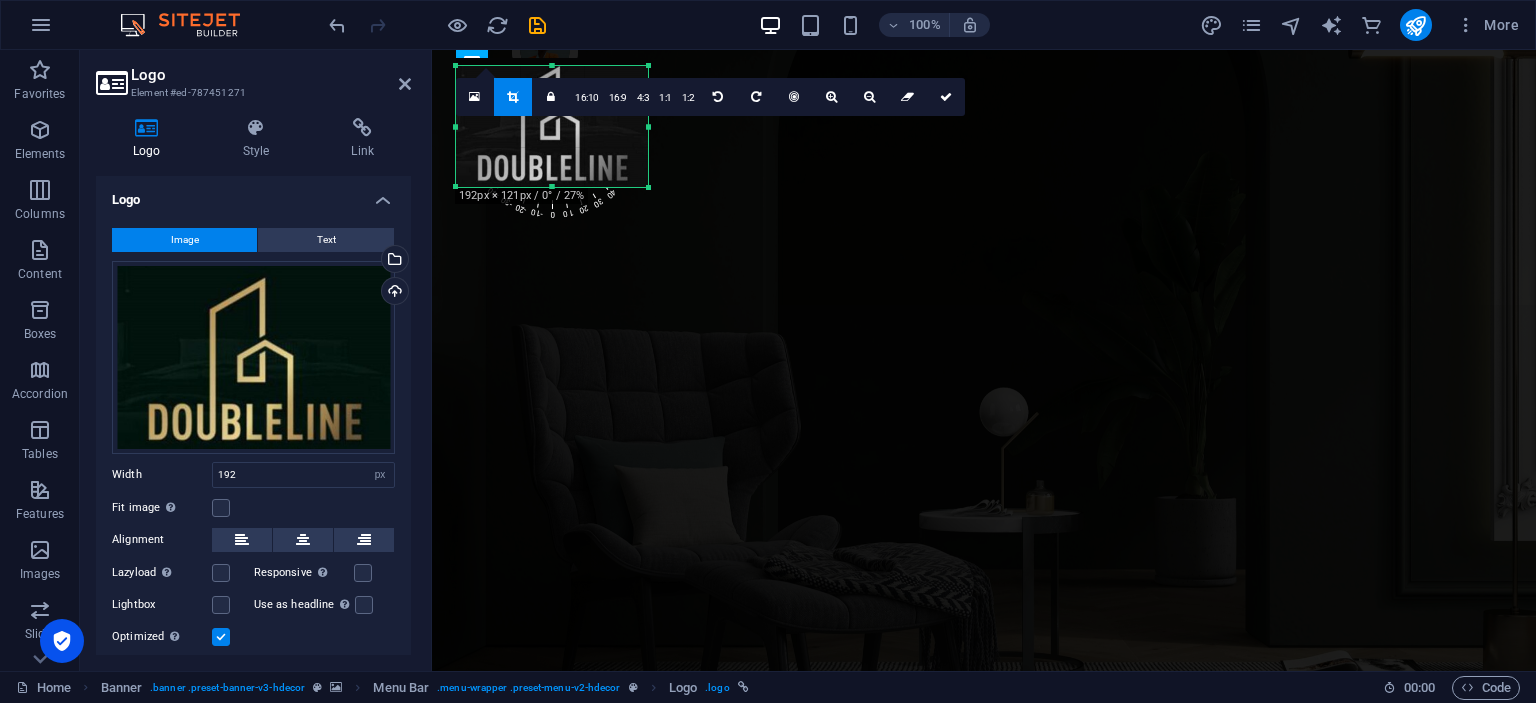 click on "180 170 160 150 140 130 120 110 100 90 80 70 60 50 40 30 20 10 0 -10 -20 -30 -40 -50 -60 -70 -80 -90 -100 -110 -120 -130 -140 -150 -160 -170 192px × 121px / 0° / 27% 16:10 16:9 4:3 1:1 1:2 0" at bounding box center (552, 126) 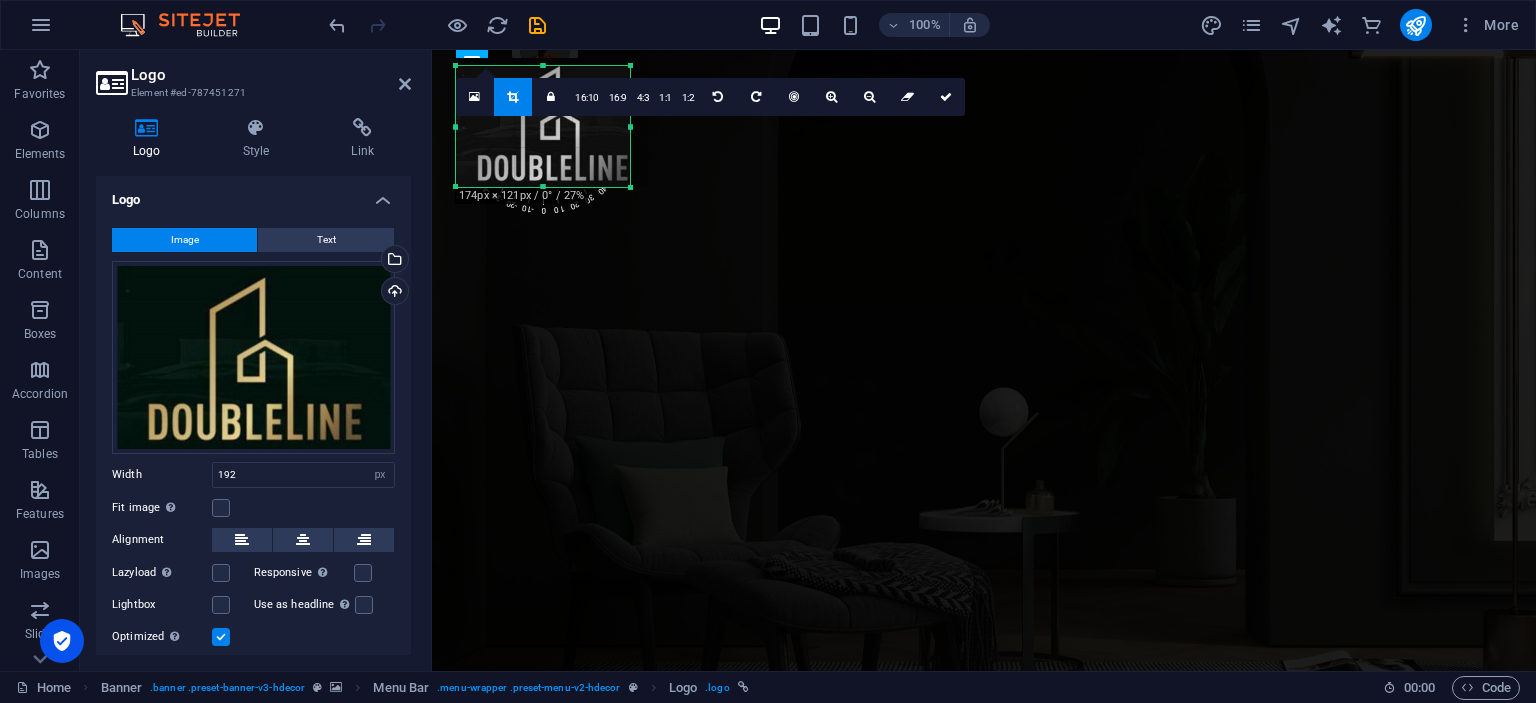 drag, startPoint x: 648, startPoint y: 128, endPoint x: 630, endPoint y: 127, distance: 18.027756 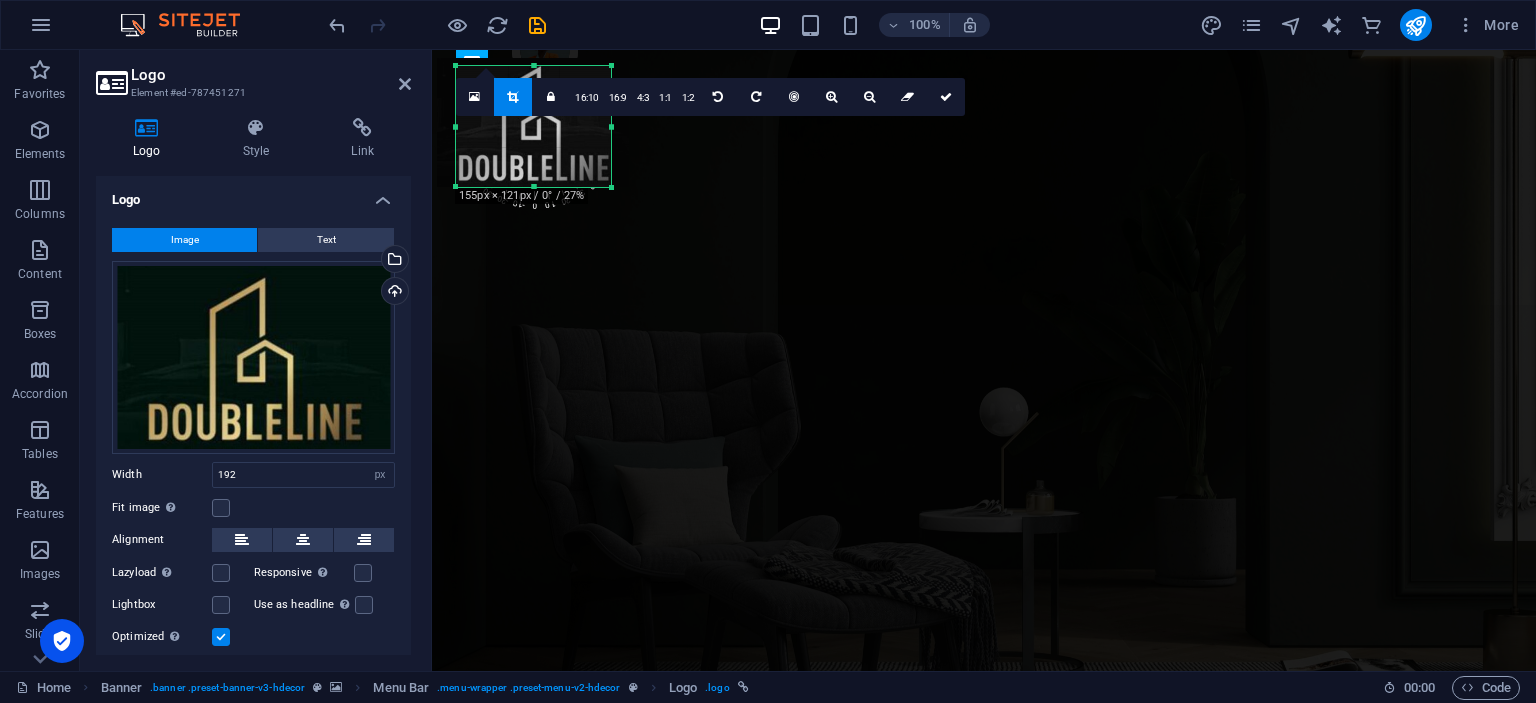 drag, startPoint x: 452, startPoint y: 124, endPoint x: 471, endPoint y: 128, distance: 19.416489 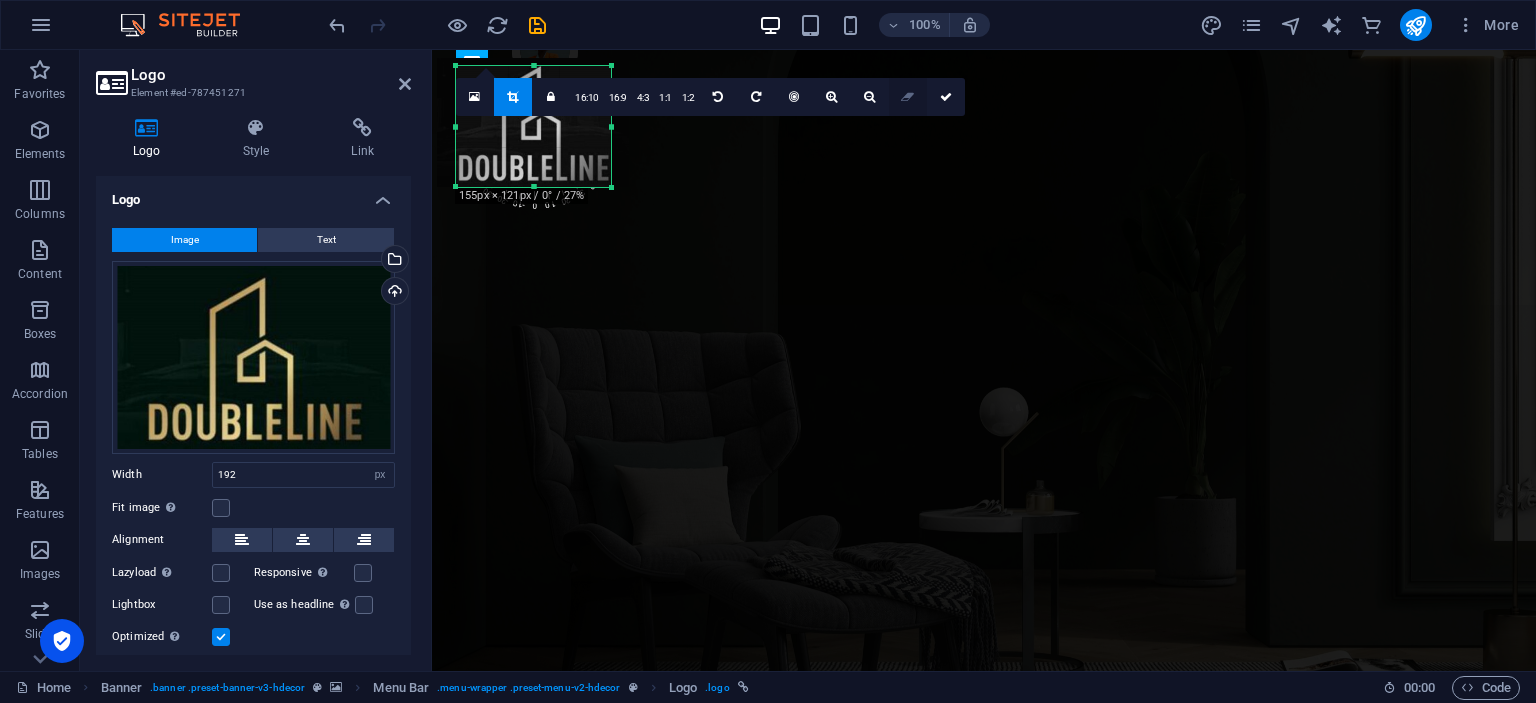 click at bounding box center [907, 97] 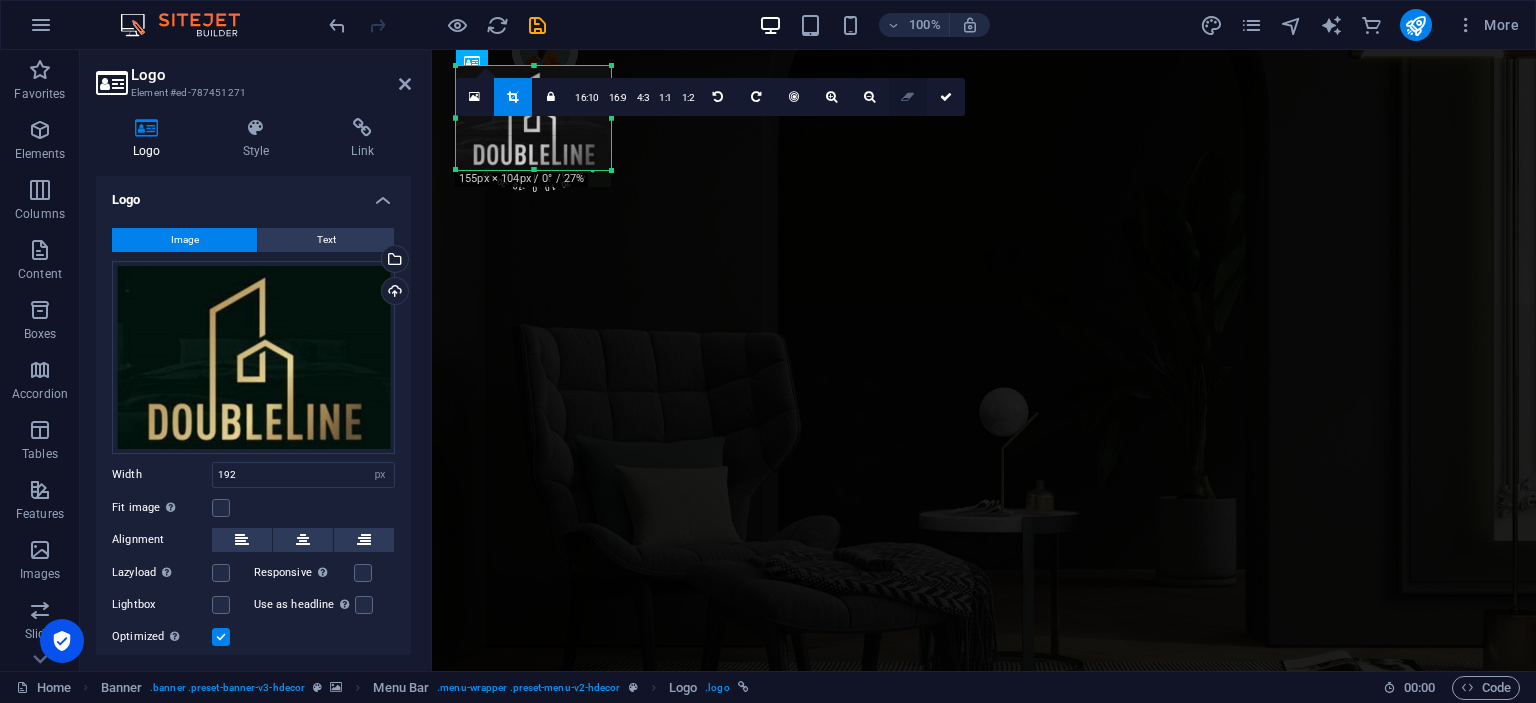 click at bounding box center (907, 97) 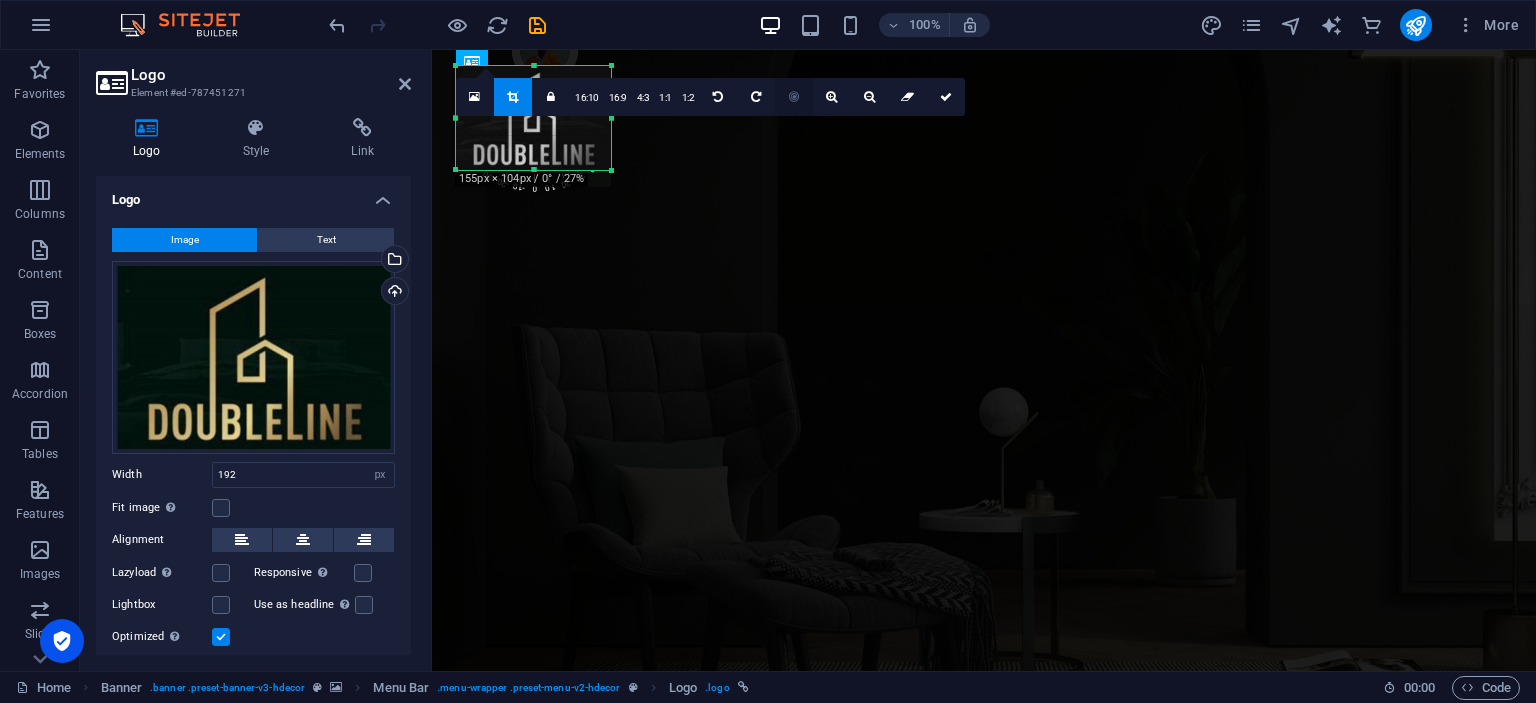 click at bounding box center [794, 97] 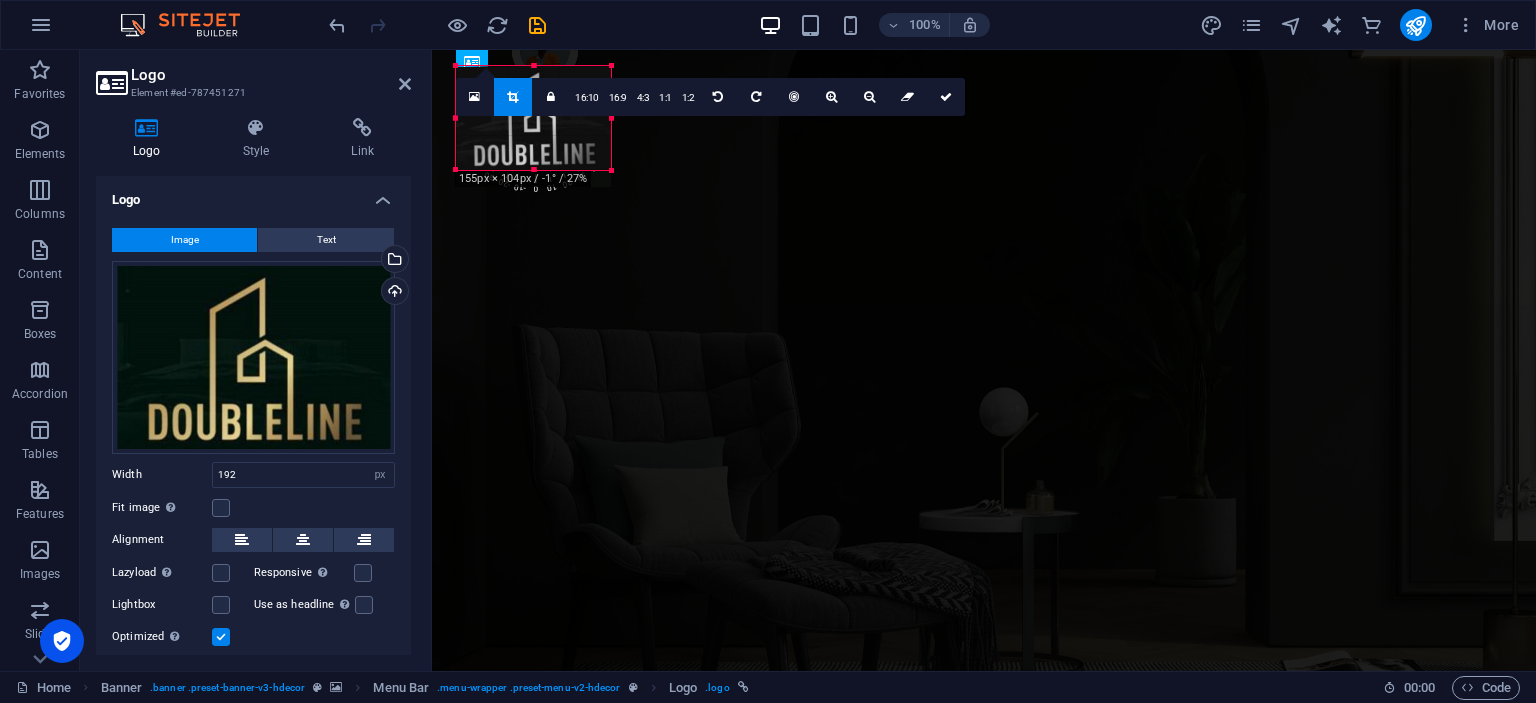 drag, startPoint x: 615, startPoint y: 119, endPoint x: 605, endPoint y: 118, distance: 10.049875 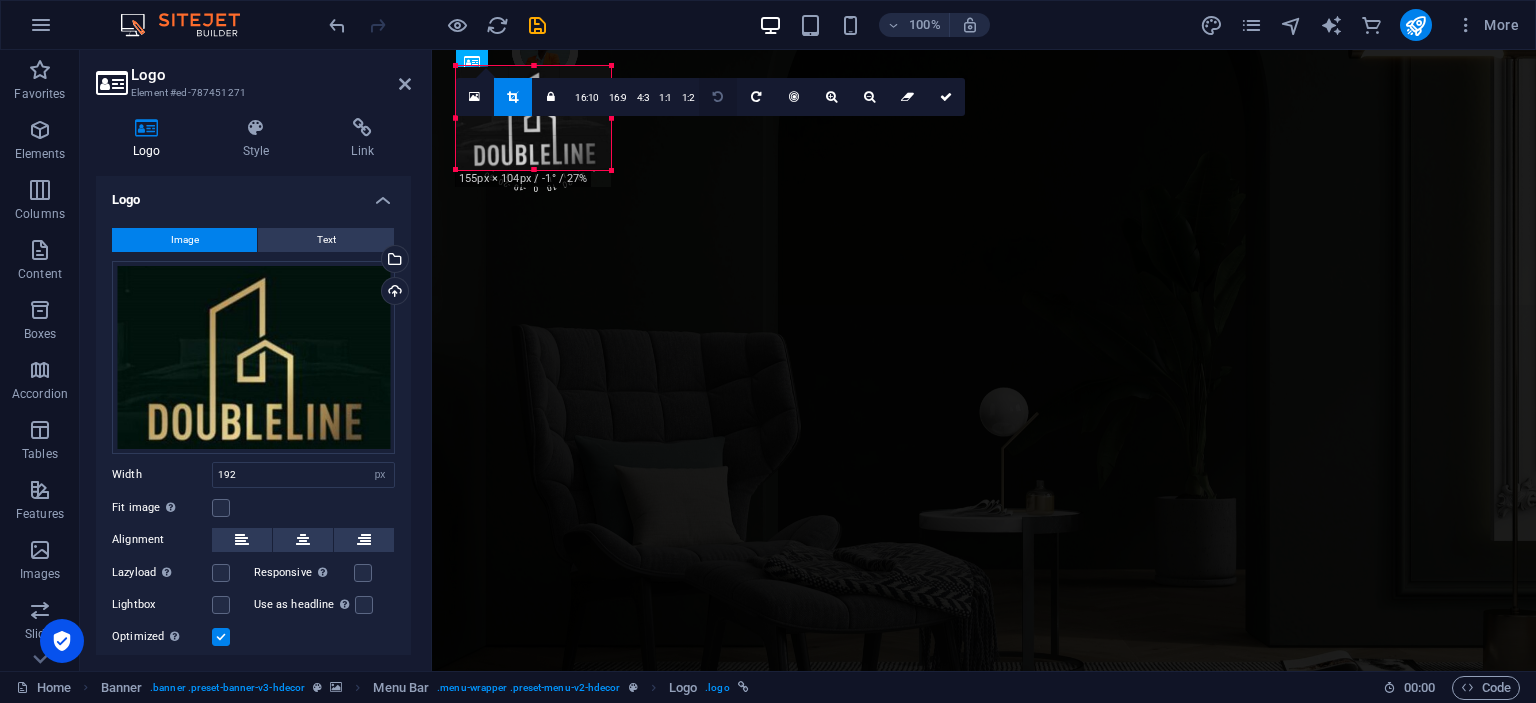 click at bounding box center (718, 97) 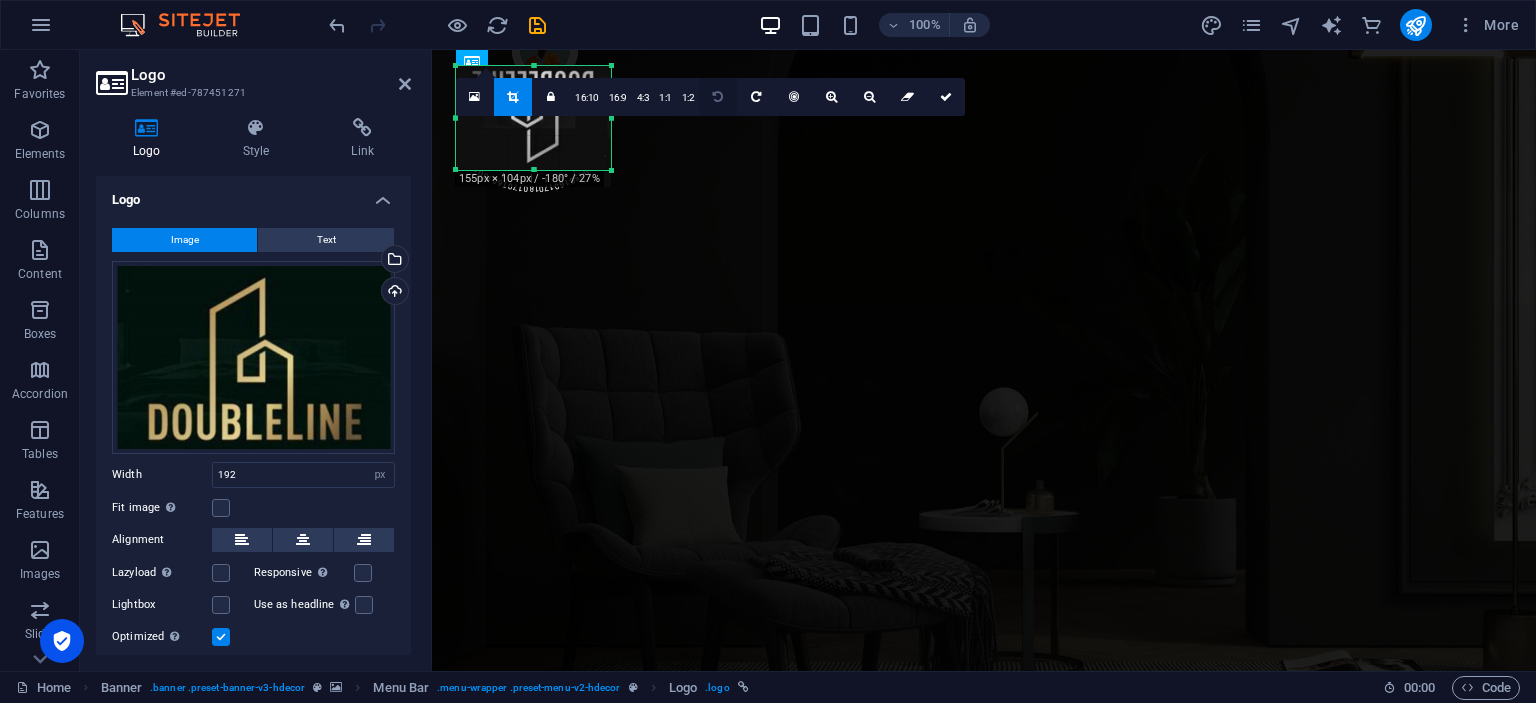 click at bounding box center [718, 97] 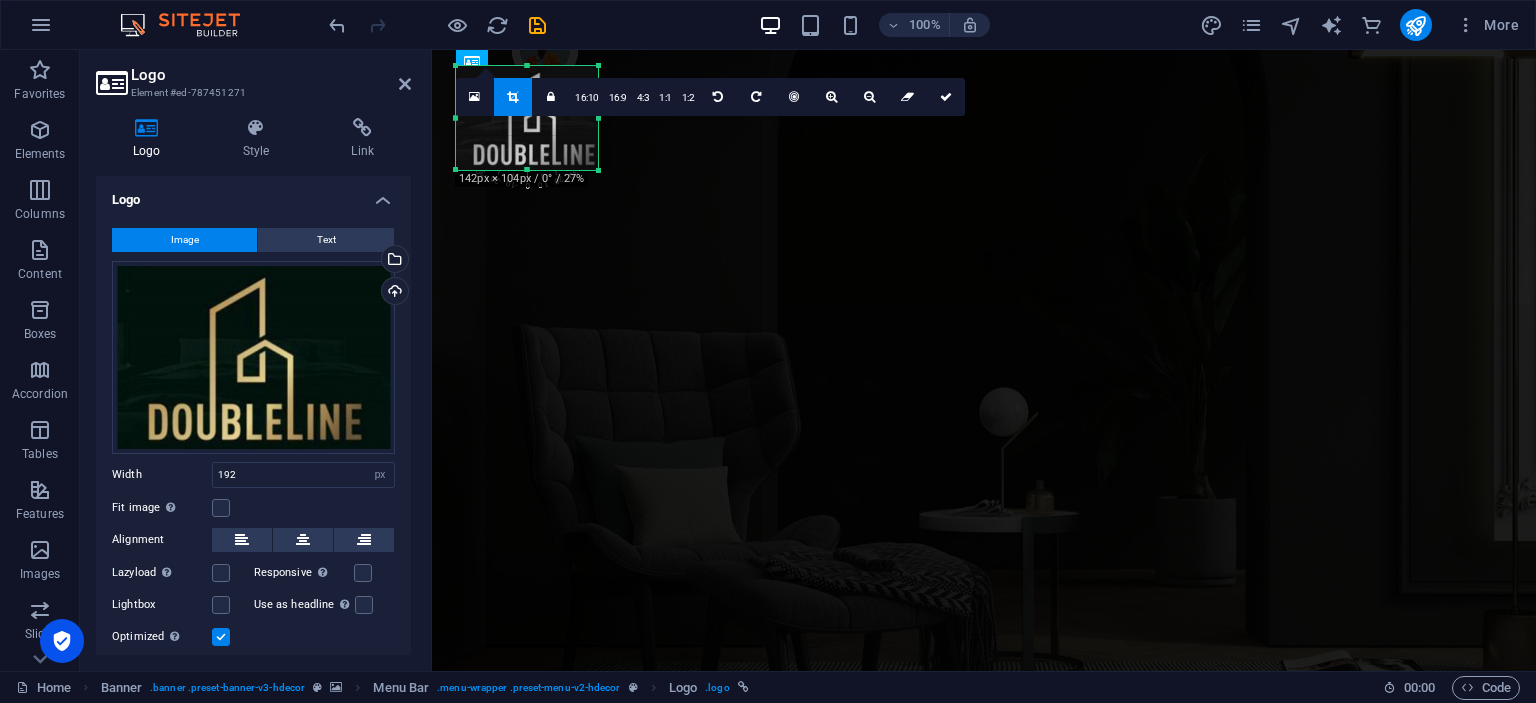 drag, startPoint x: 609, startPoint y: 118, endPoint x: 596, endPoint y: 119, distance: 13.038404 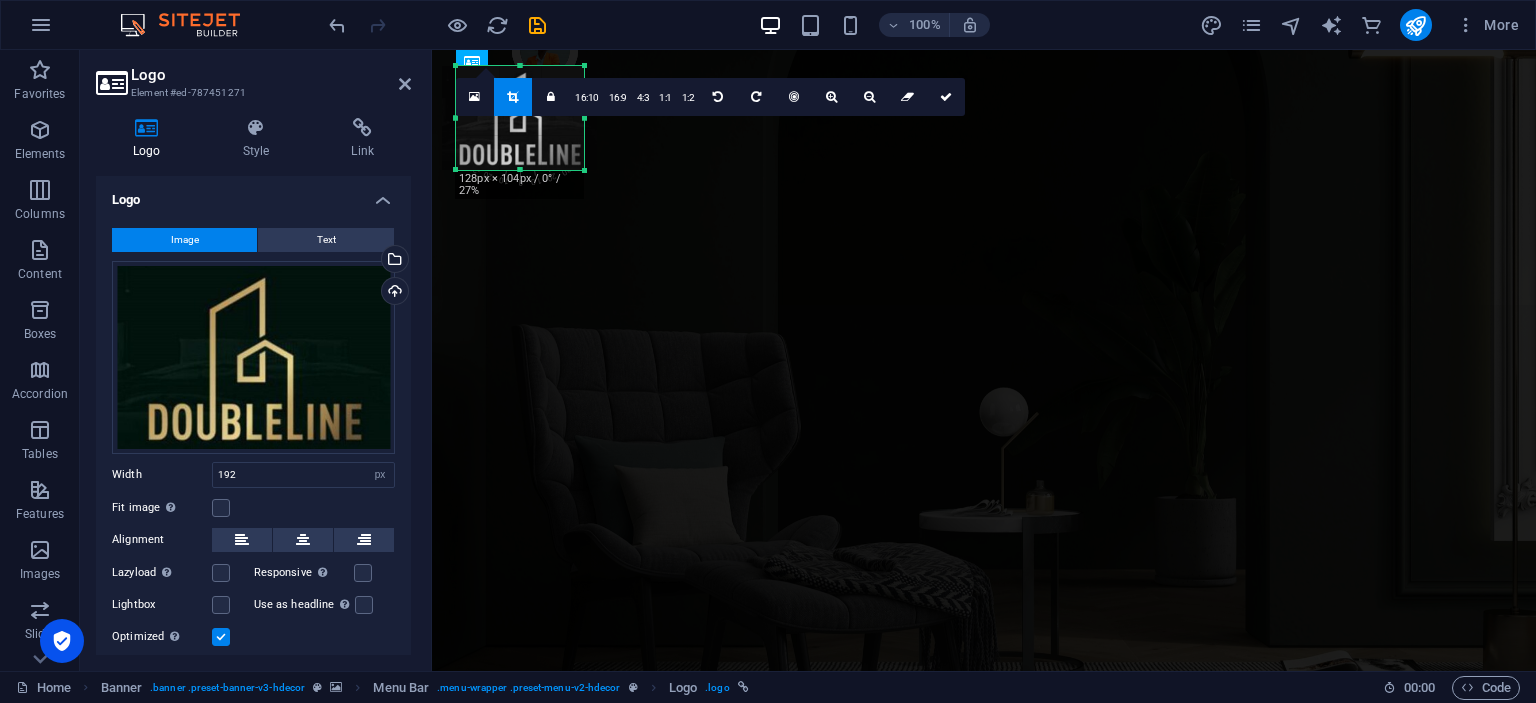 drag, startPoint x: 456, startPoint y: 121, endPoint x: 470, endPoint y: 122, distance: 14.035668 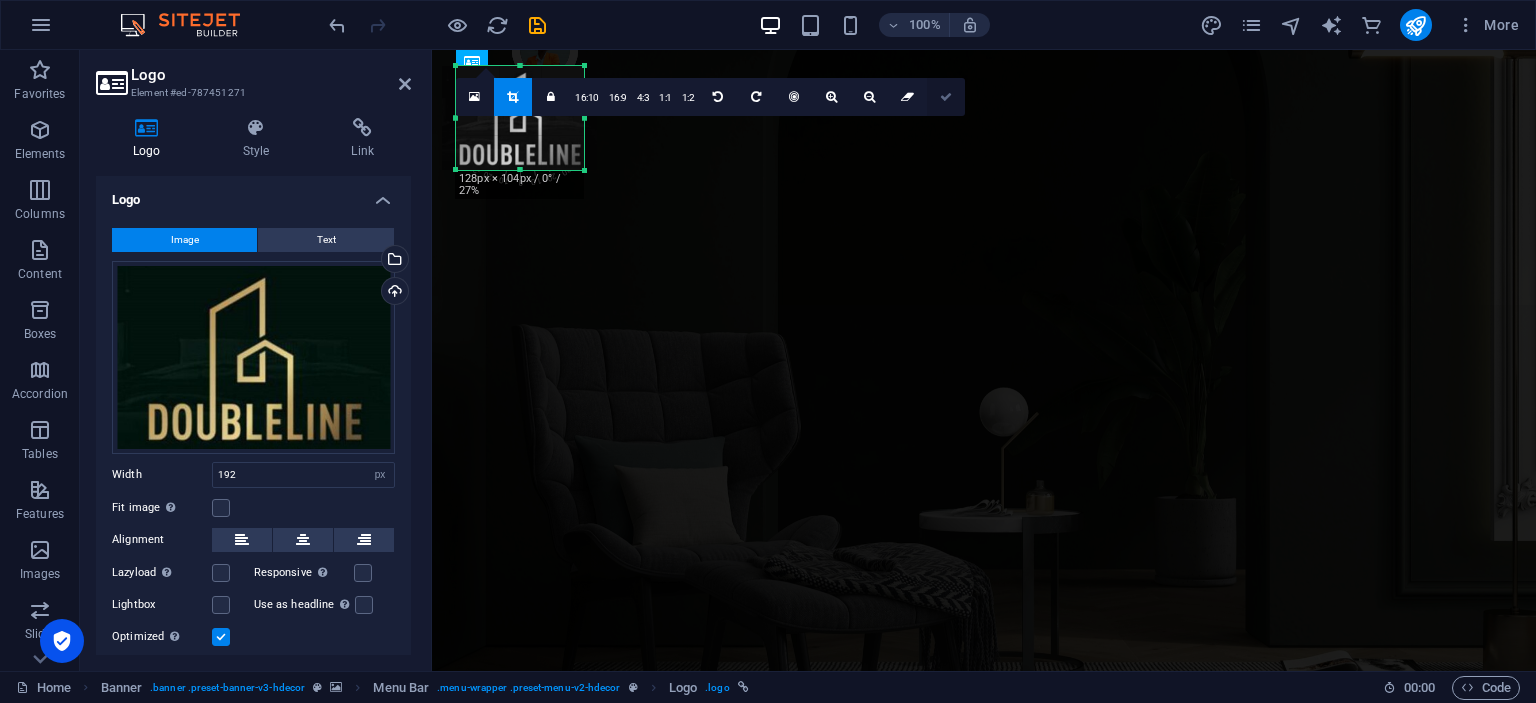 click at bounding box center (946, 97) 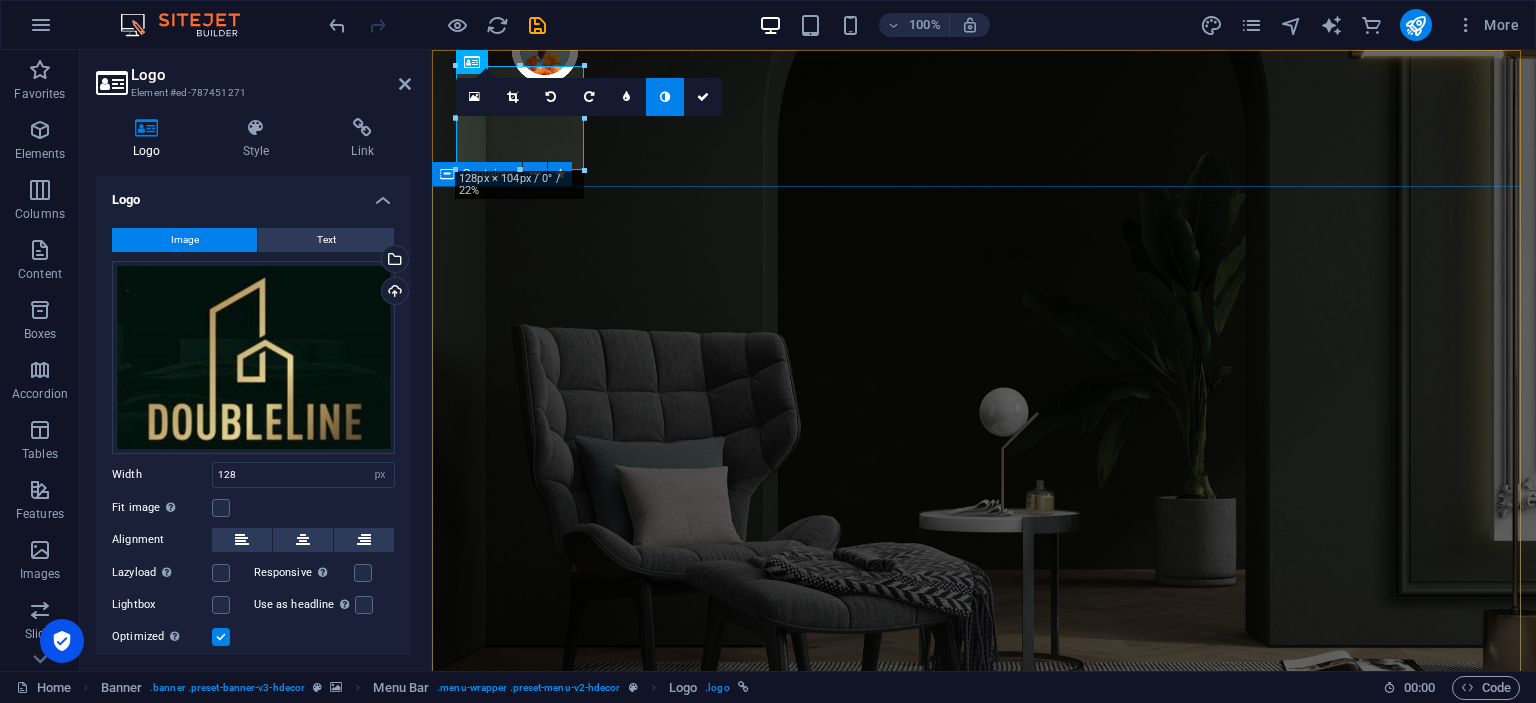 click on "Make Your Interior Minimalistic & Modern Turn your room with panto into a lot more minimalist and modern with ease and speed" at bounding box center (984, 1230) 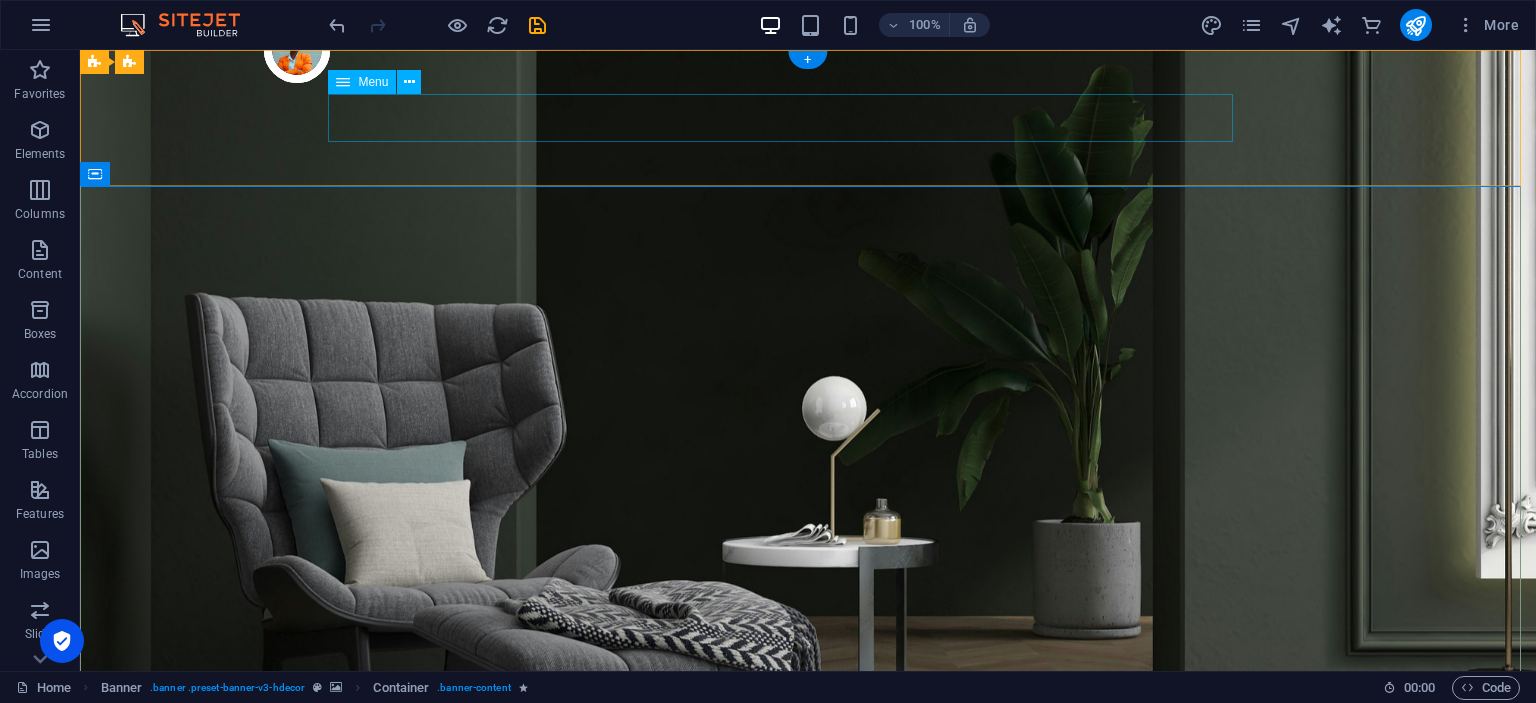 click on "Products About Us Testimonials Stores Contact" at bounding box center (808, 940) 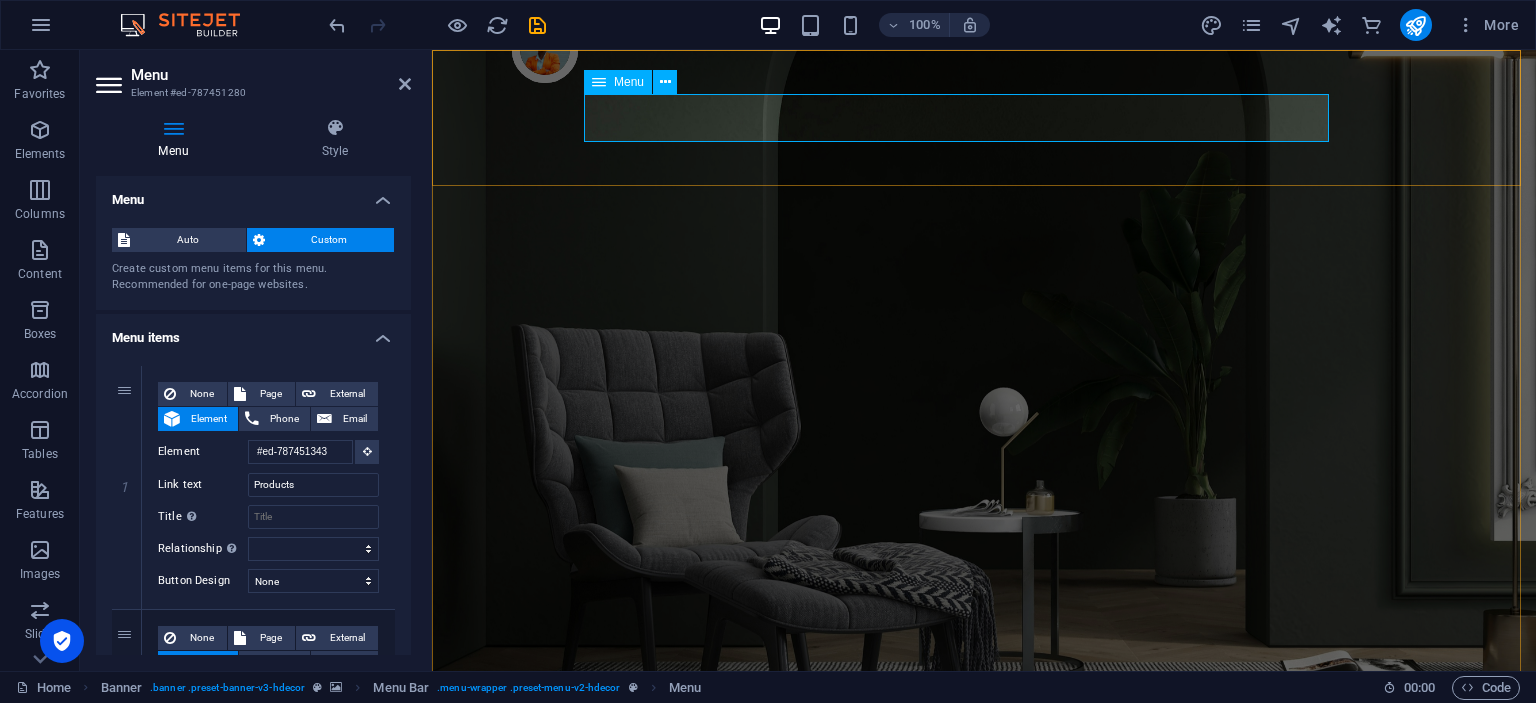 click on "Products About Us Testimonials Stores Contact" at bounding box center [984, 940] 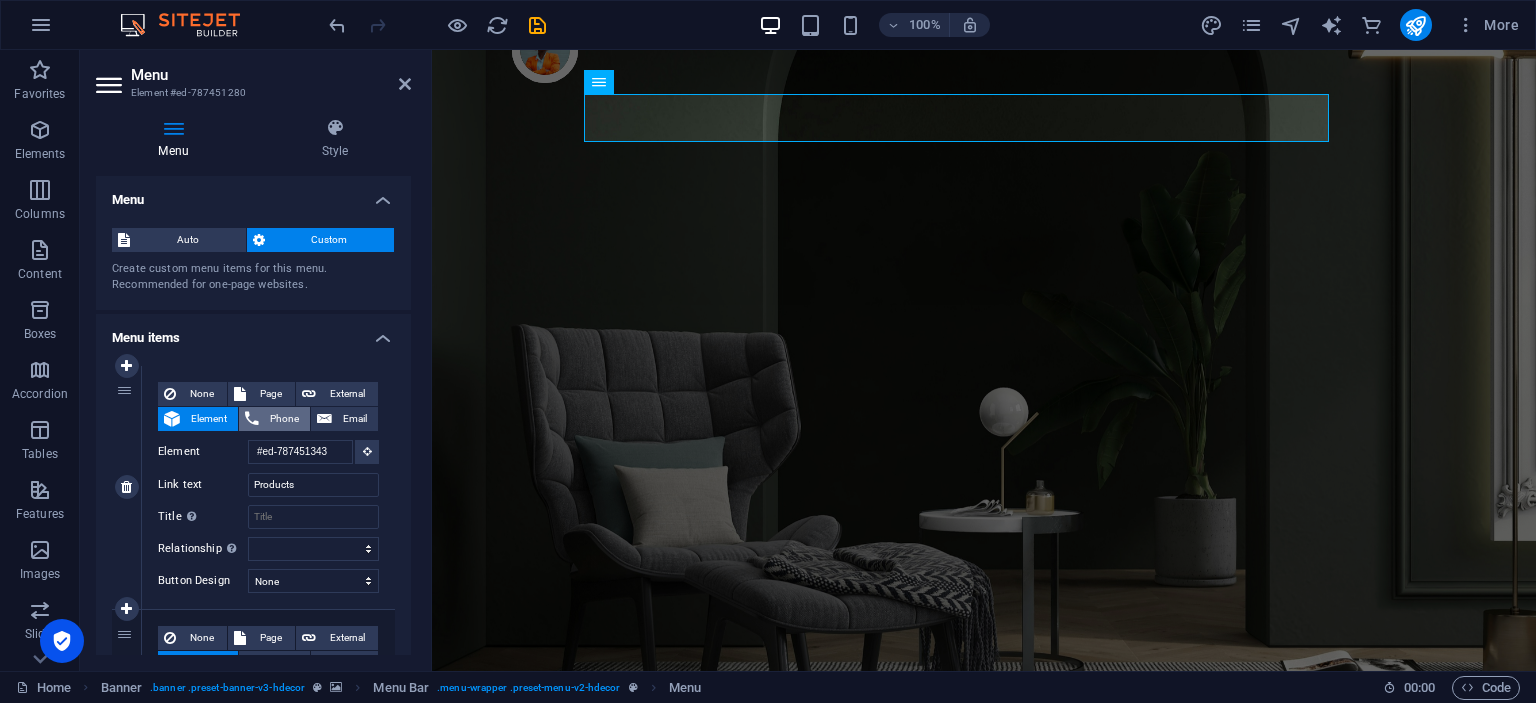 click at bounding box center [252, 419] 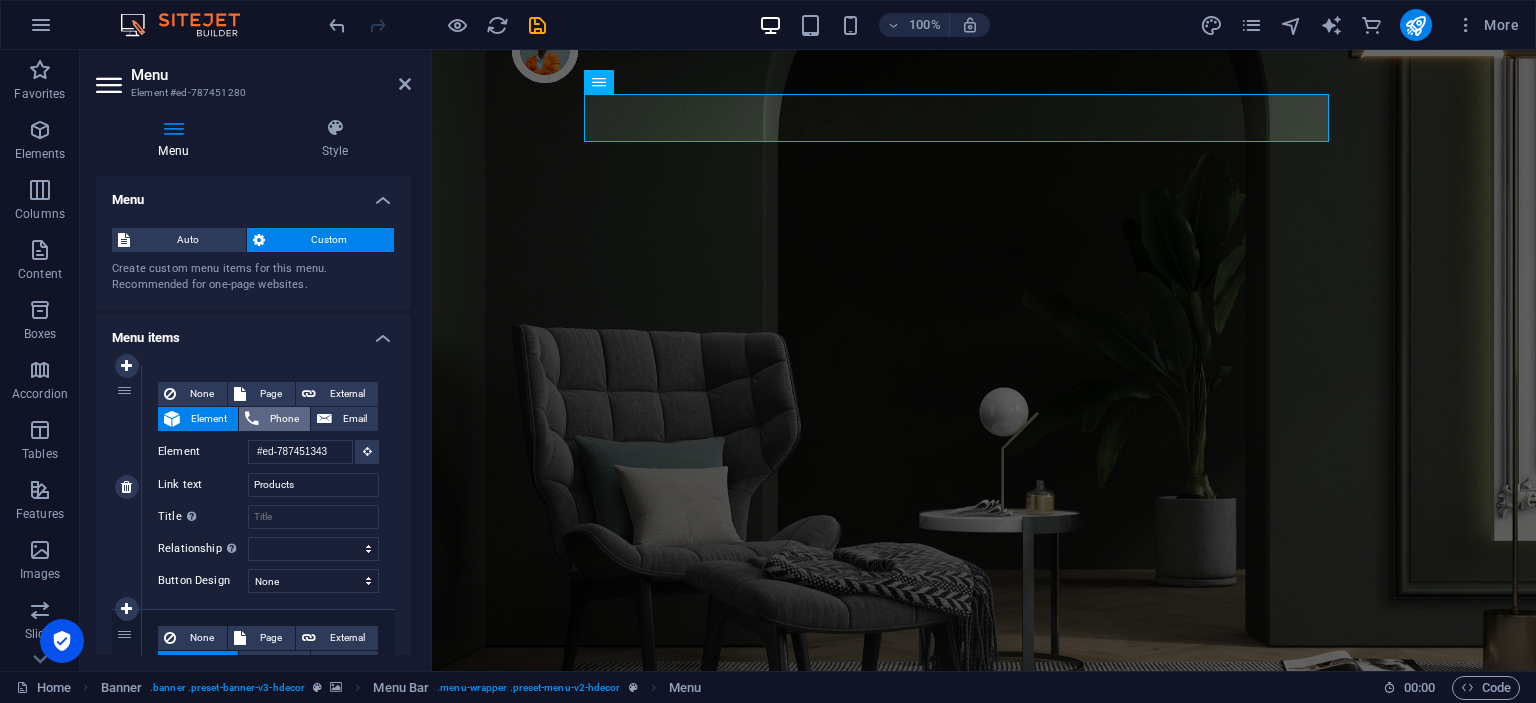 select 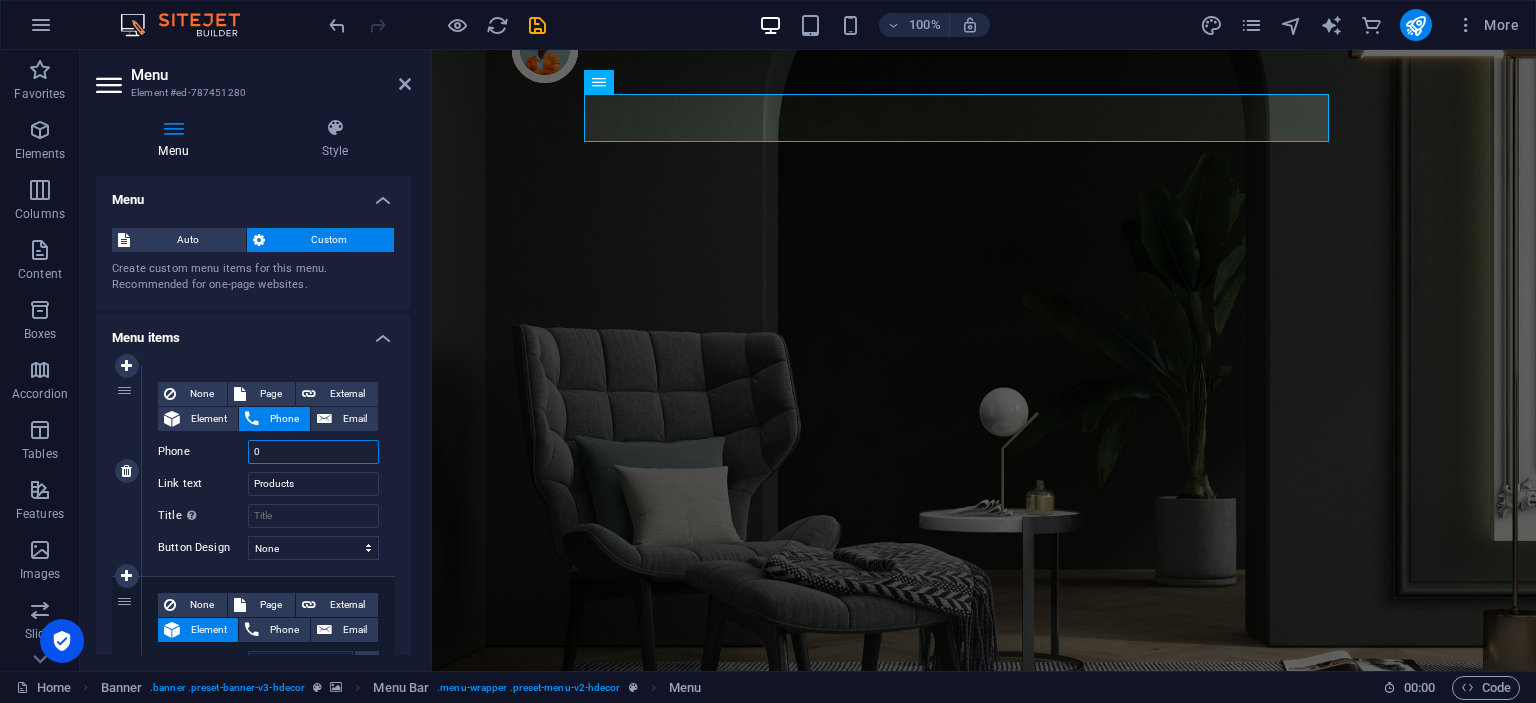 type on "01" 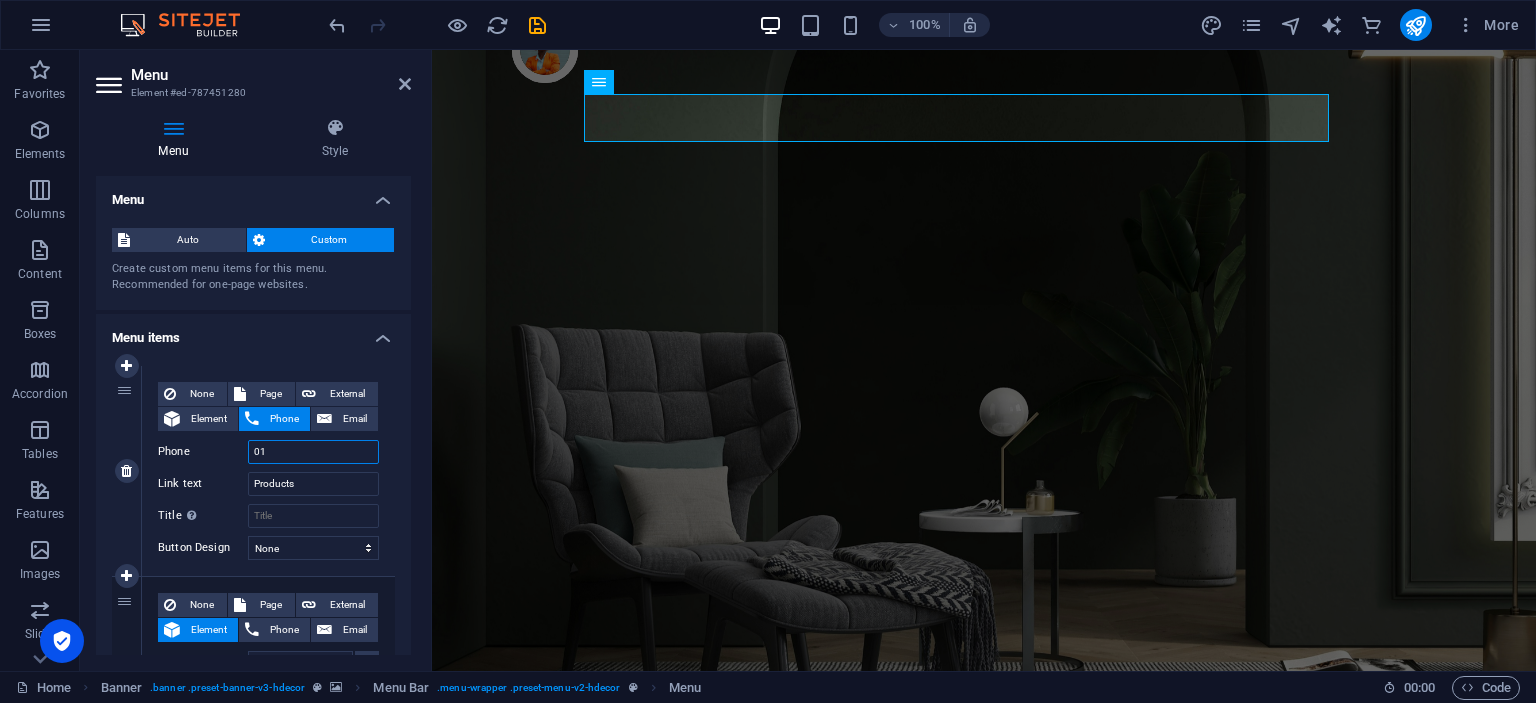select 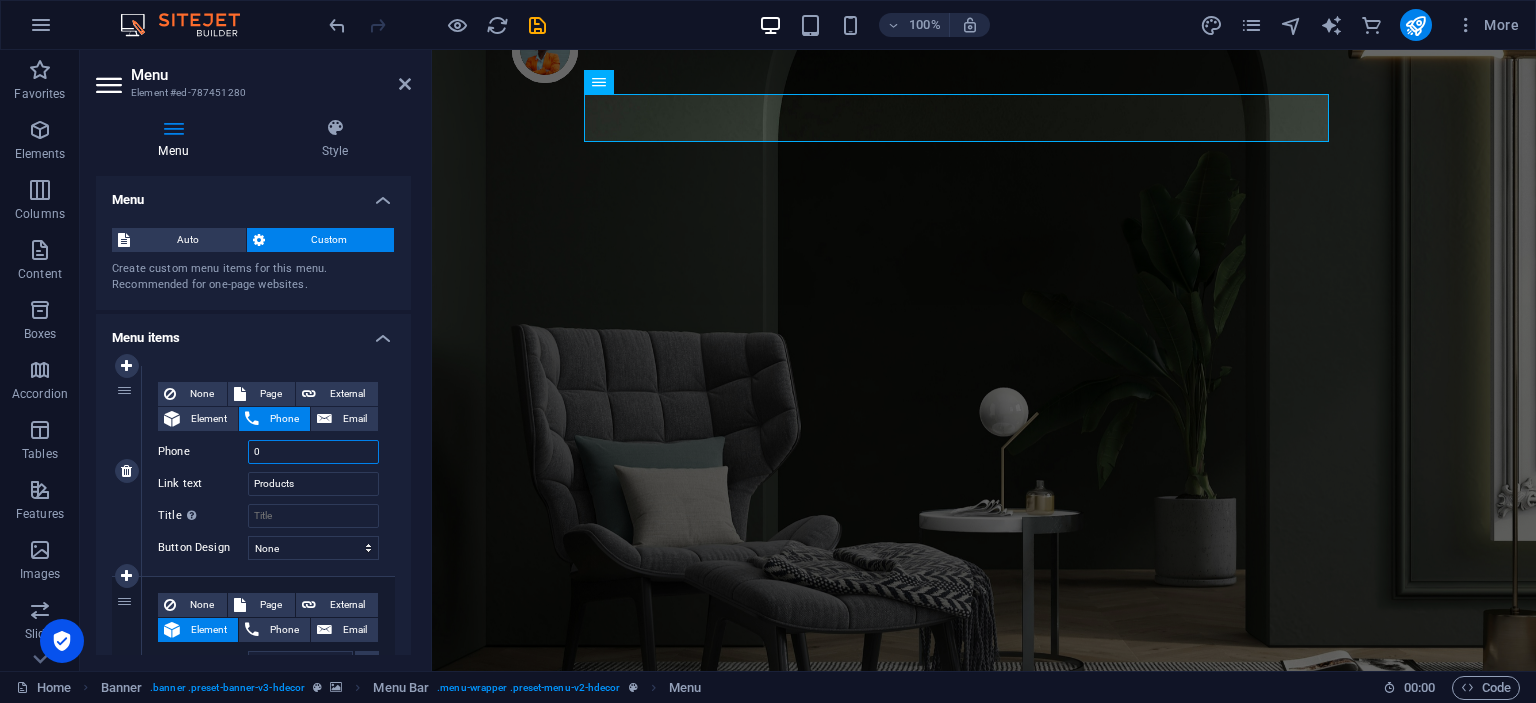 type 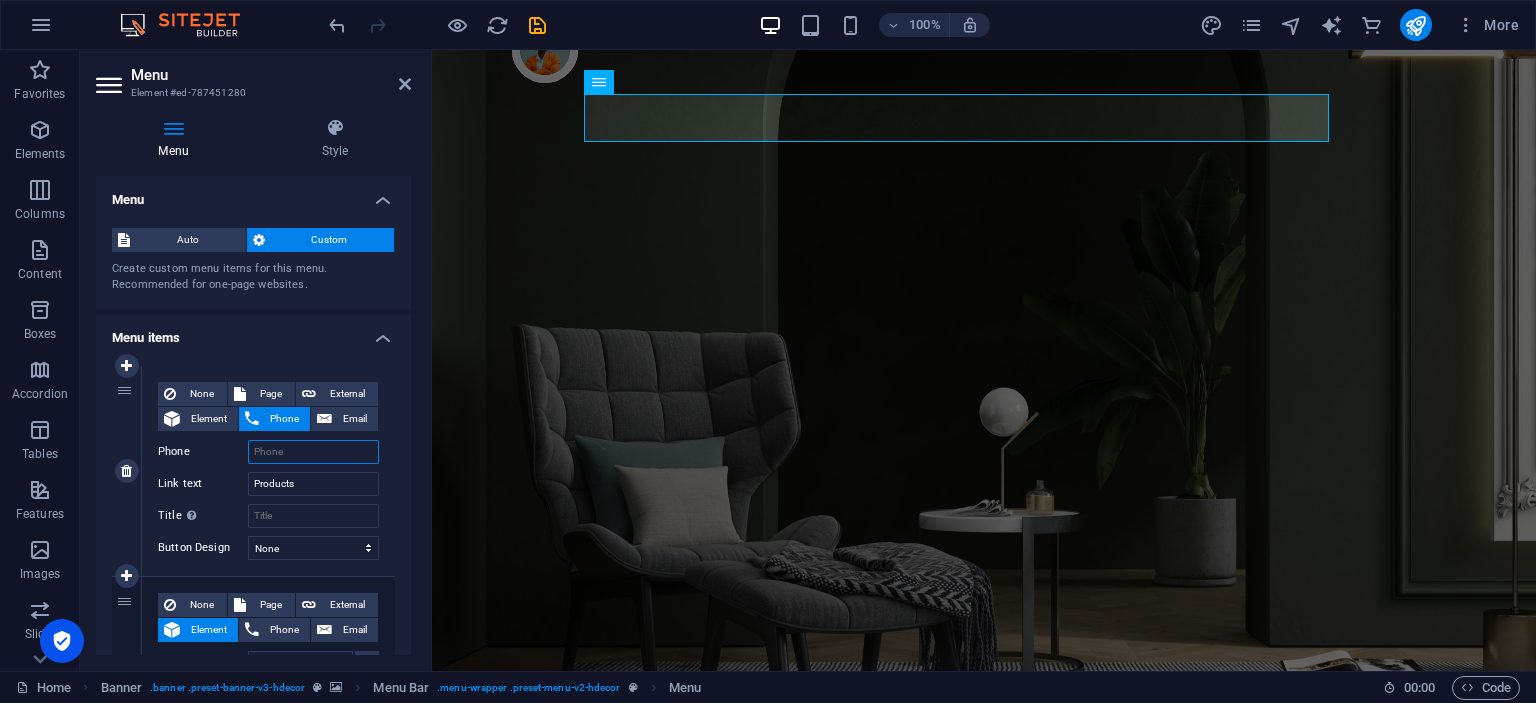 select 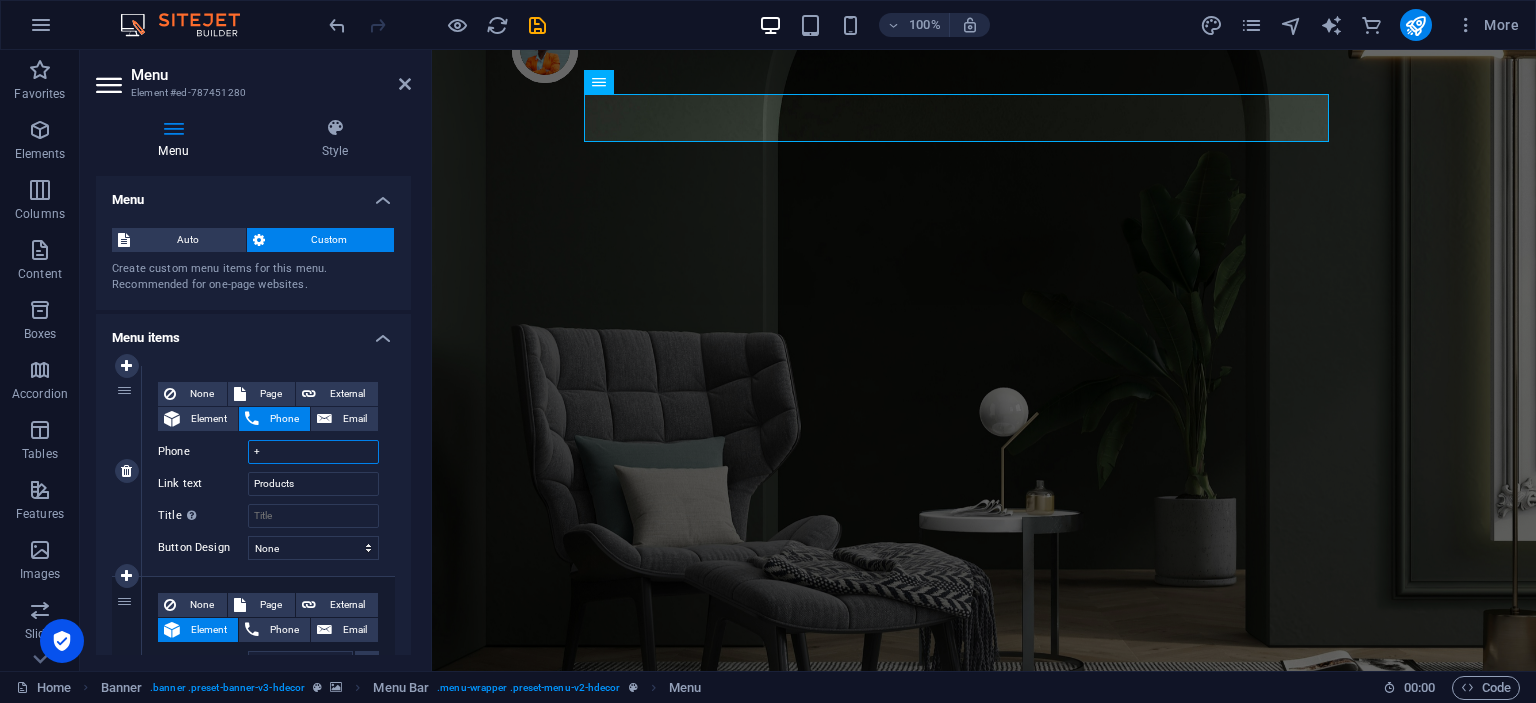 select 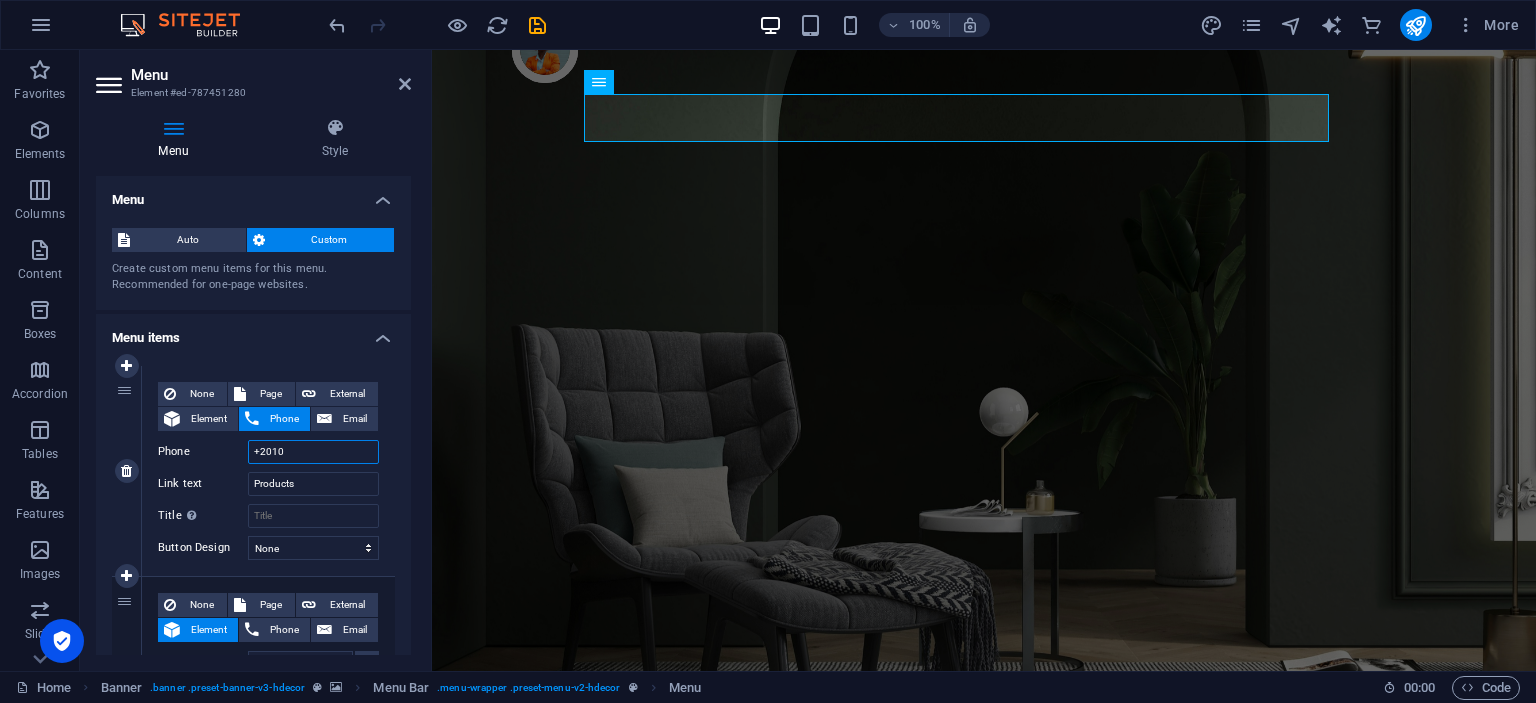 type on "+20109" 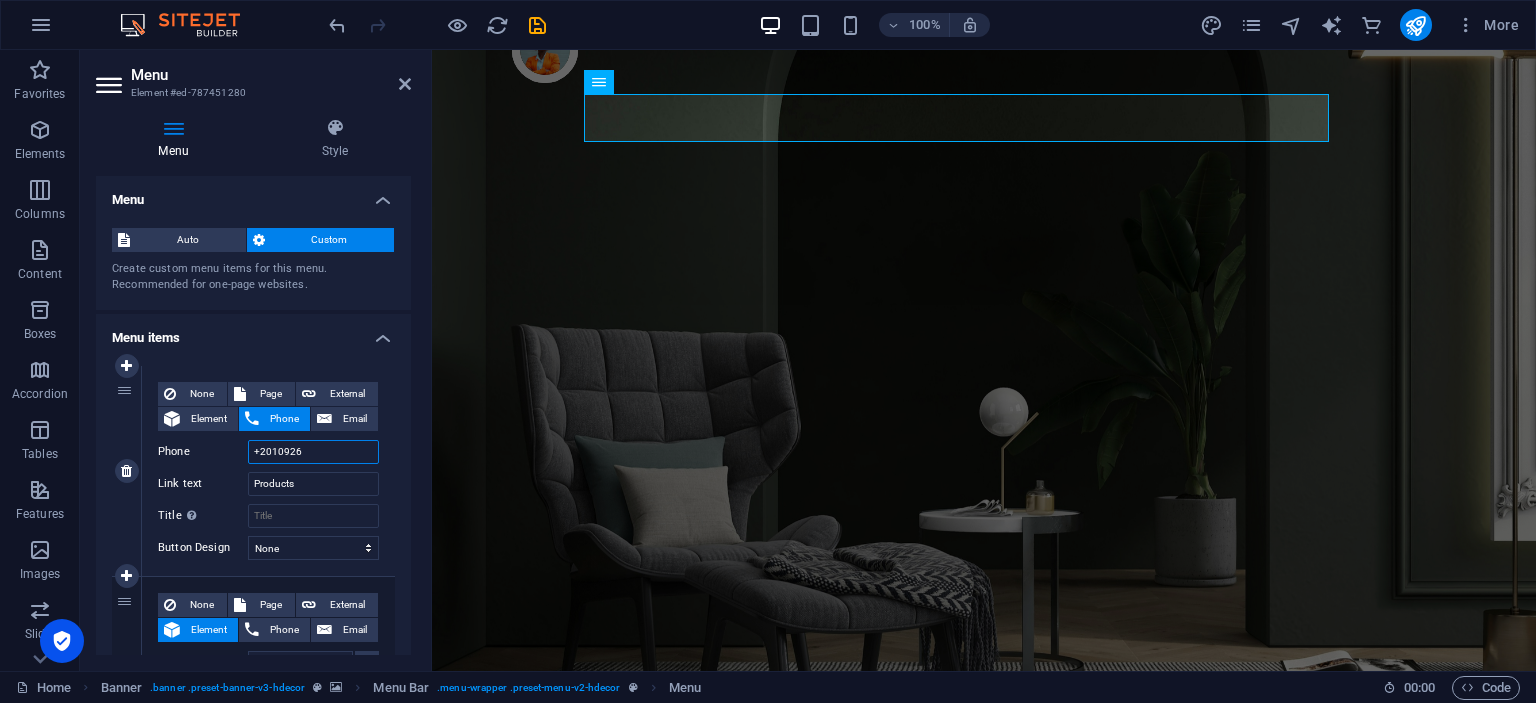 type on "+20109265" 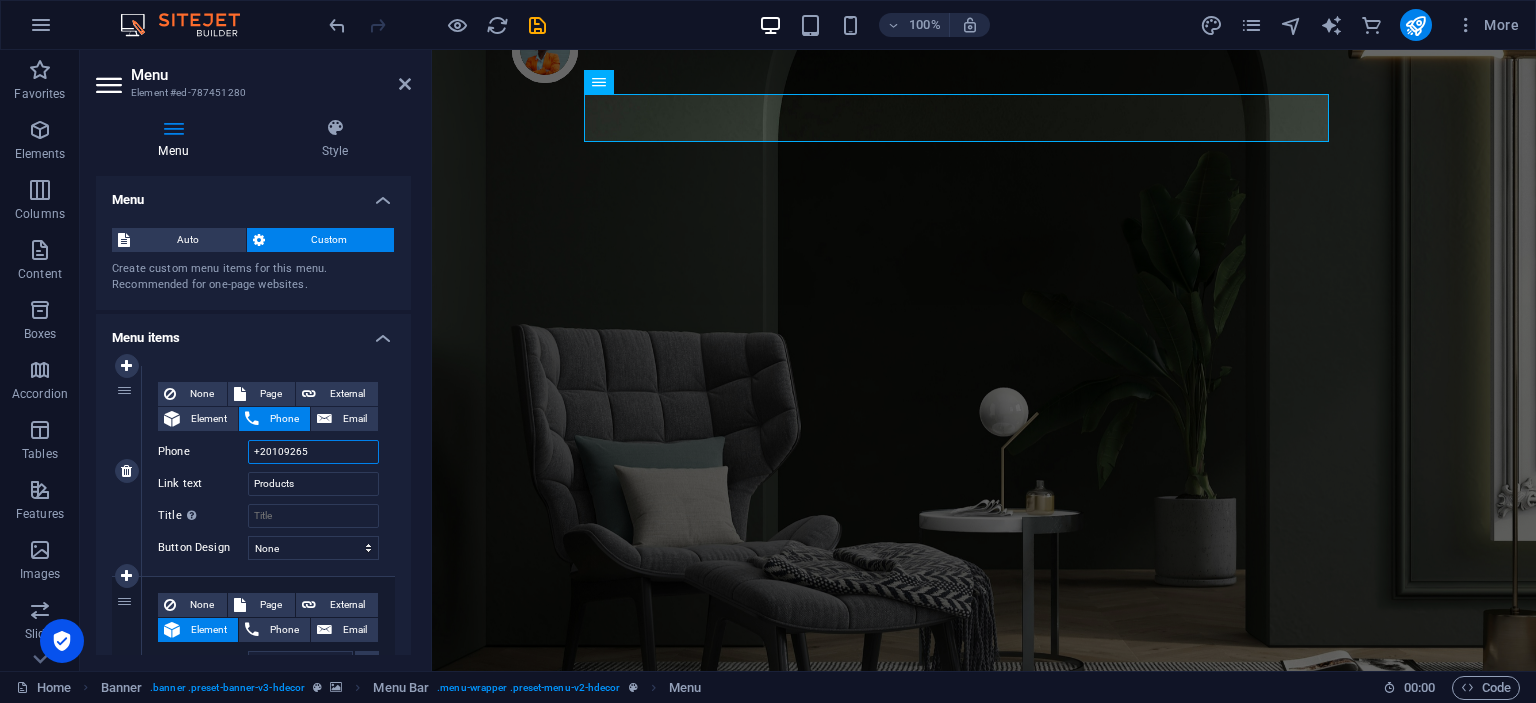 select 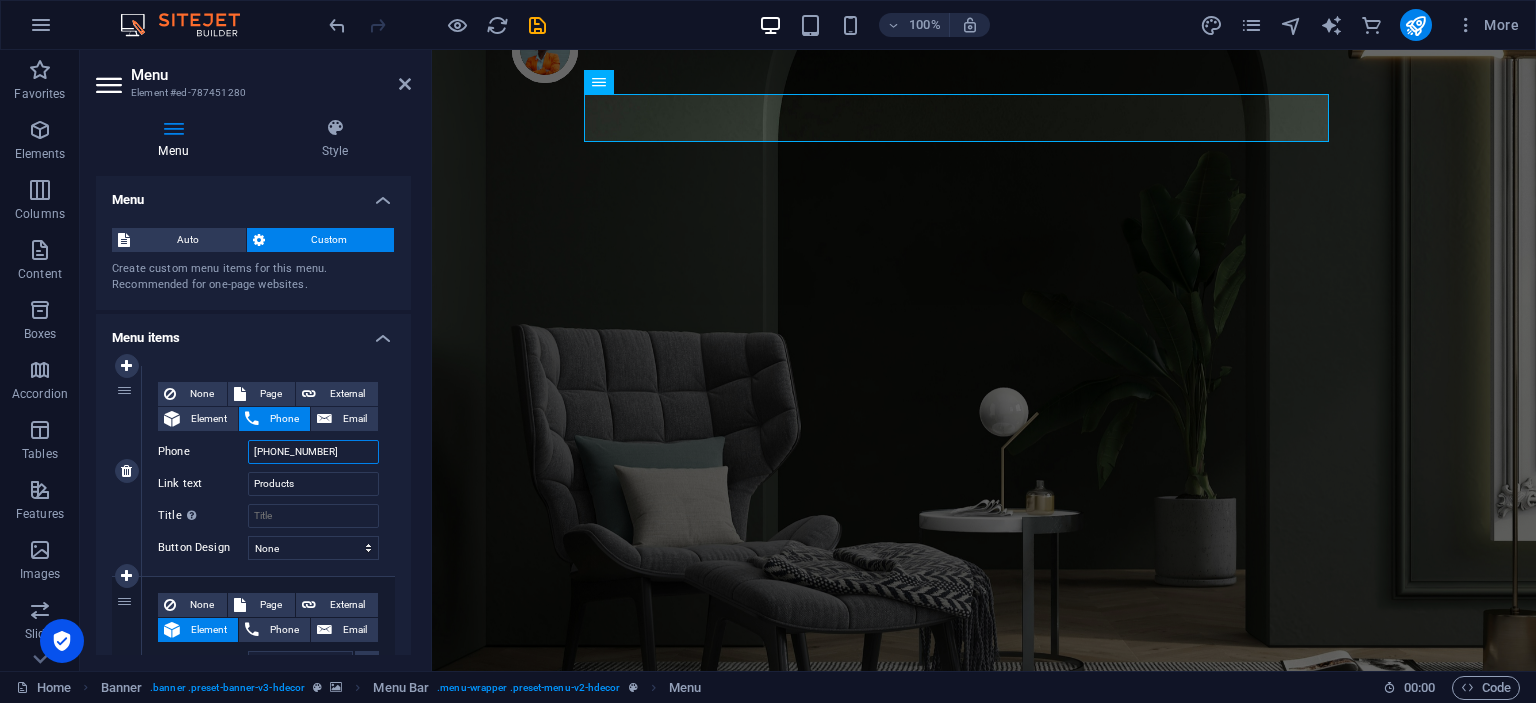 type on "+20109265808" 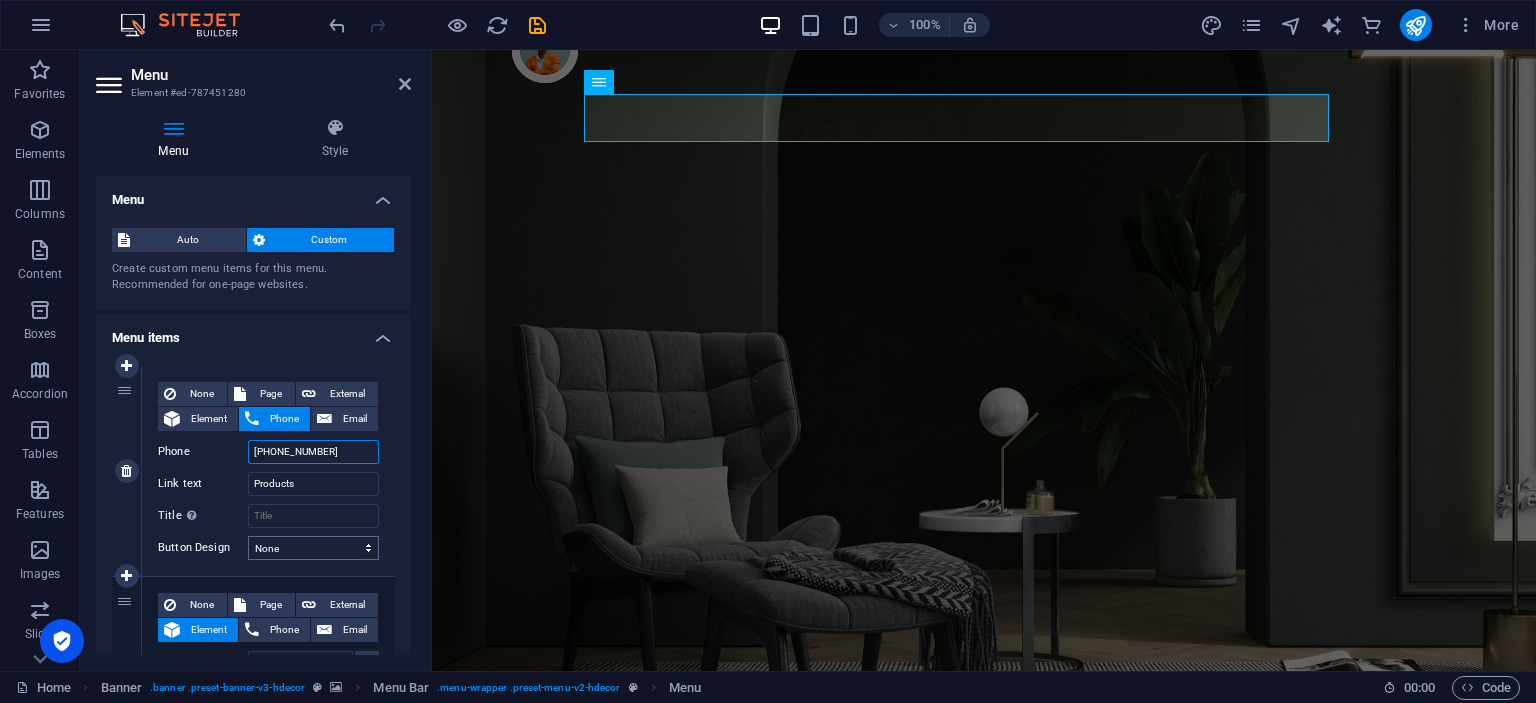 type on "+201092658081" 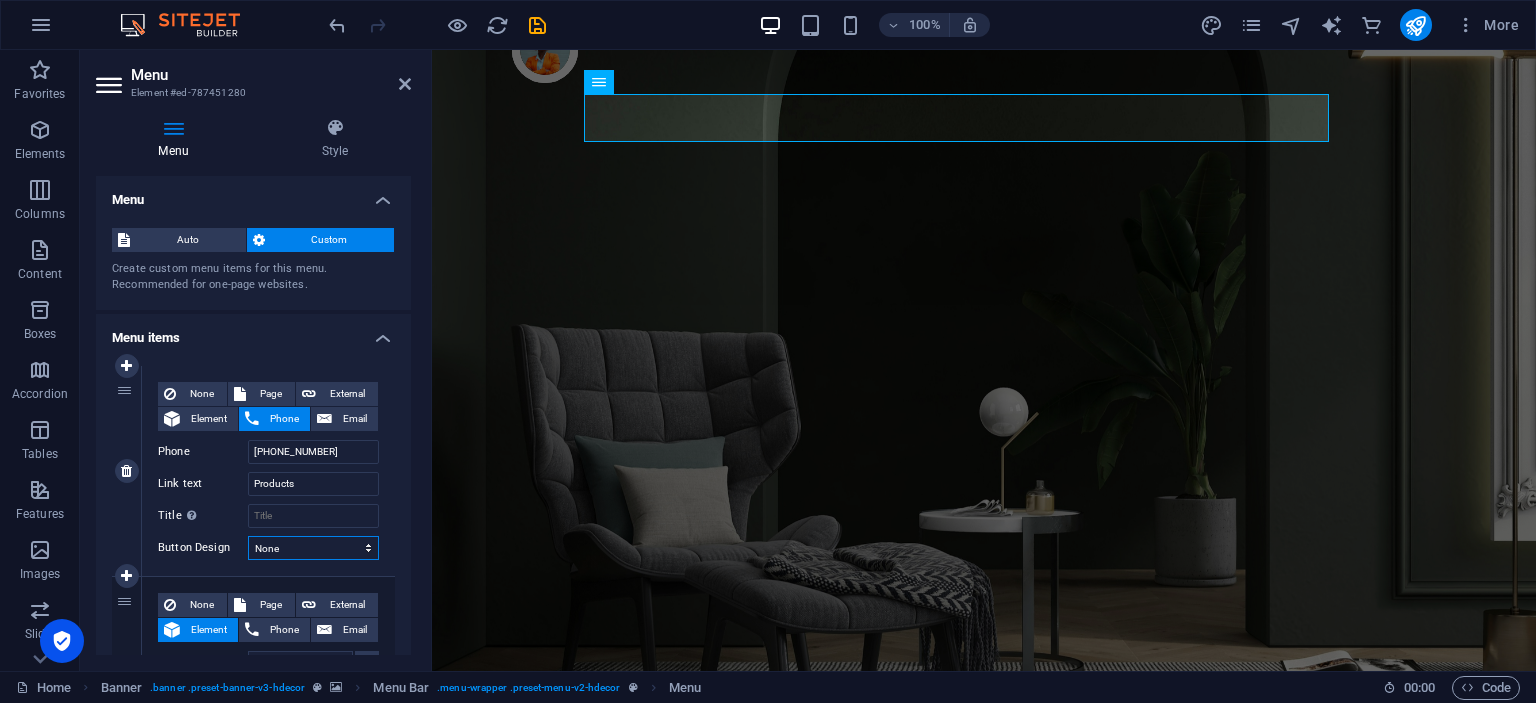 click on "None Default Primary Secondary" at bounding box center (313, 548) 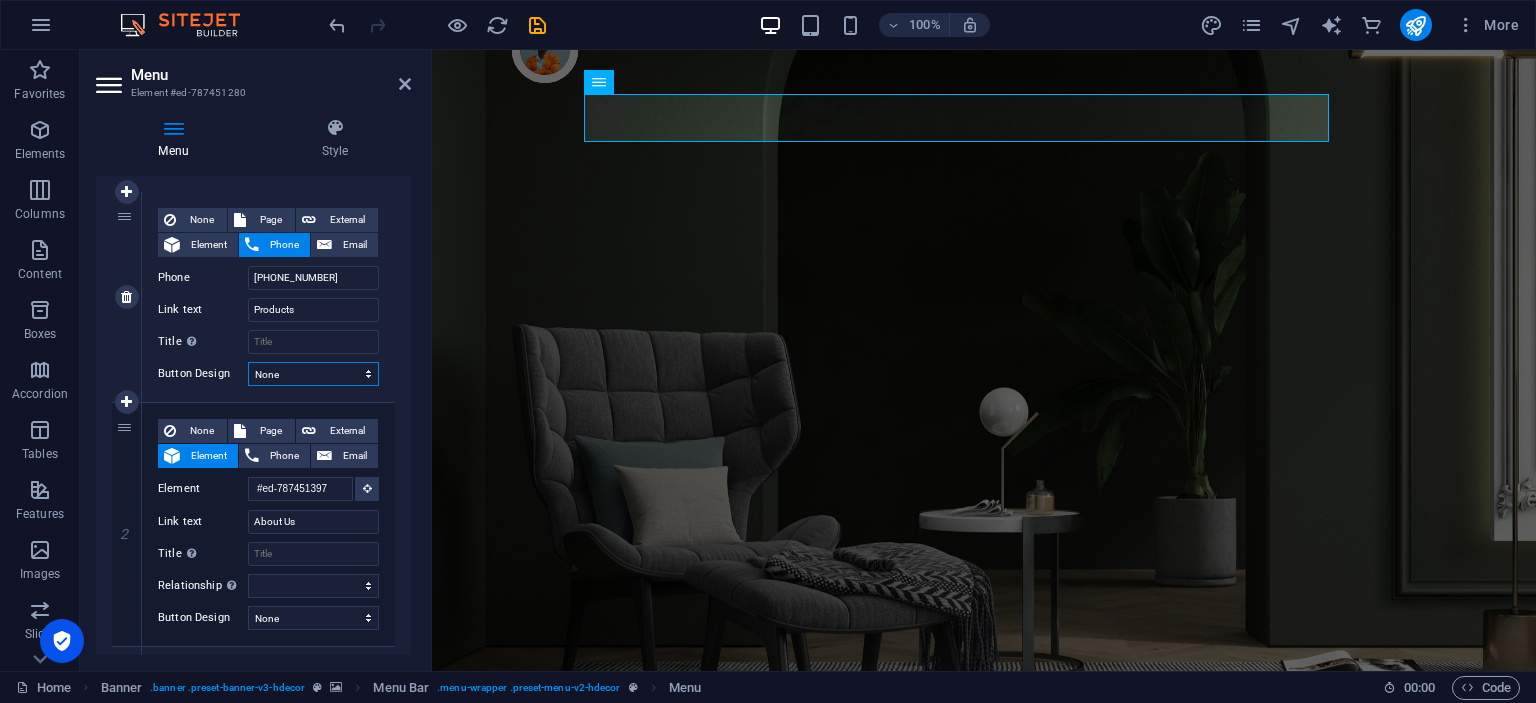 scroll, scrollTop: 200, scrollLeft: 0, axis: vertical 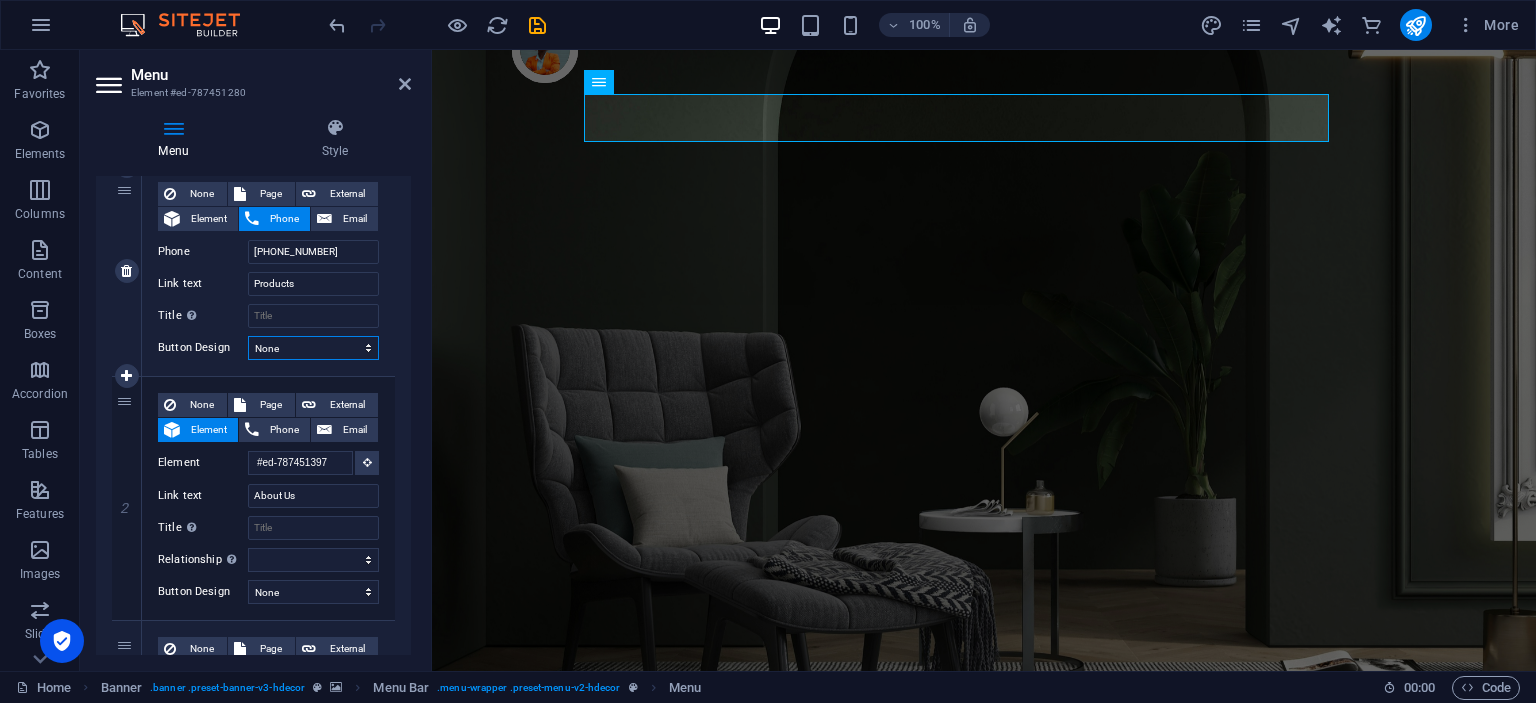 click on "None Default Primary Secondary" at bounding box center (313, 348) 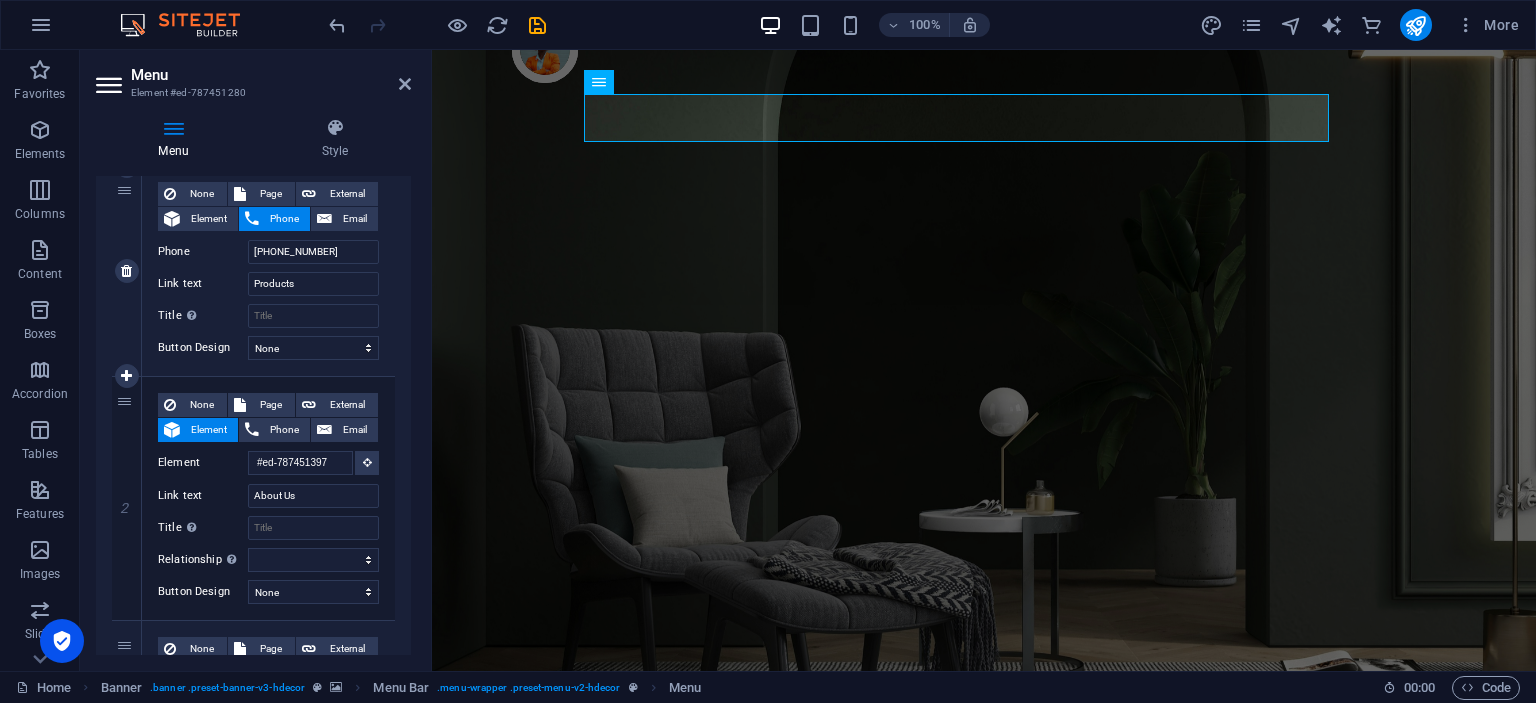 click on "Button Design" at bounding box center (203, 348) 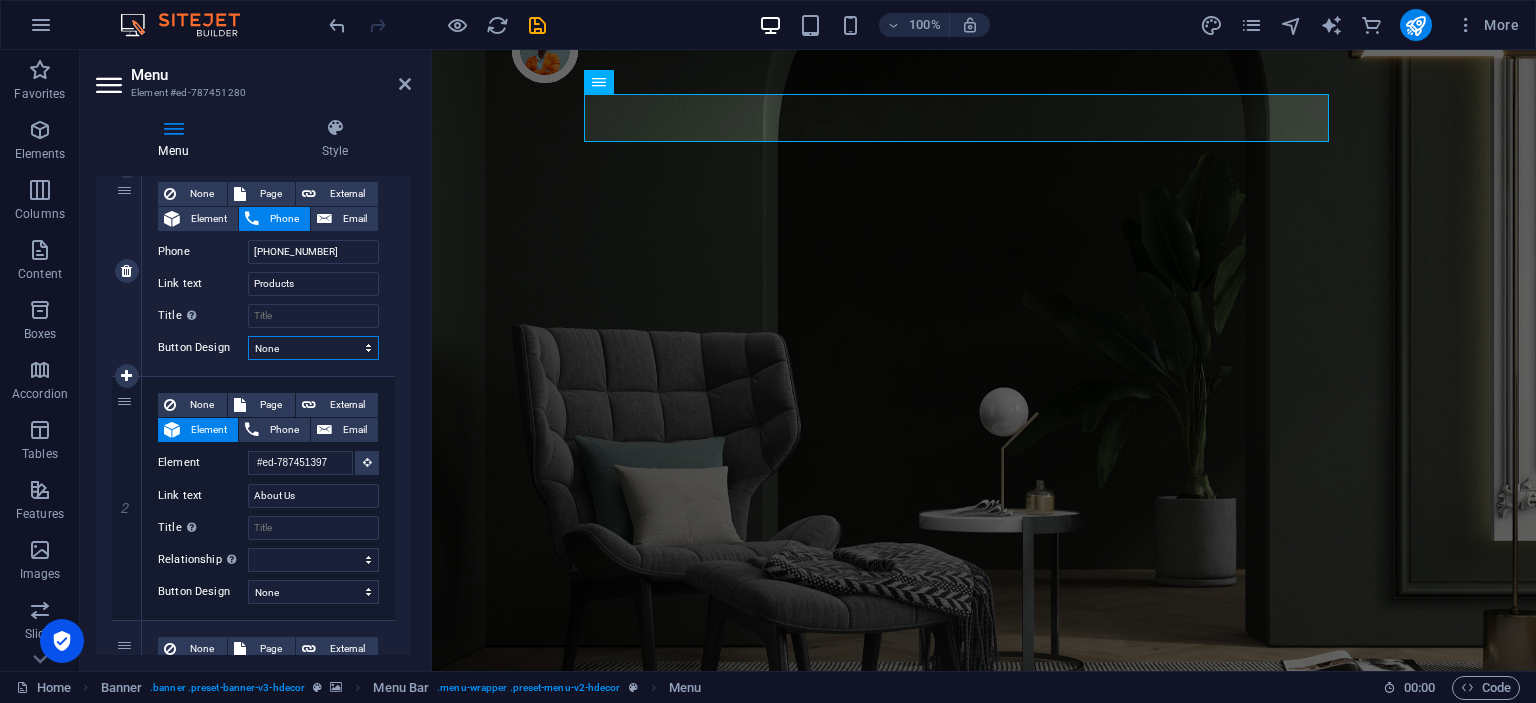 click on "None Default Primary Secondary" at bounding box center [313, 348] 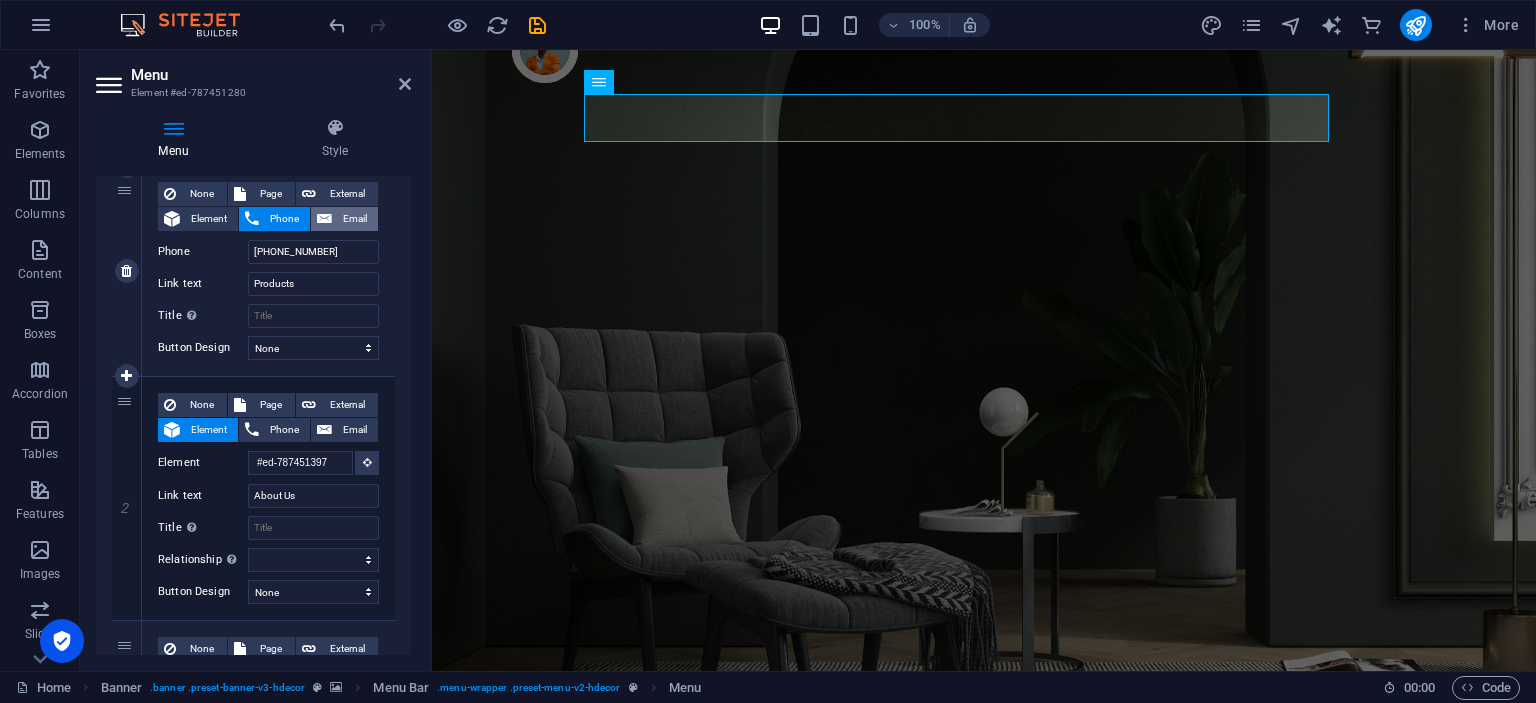 click on "Email" at bounding box center (355, 219) 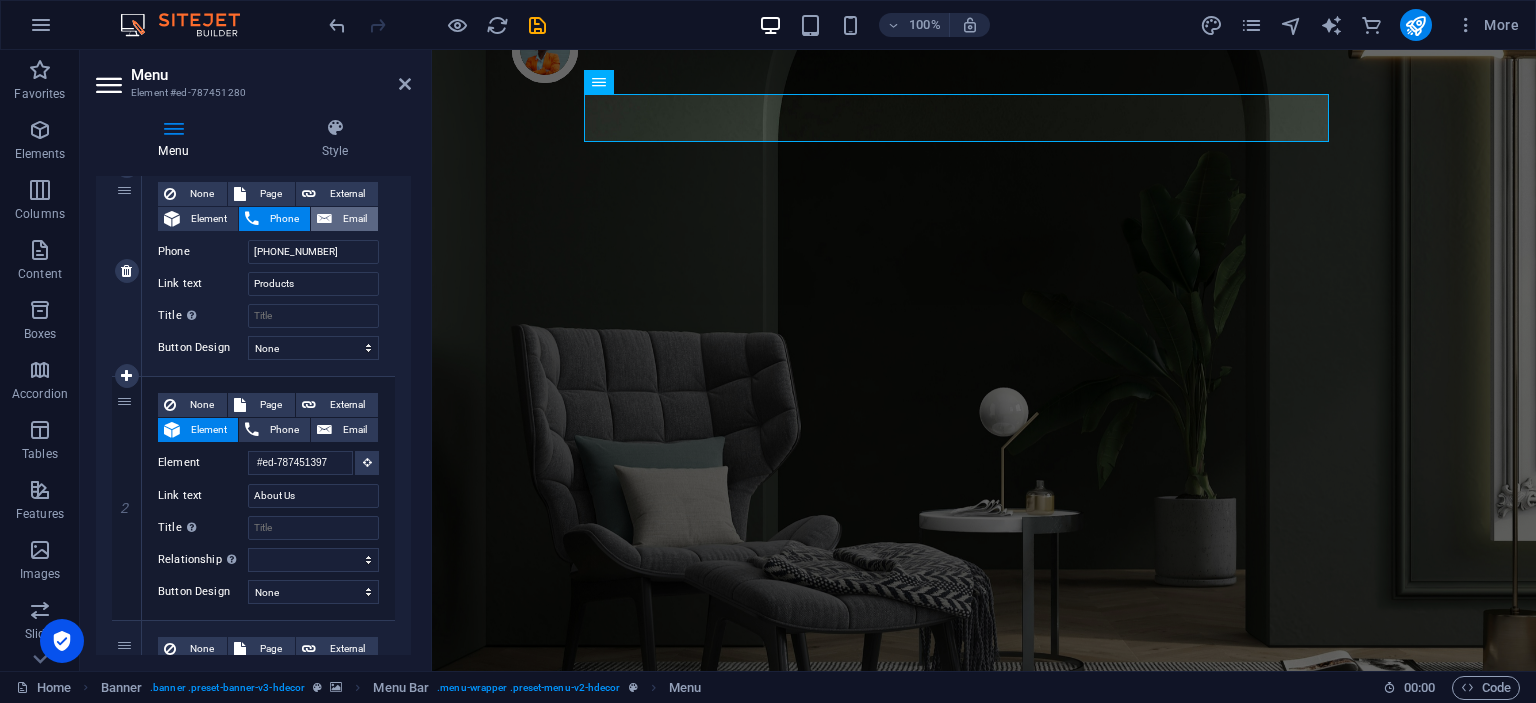 select 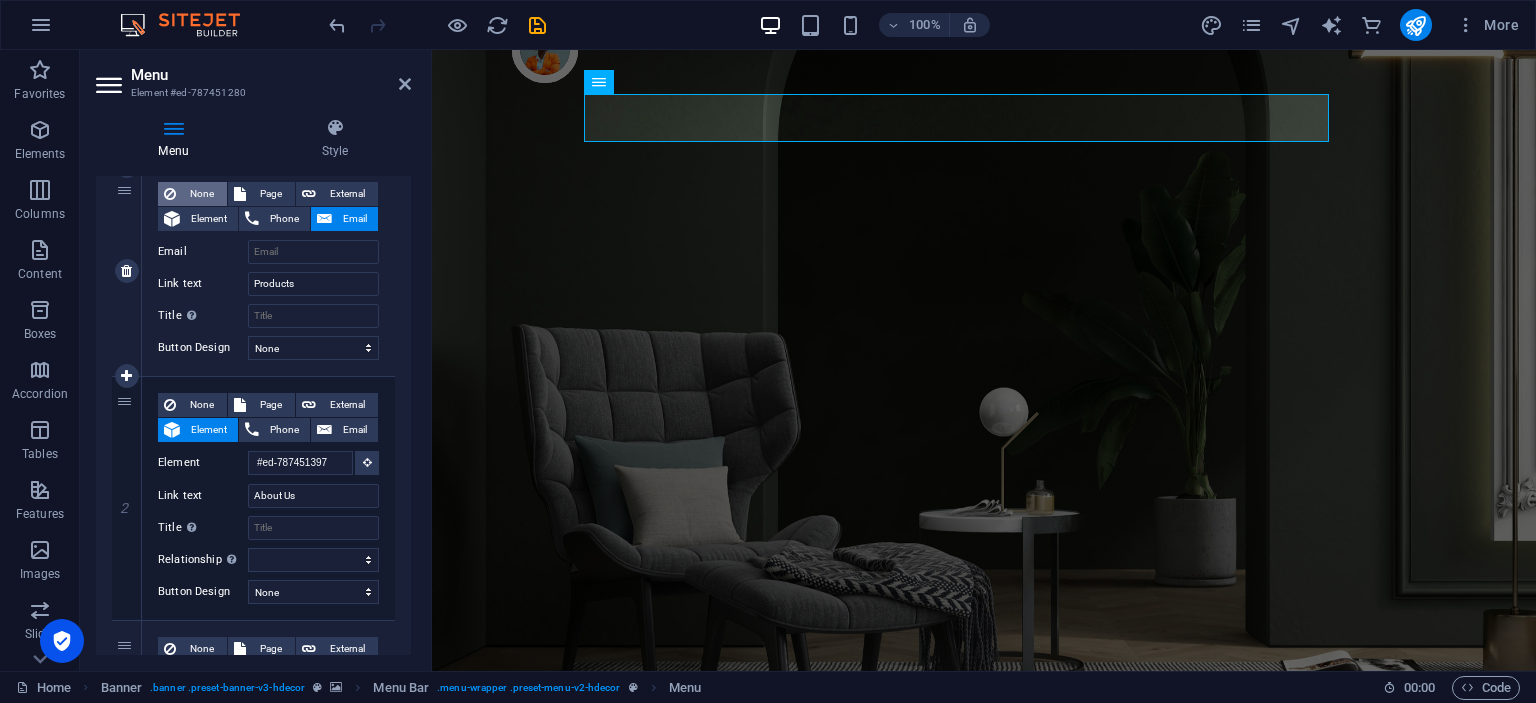 click on "None" at bounding box center (201, 194) 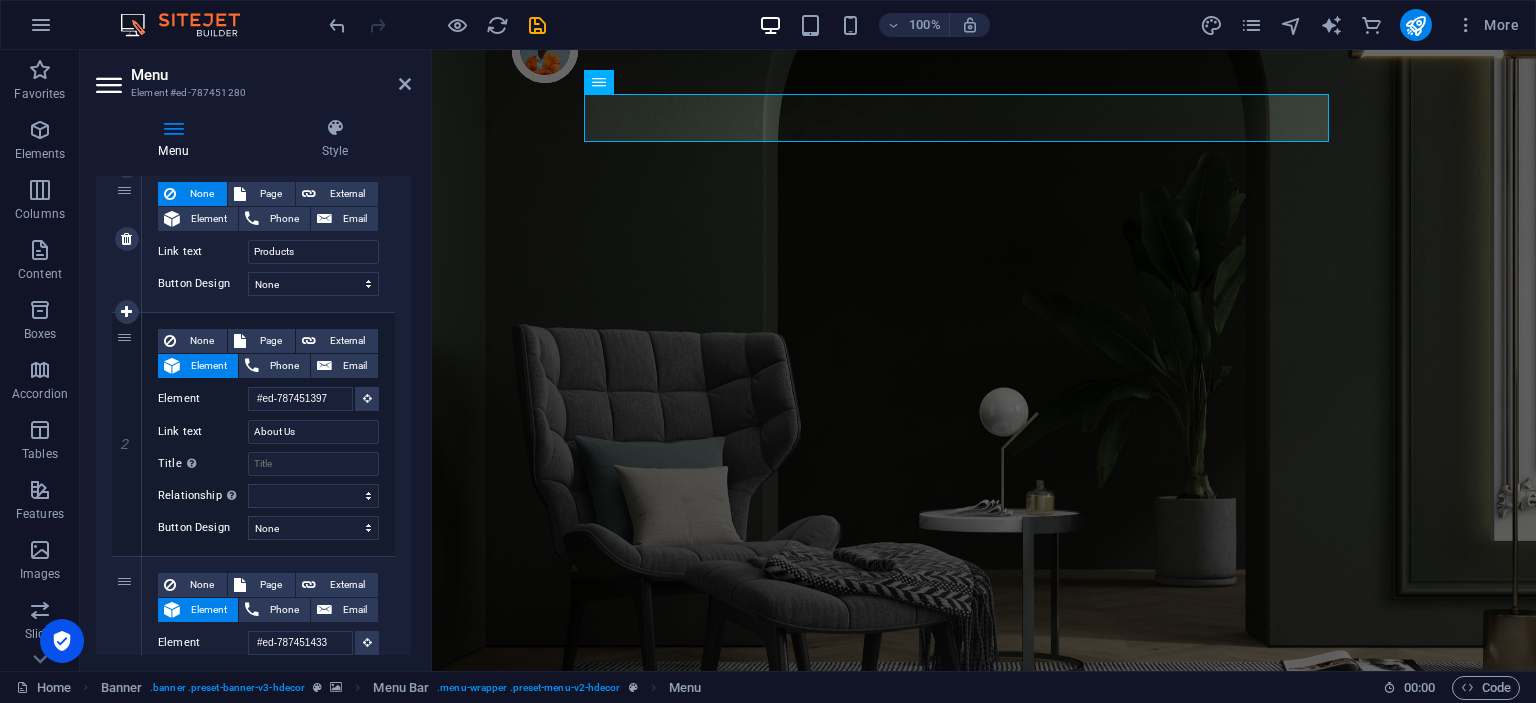 scroll, scrollTop: 136, scrollLeft: 0, axis: vertical 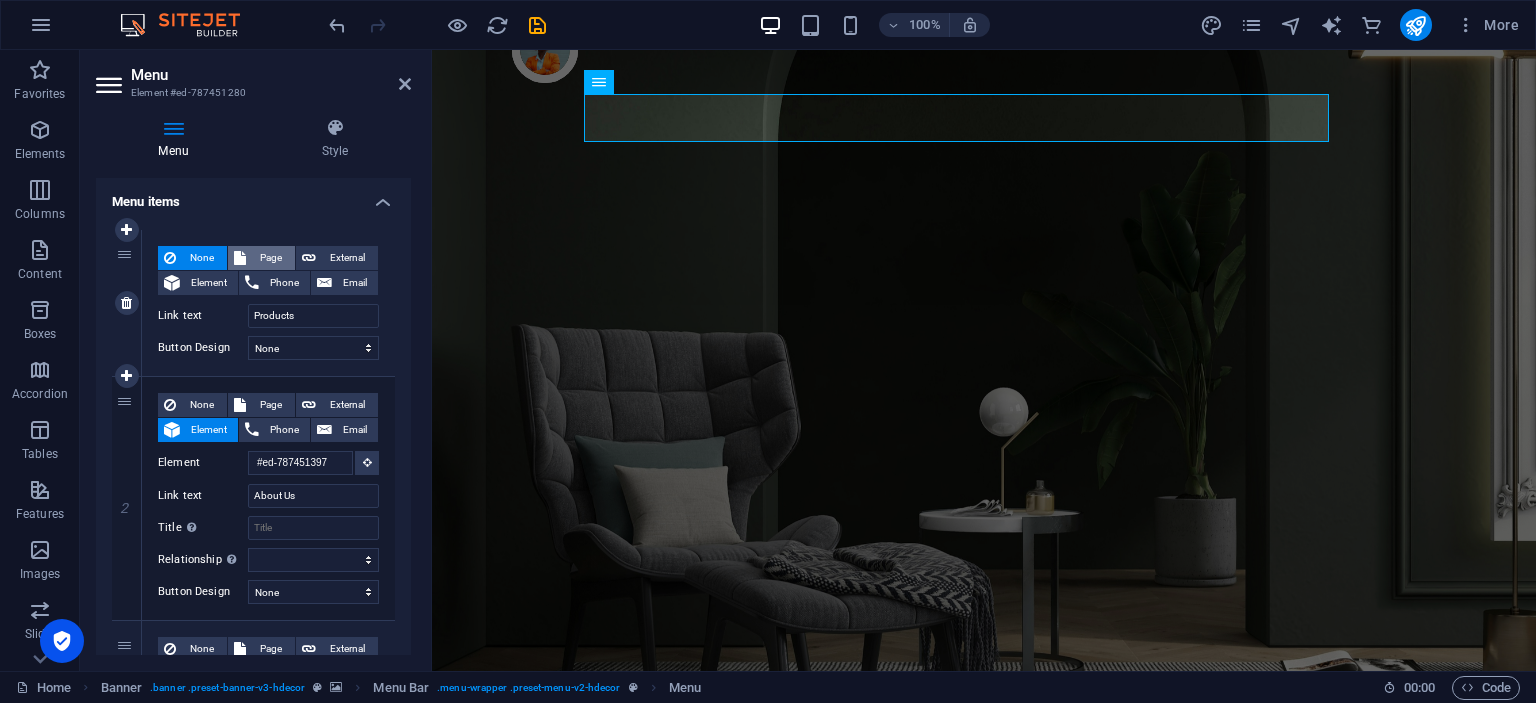 click on "Page" at bounding box center (270, 258) 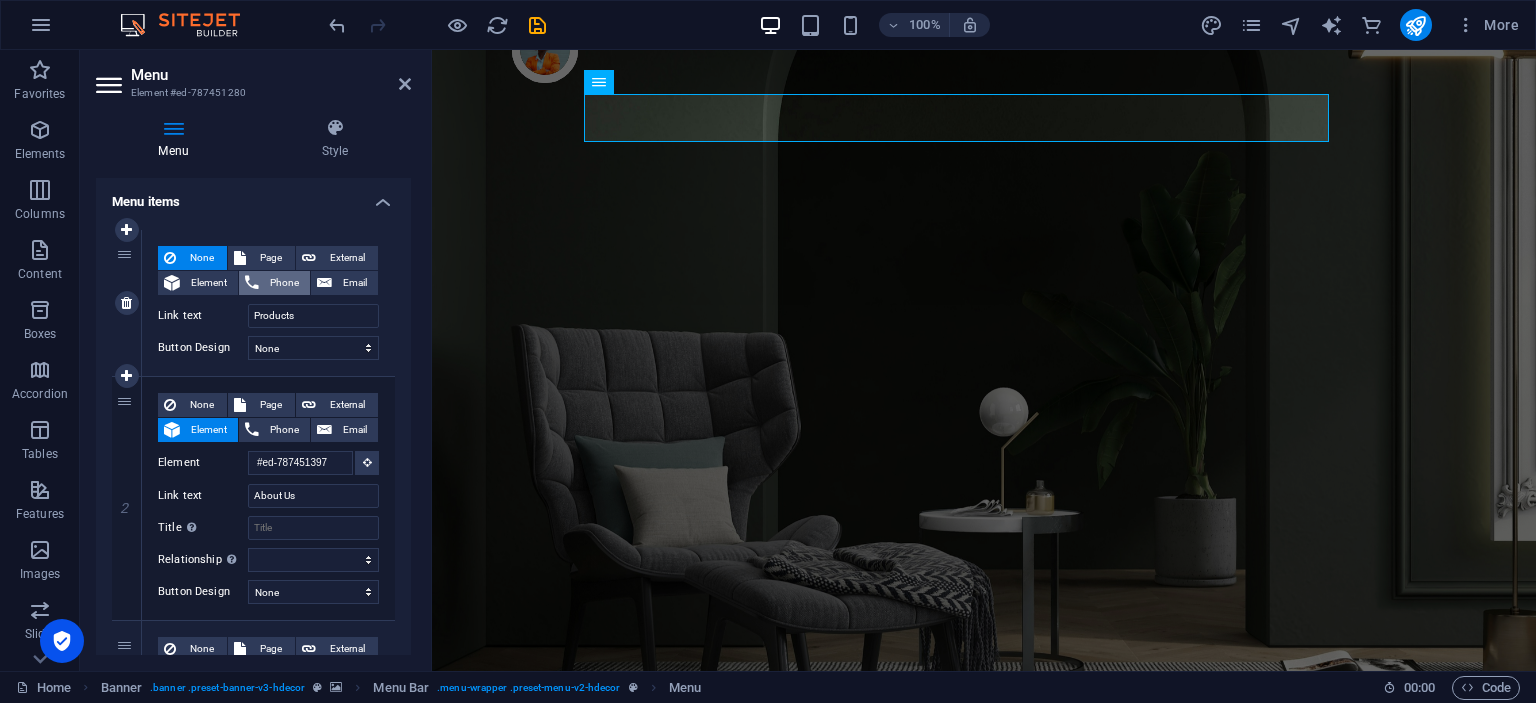 select 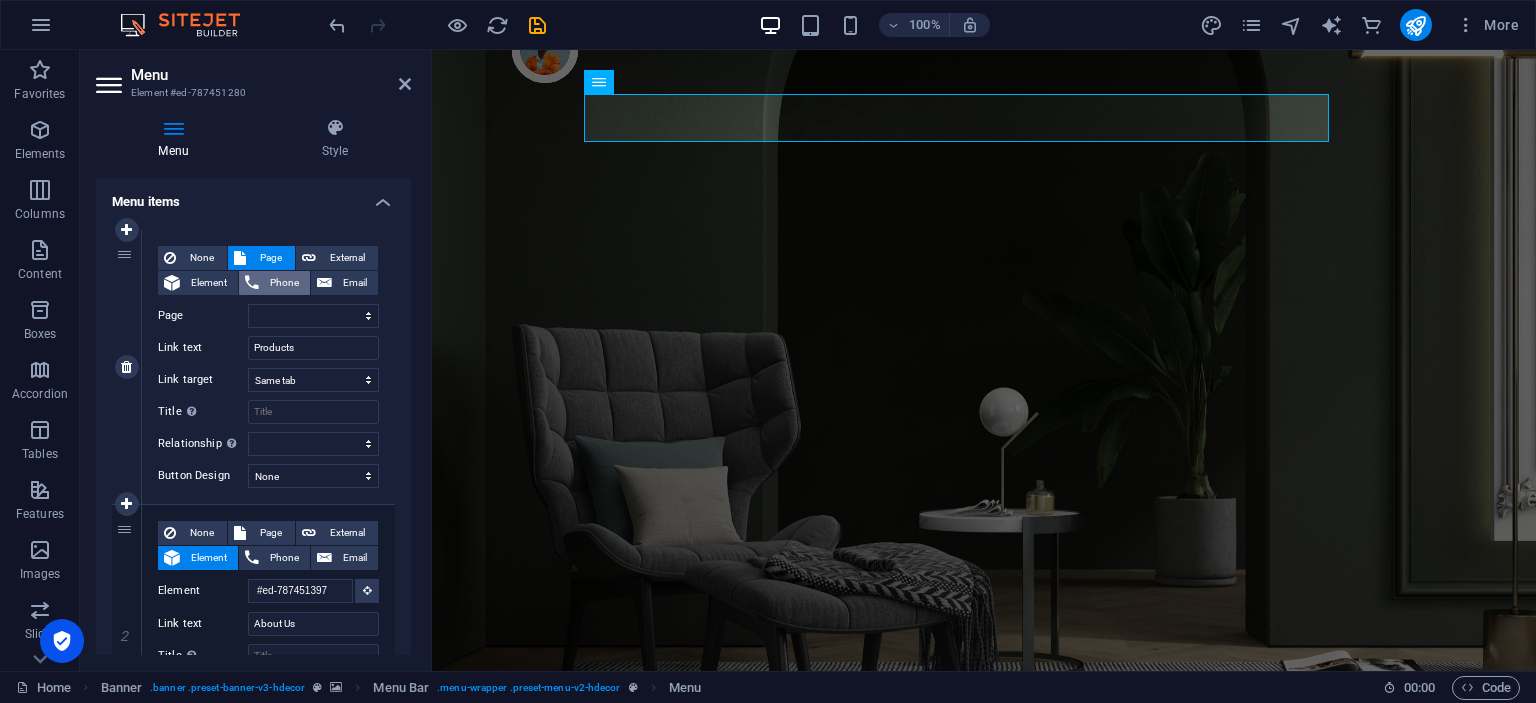 click on "Phone" at bounding box center (284, 283) 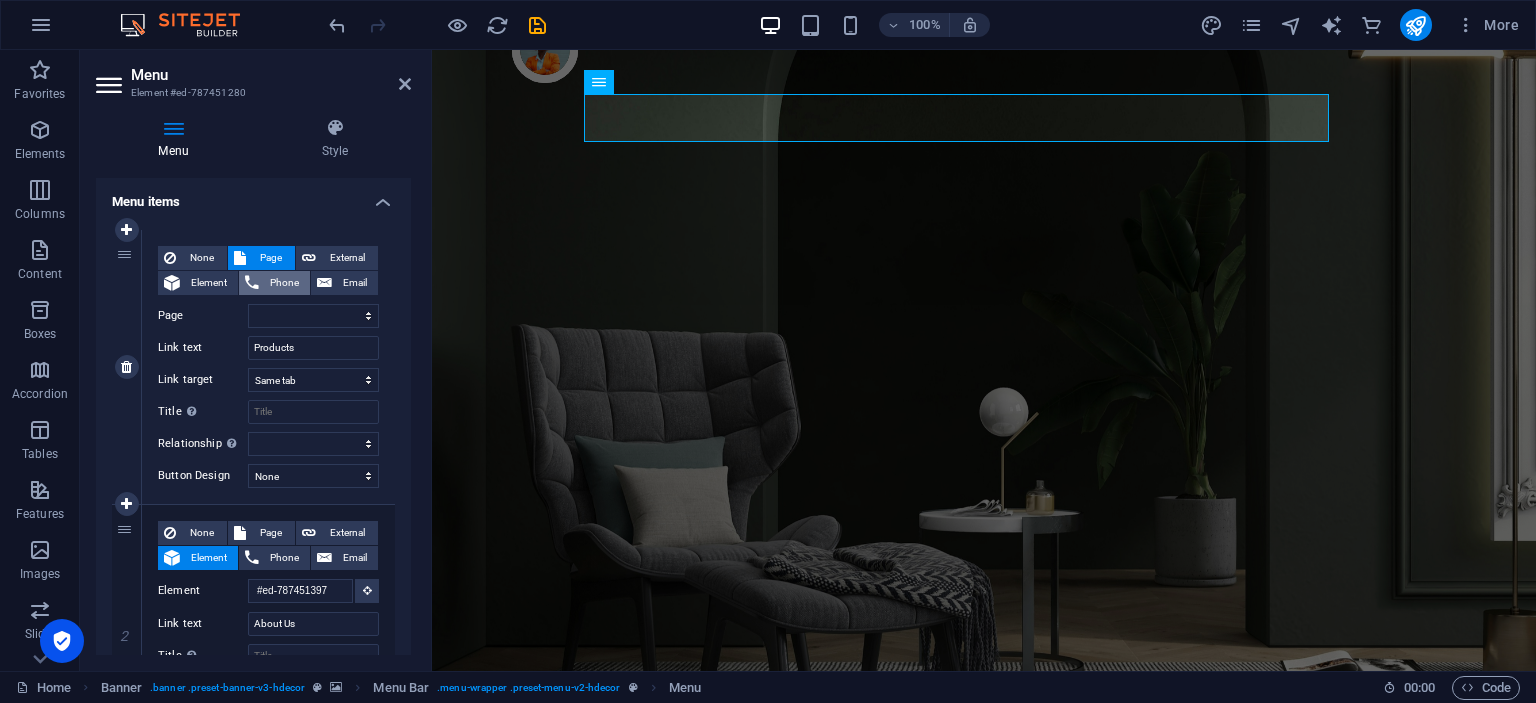 select 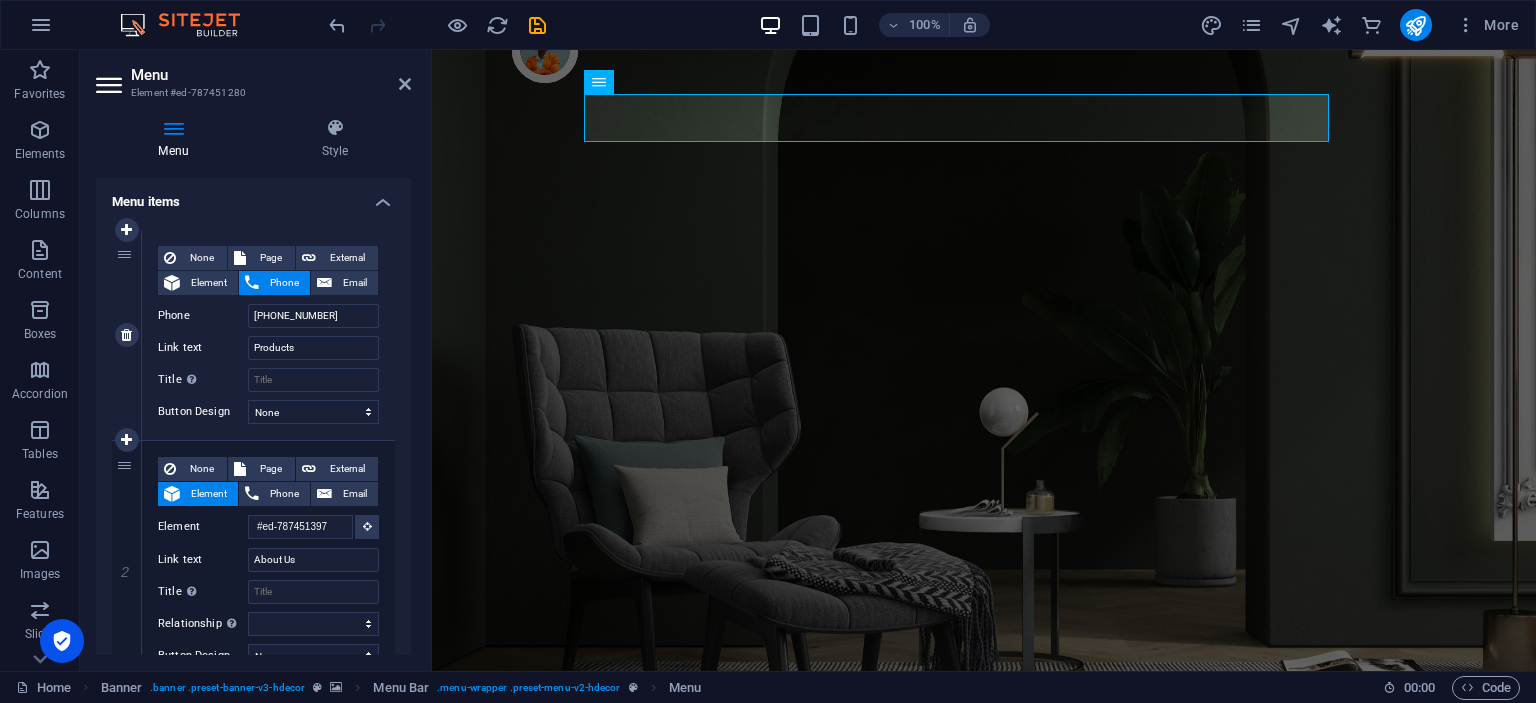 click on "None Page External Element Phone Email Page Home Contact Privacy Legal Notice Element #ed-787451343
URL Phone +201092658081 Email Link text Products Link target New tab Same tab Overlay Title Additional link description, should not be the same as the link text. The title is most often shown as a tooltip text when the mouse moves over the element. Leave empty if uncertain. Relationship Sets the  relationship of this link to the link target . For example, the value "nofollow" instructs search engines not to follow the link. Can be left empty. alternate author bookmark external help license next nofollow noreferrer noopener prev search tag Button Design None Default Primary Secondary" at bounding box center [268, 335] 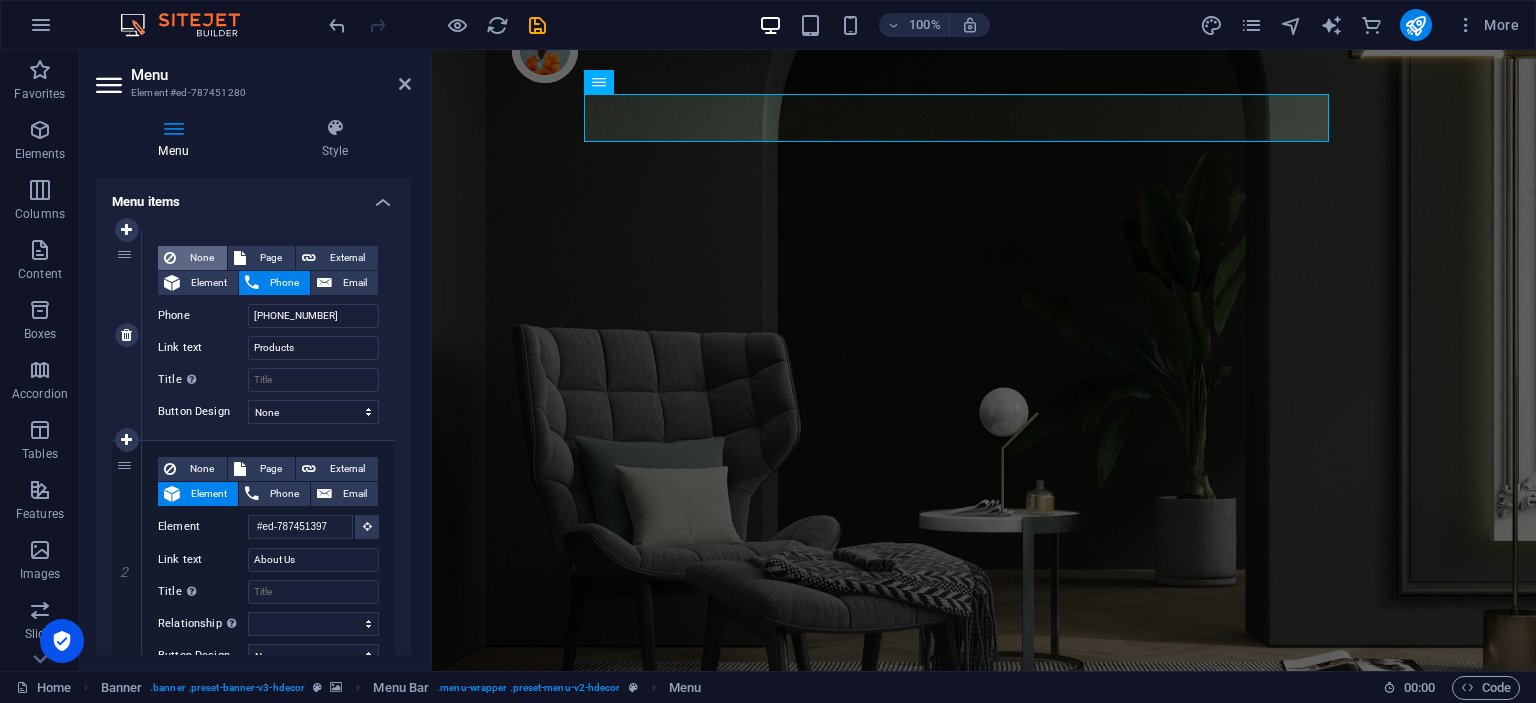 click on "None" at bounding box center [201, 258] 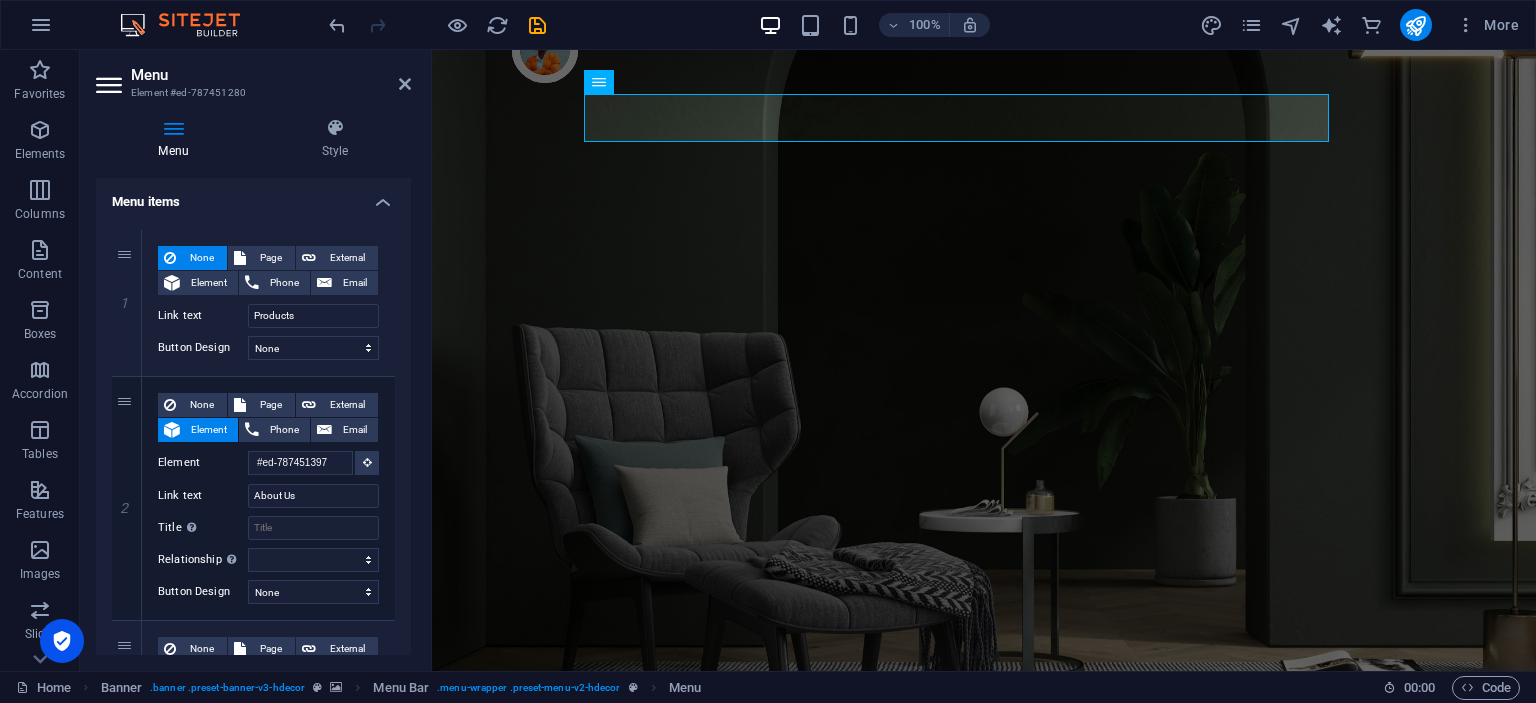 scroll, scrollTop: 0, scrollLeft: 0, axis: both 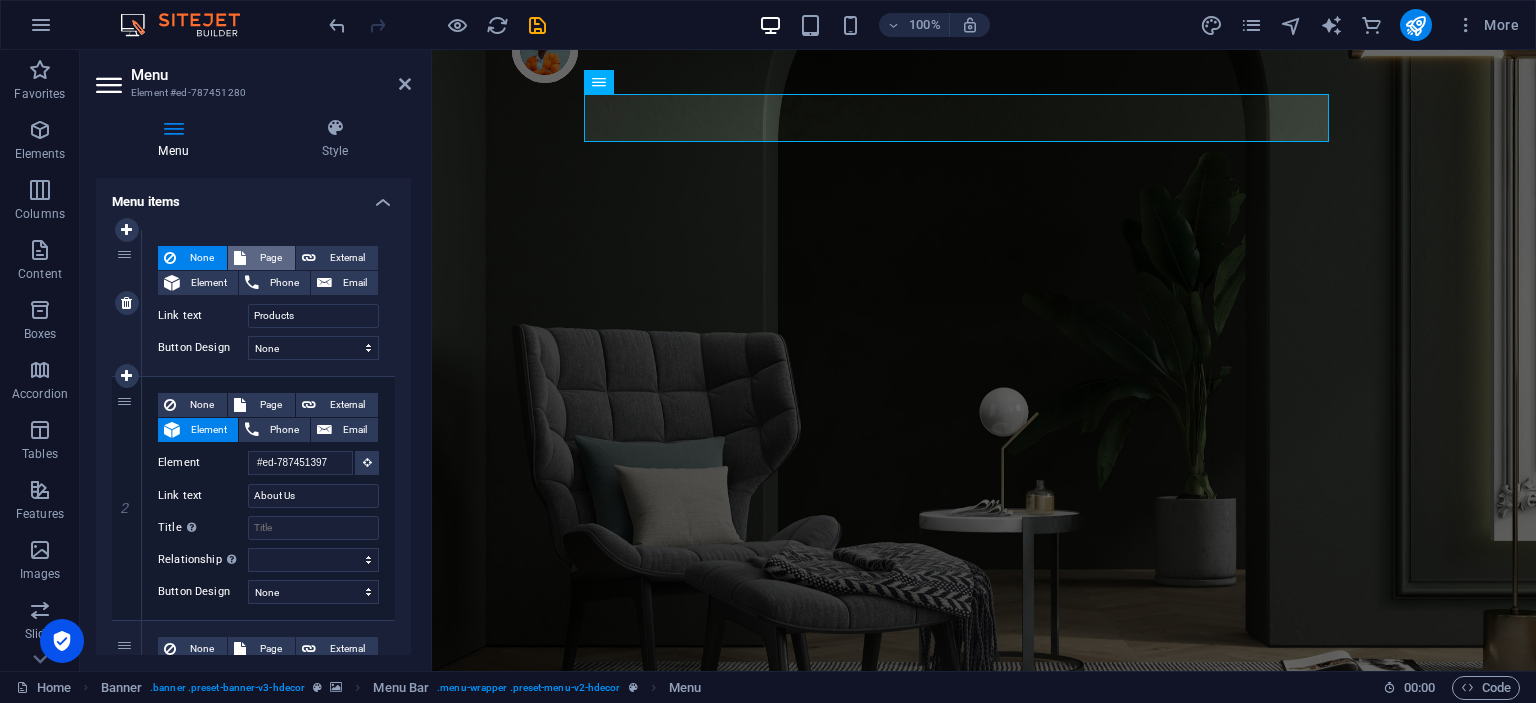 click on "Page" at bounding box center [270, 258] 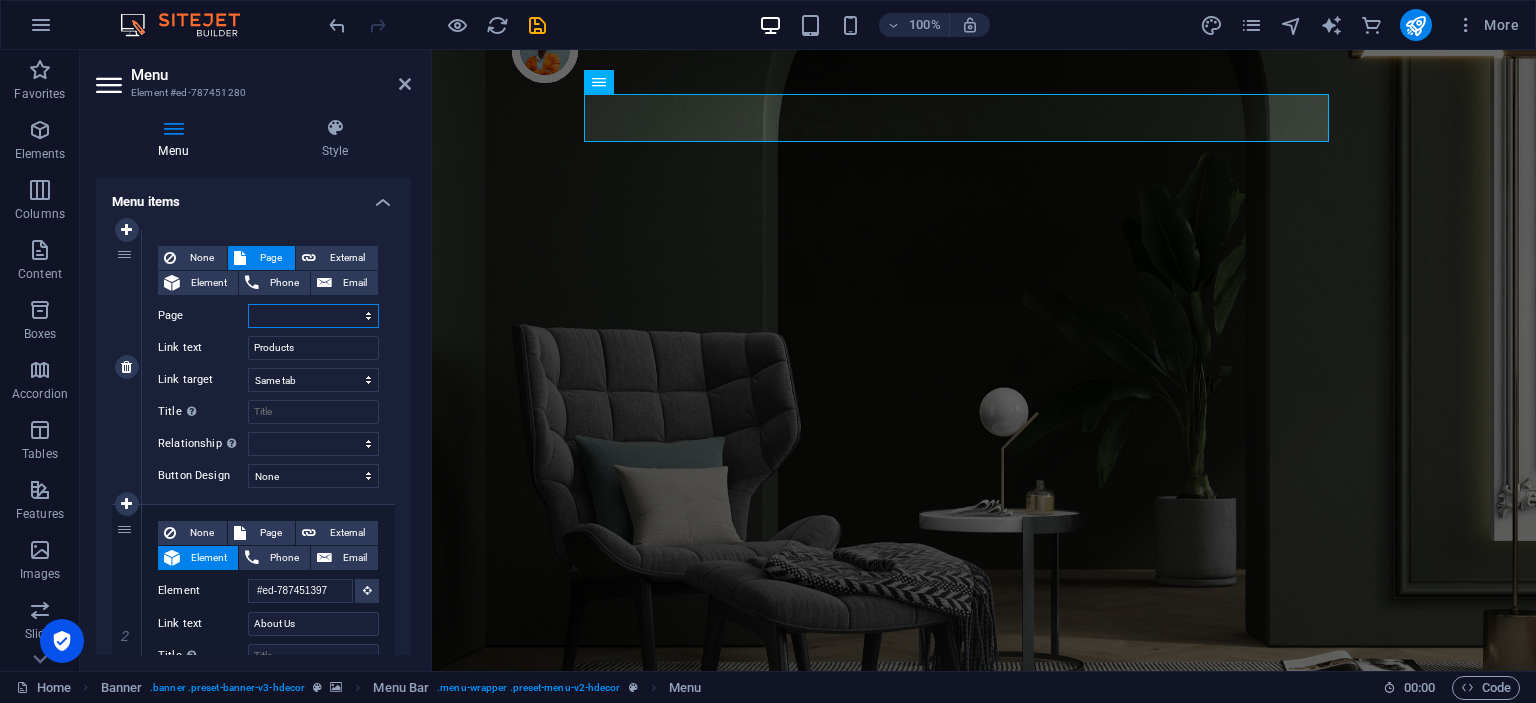 click on "Home Contact Privacy Legal Notice" at bounding box center [313, 316] 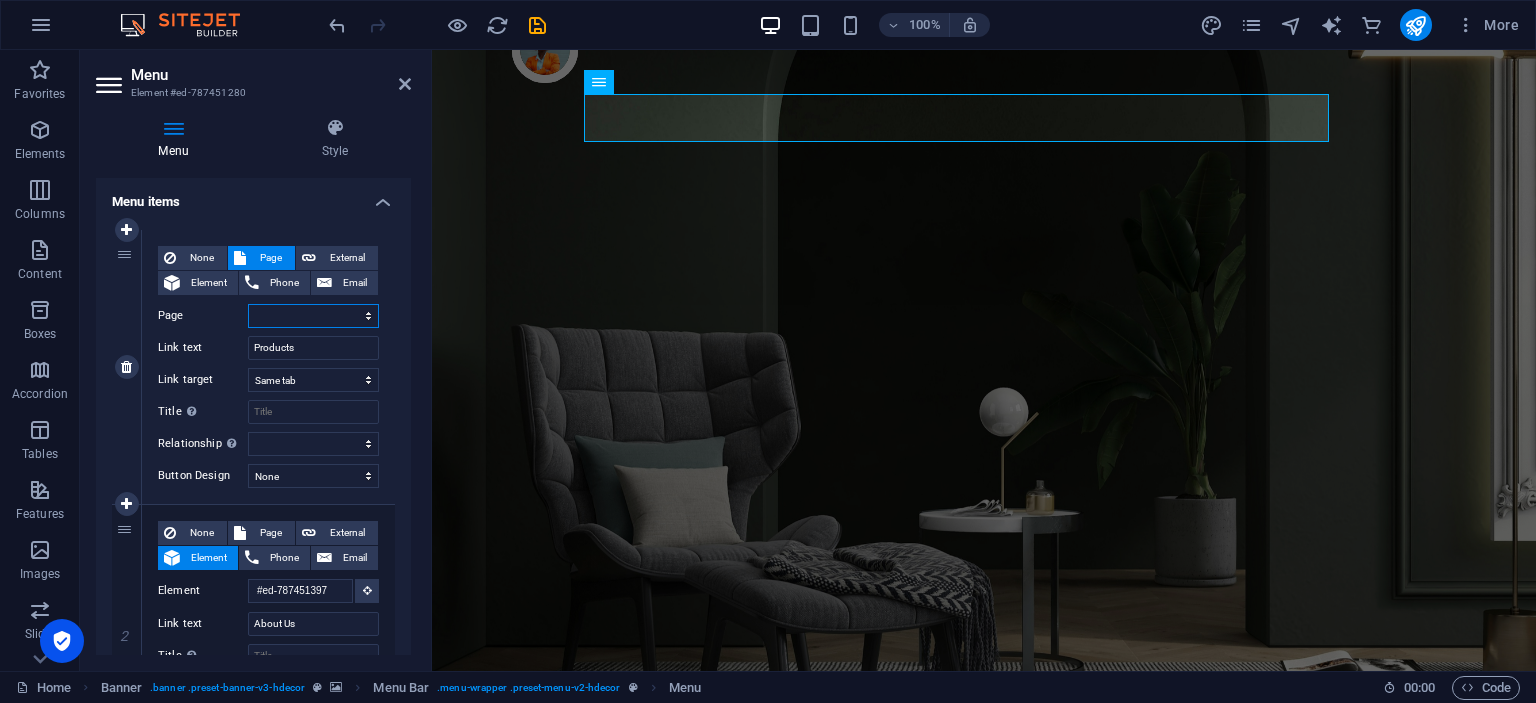 select on "0" 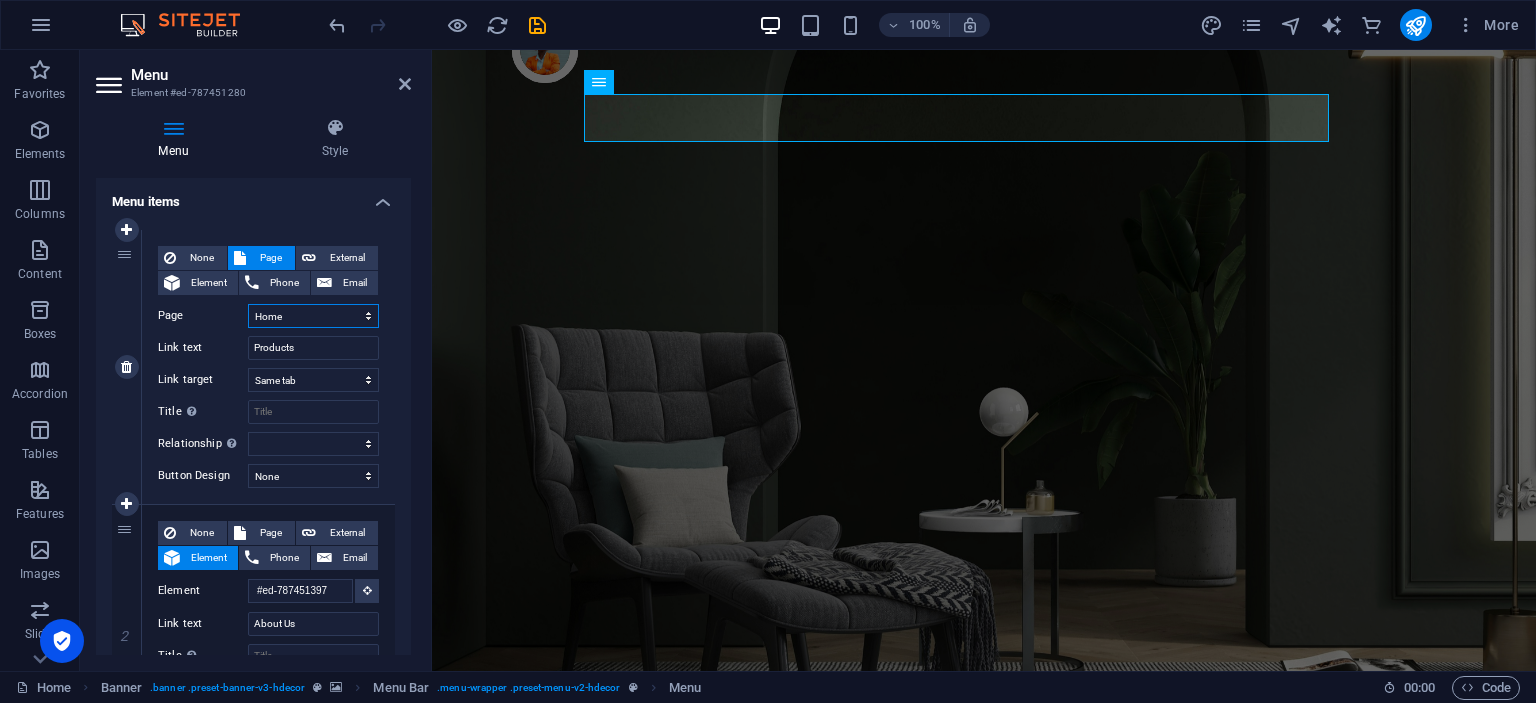 click on "Home Contact Privacy Legal Notice" at bounding box center (313, 316) 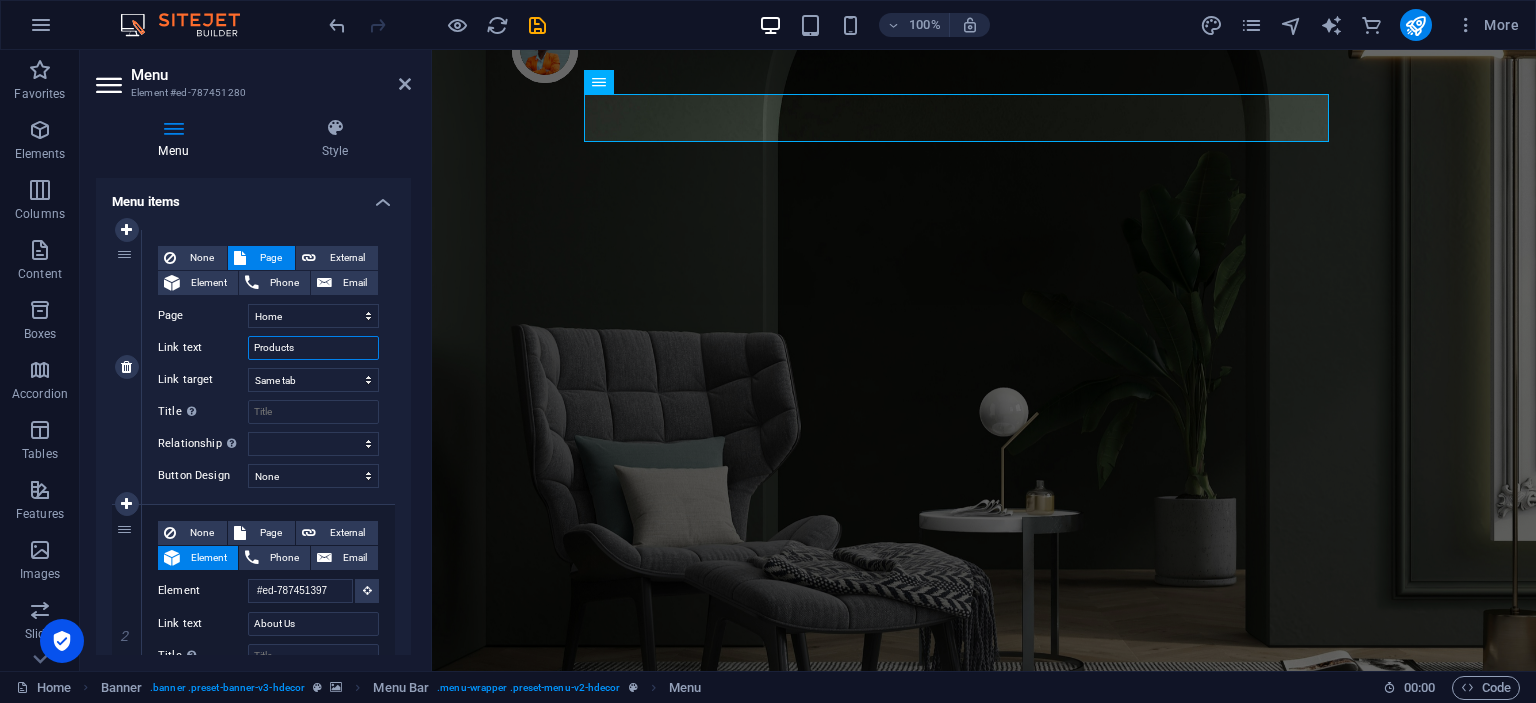 drag, startPoint x: 310, startPoint y: 349, endPoint x: 225, endPoint y: 339, distance: 85.58621 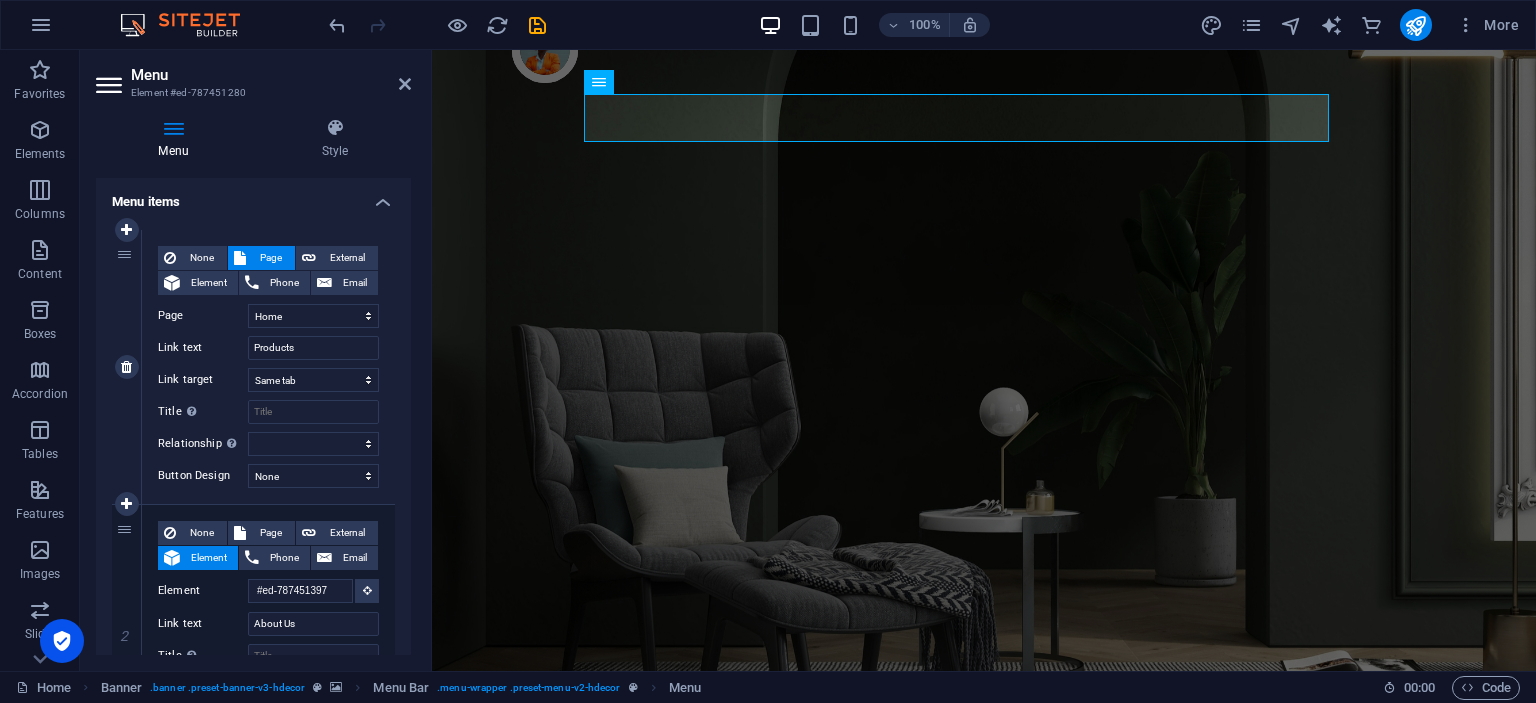 click on "Link text" at bounding box center [203, 348] 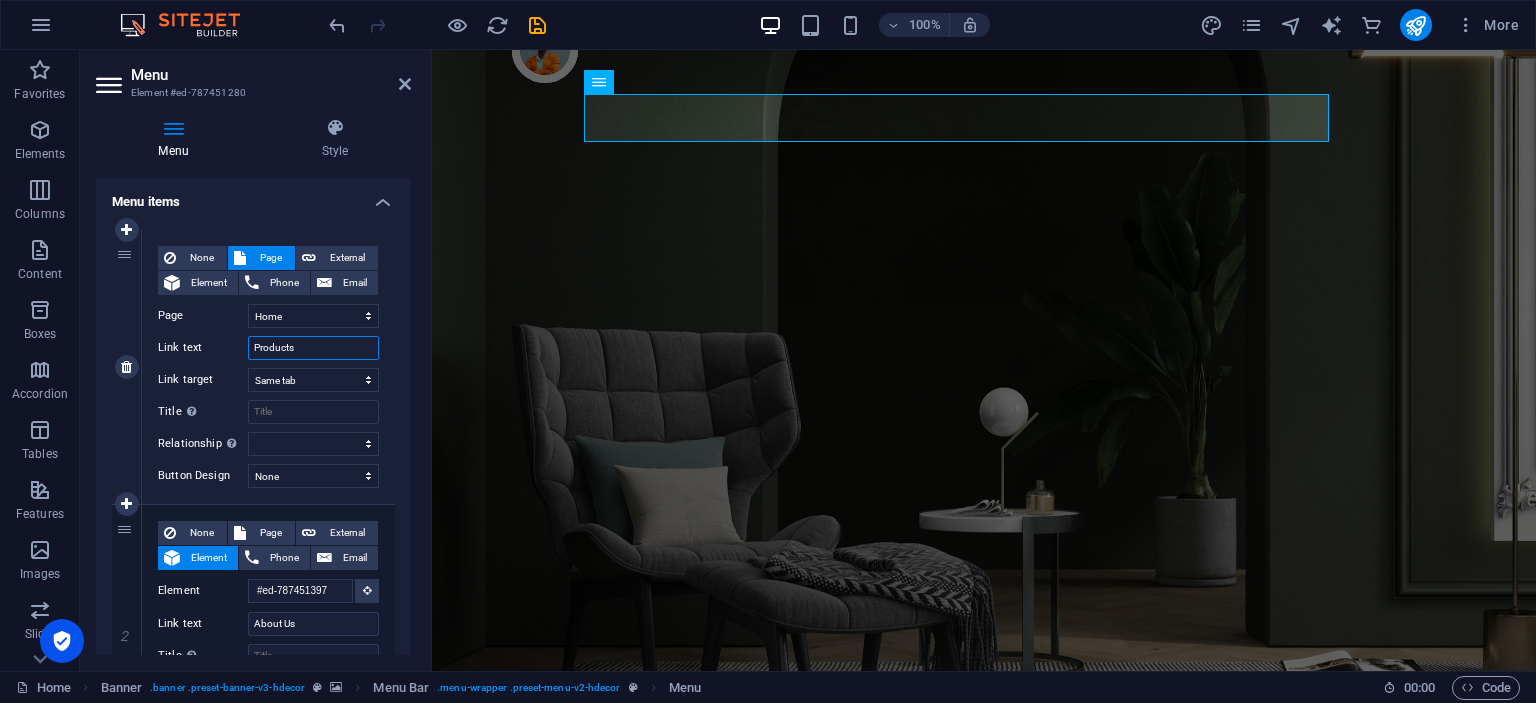 click on "Products" at bounding box center [313, 348] 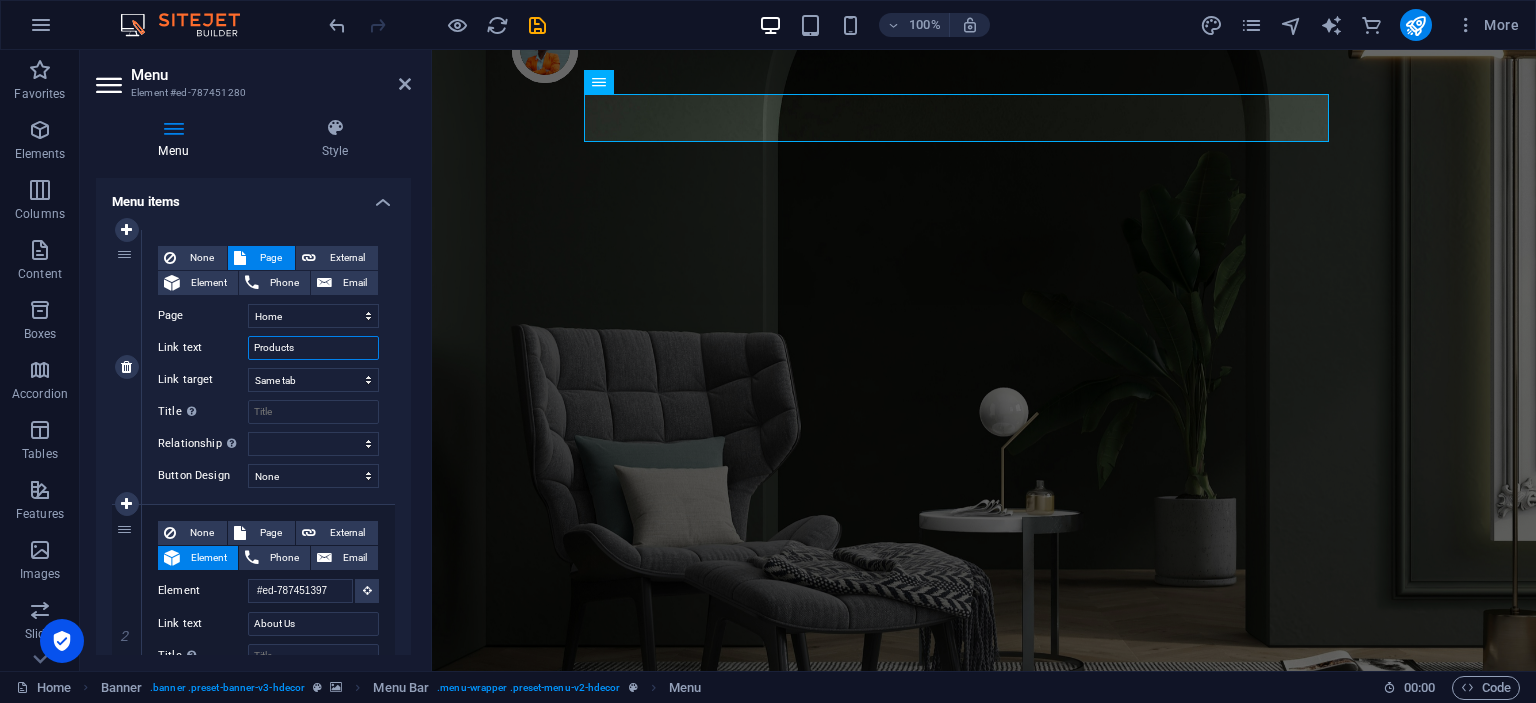 type on "أ" 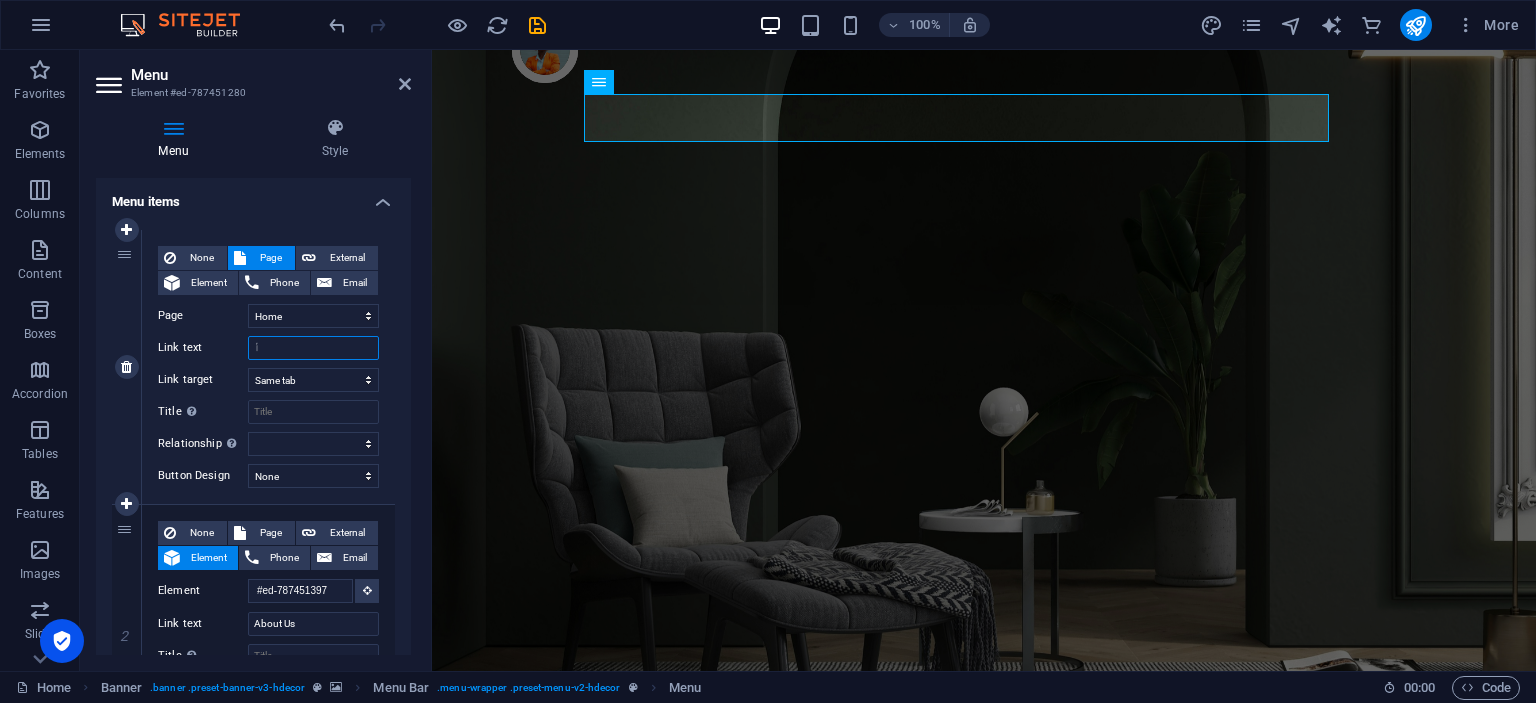 select 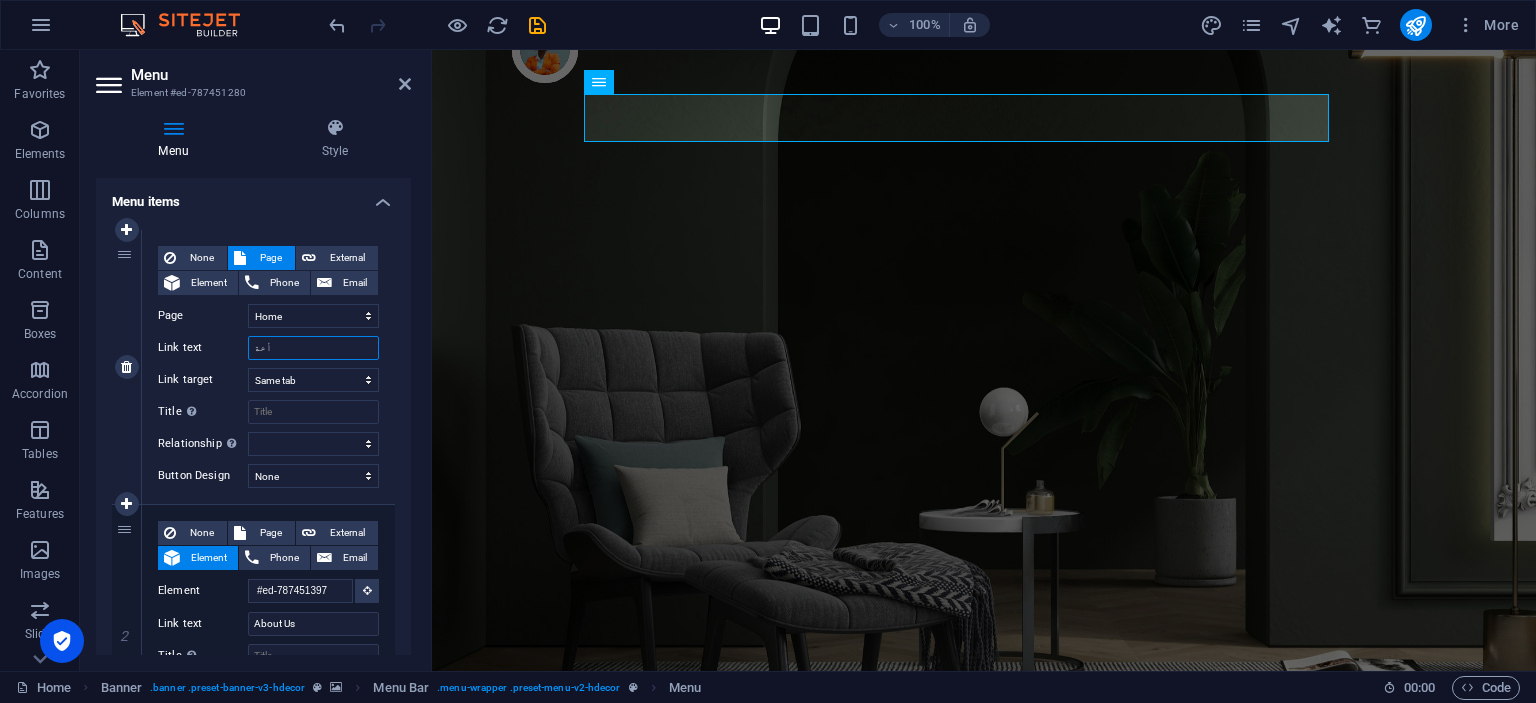 type on "أخةث" 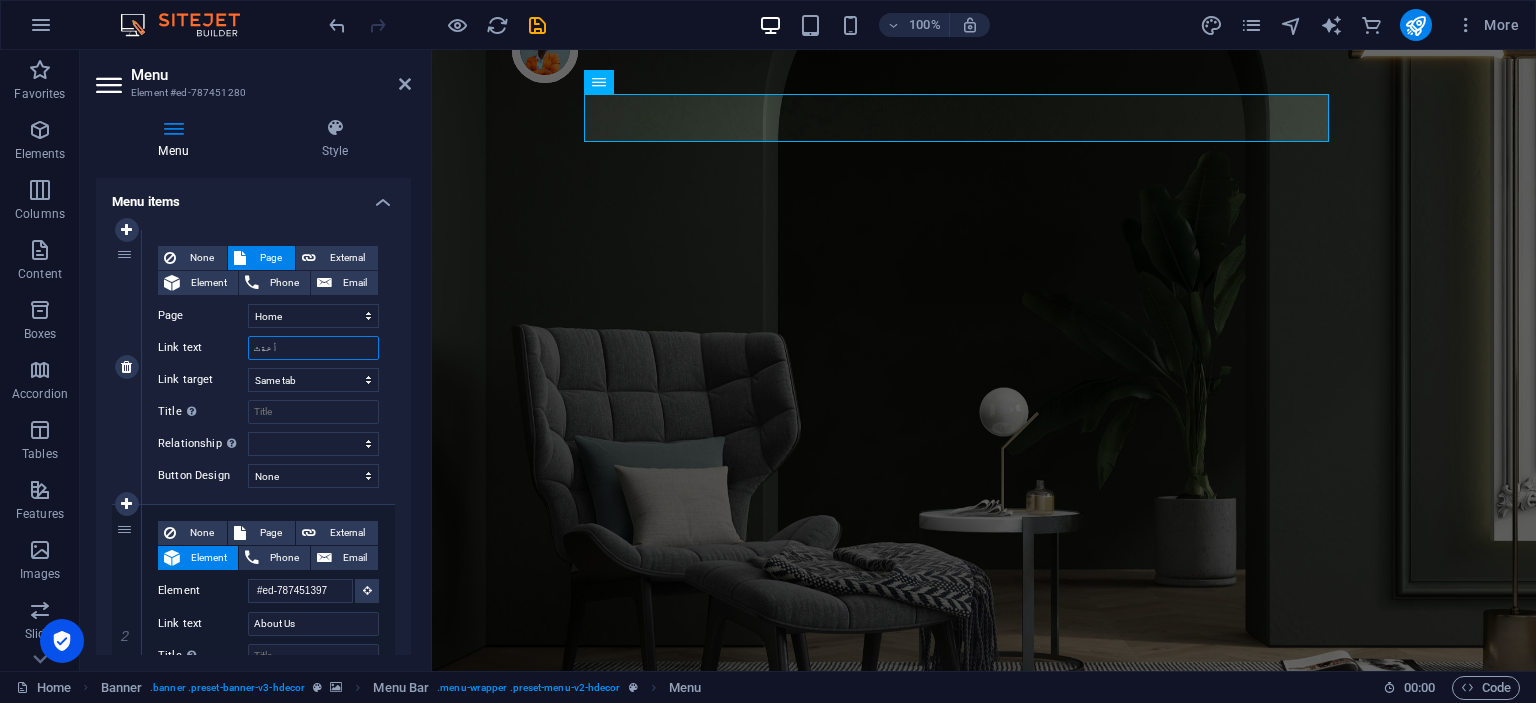 select 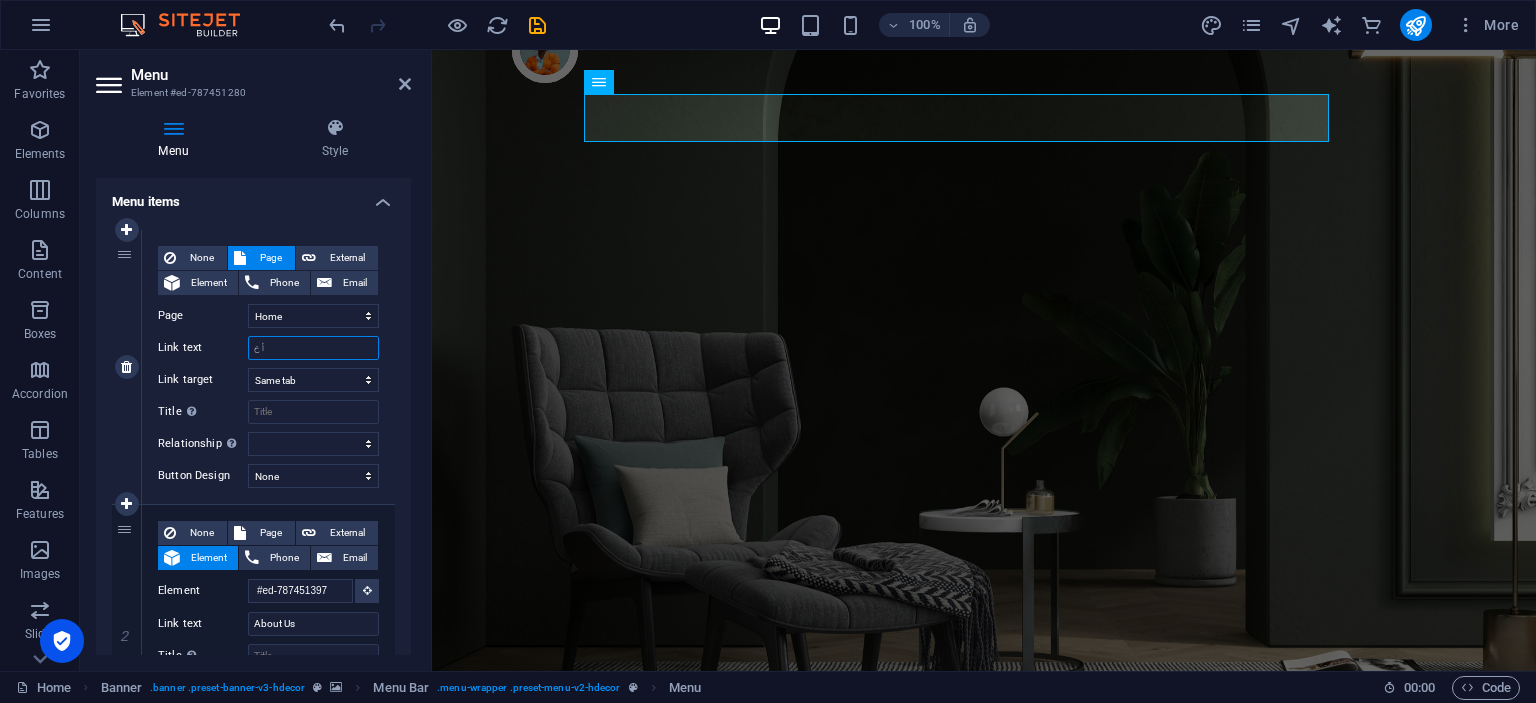type on "أ" 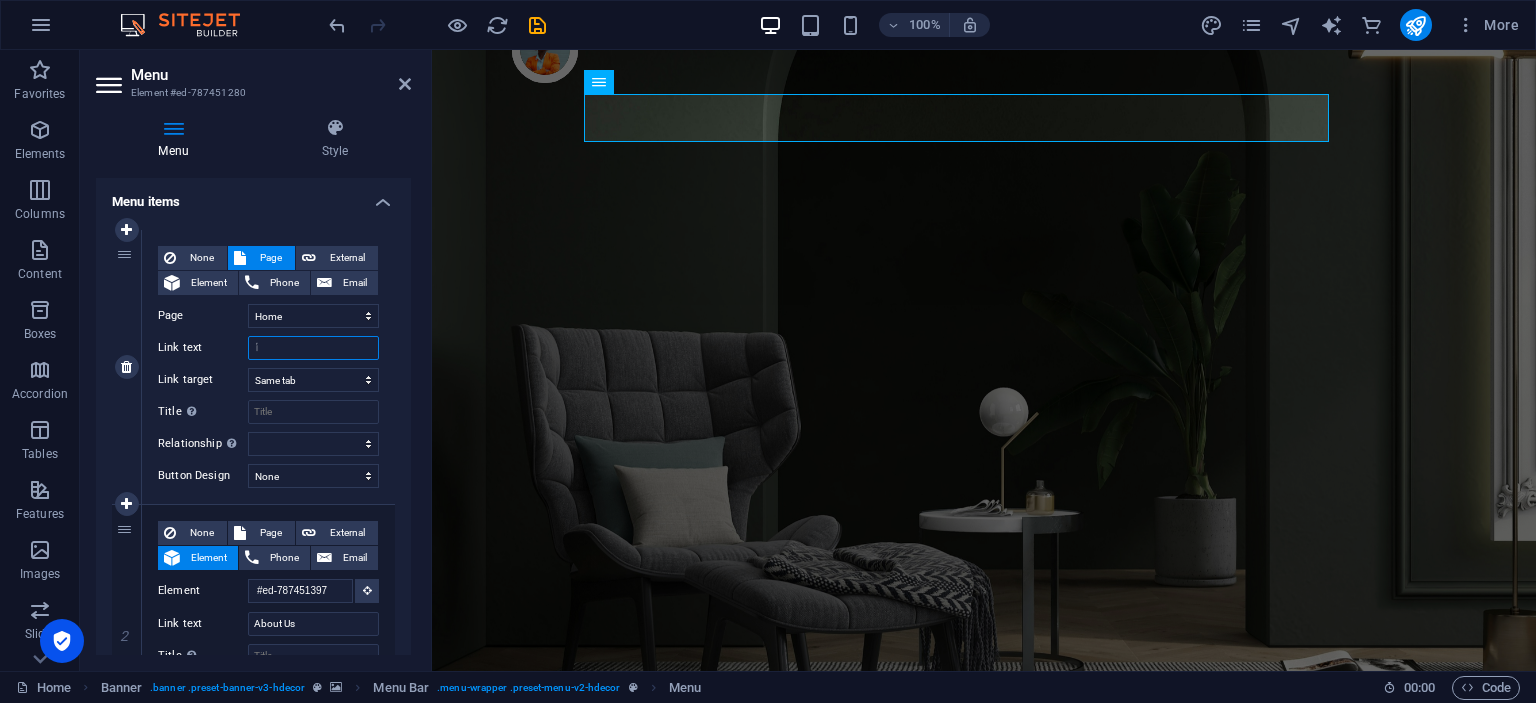 type 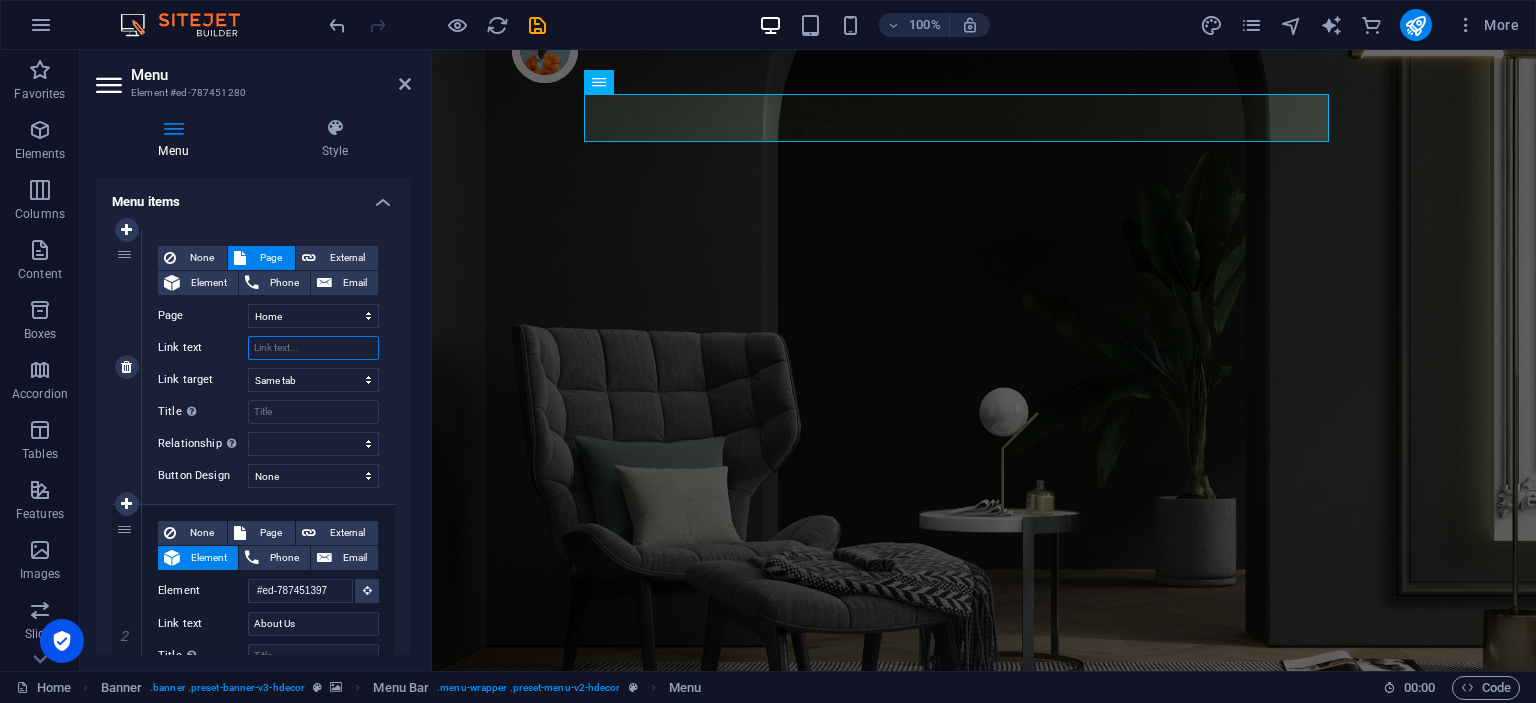 select 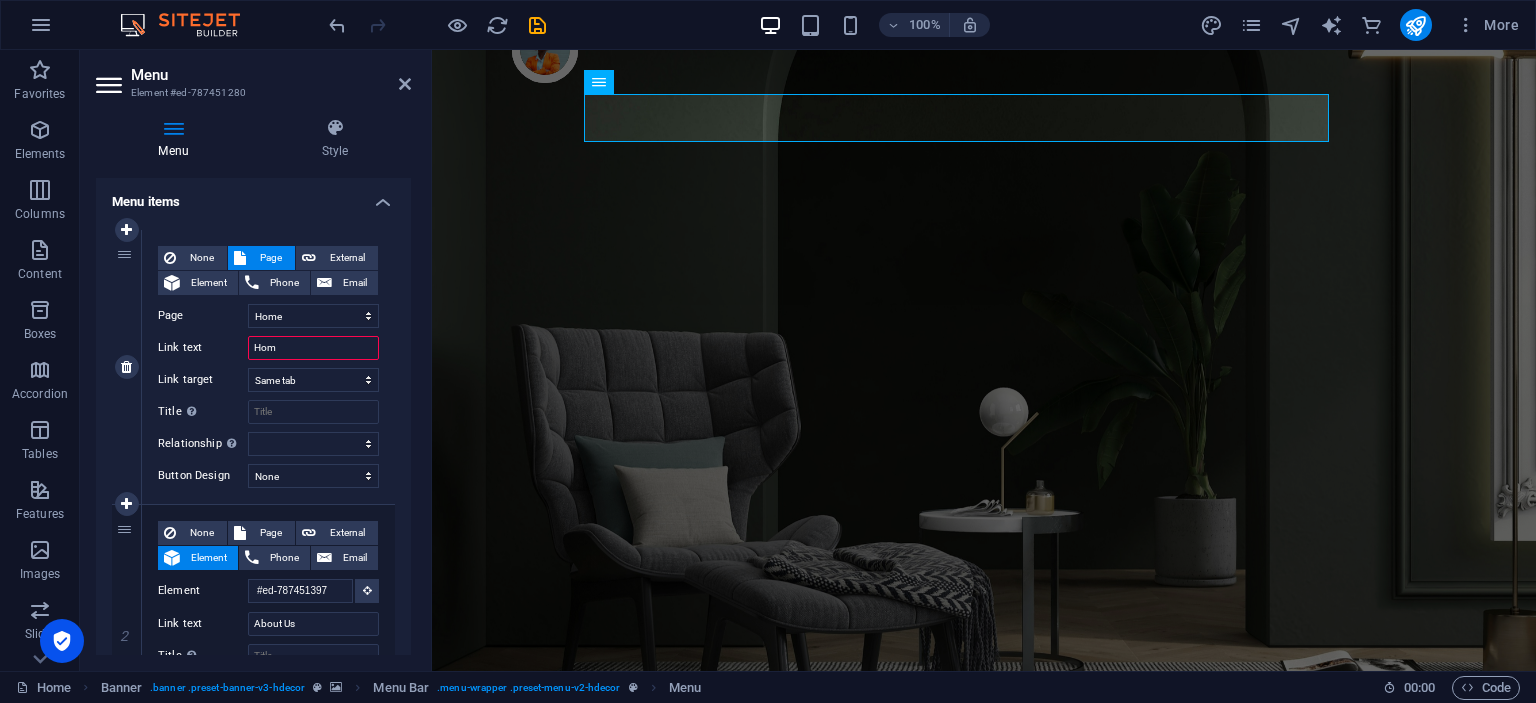 type on "Homw" 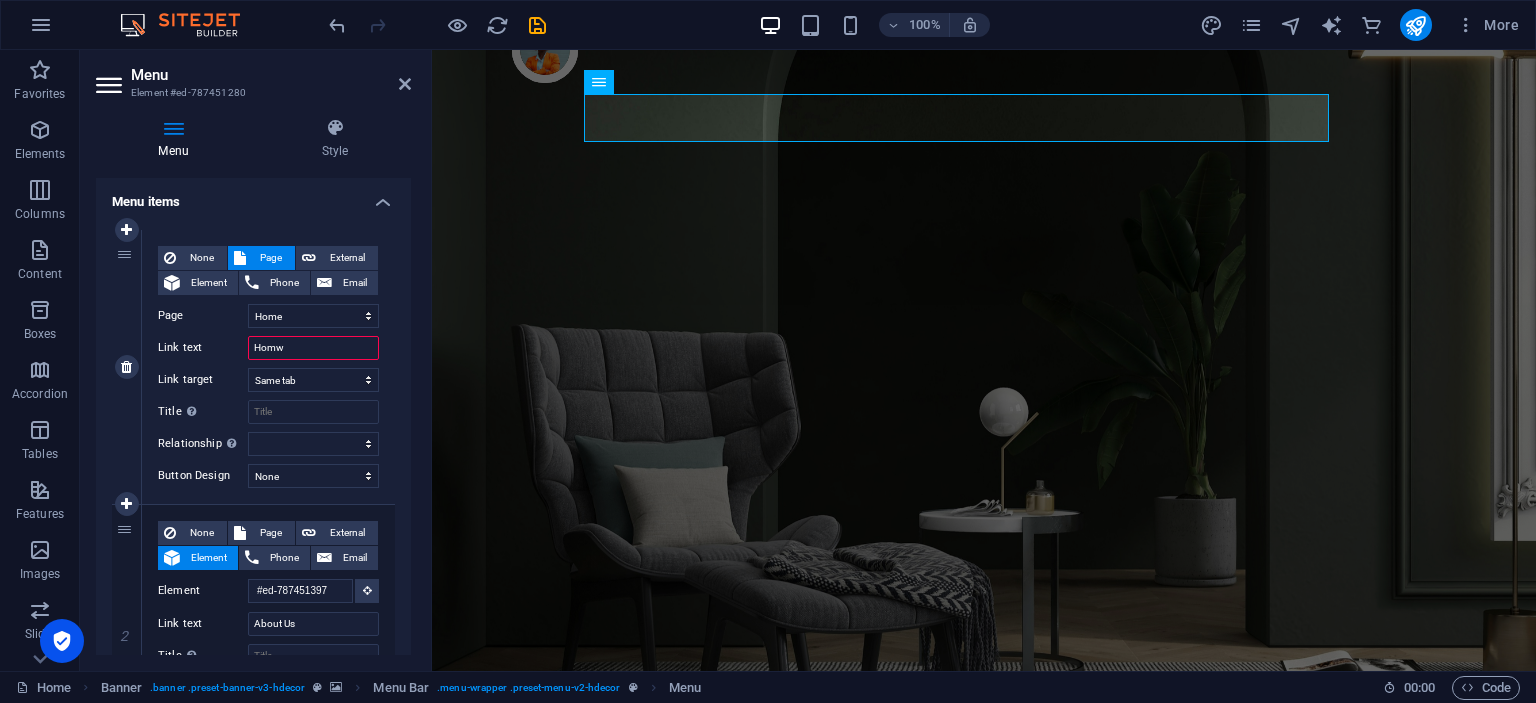 select 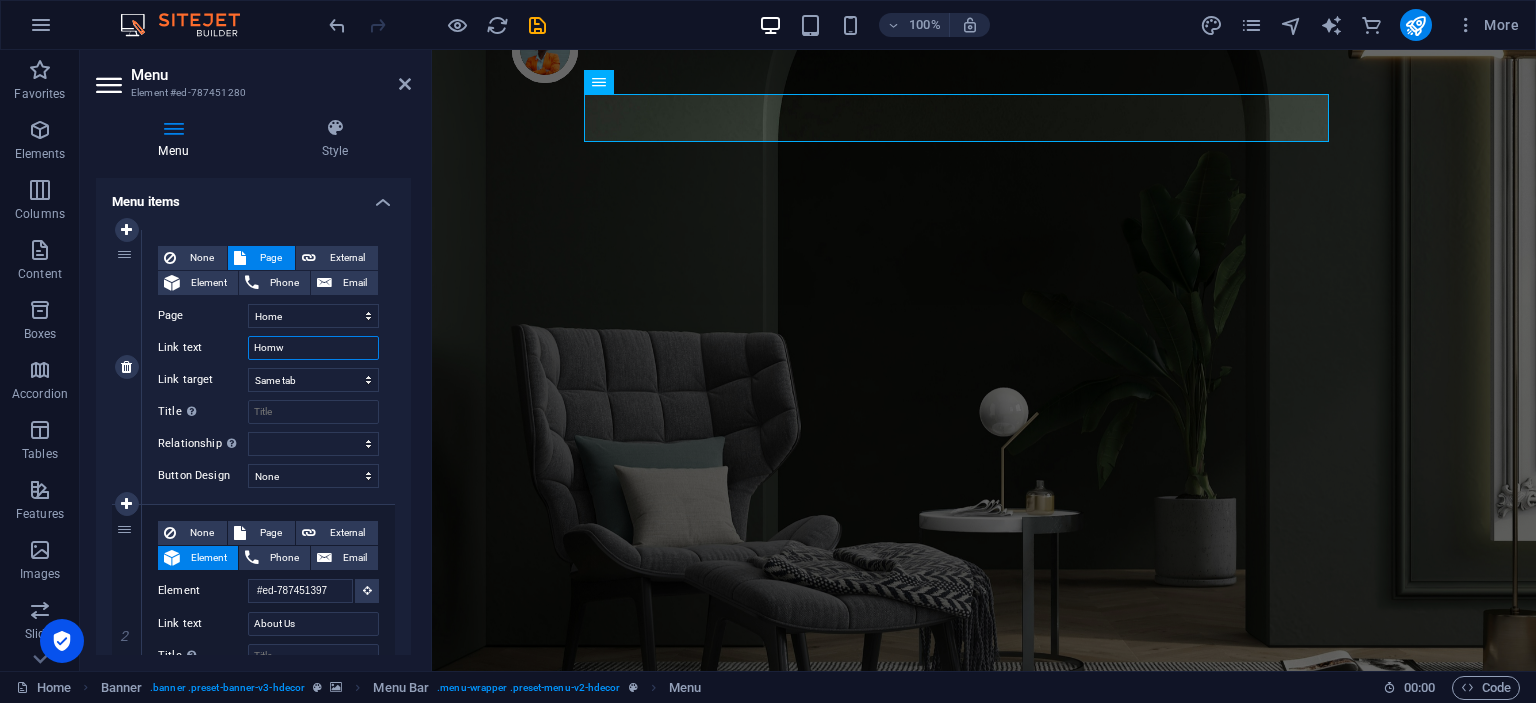 type on "Hom" 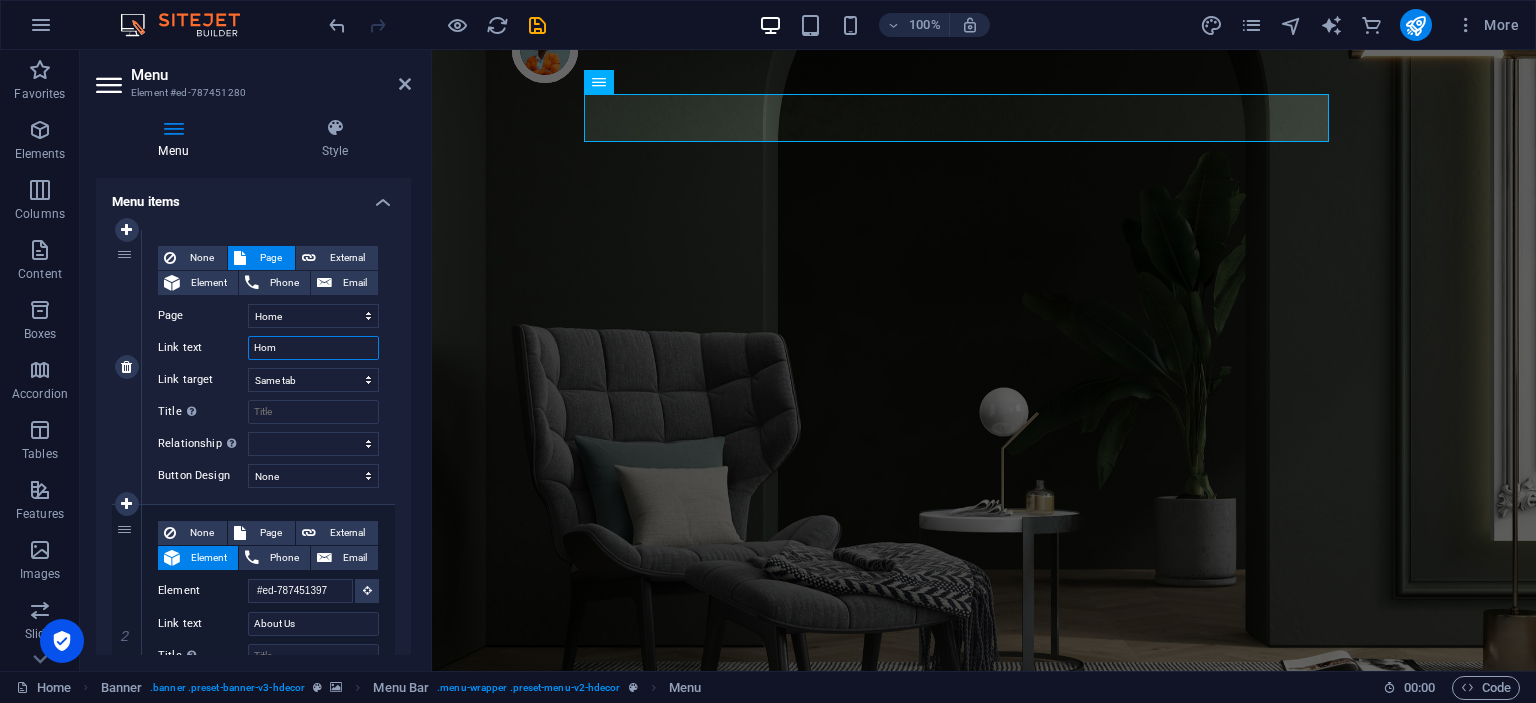 select 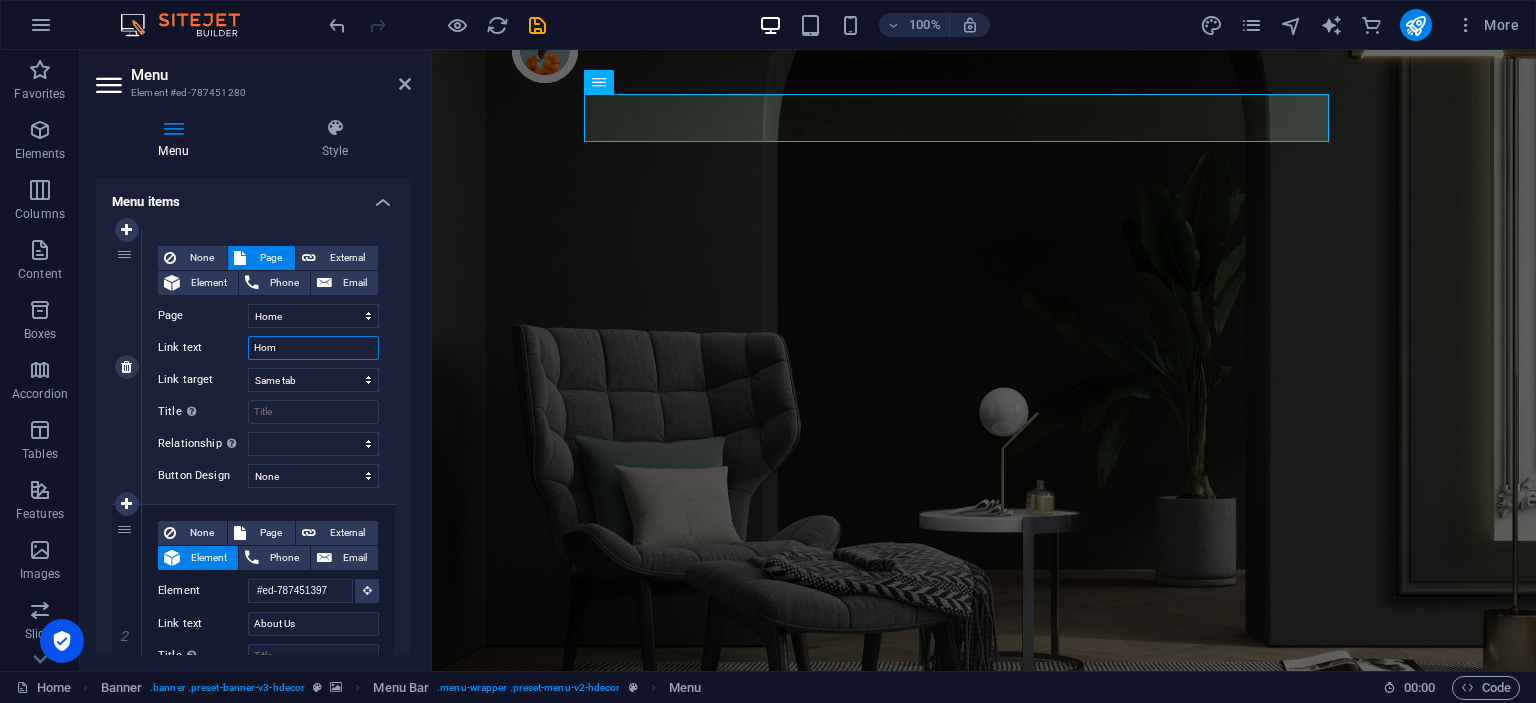 select 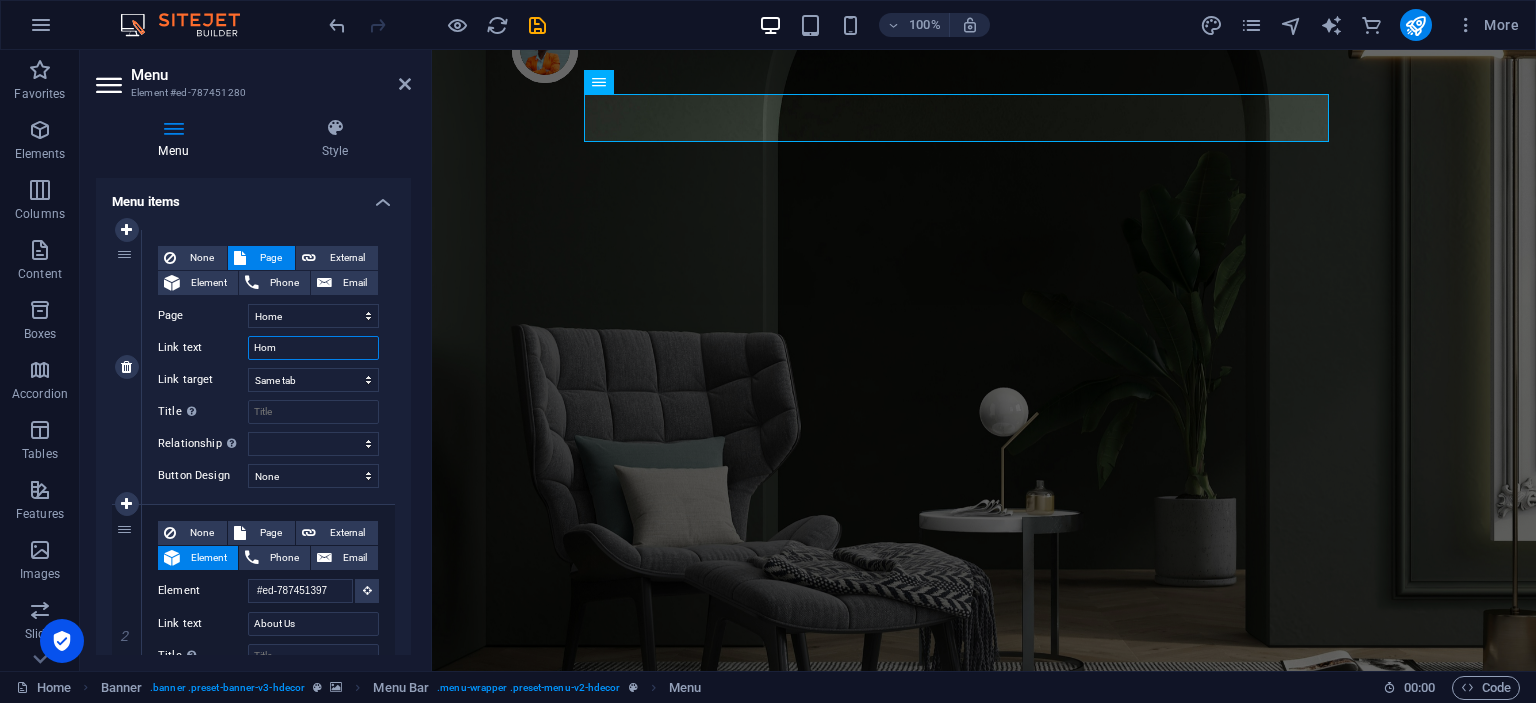 type on "Home" 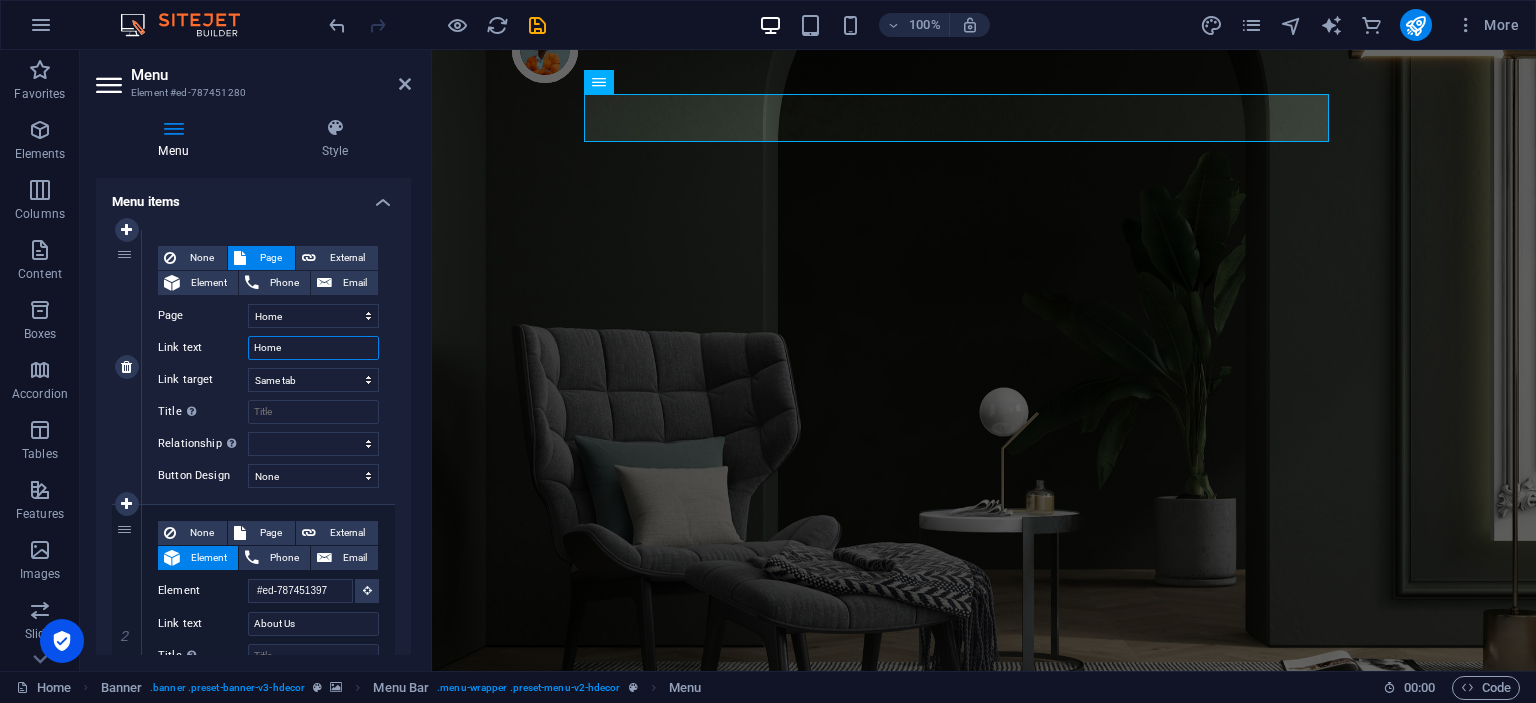 select 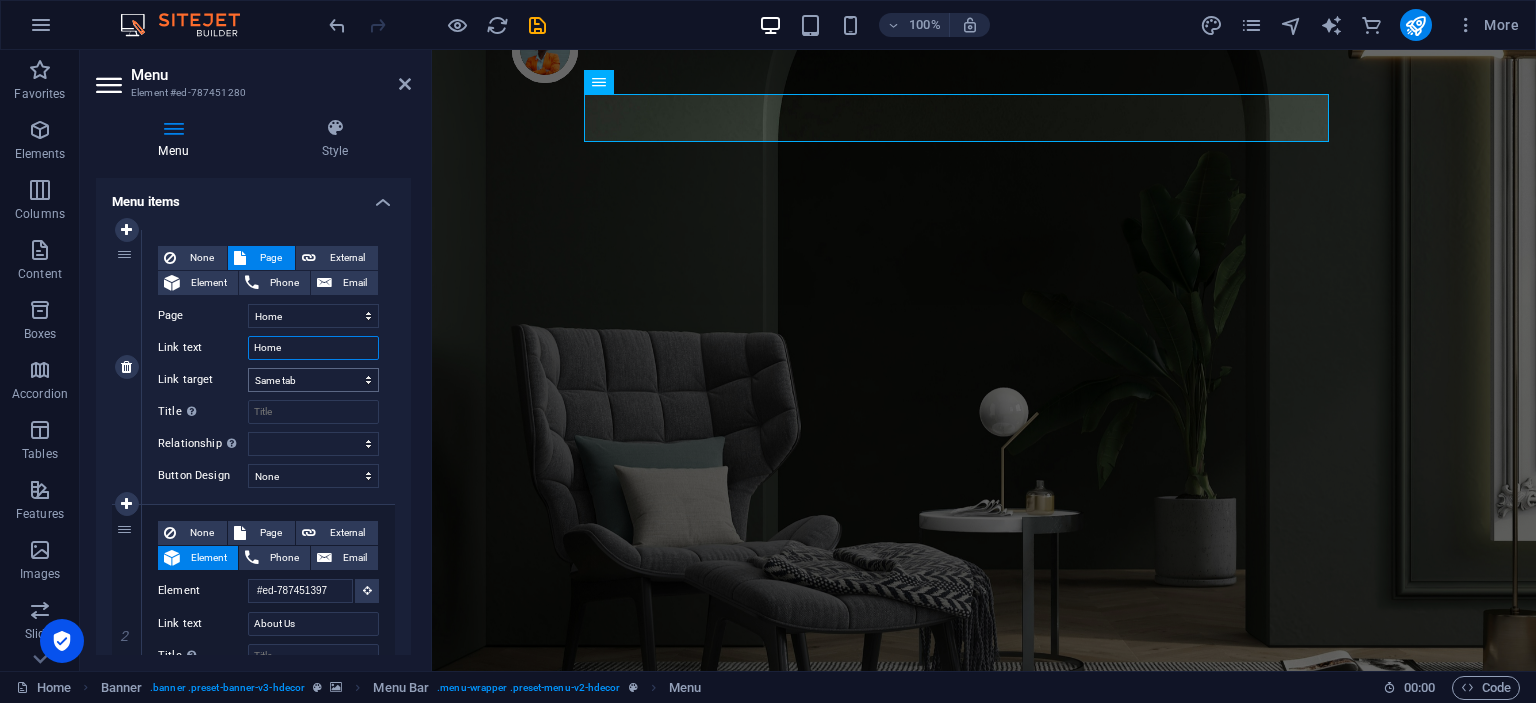 type on "Home" 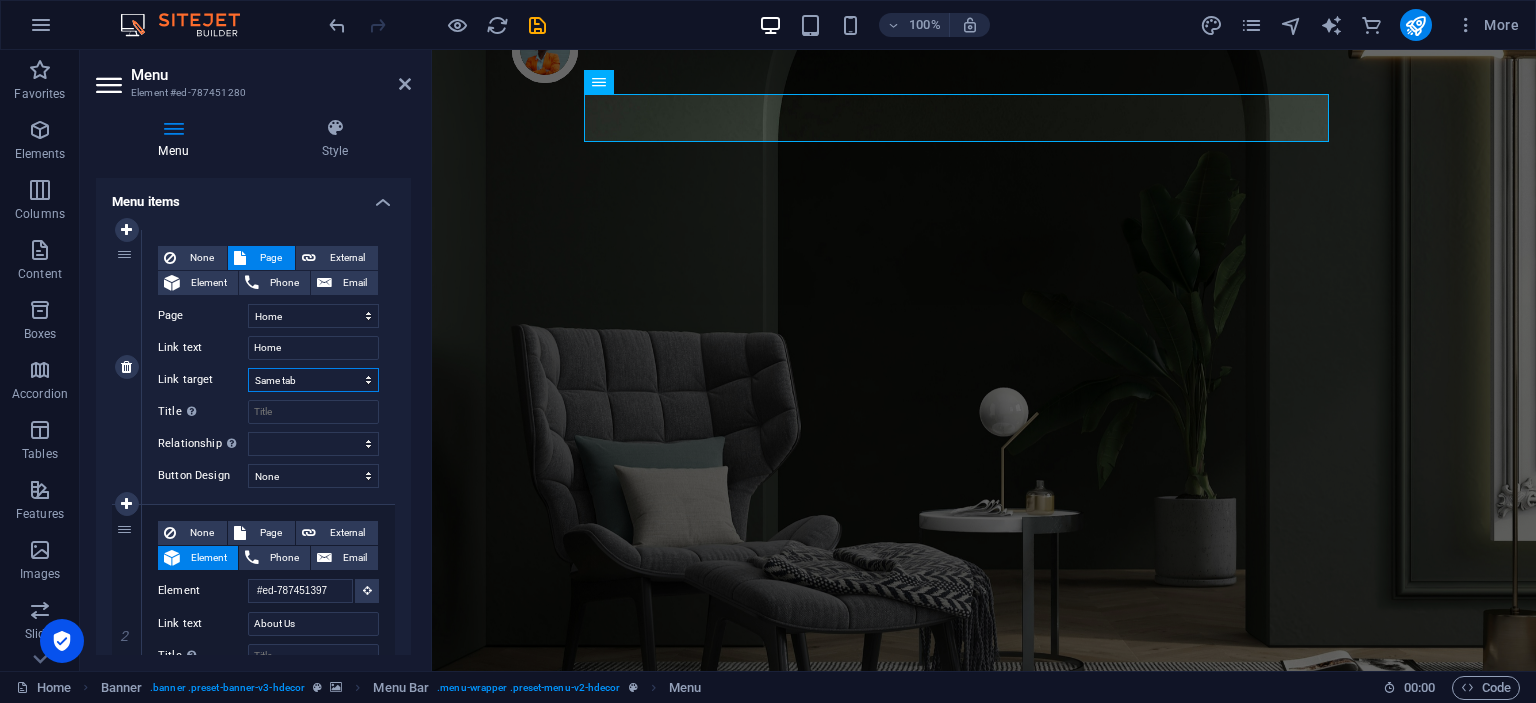 click on "New tab Same tab Overlay" at bounding box center [313, 380] 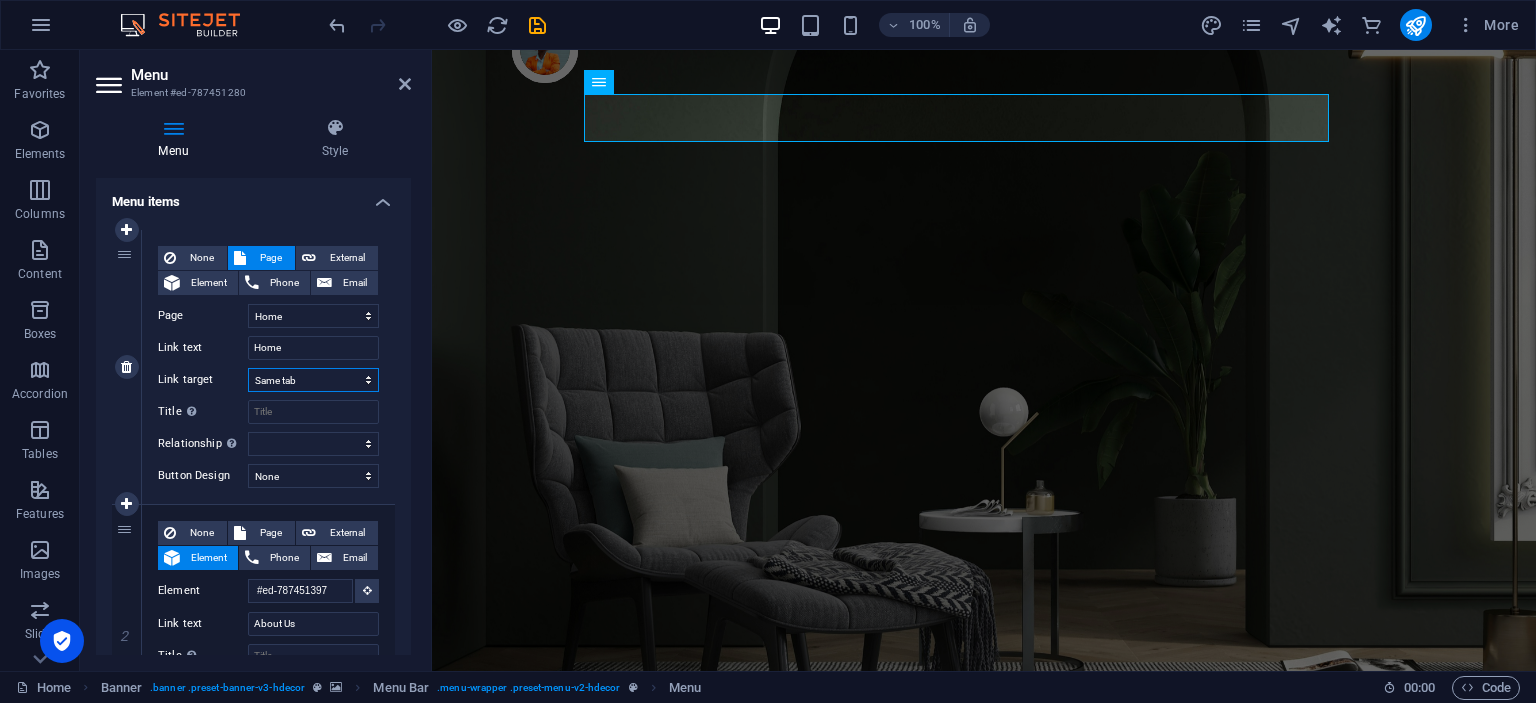 click on "New tab Same tab Overlay" at bounding box center [313, 380] 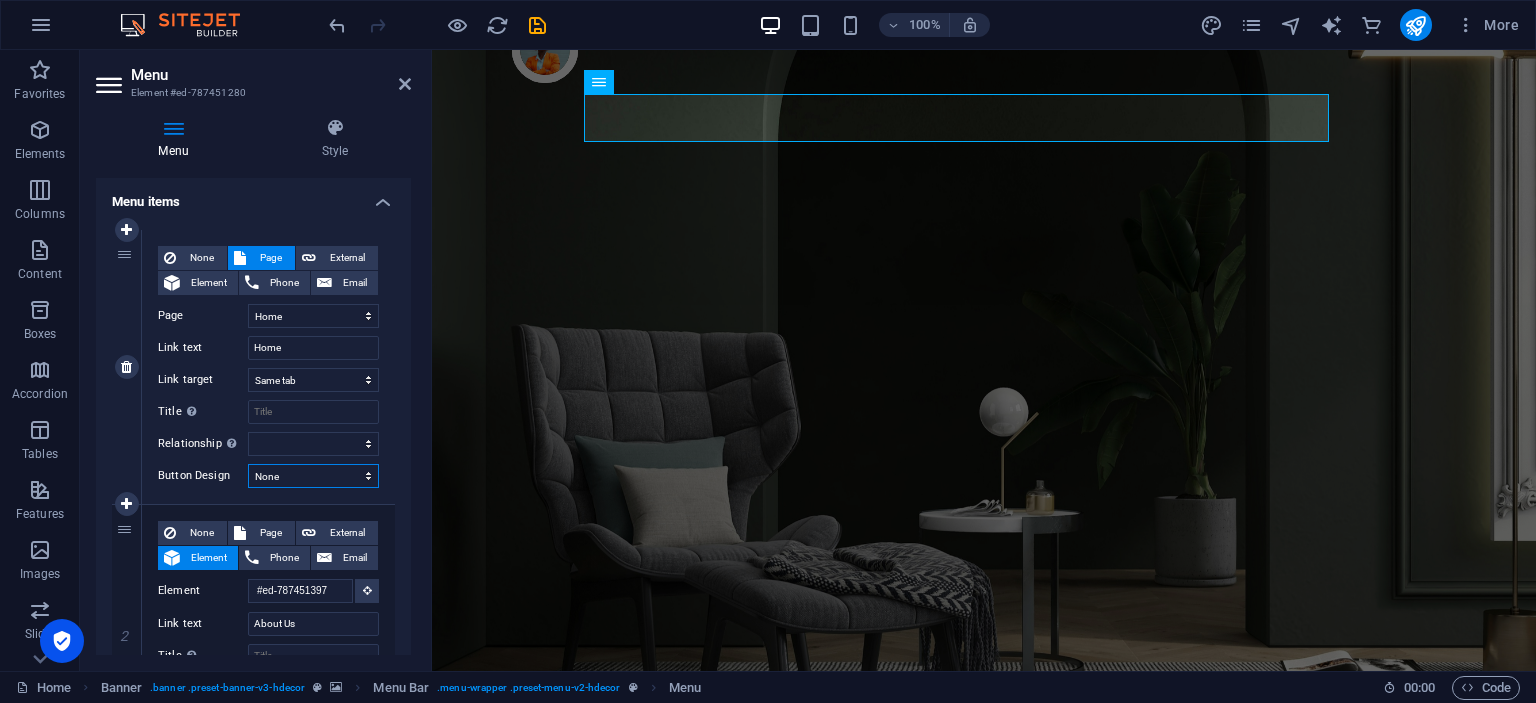click on "None Default Primary Secondary" at bounding box center (313, 476) 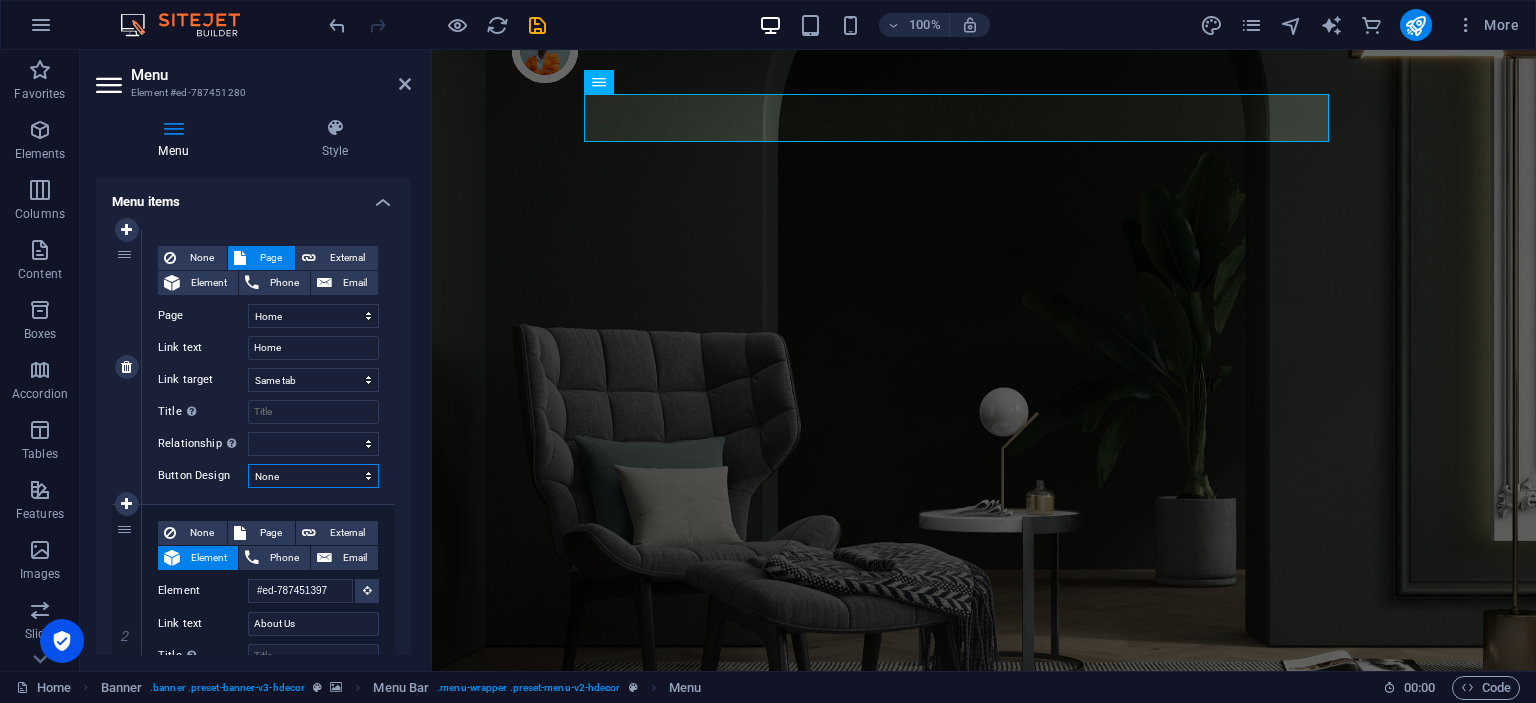 select on "primary" 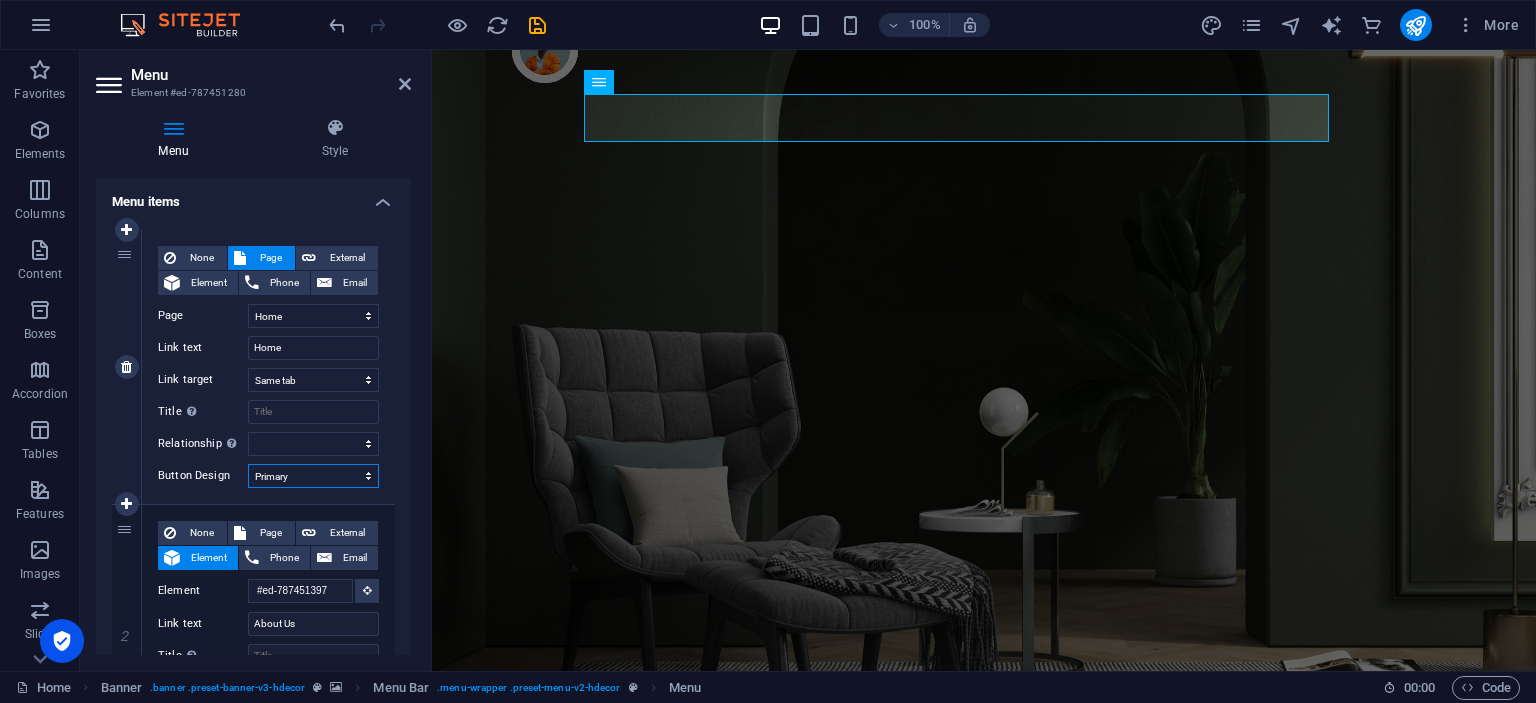 click on "None Default Primary Secondary" at bounding box center (313, 476) 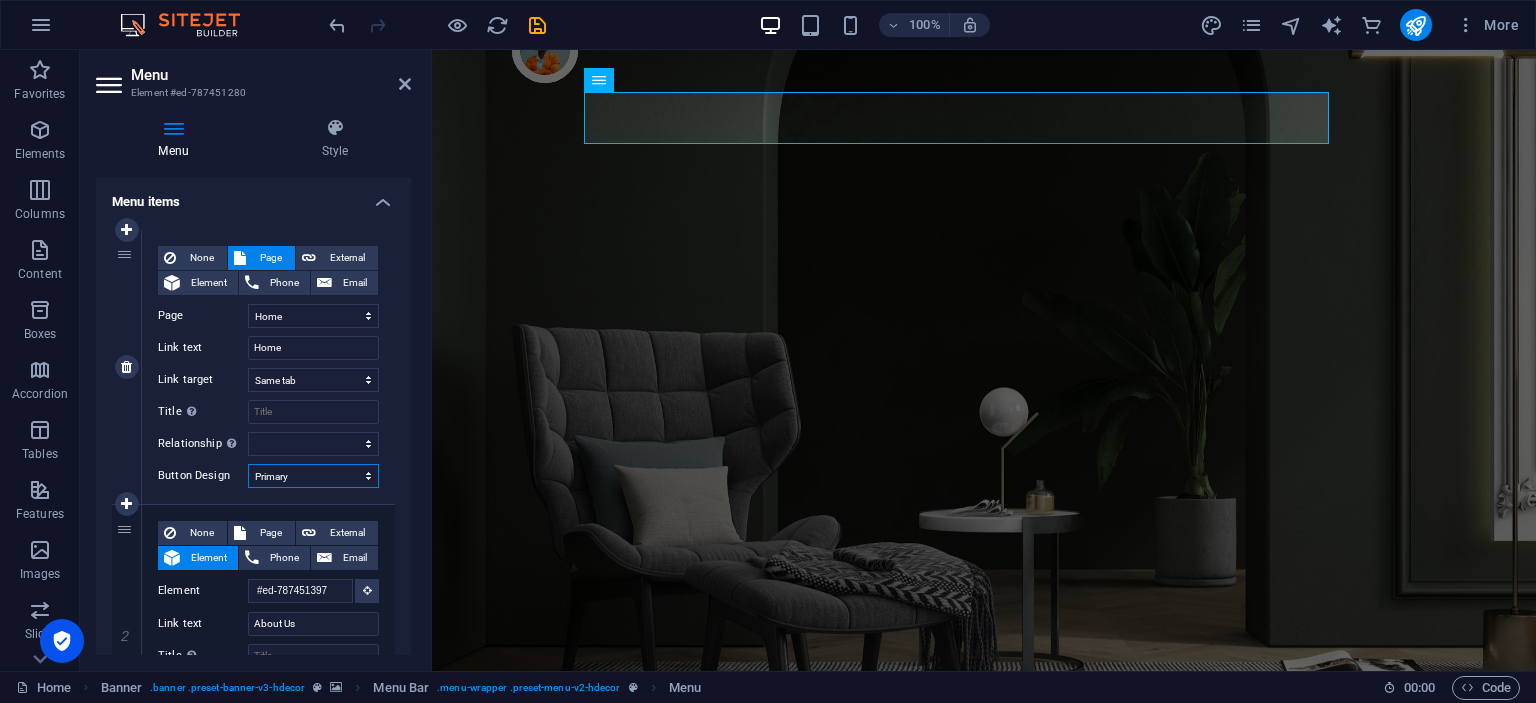 click on "None Default Primary Secondary" at bounding box center (313, 476) 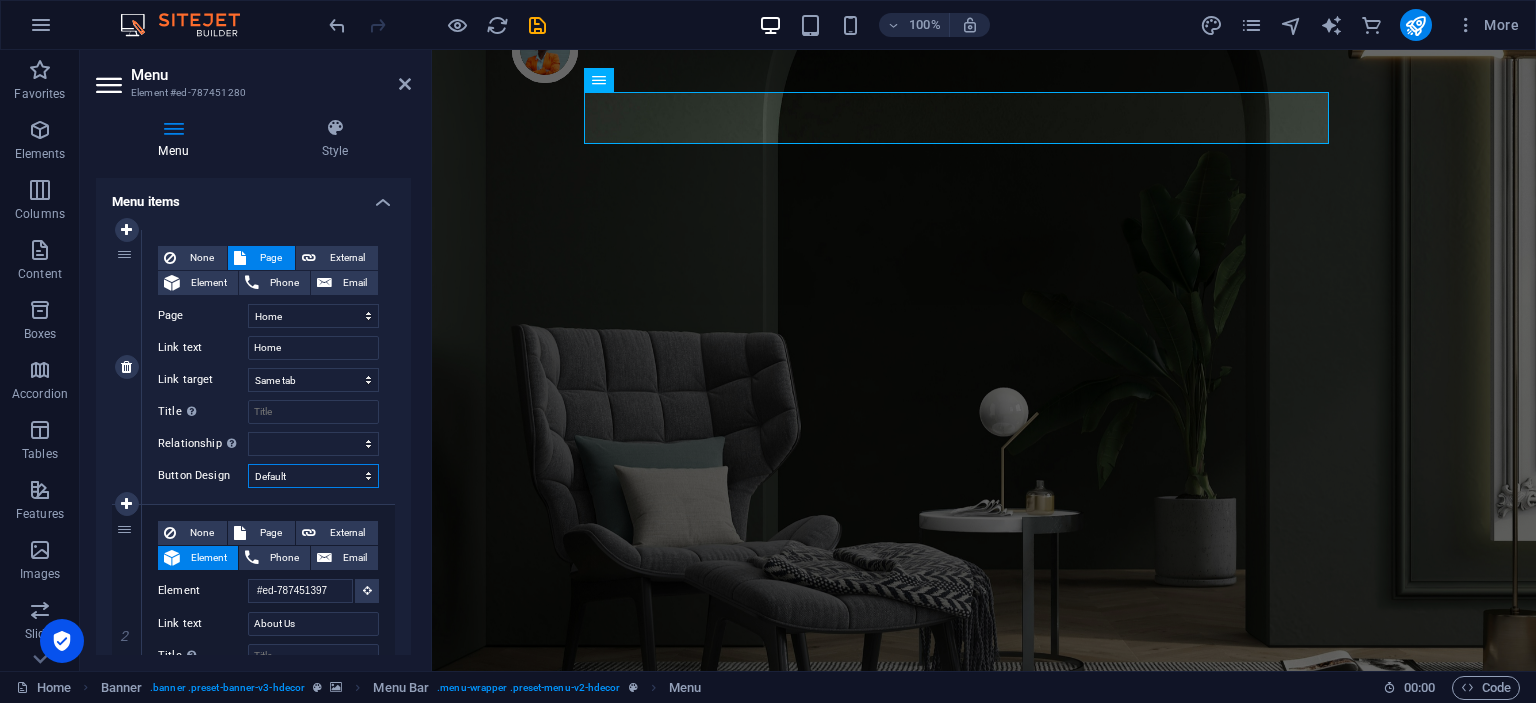 click on "None Default Primary Secondary" at bounding box center (313, 476) 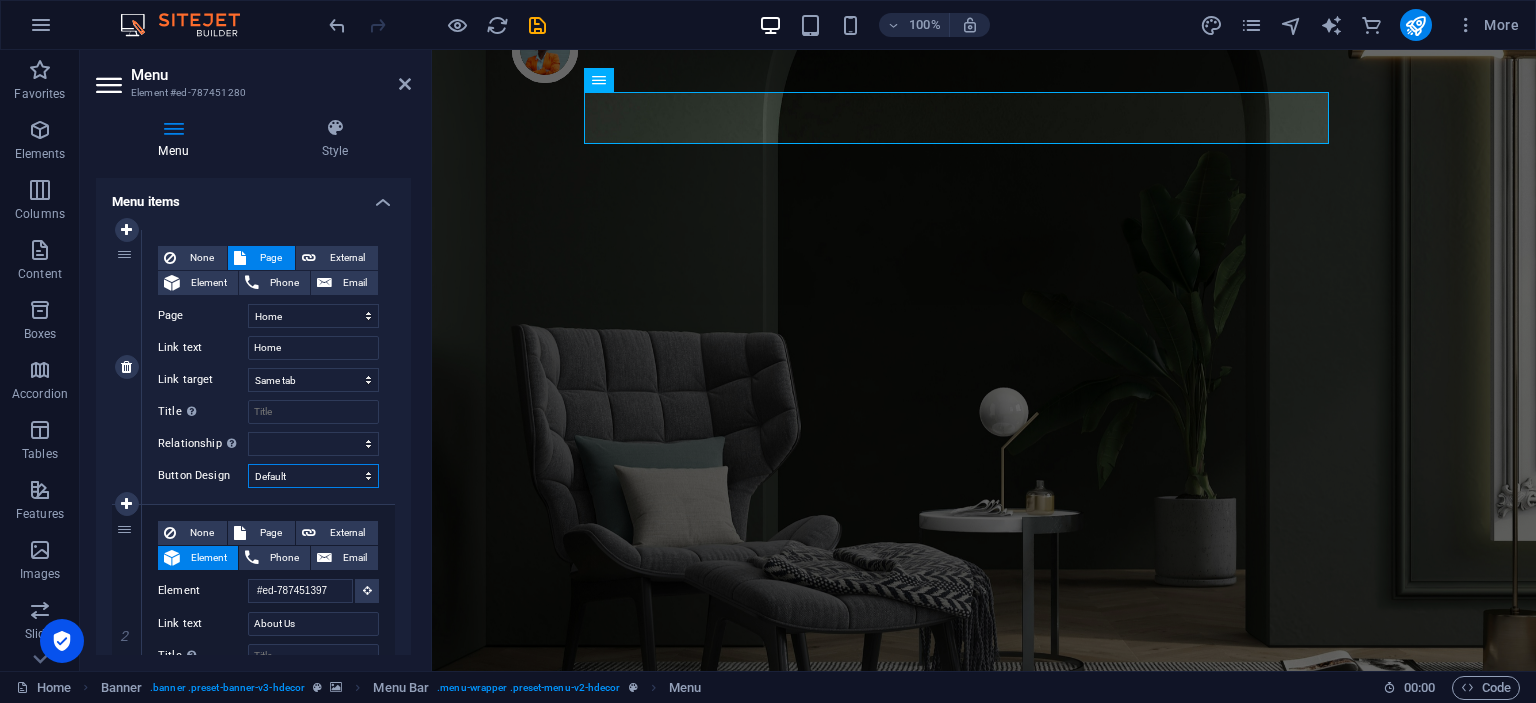 select 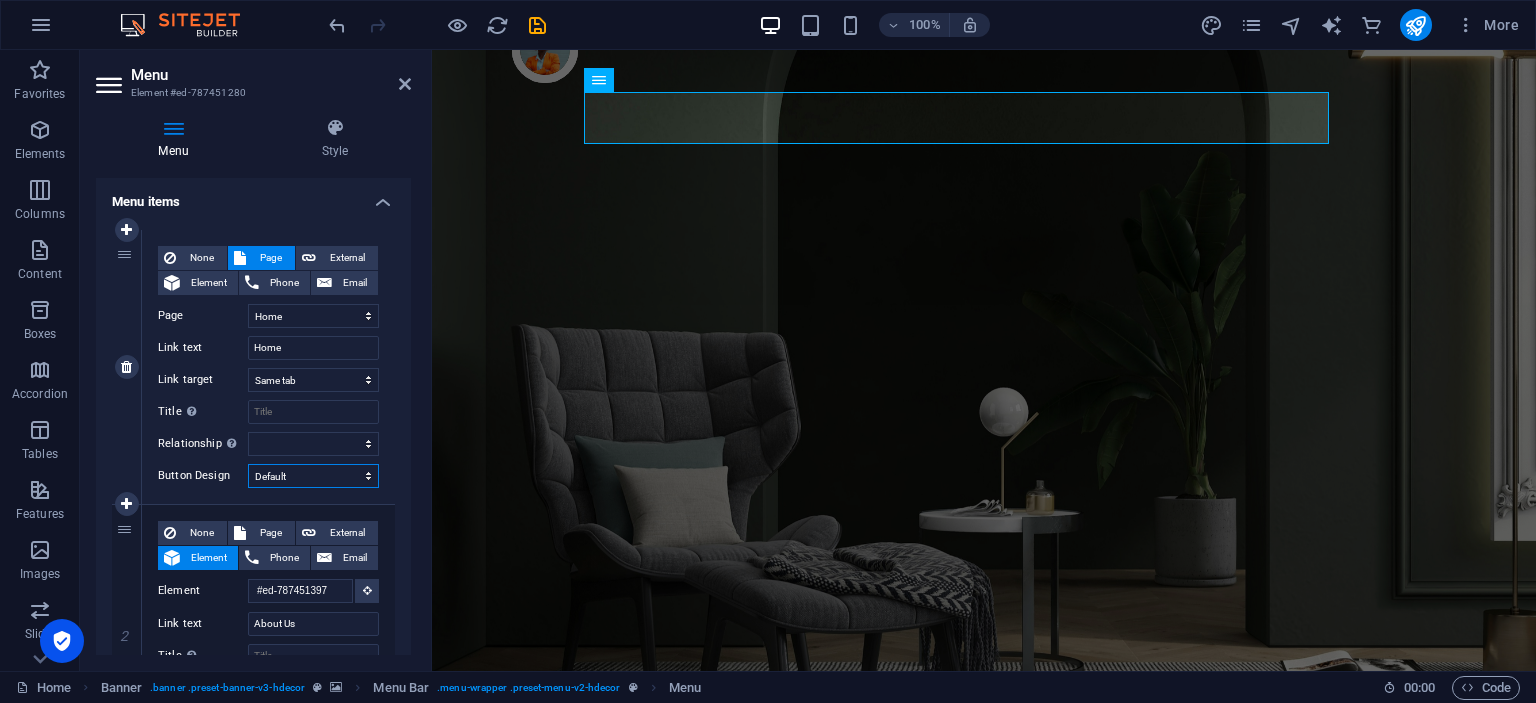 click on "None Default Primary Secondary" at bounding box center [313, 476] 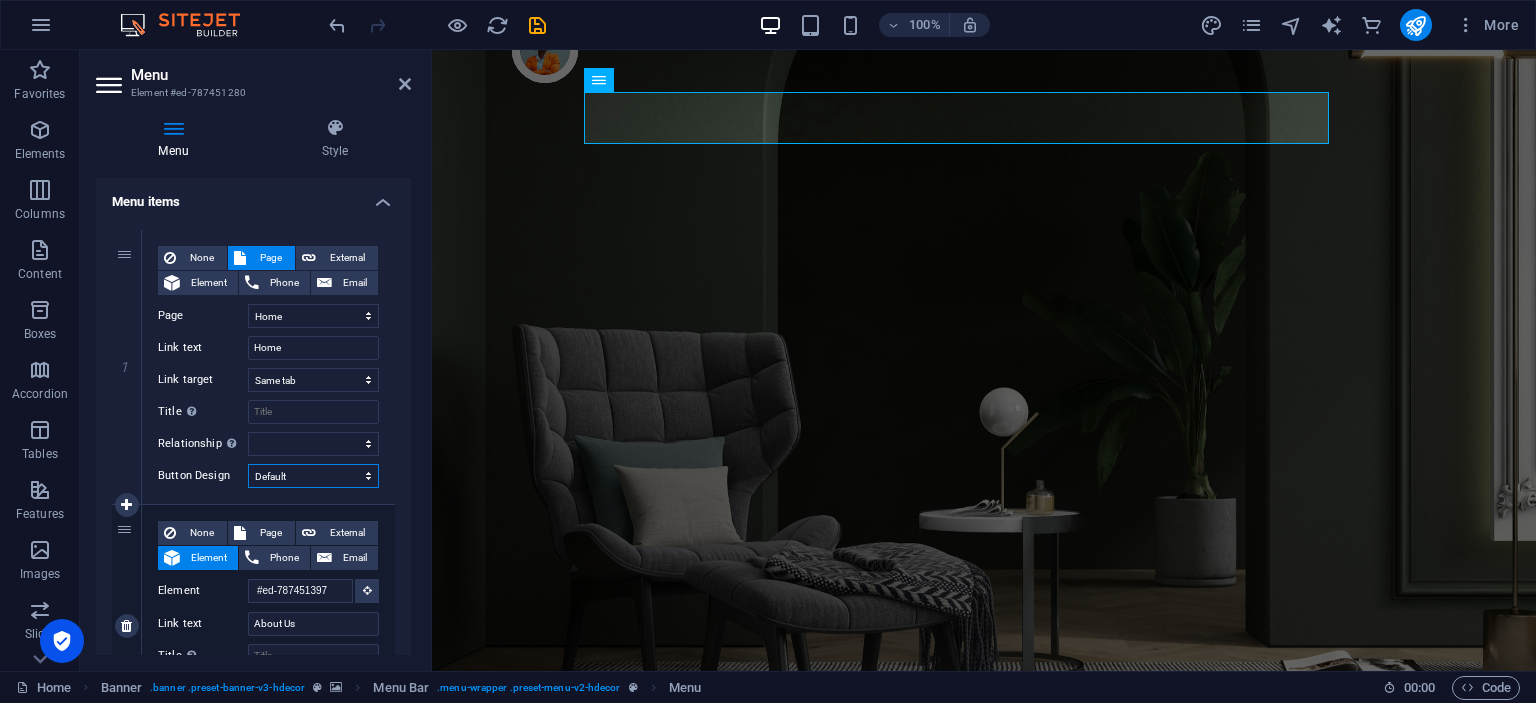 select on "secondary" 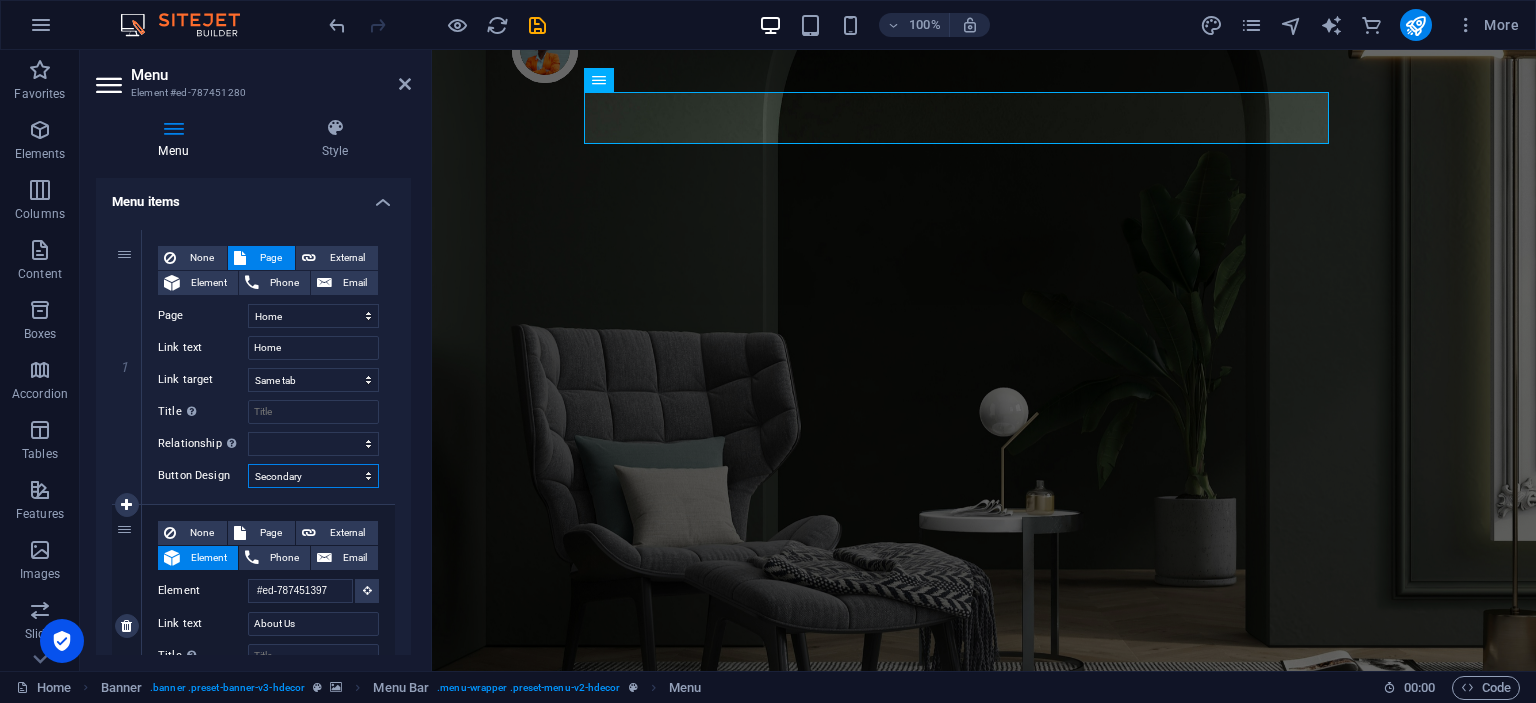 click on "None Default Primary Secondary" at bounding box center (313, 476) 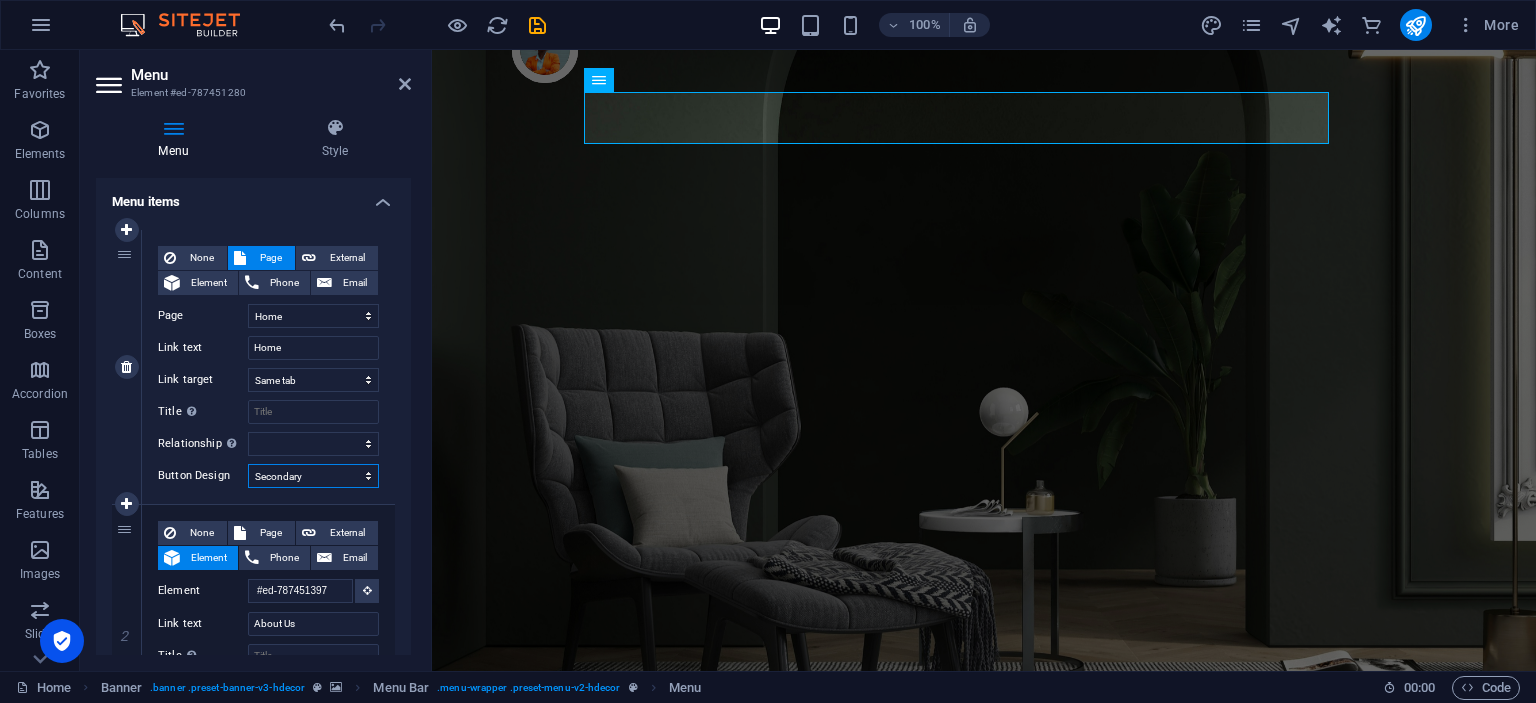 click on "None Default Primary Secondary" at bounding box center (313, 476) 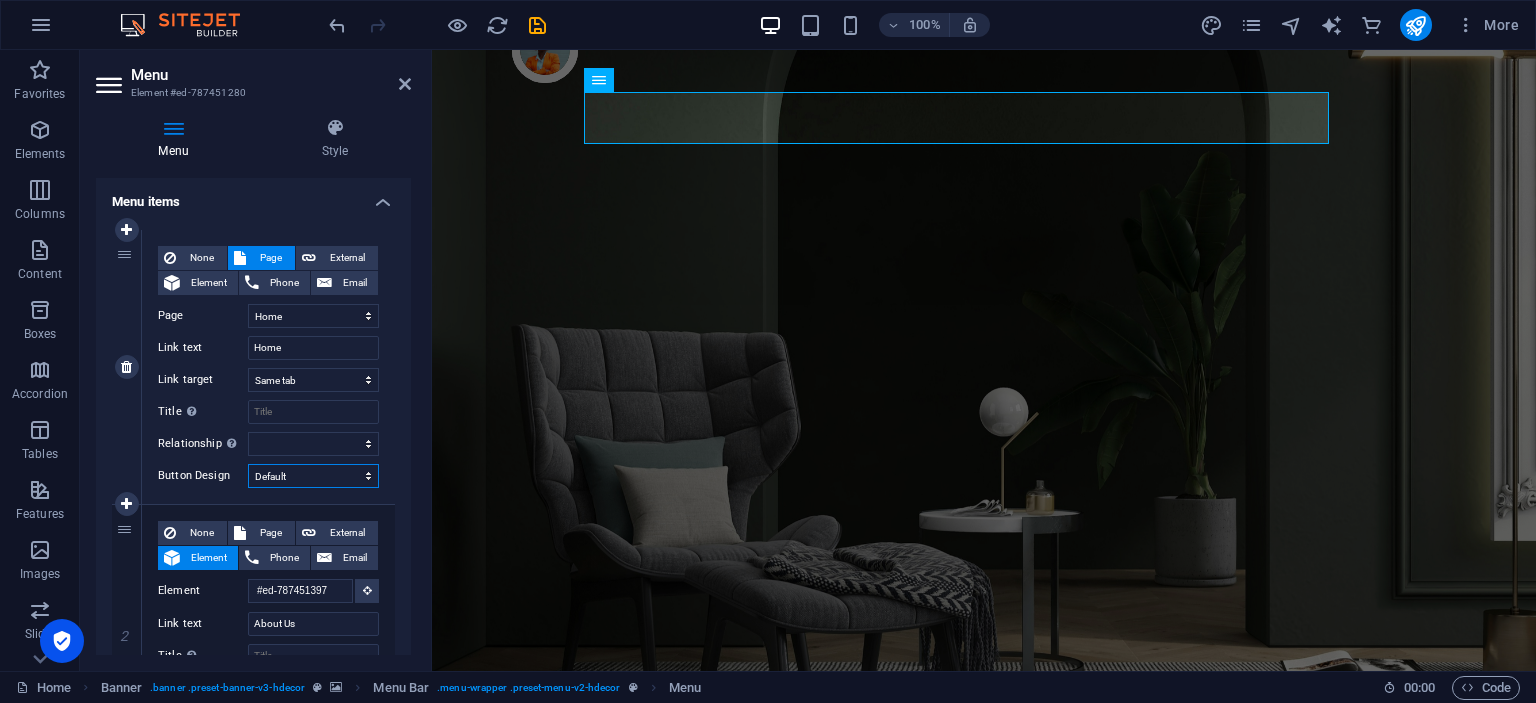 click on "None Default Primary Secondary" at bounding box center [313, 476] 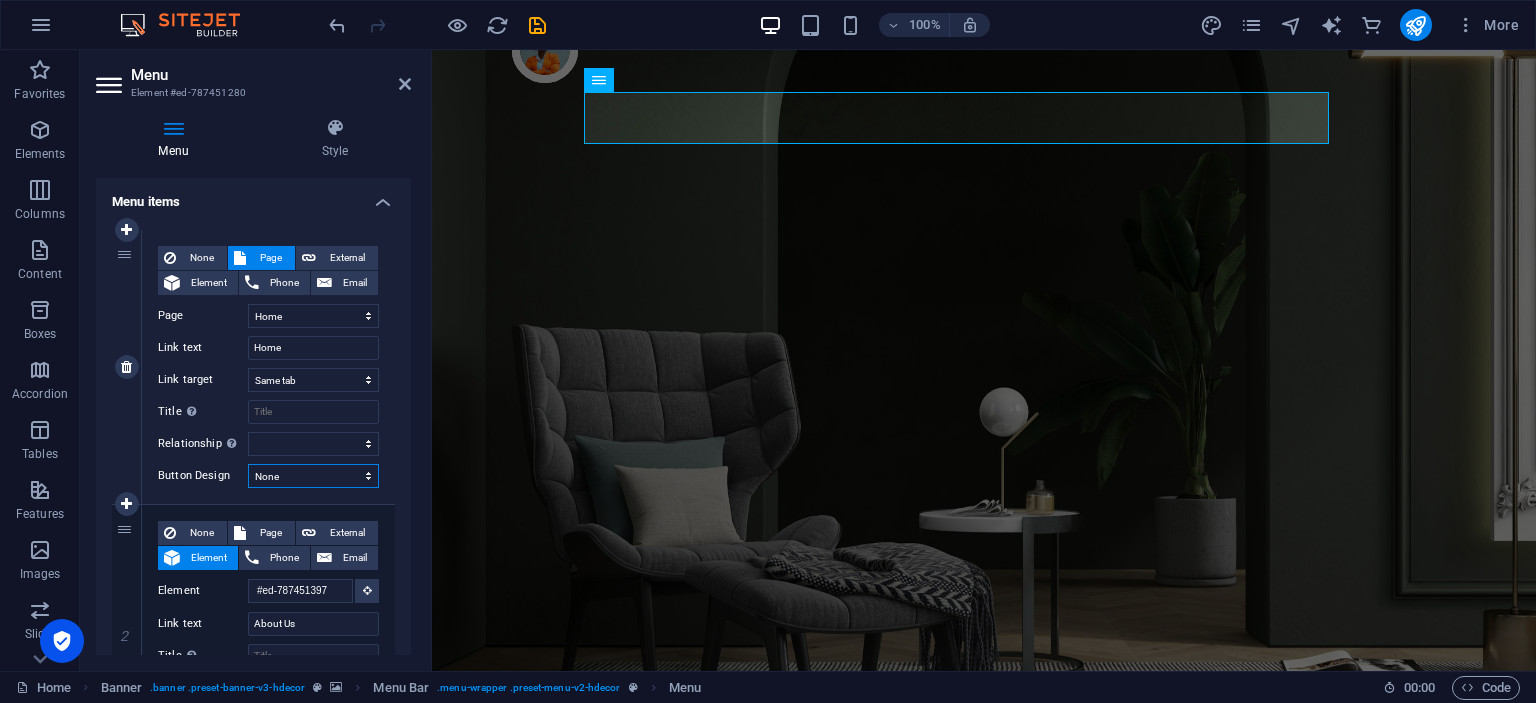 click on "None Default Primary Secondary" at bounding box center (313, 476) 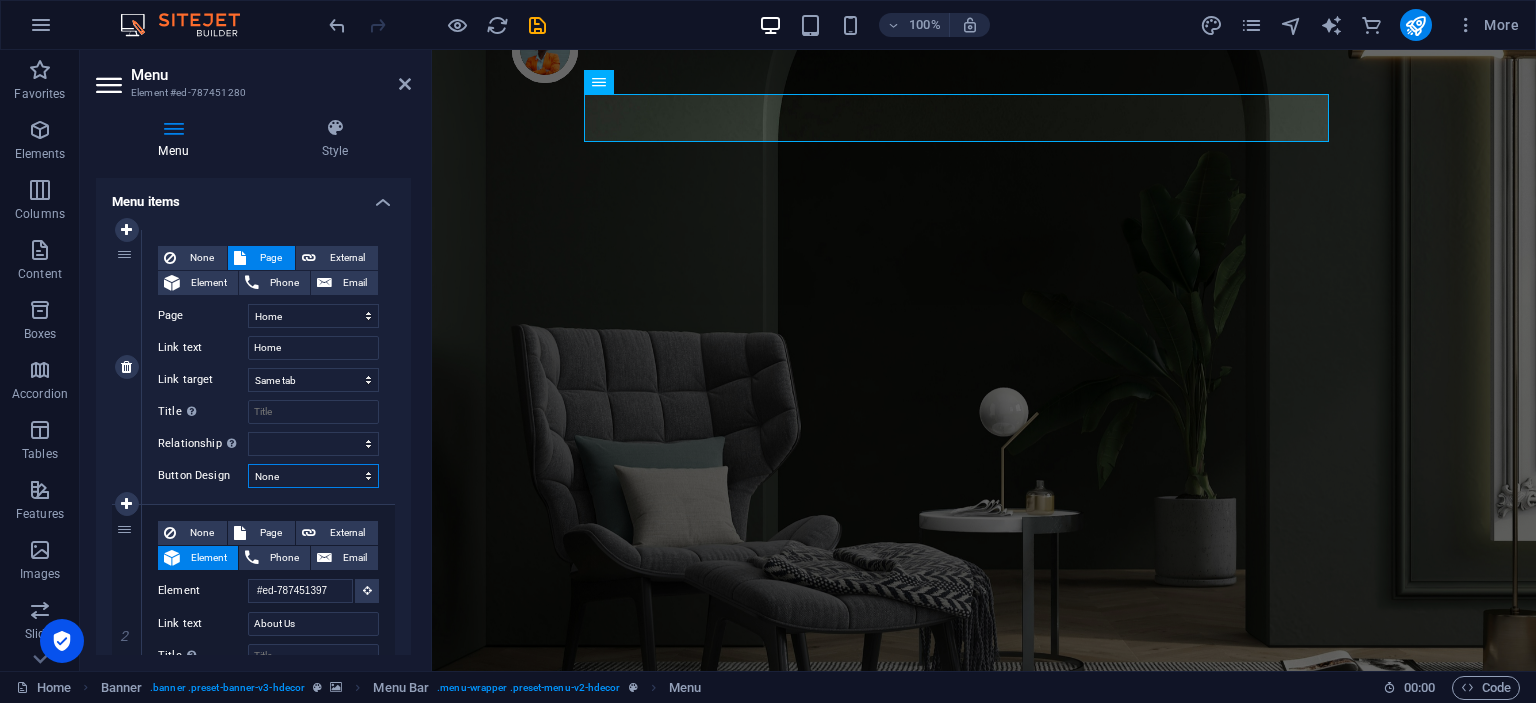 click on "None Default Primary Secondary" at bounding box center [313, 476] 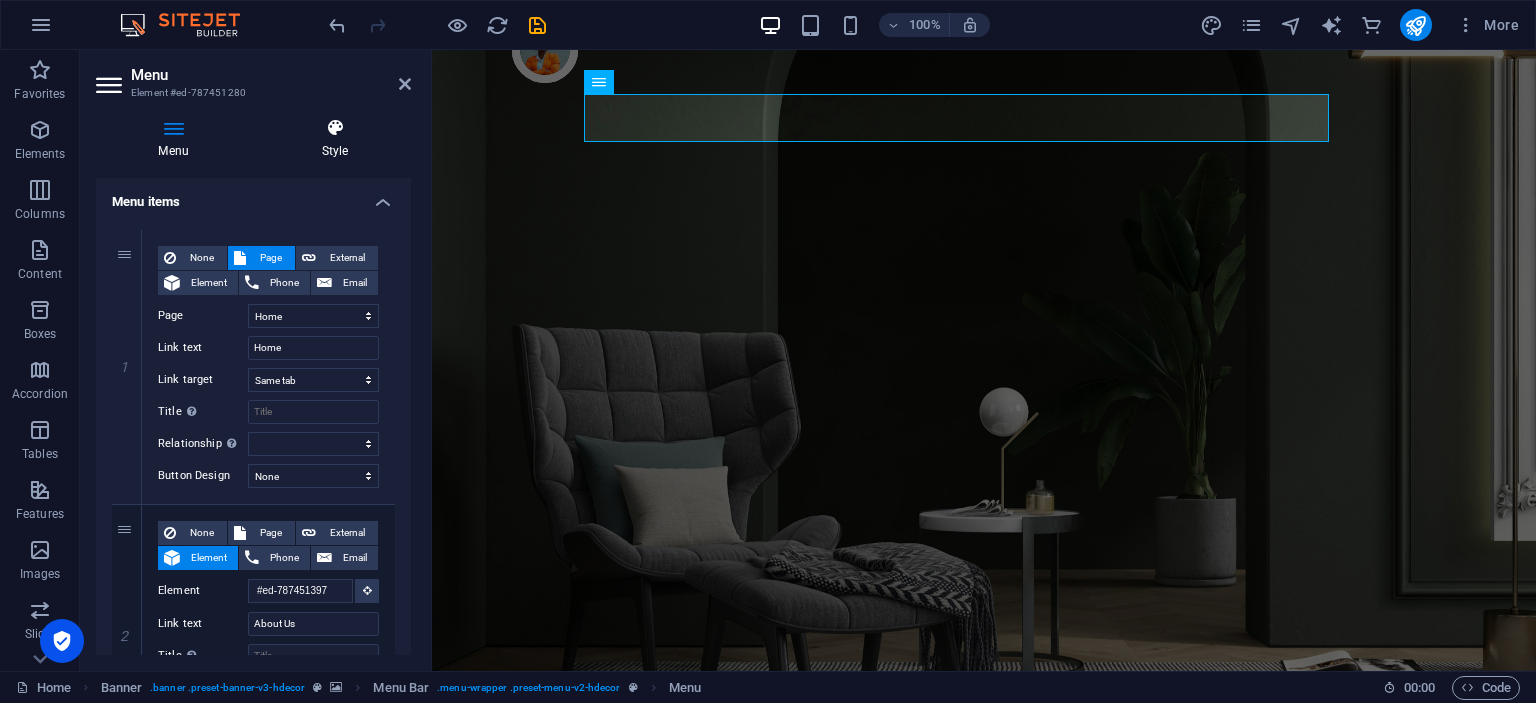 click at bounding box center (335, 128) 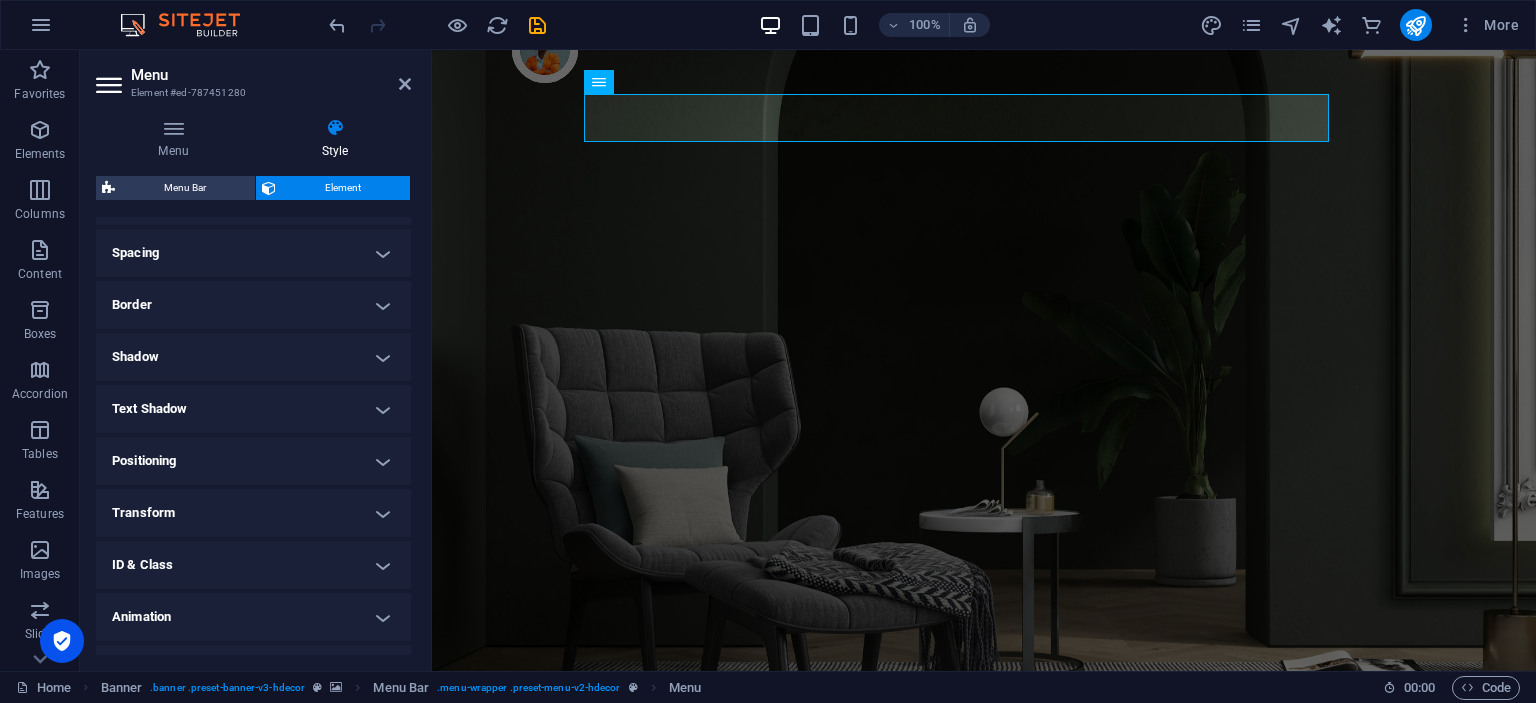scroll, scrollTop: 400, scrollLeft: 0, axis: vertical 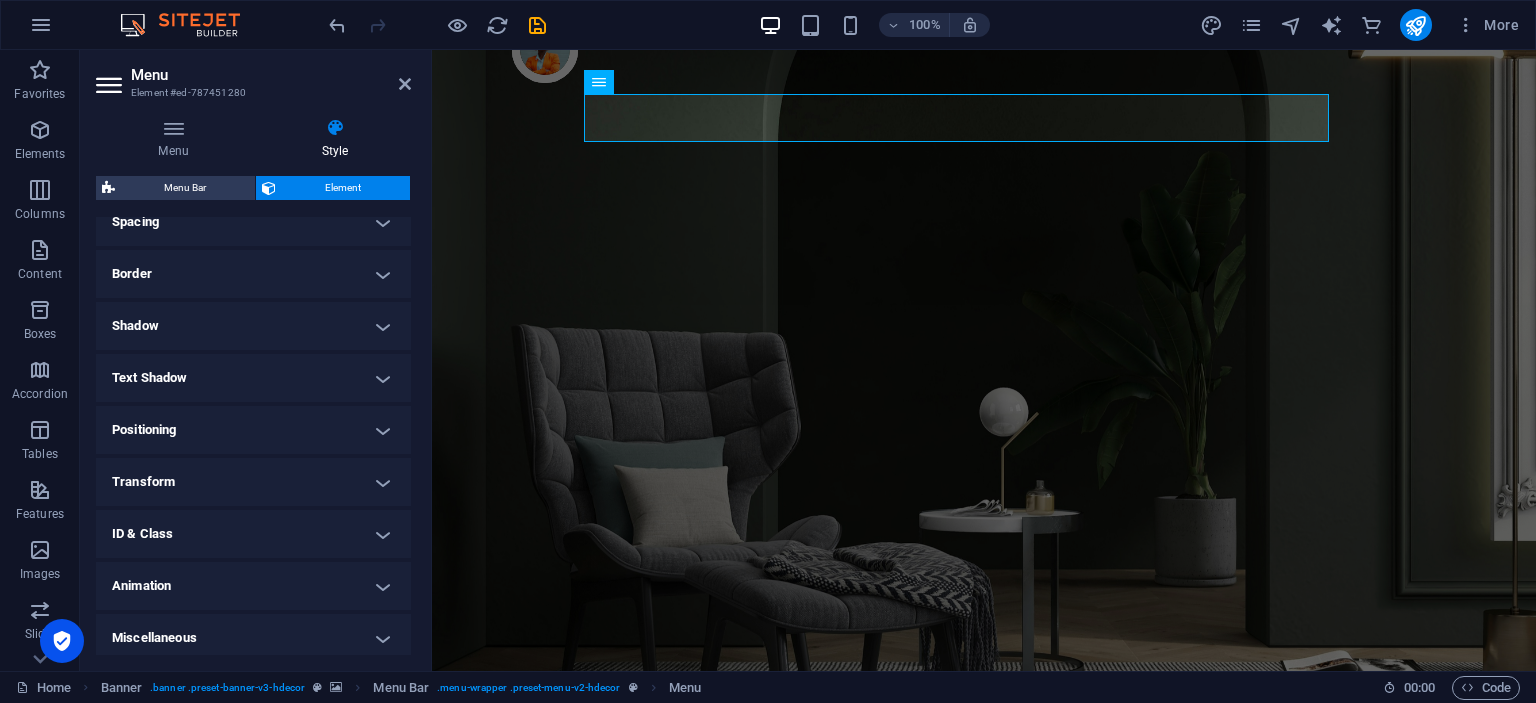 click on "Transform" at bounding box center (253, 482) 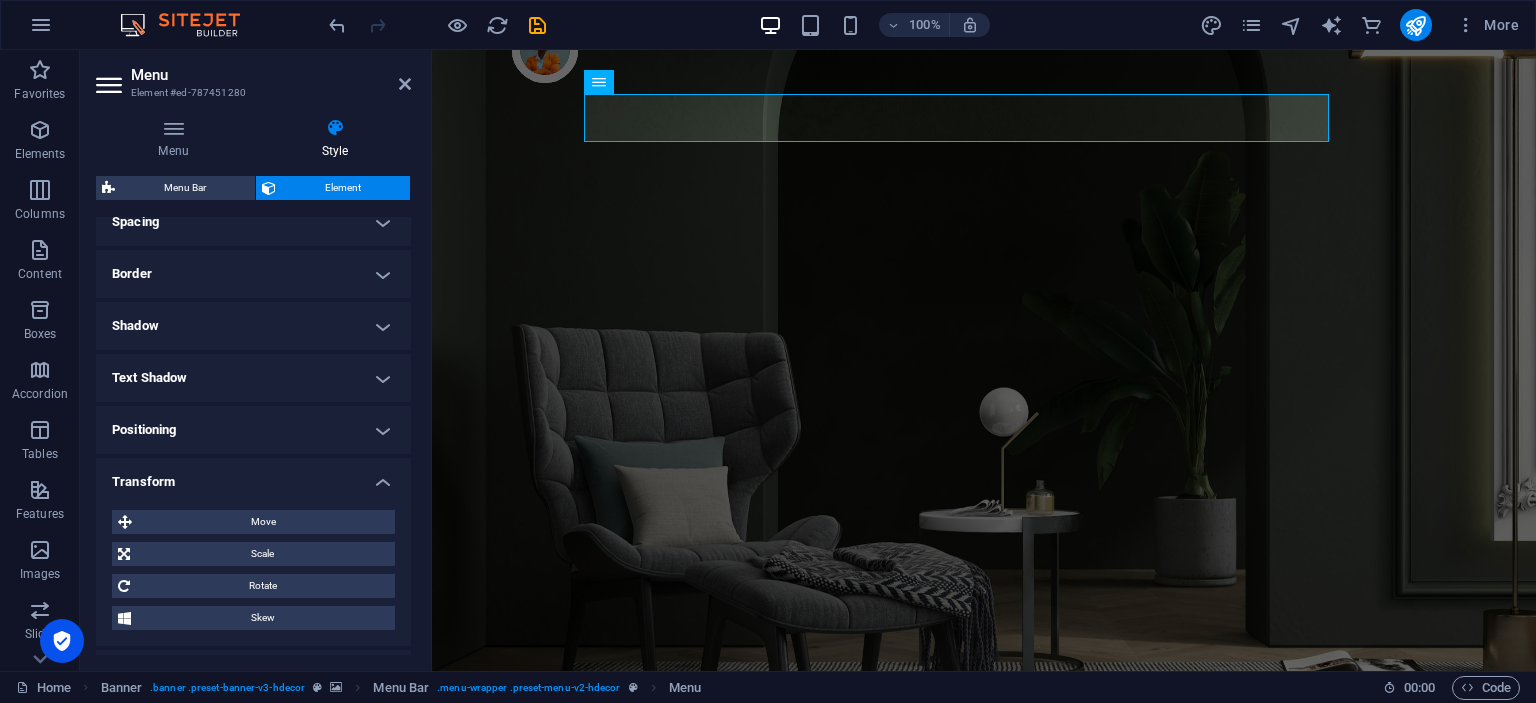 click on "Transform" at bounding box center (253, 476) 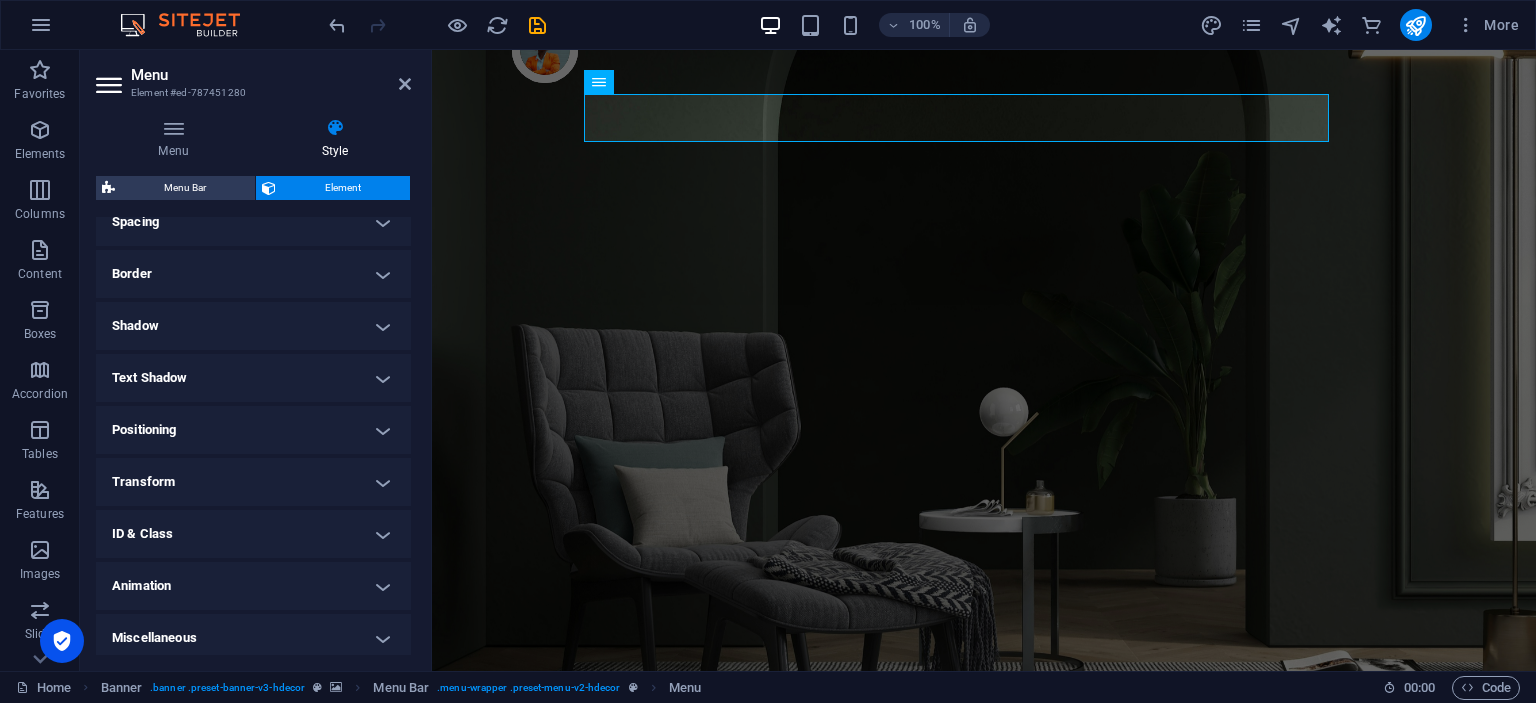 click on "Border" at bounding box center (253, 274) 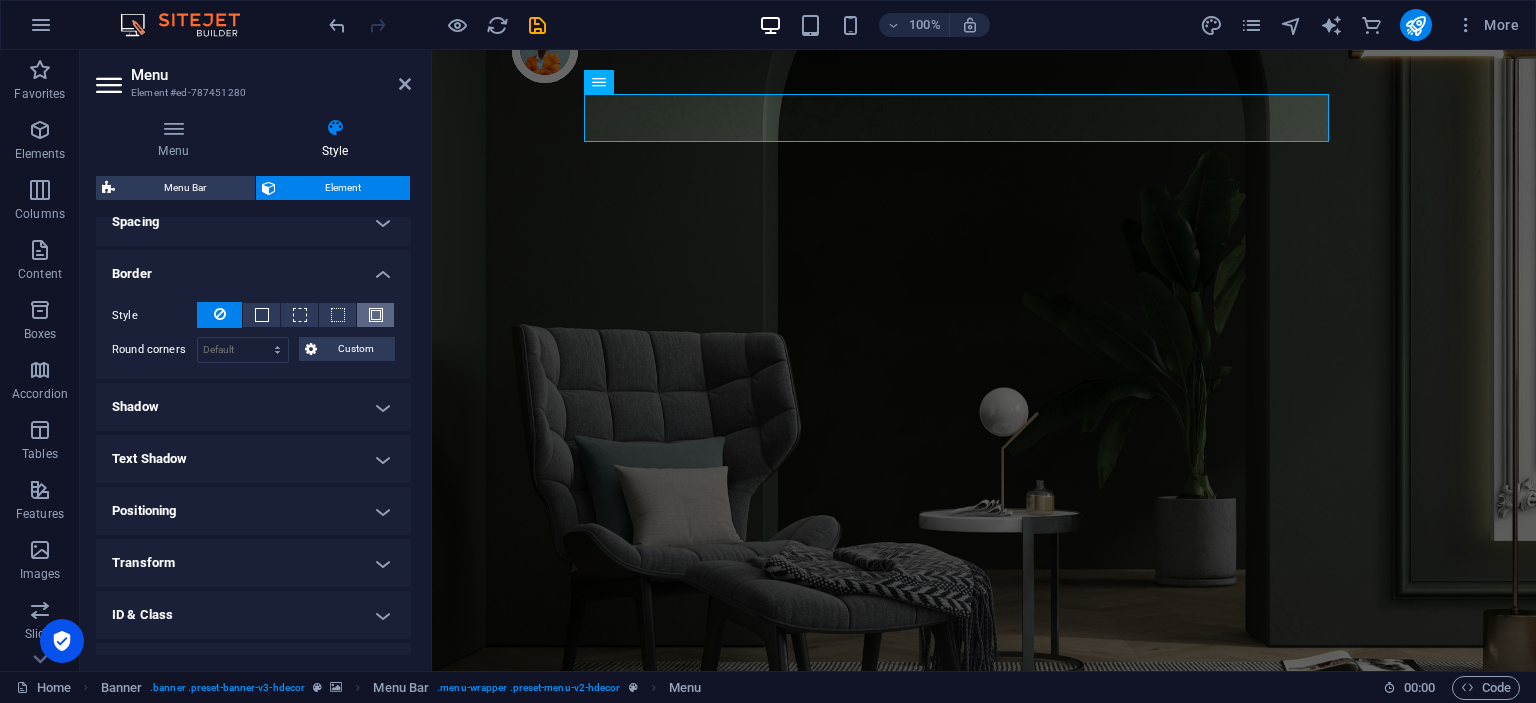 click at bounding box center (376, 315) 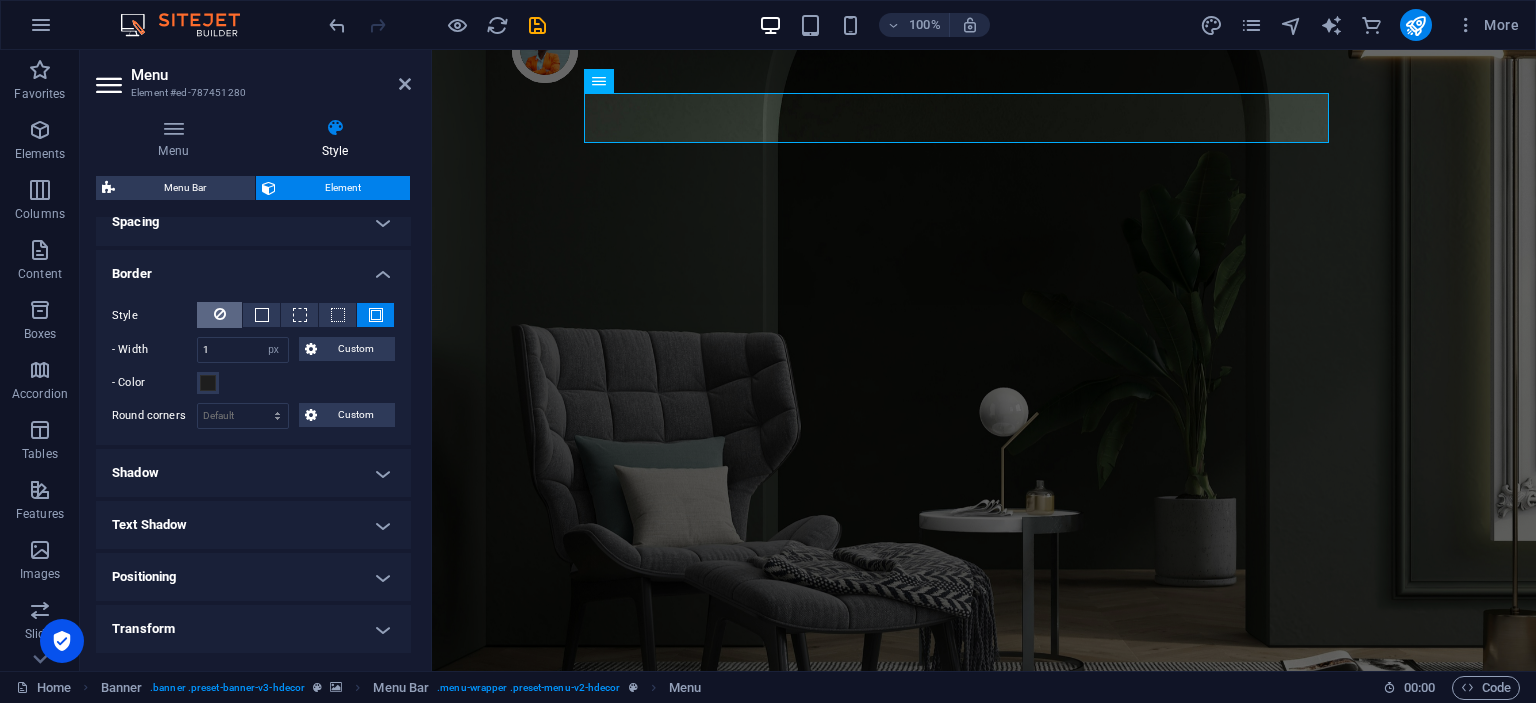 click at bounding box center (220, 314) 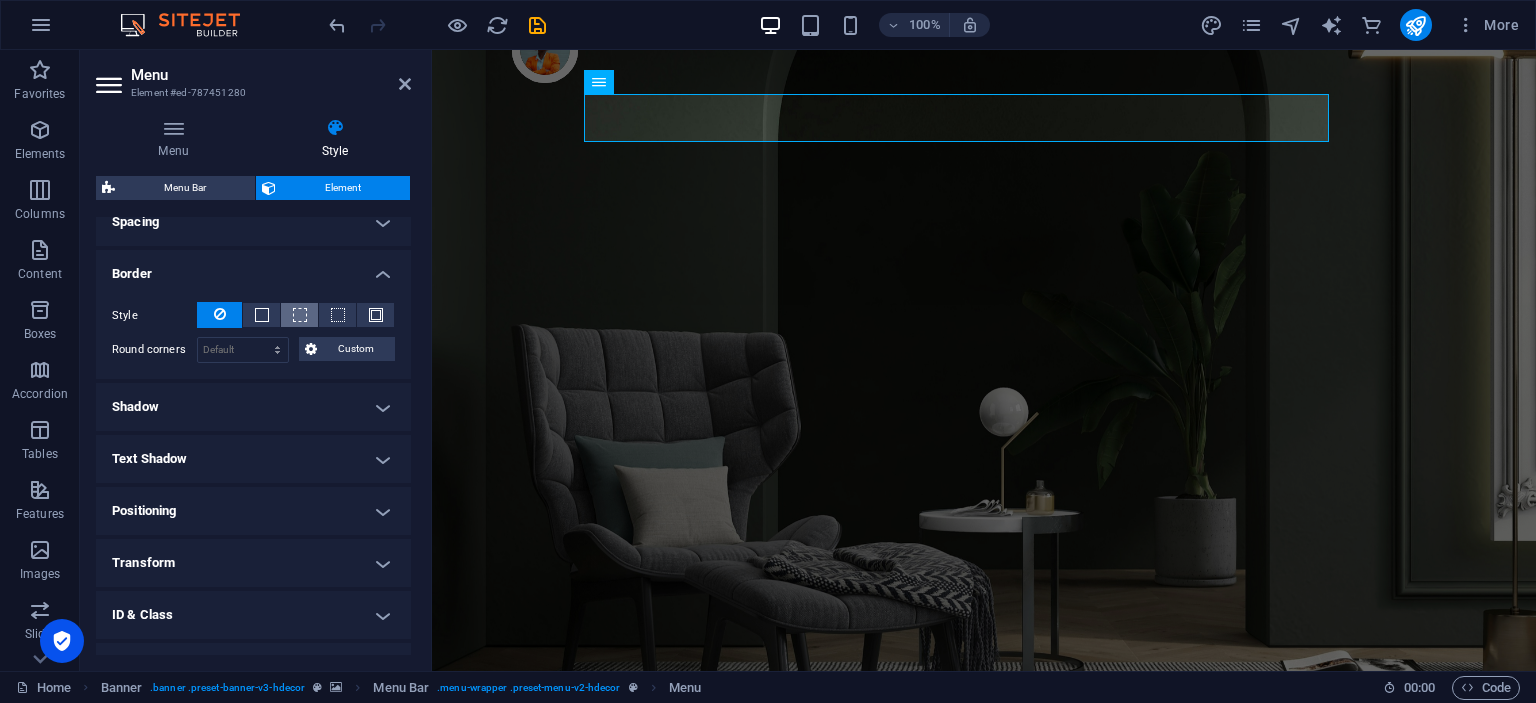 click at bounding box center [300, 315] 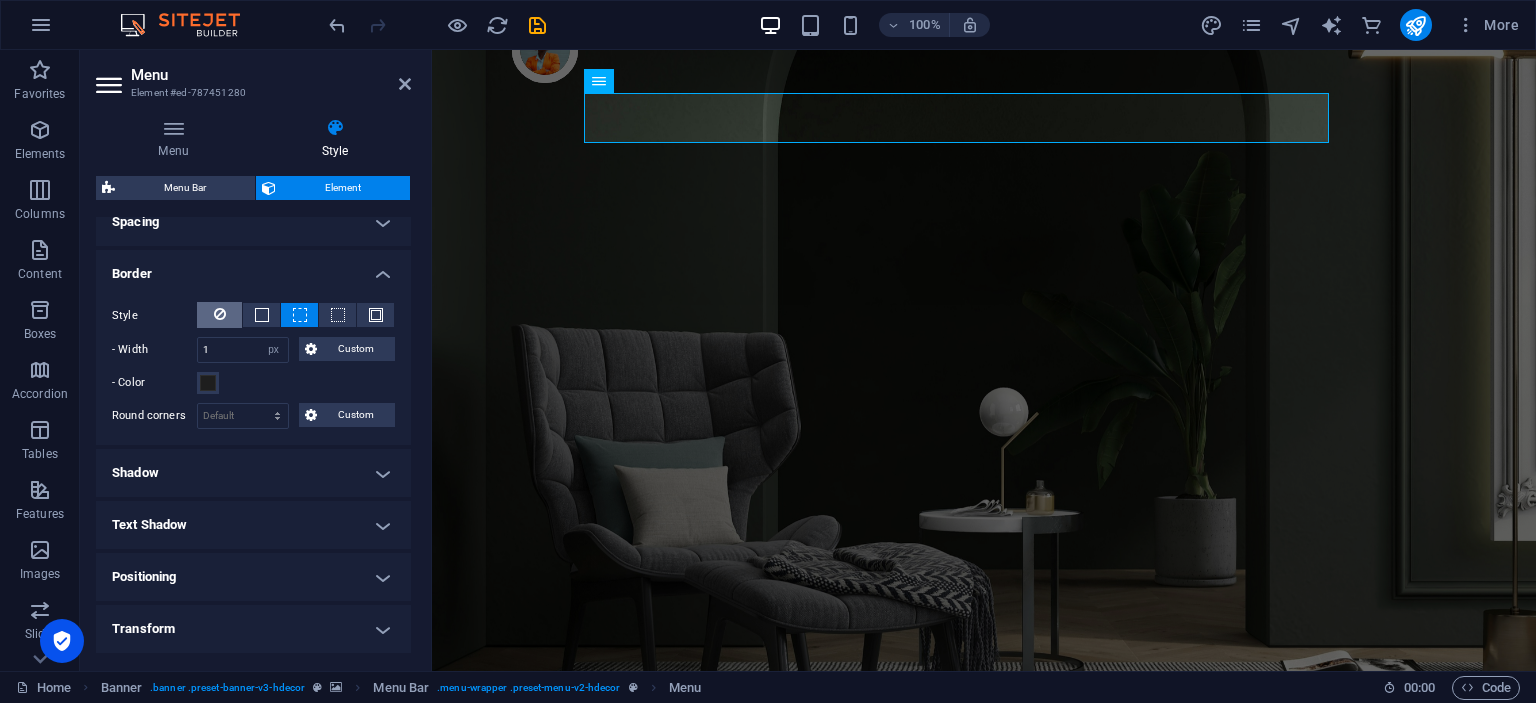 click at bounding box center (219, 315) 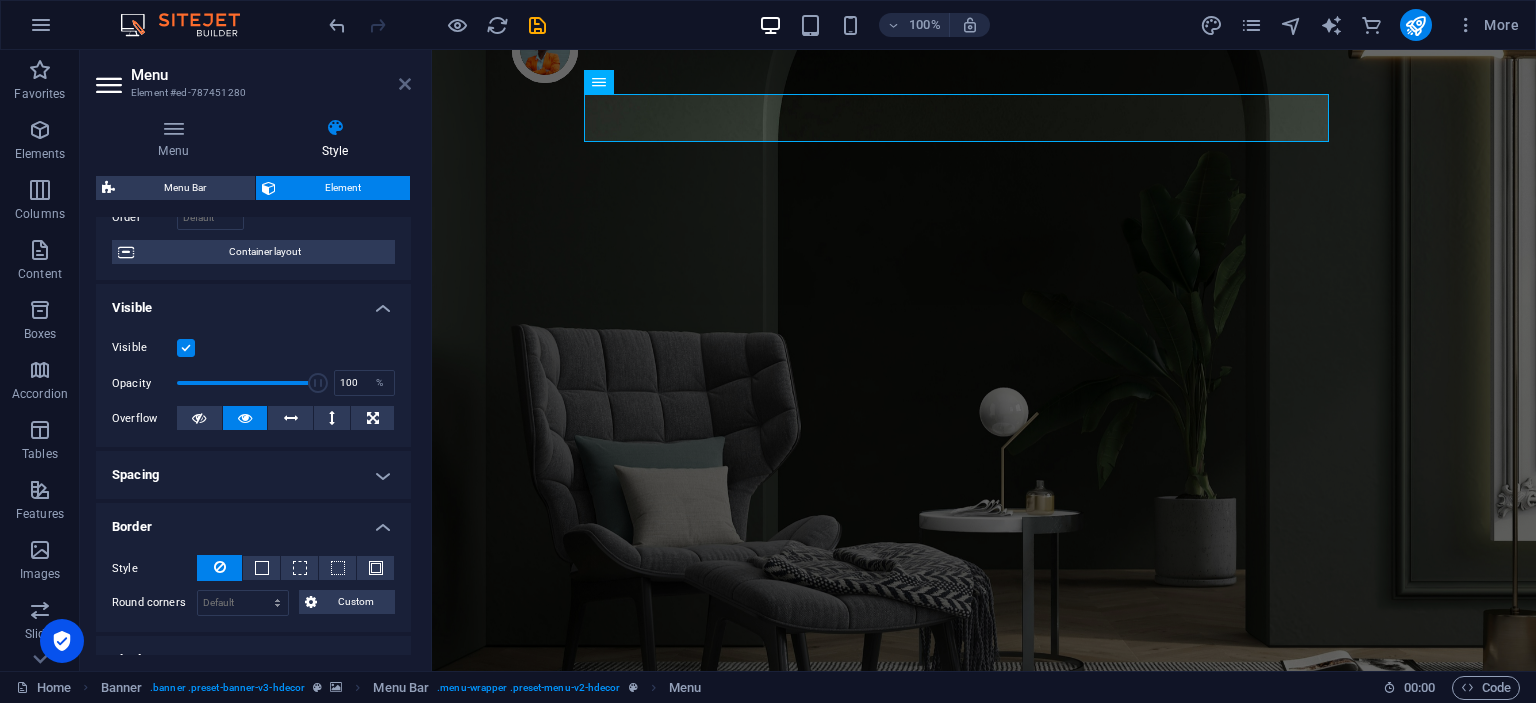 scroll, scrollTop: 100, scrollLeft: 0, axis: vertical 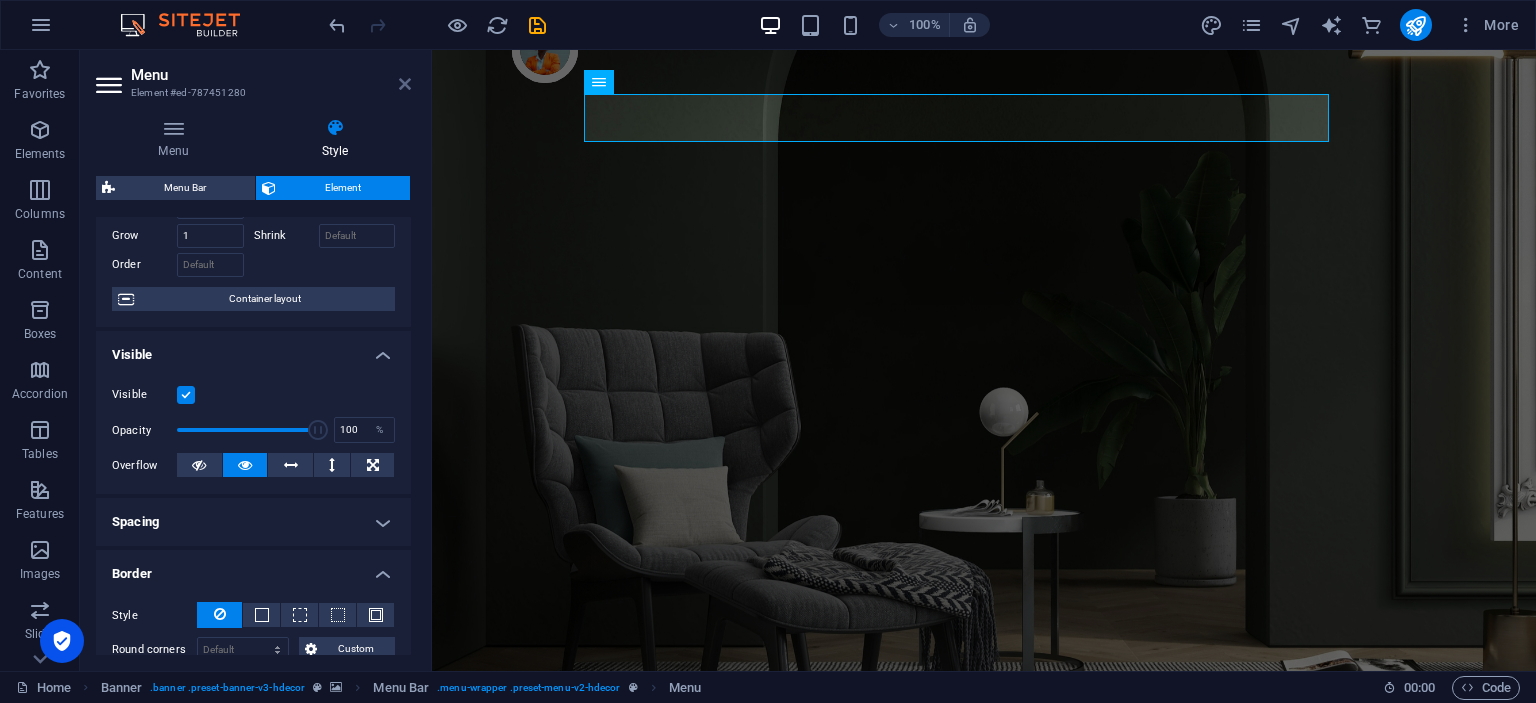 click at bounding box center [405, 84] 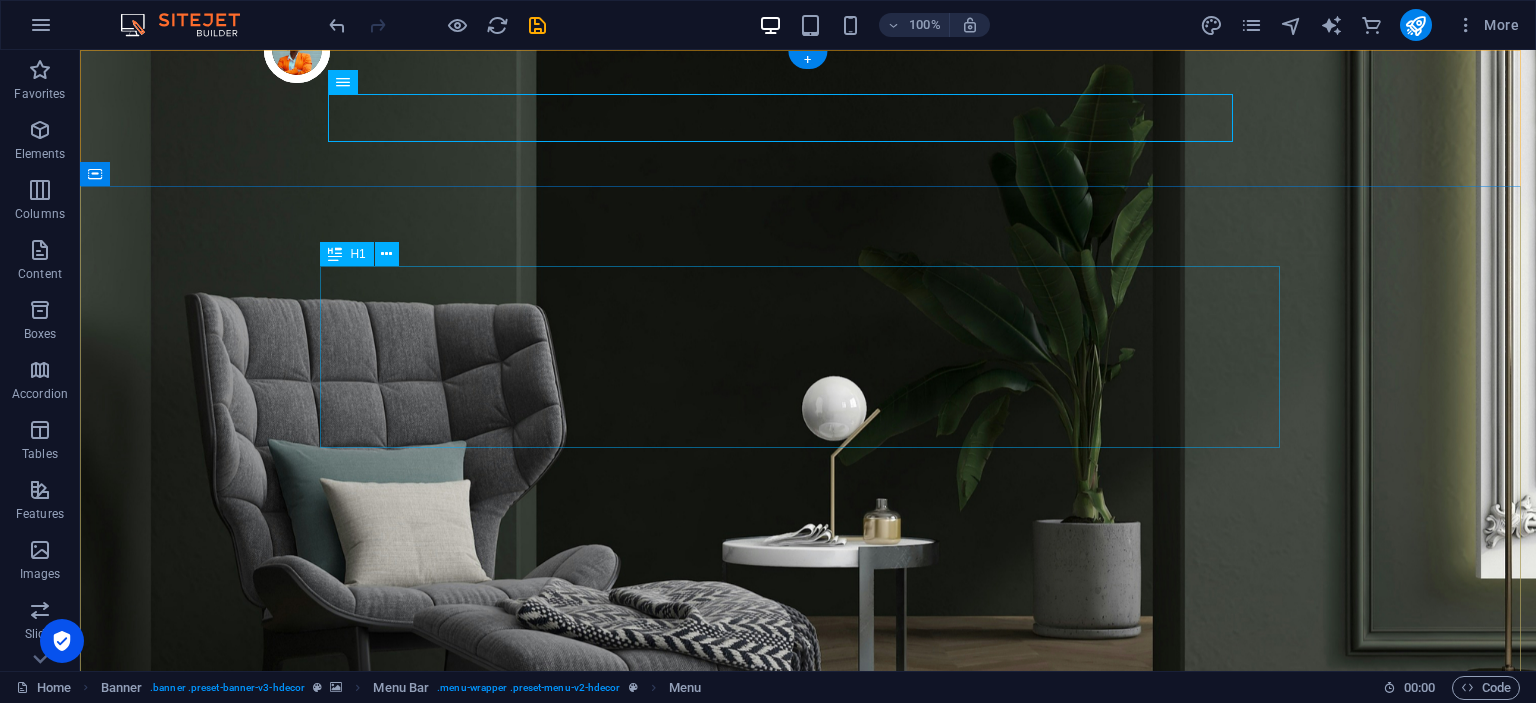 click on "Make Your Interior Minimalistic & Modern" at bounding box center (808, 1203) 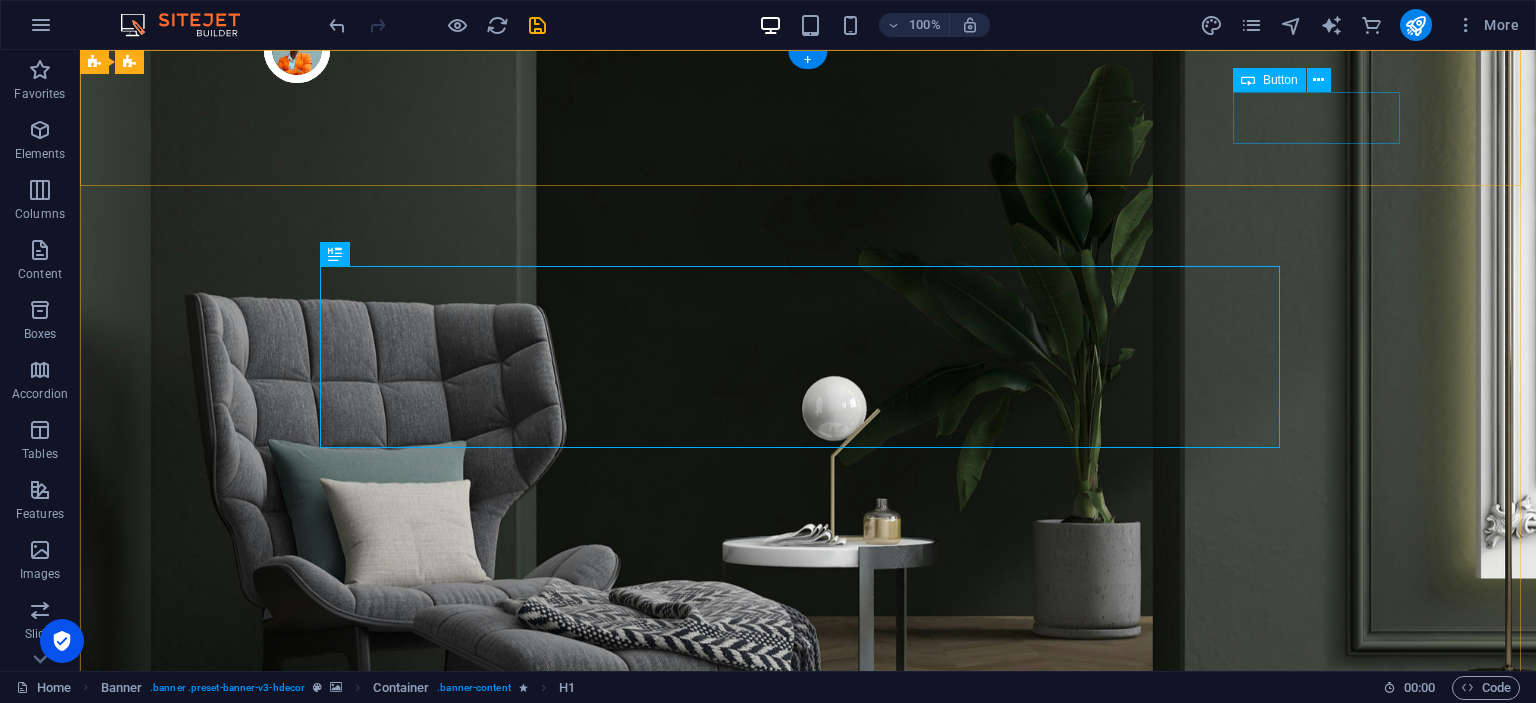 click on "Shop now" at bounding box center (808, 990) 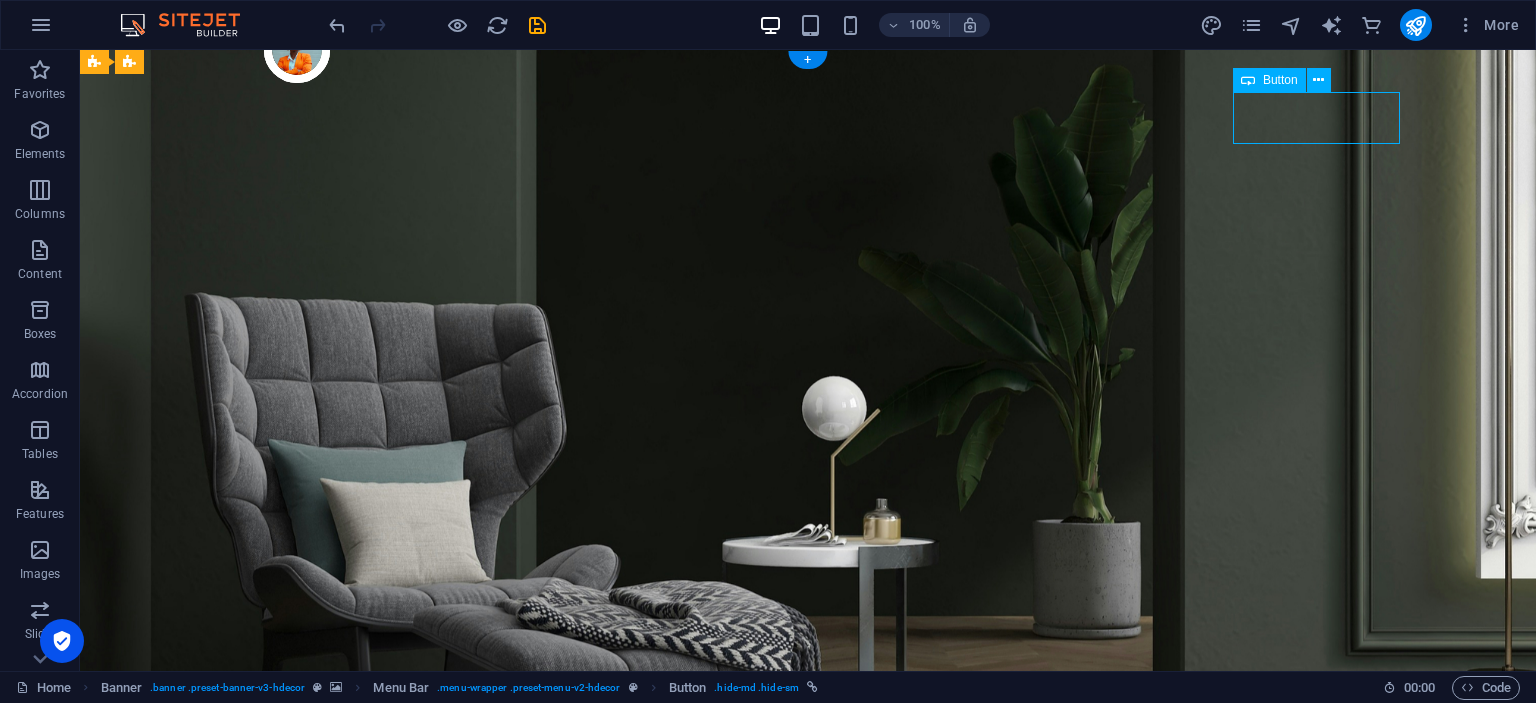click on "Shop now" at bounding box center [808, 990] 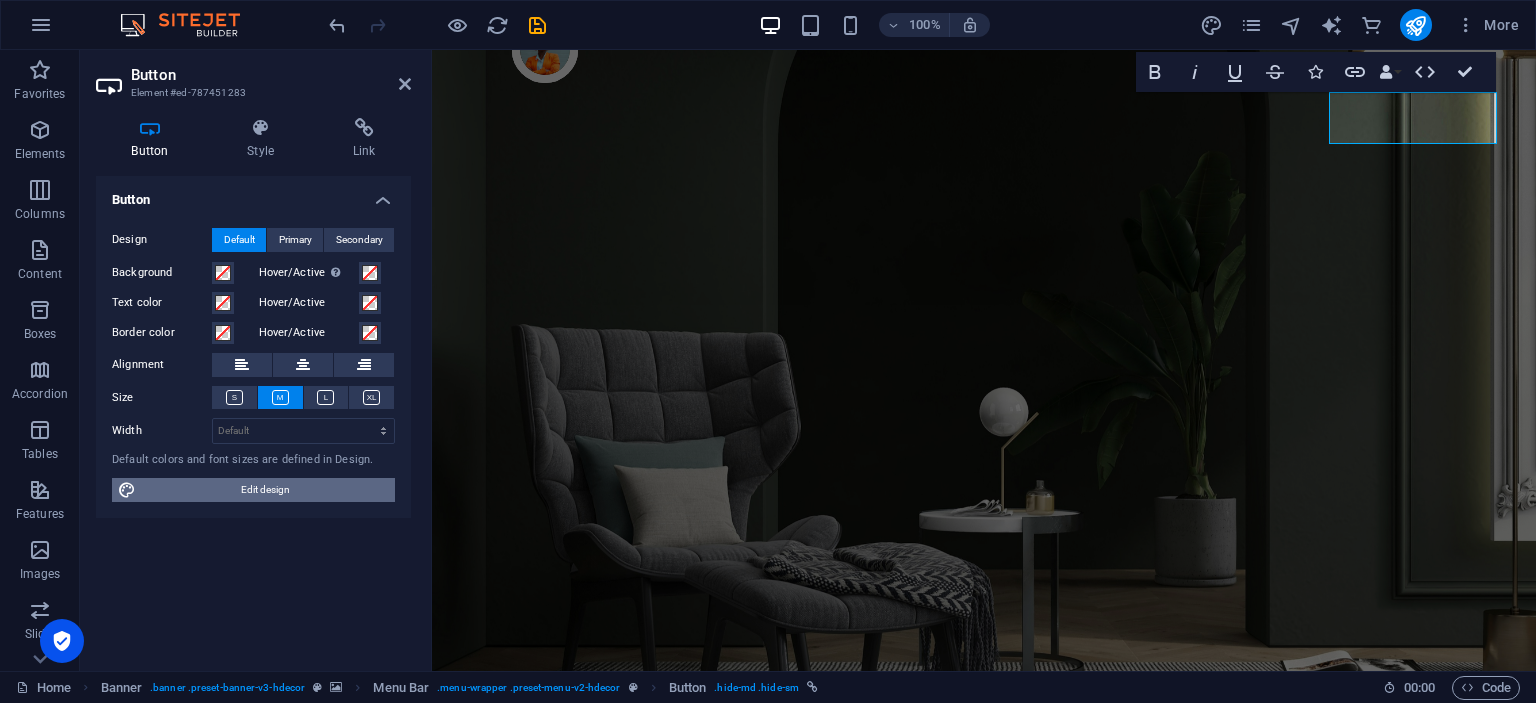 click on "Edit design" at bounding box center (265, 490) 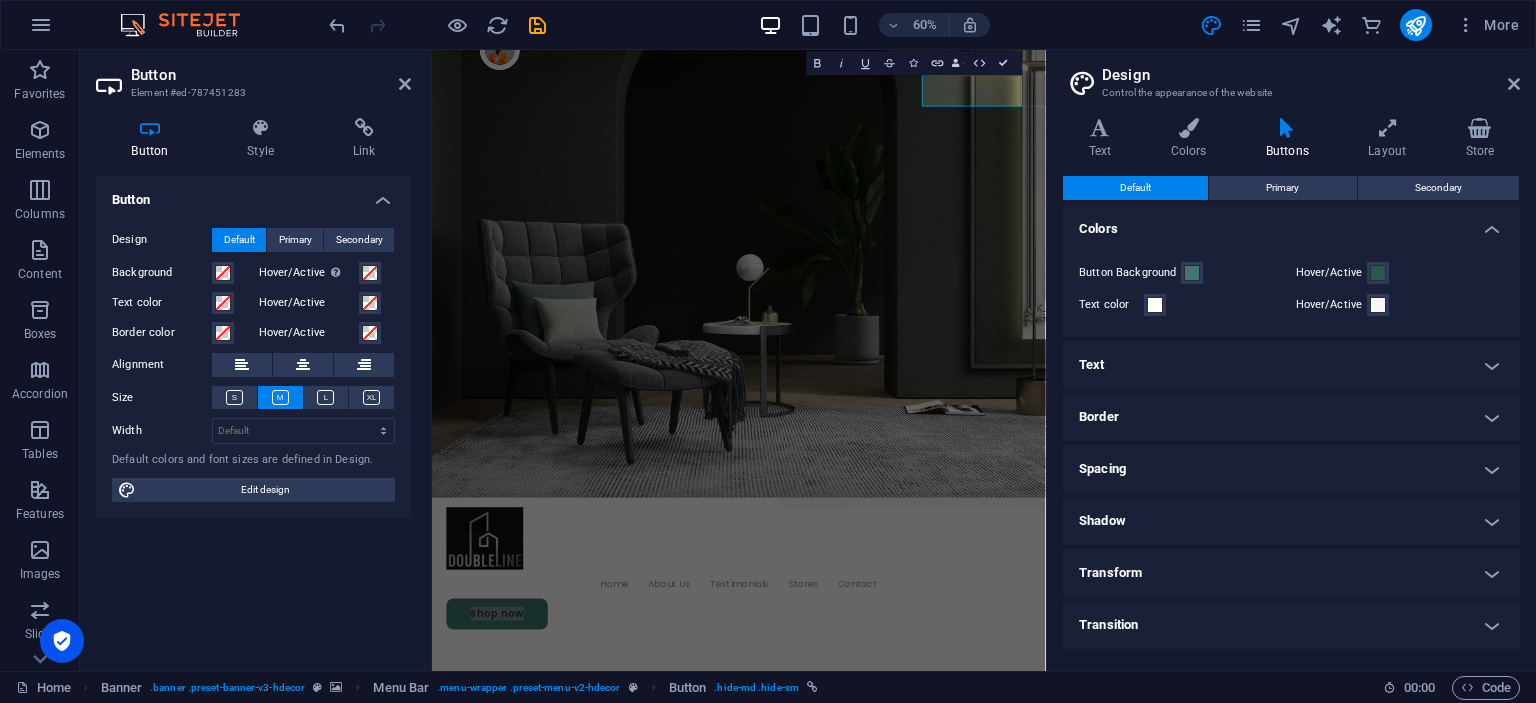 click on "Text" at bounding box center [1291, 365] 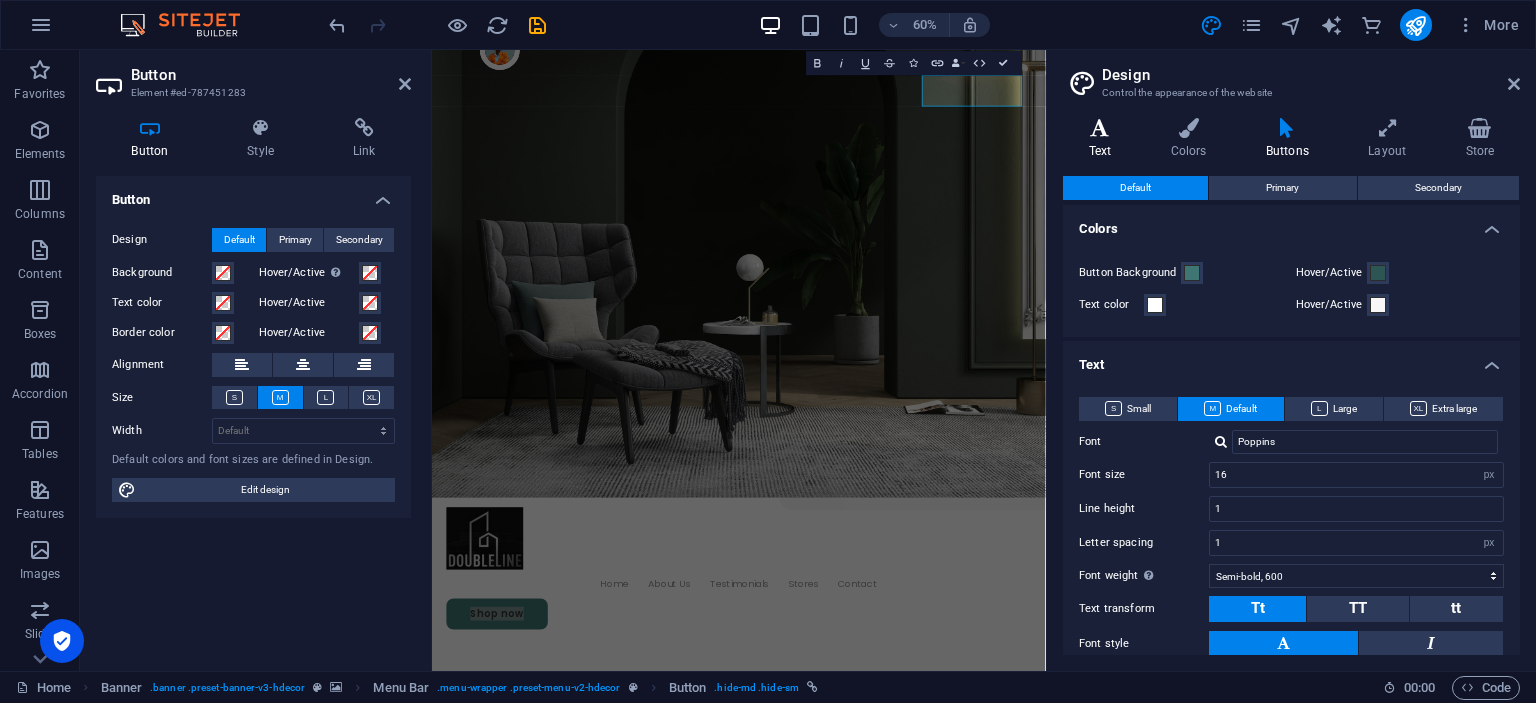 click on "Text" at bounding box center [1104, 139] 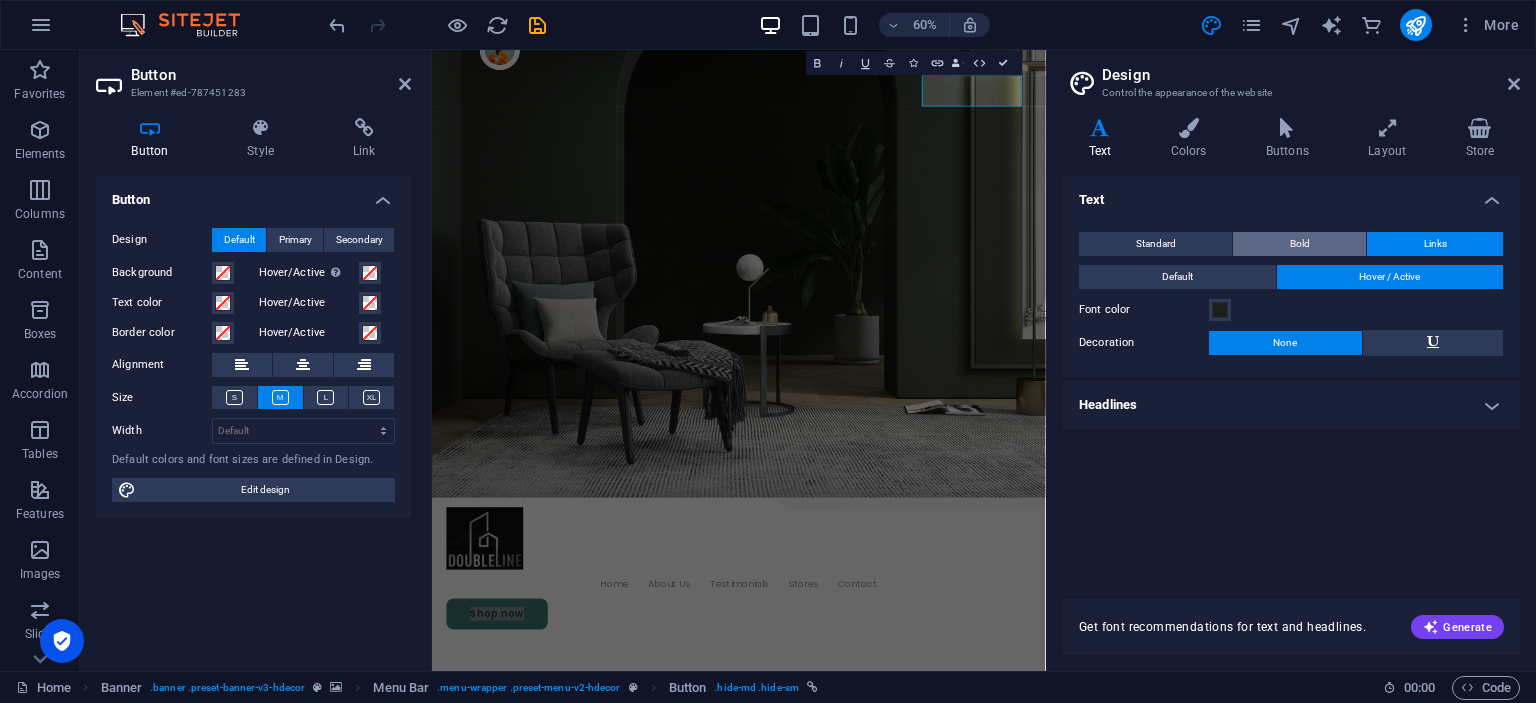 click on "Bold" at bounding box center (1299, 244) 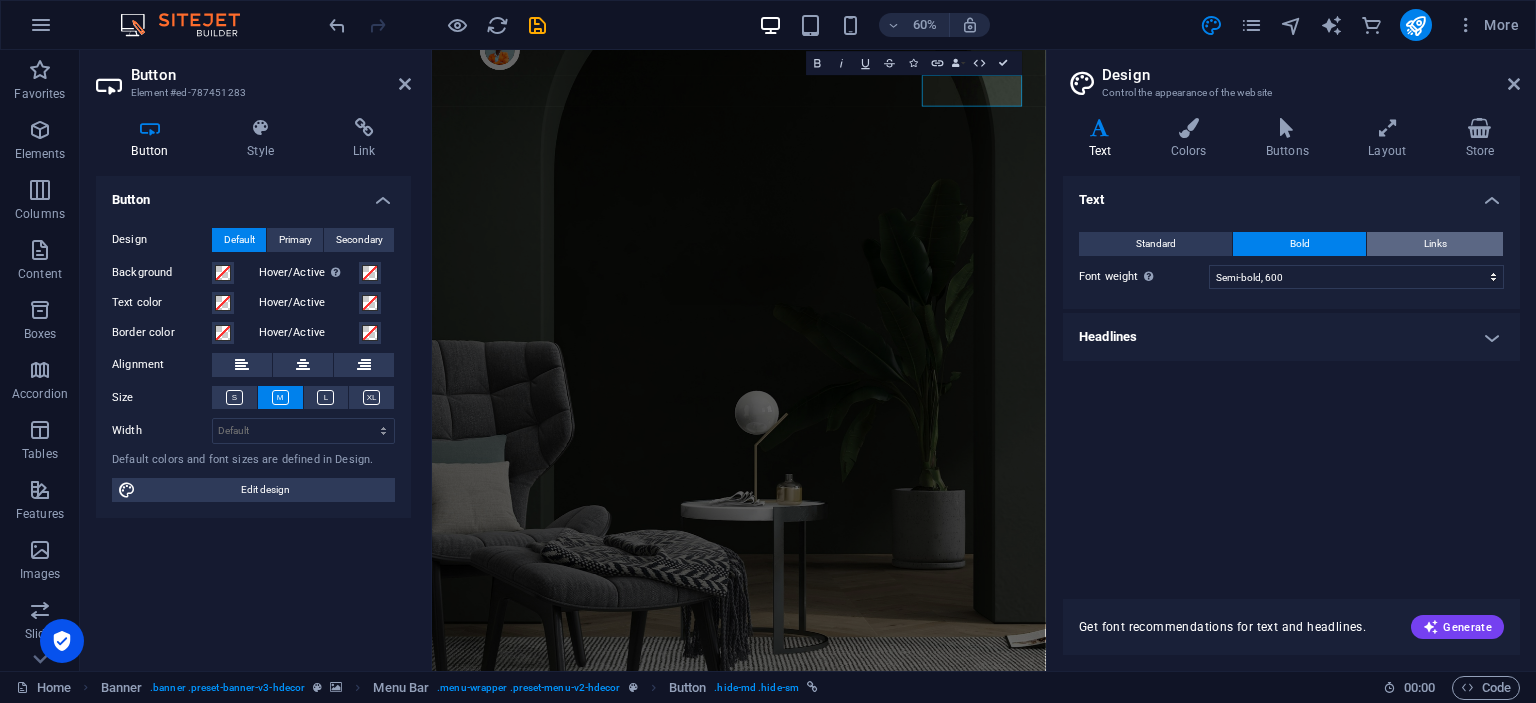 click on "Links" at bounding box center (1435, 244) 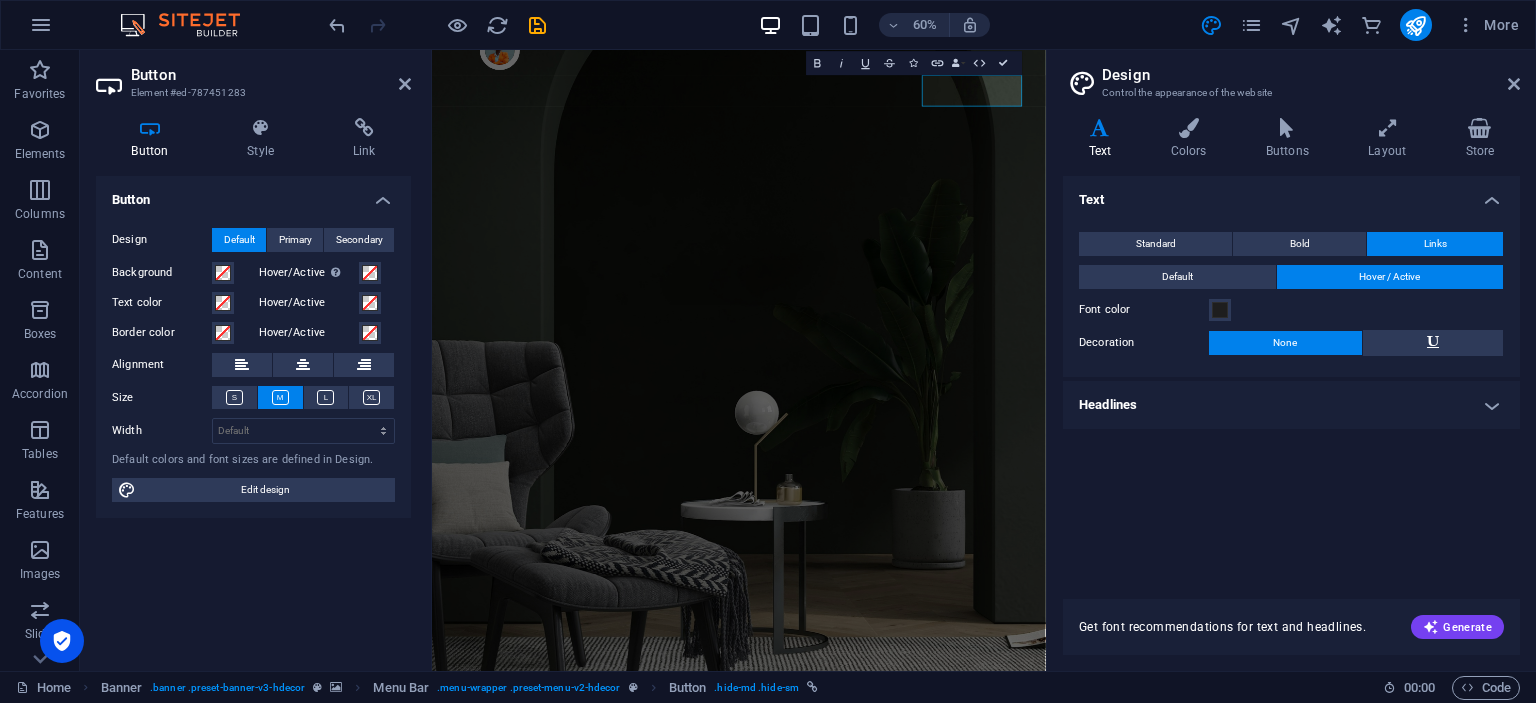 click on "Design Control the appearance of the website Variants  Text  Colors  Buttons  Layout  Store Text Standard Bold Links Font color Font Poppins Font size 18 rem px Line height 1.5 Font weight To display the font weight correctly, it may need to be enabled.  Manage Fonts Thin, 100 Extra-light, 200 Light, 300 Regular, 400 Medium, 500 Semi-bold, 600 Bold, 700 Extra-bold, 800 Black, 900 Letter spacing 0 rem px Font style Text transform Tt TT tt Text align Font weight To display the font weight correctly, it may need to be enabled.  Manage Fonts Thin, 100 Extra-light, 200 Light, 300 Regular, 400 Medium, 500 Semi-bold, 600 Bold, 700 Extra-bold, 800 Black, 900 Default Hover / Active Font color Font color Decoration None Decoration None Transition duration 0.3 s Transition function Ease Ease In Ease Out Ease In/Ease Out Linear Headlines All H1 / Textlogo H2 H3 H4 H5 H6 Font color Font Montagu Slab Line height 1.3 Font weight To display the font weight correctly, it may need to be enabled.  Manage Fonts Thin, 100 0 rem 0" at bounding box center [1291, 360] 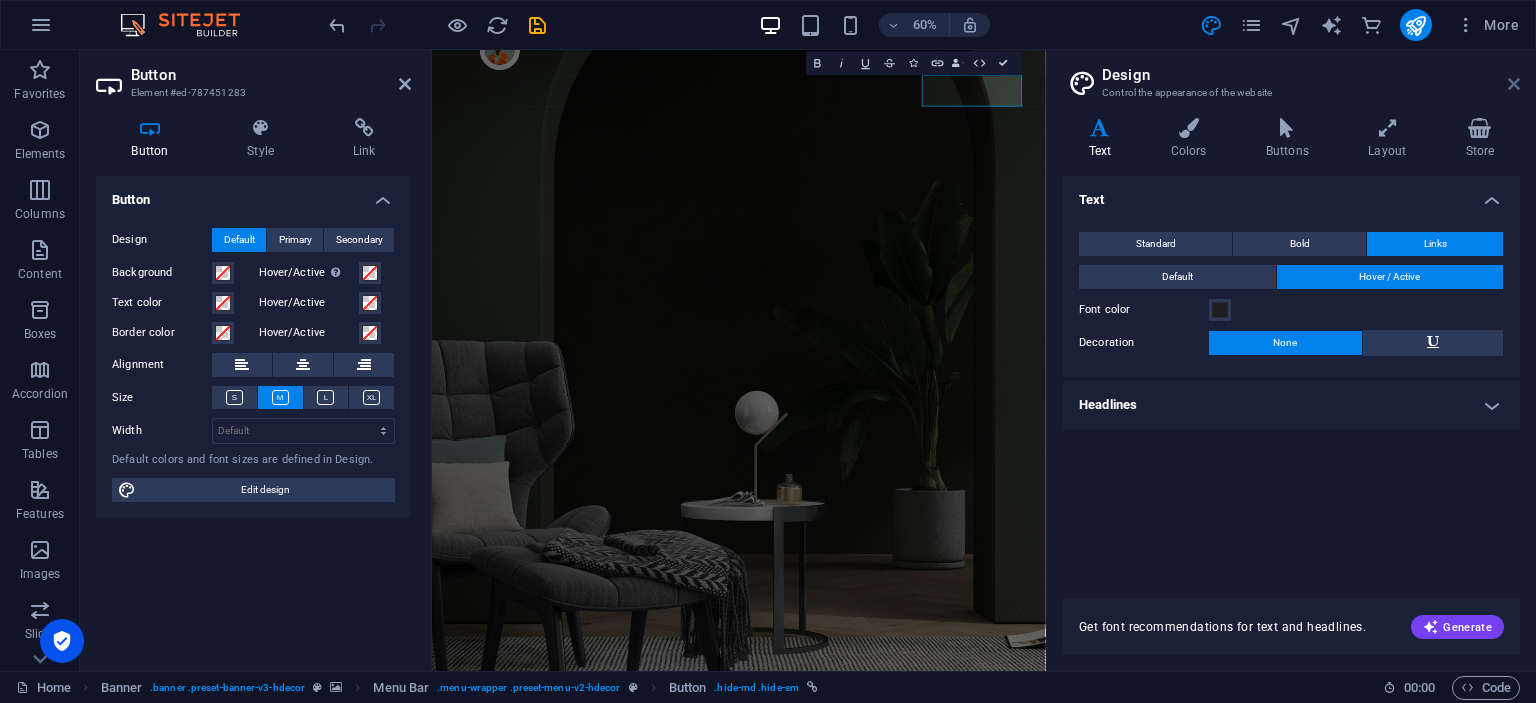 click at bounding box center [1514, 84] 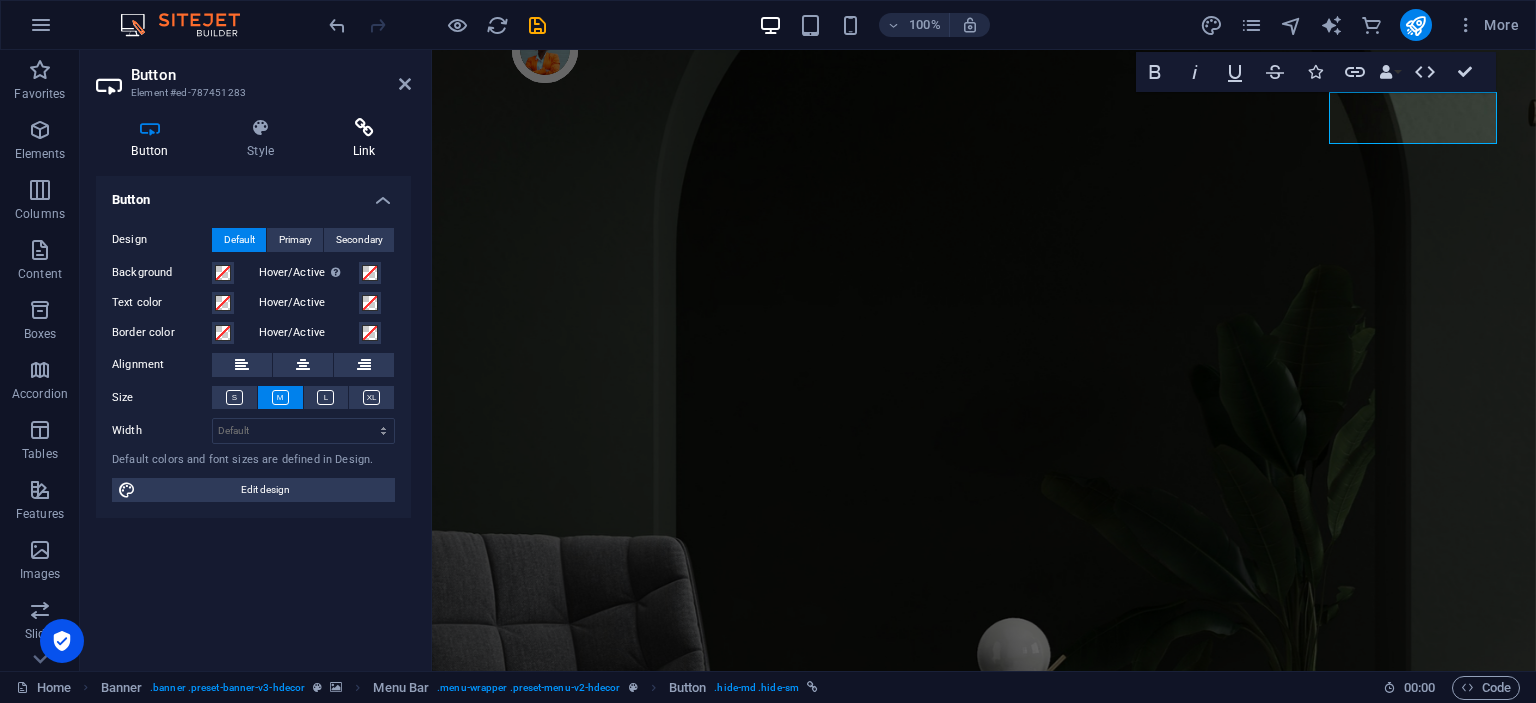 click at bounding box center (364, 128) 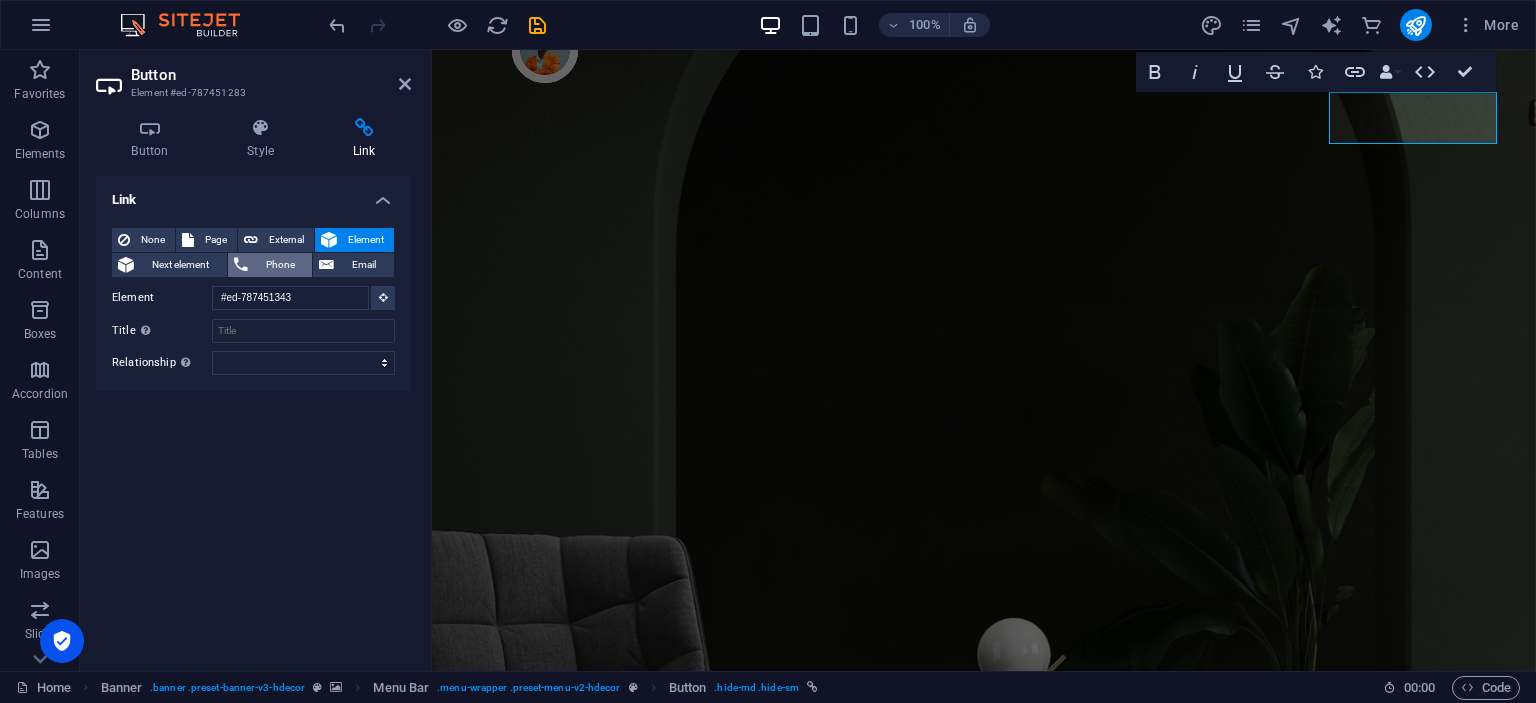 click on "Phone" at bounding box center (280, 265) 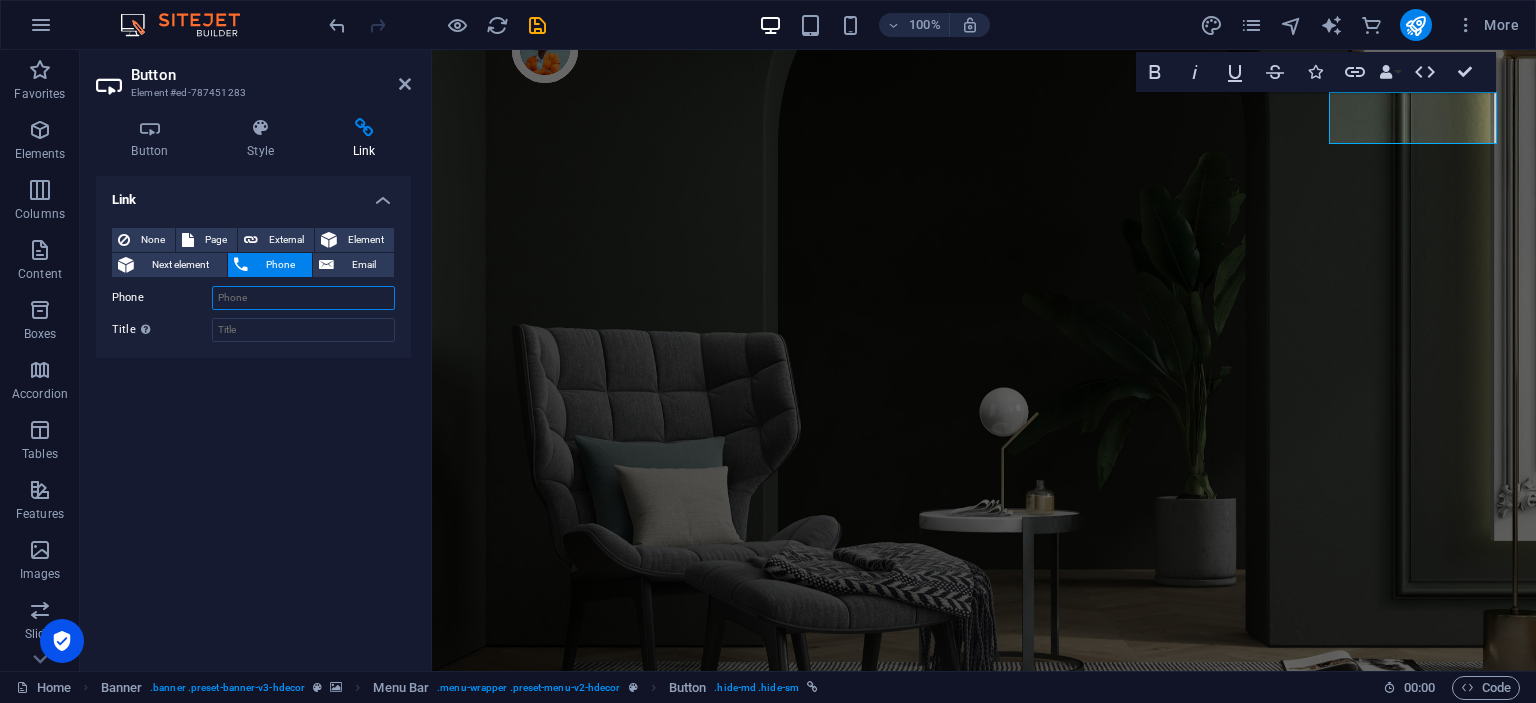 click on "Phone" at bounding box center [303, 298] 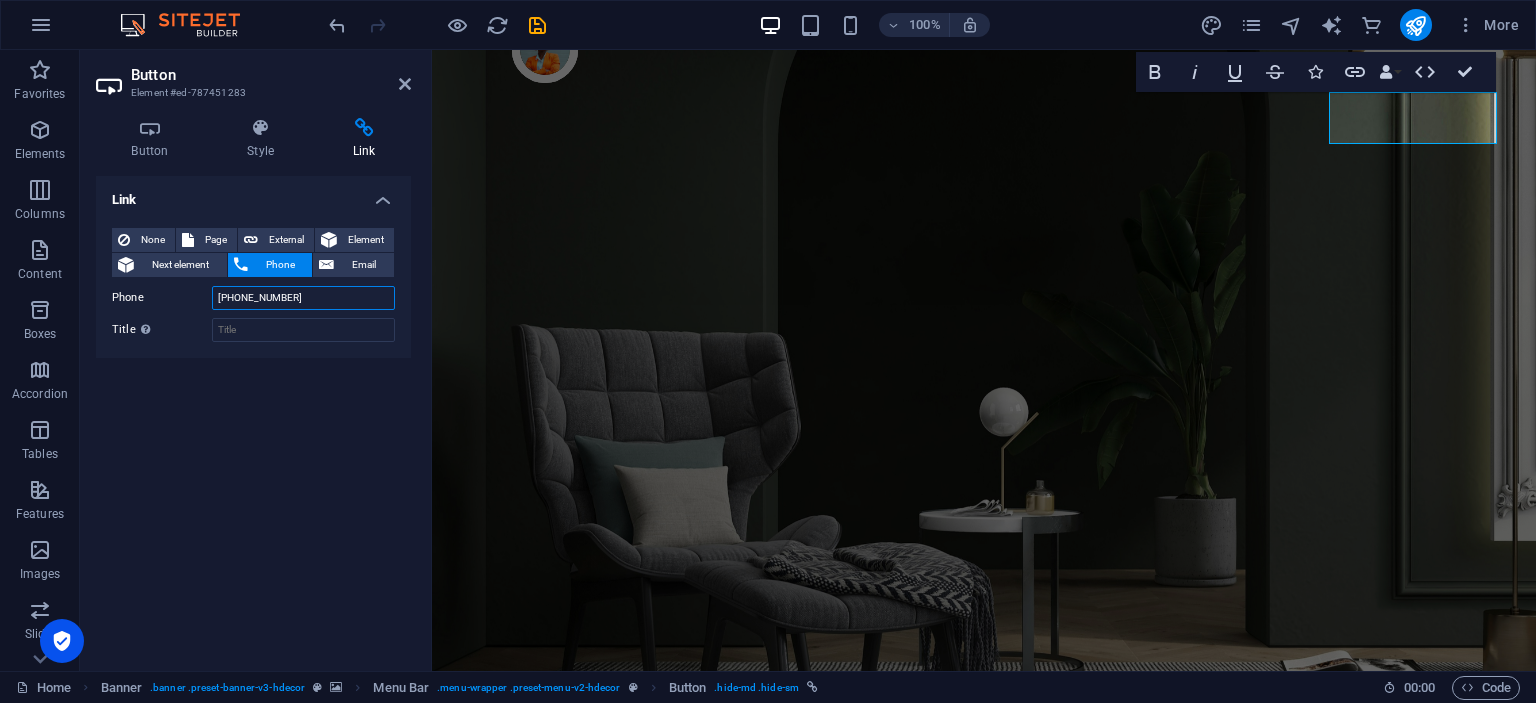 type on "+201092658082" 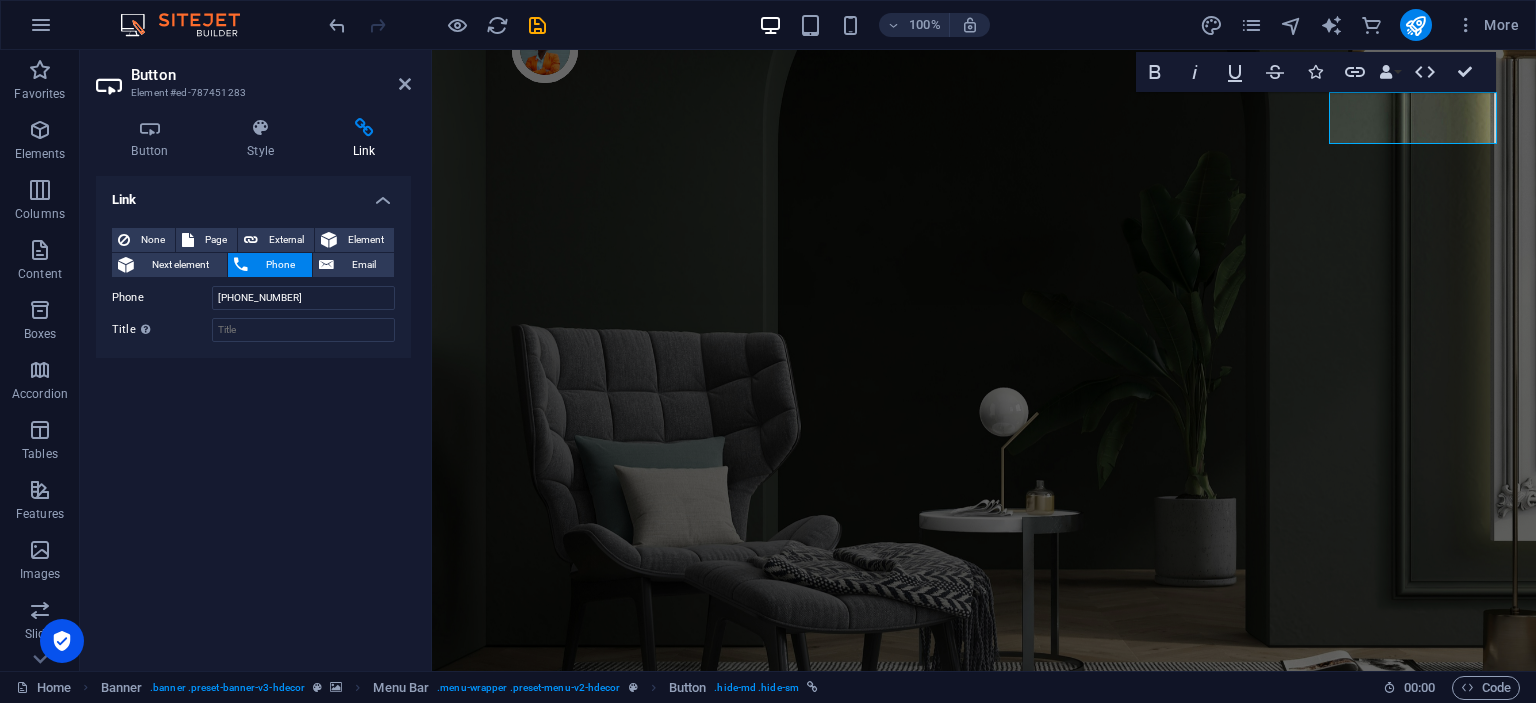 click on "Link None Page External Element Next element Phone Email Page Home Contact Privacy Legal Notice Element #ed-787451343
URL Phone +201092658082 Email Link target New tab Same tab Overlay Title Additional link description, should not be the same as the link text. The title is most often shown as a tooltip text when the mouse moves over the element. Leave empty if uncertain. Relationship Sets the  relationship of this link to the link target . For example, the value "nofollow" instructs search engines not to follow the link. Can be left empty. alternate author bookmark external help license next nofollow noreferrer noopener prev search tag" at bounding box center (253, 415) 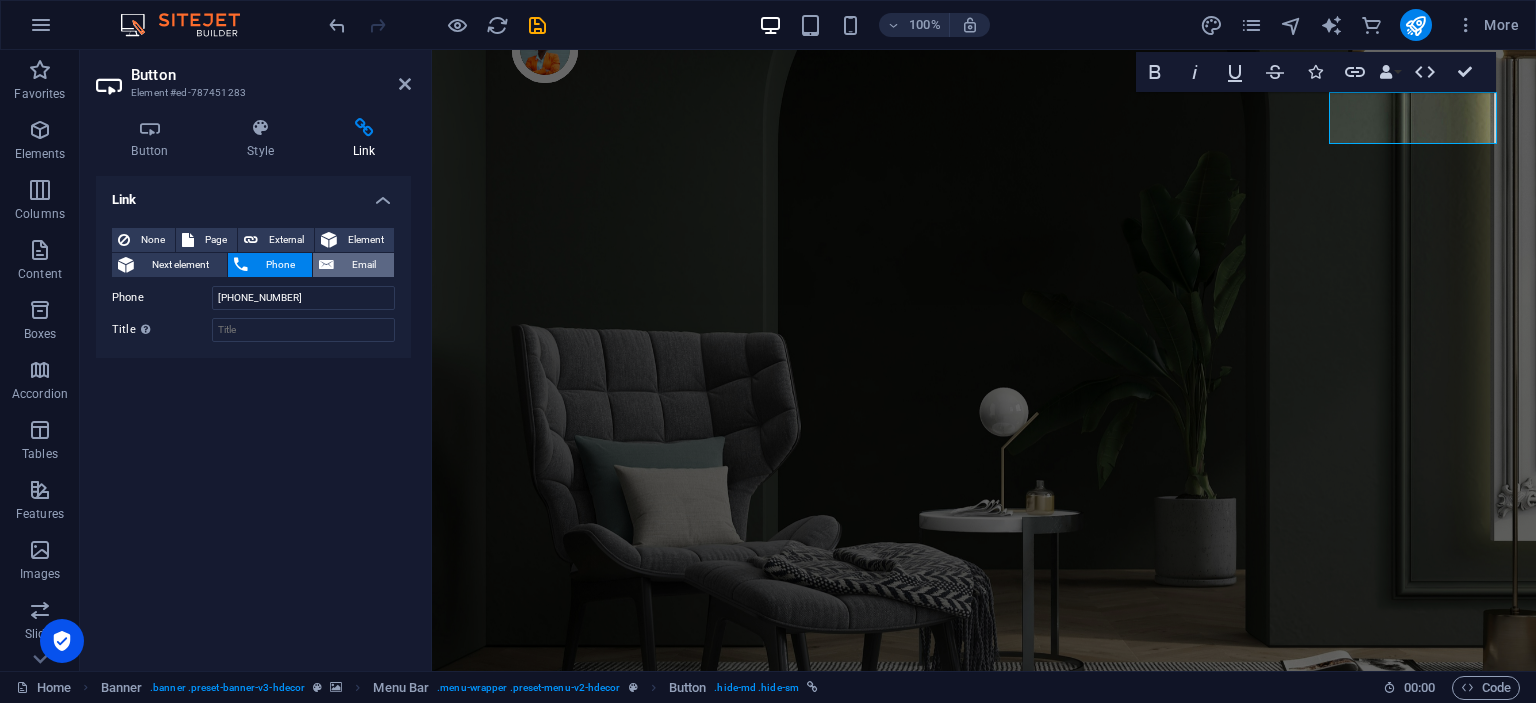 click on "Email" at bounding box center [364, 265] 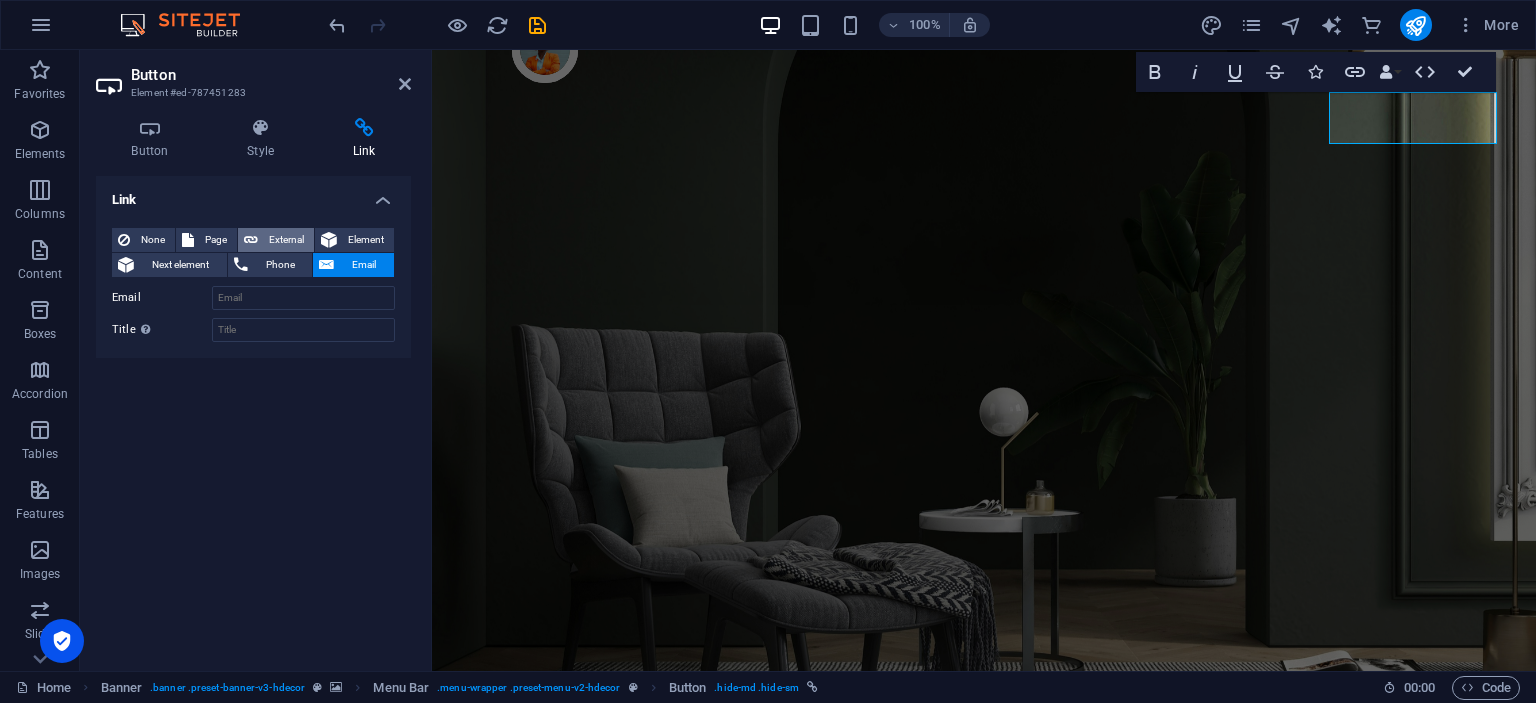 click on "External" at bounding box center [286, 240] 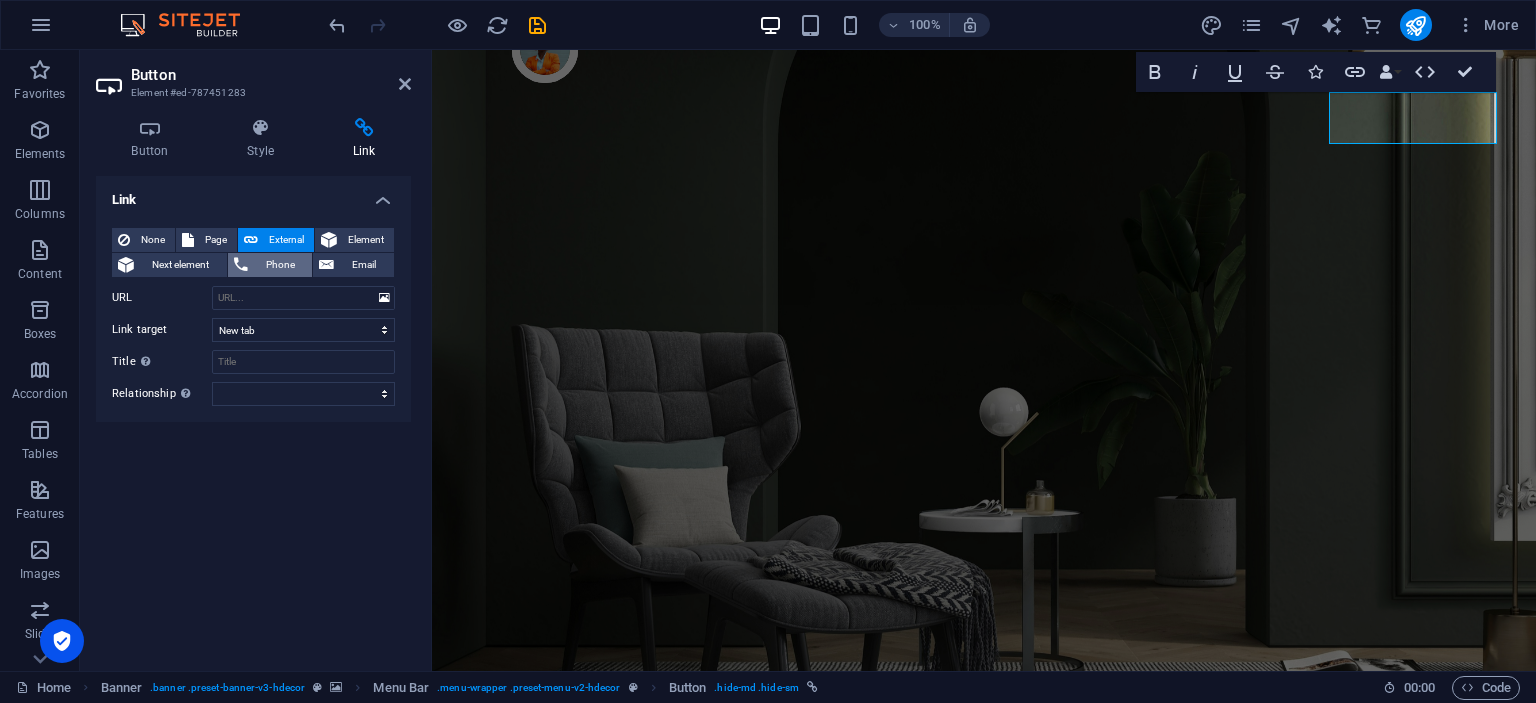 click on "Phone" at bounding box center (280, 265) 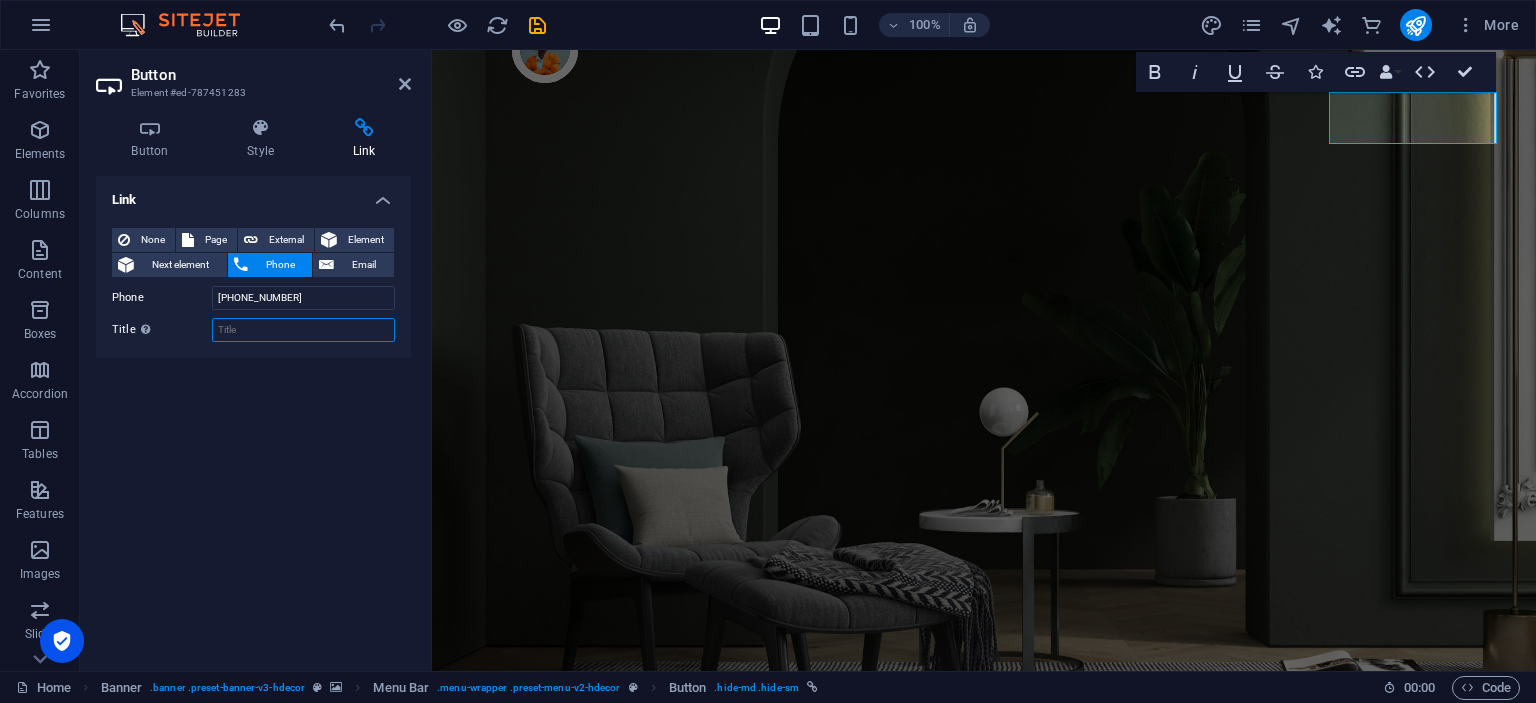 click on "Title Additional link description, should not be the same as the link text. The title is most often shown as a tooltip text when the mouse moves over the element. Leave empty if uncertain." at bounding box center (303, 330) 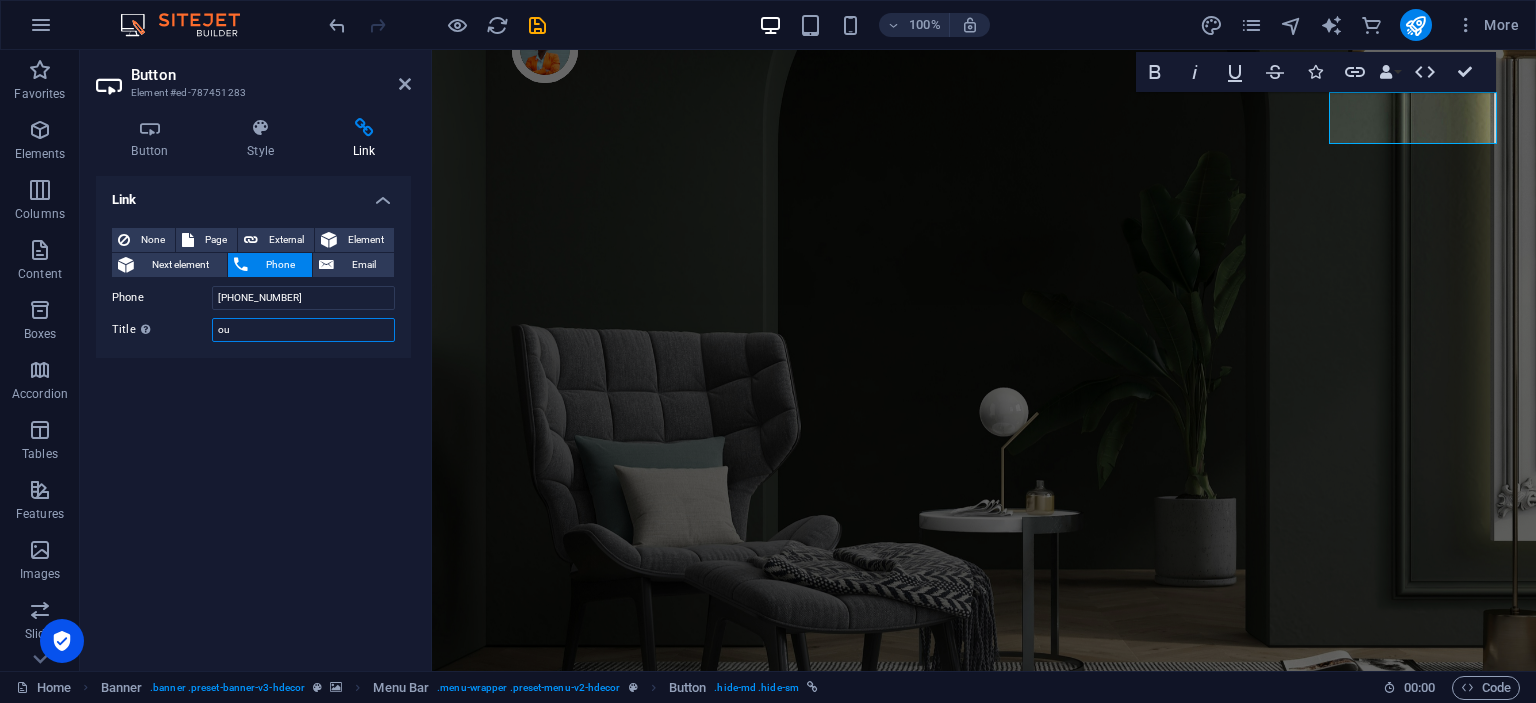 type on "o" 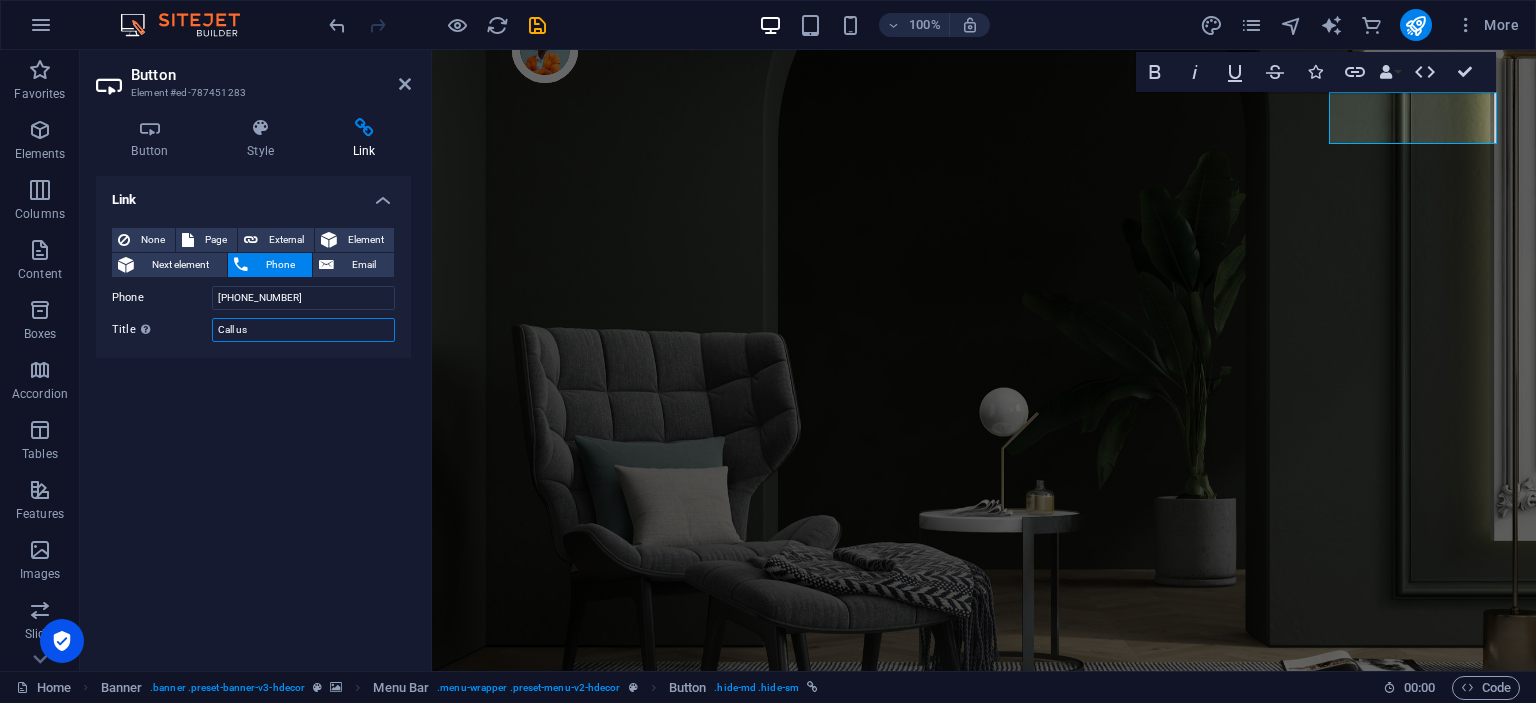 type on "Call us" 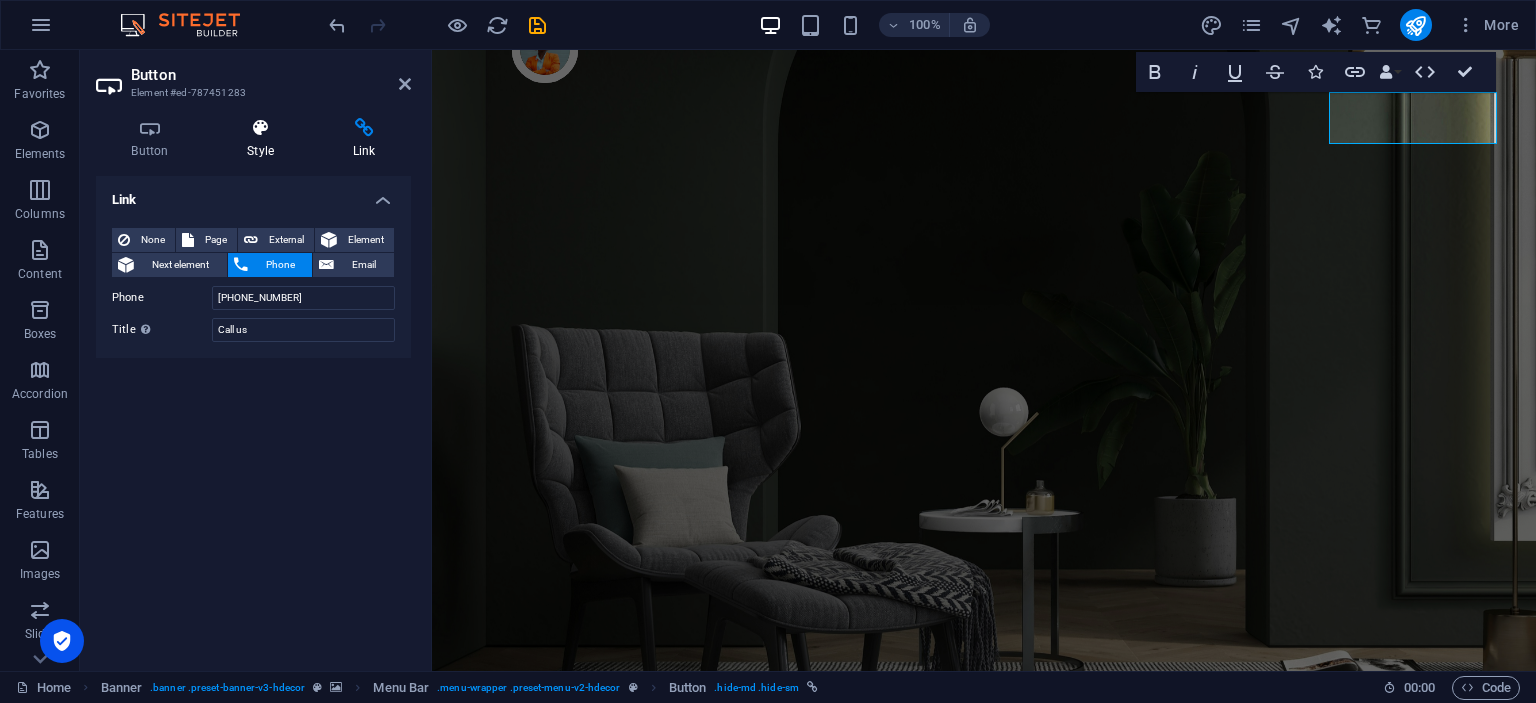 click at bounding box center [261, 128] 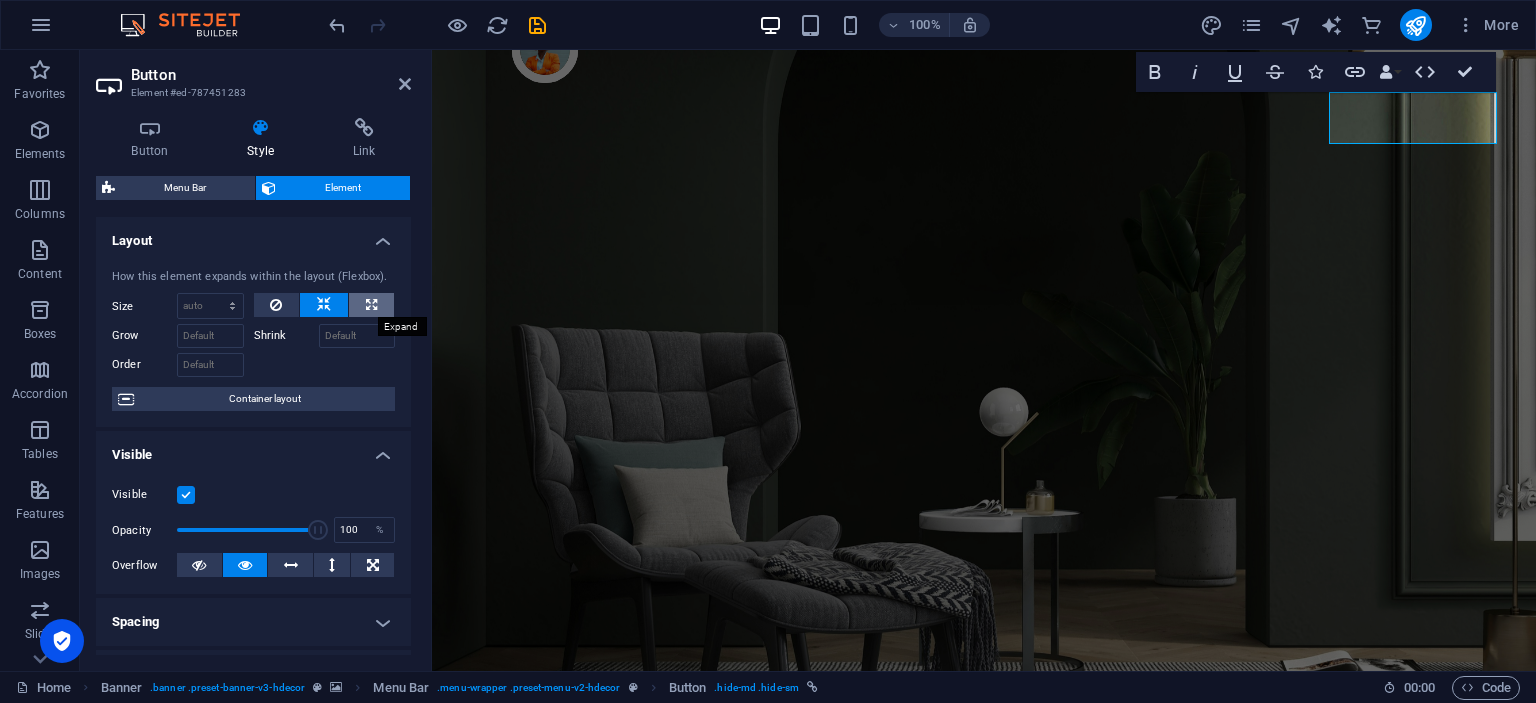 click at bounding box center [371, 305] 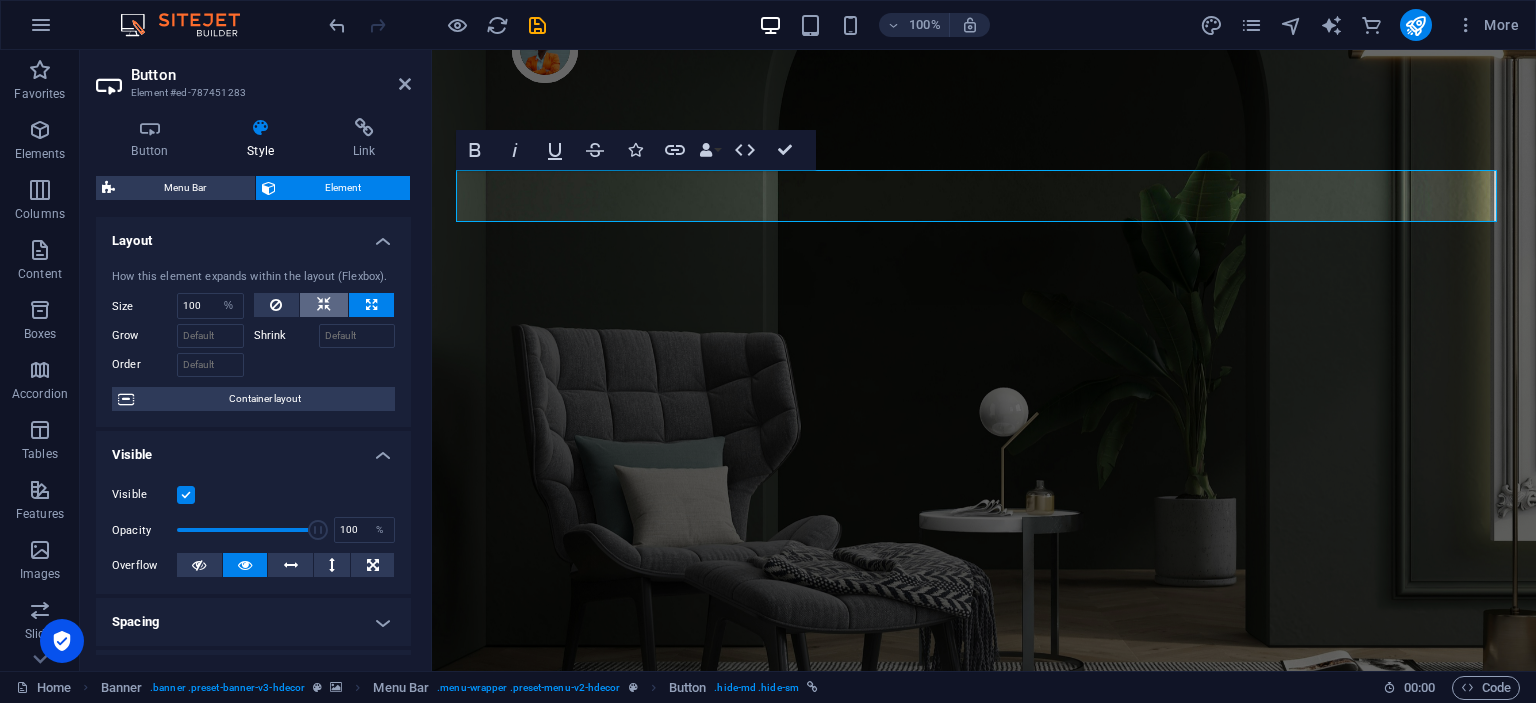 click at bounding box center (324, 305) 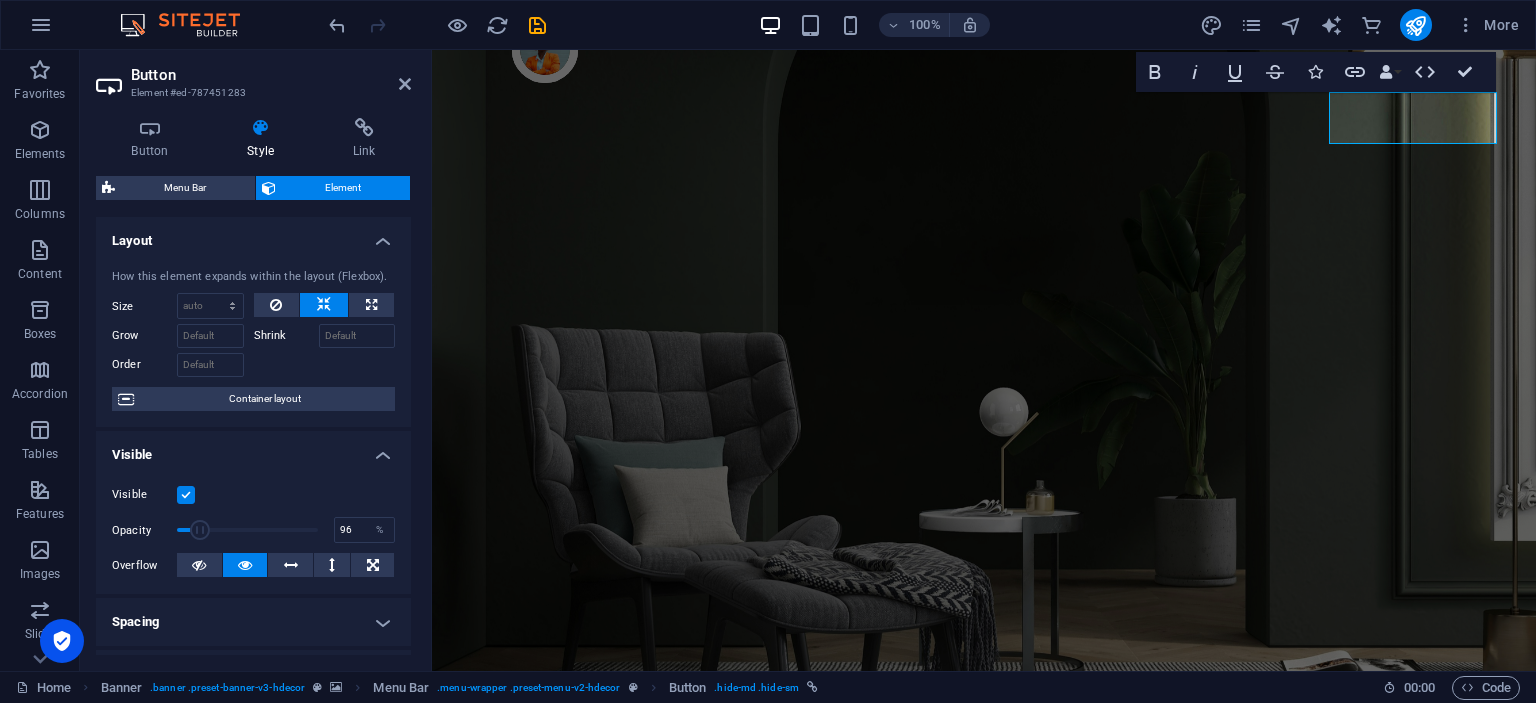 type on "100" 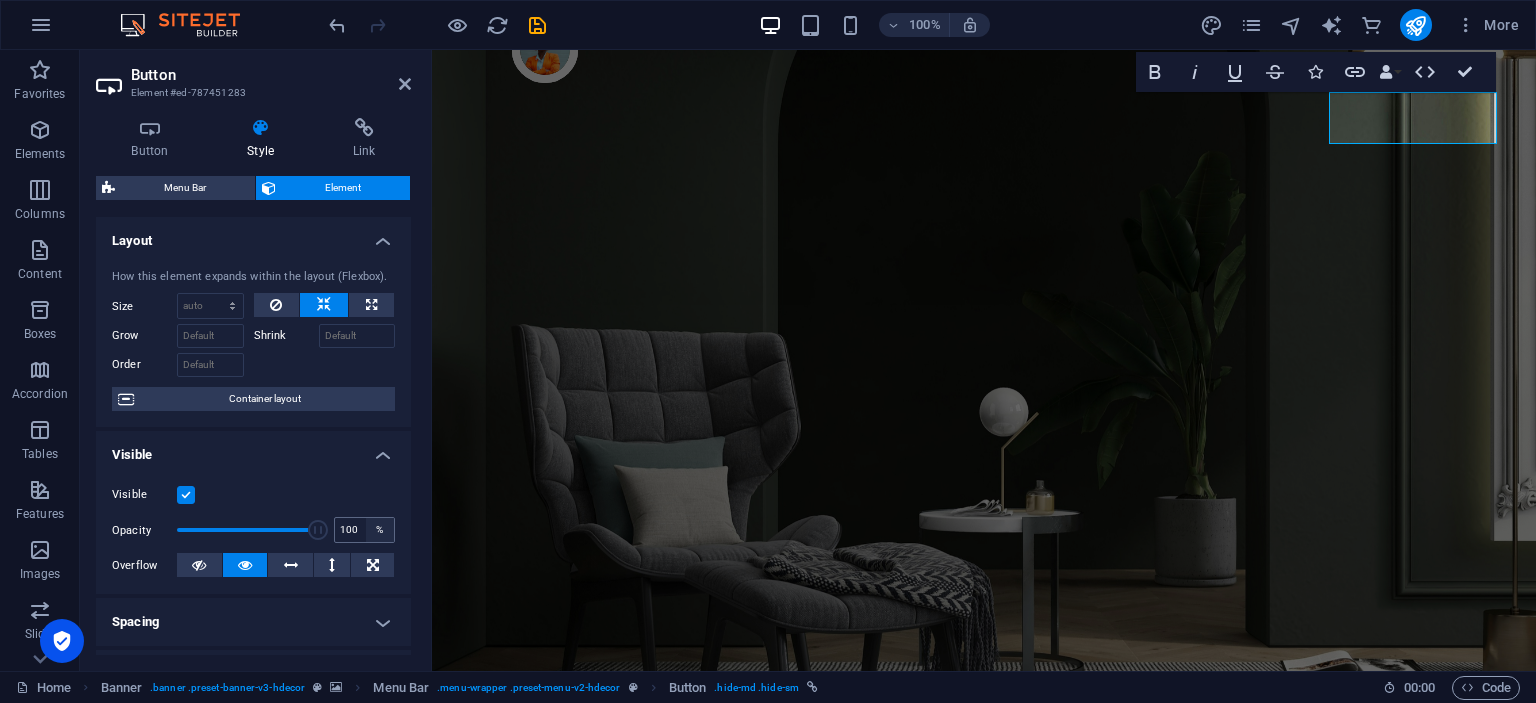 drag, startPoint x: 314, startPoint y: 526, endPoint x: 387, endPoint y: 539, distance: 74.1485 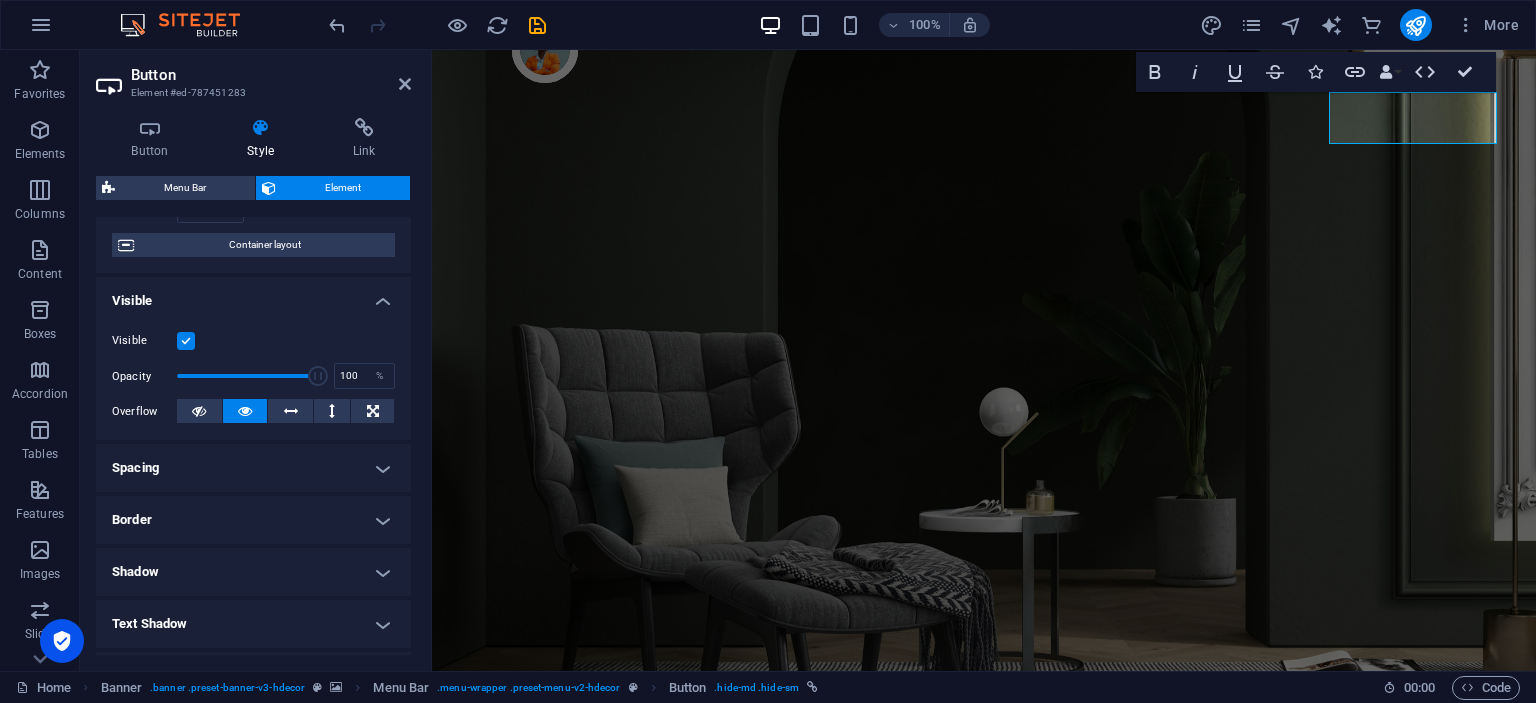 scroll, scrollTop: 200, scrollLeft: 0, axis: vertical 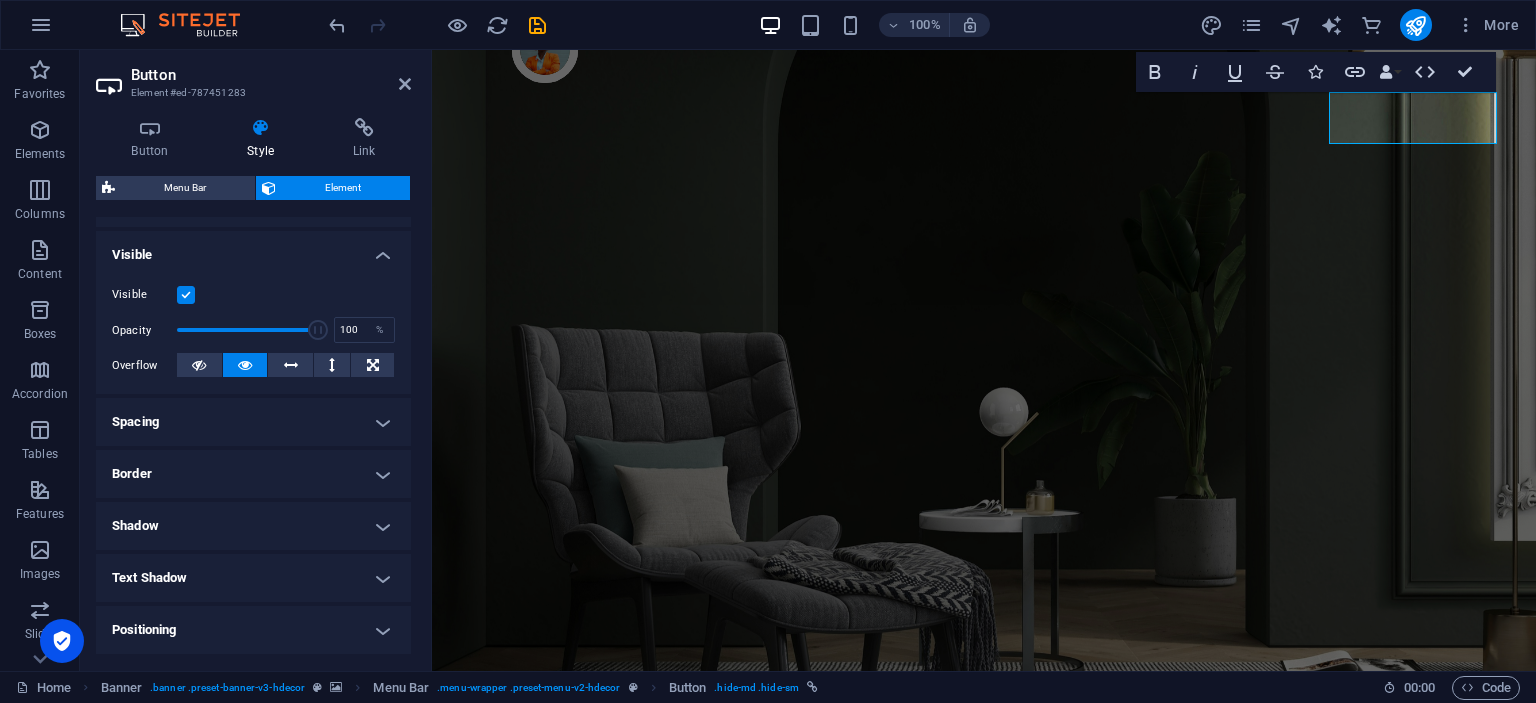 click on "Border" at bounding box center [253, 474] 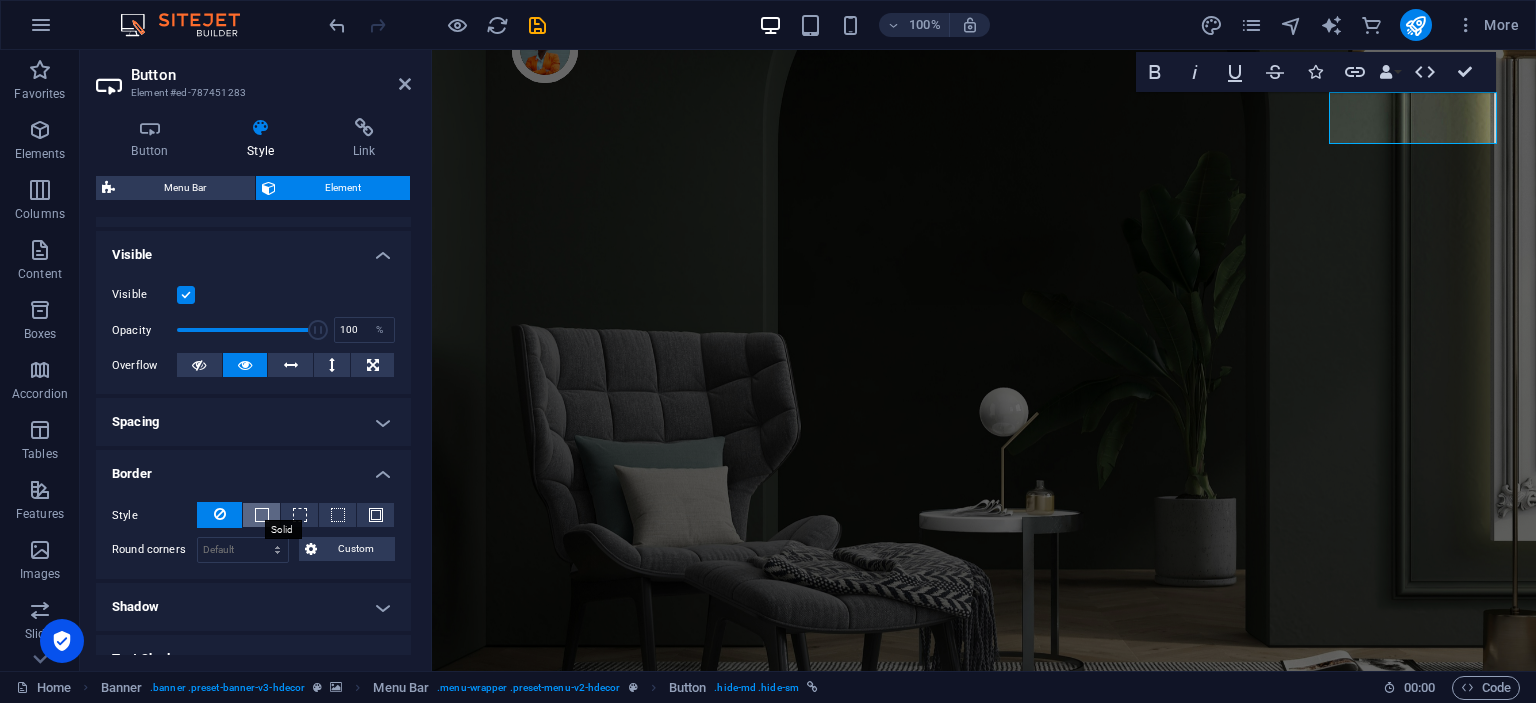click at bounding box center [262, 515] 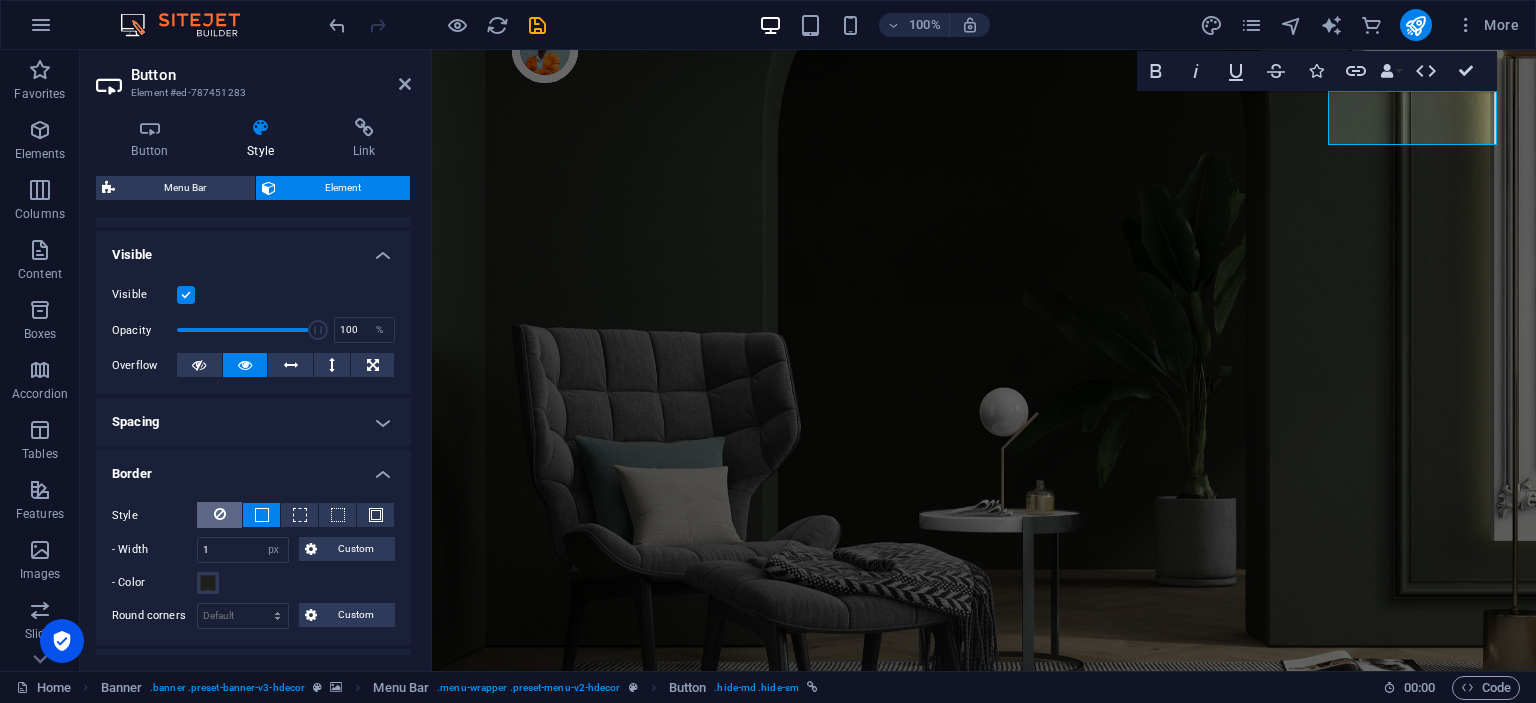 click at bounding box center [219, 515] 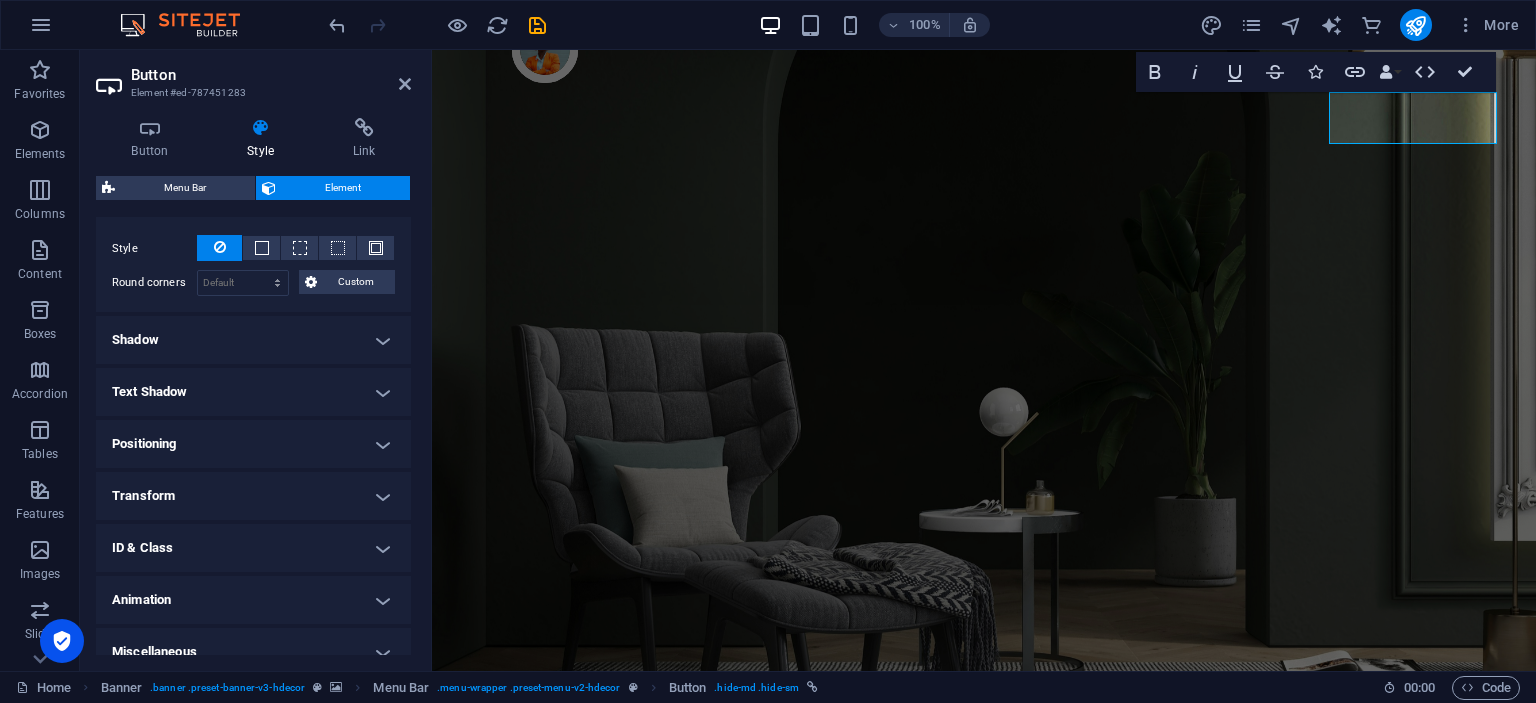 scroll, scrollTop: 486, scrollLeft: 0, axis: vertical 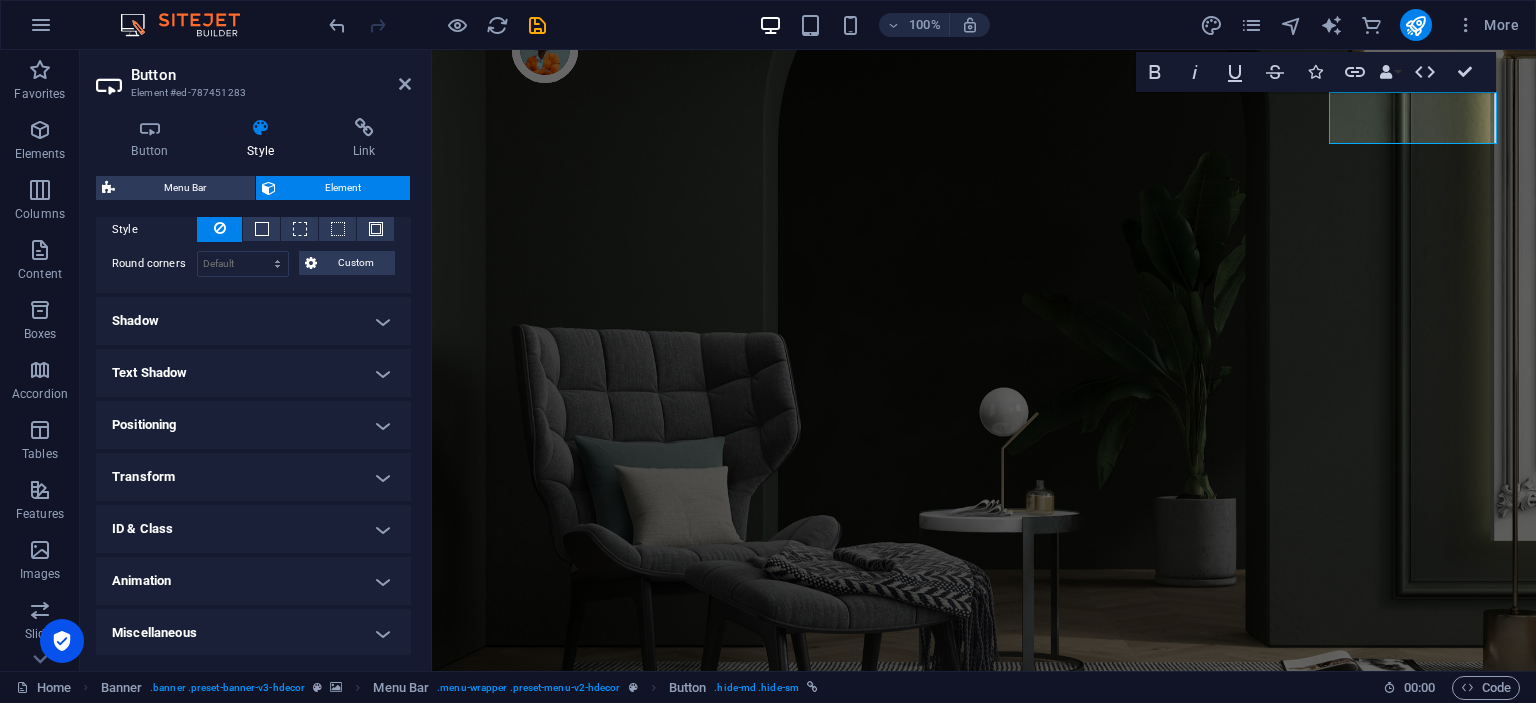 click on "Shadow" at bounding box center [253, 321] 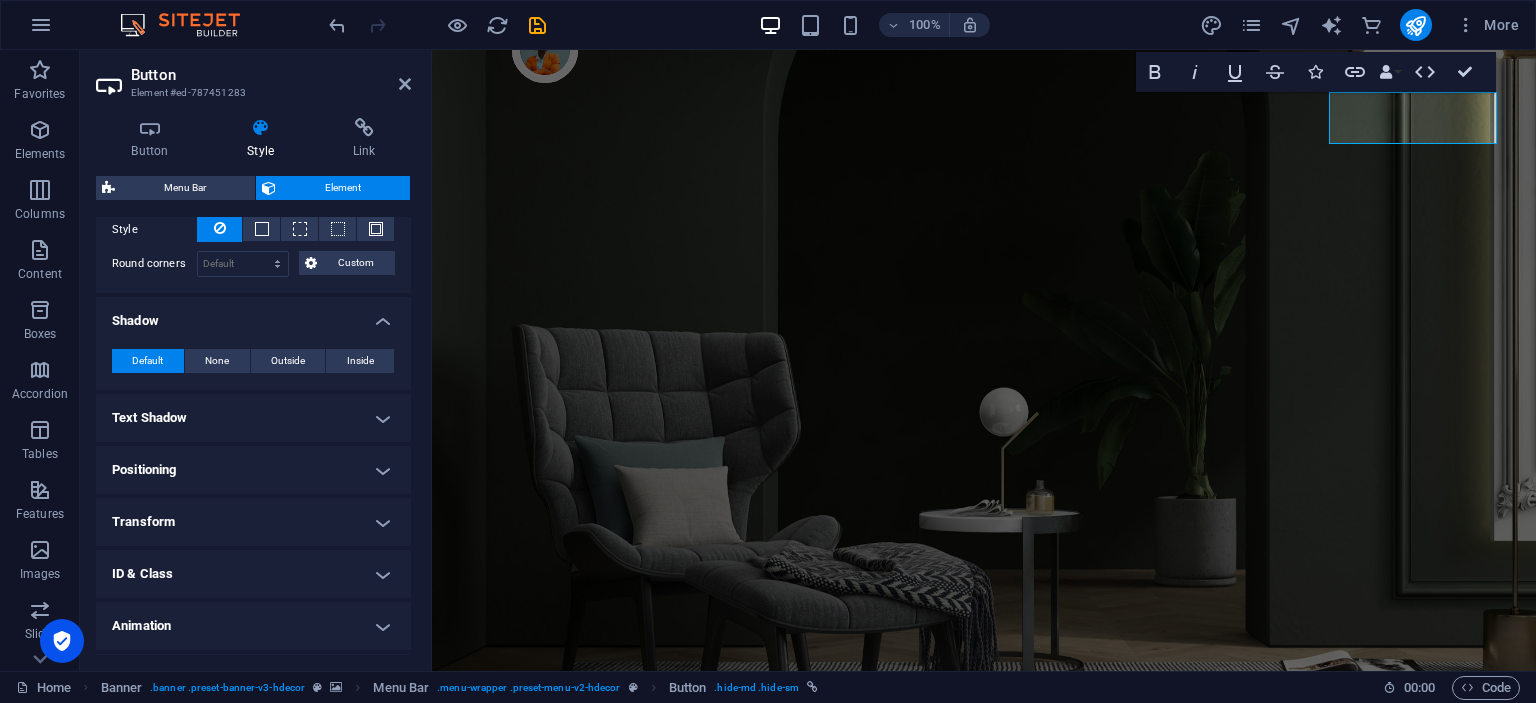 click on "Text Shadow" at bounding box center [253, 418] 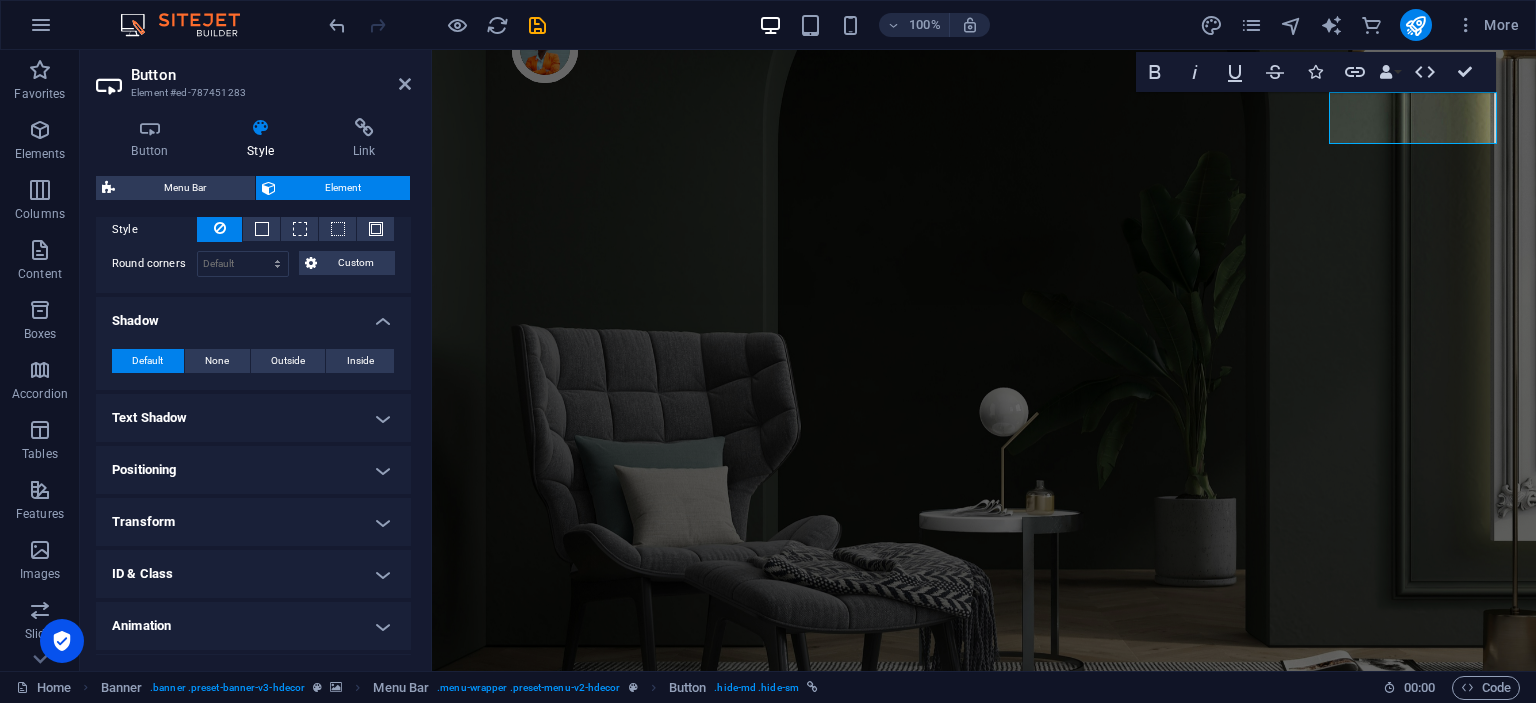 click on "Text Shadow" at bounding box center [253, 418] 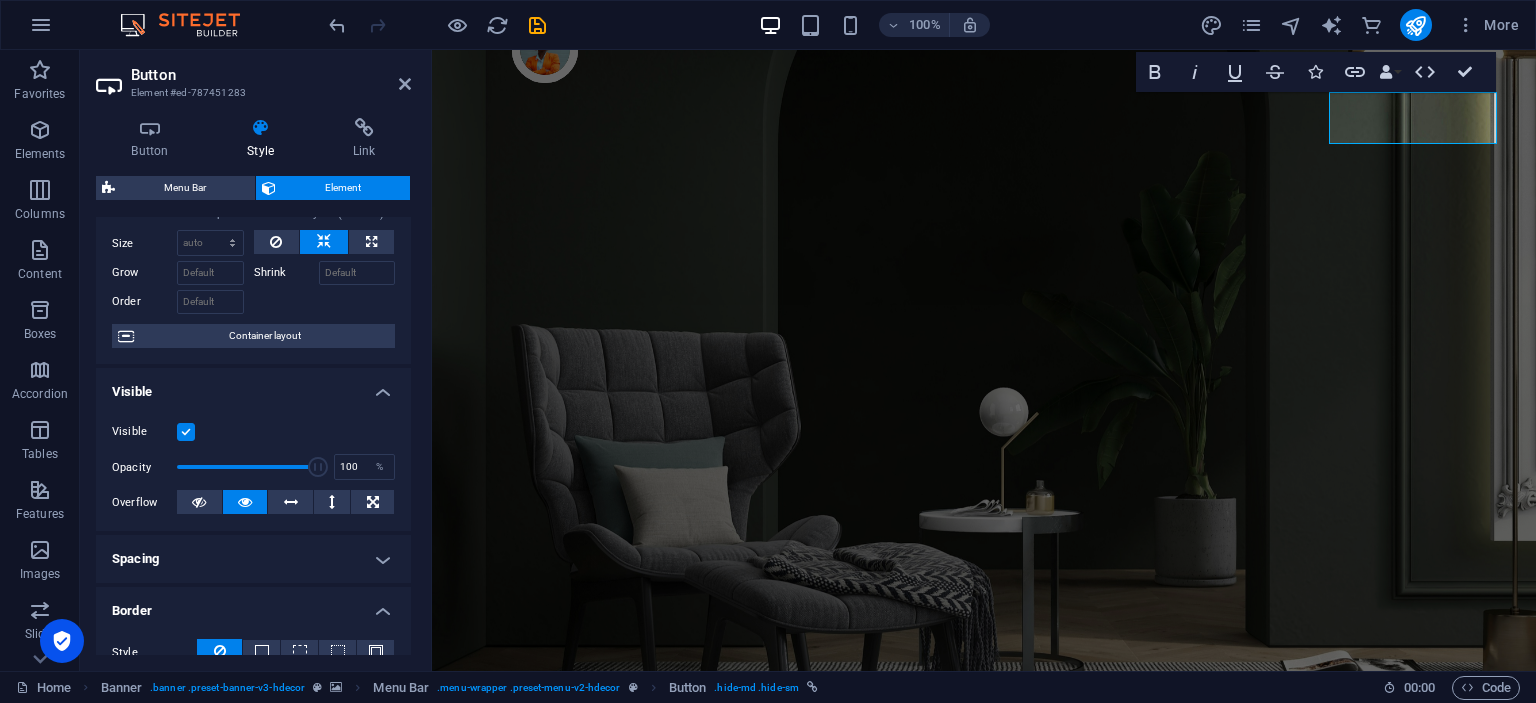 scroll, scrollTop: 0, scrollLeft: 0, axis: both 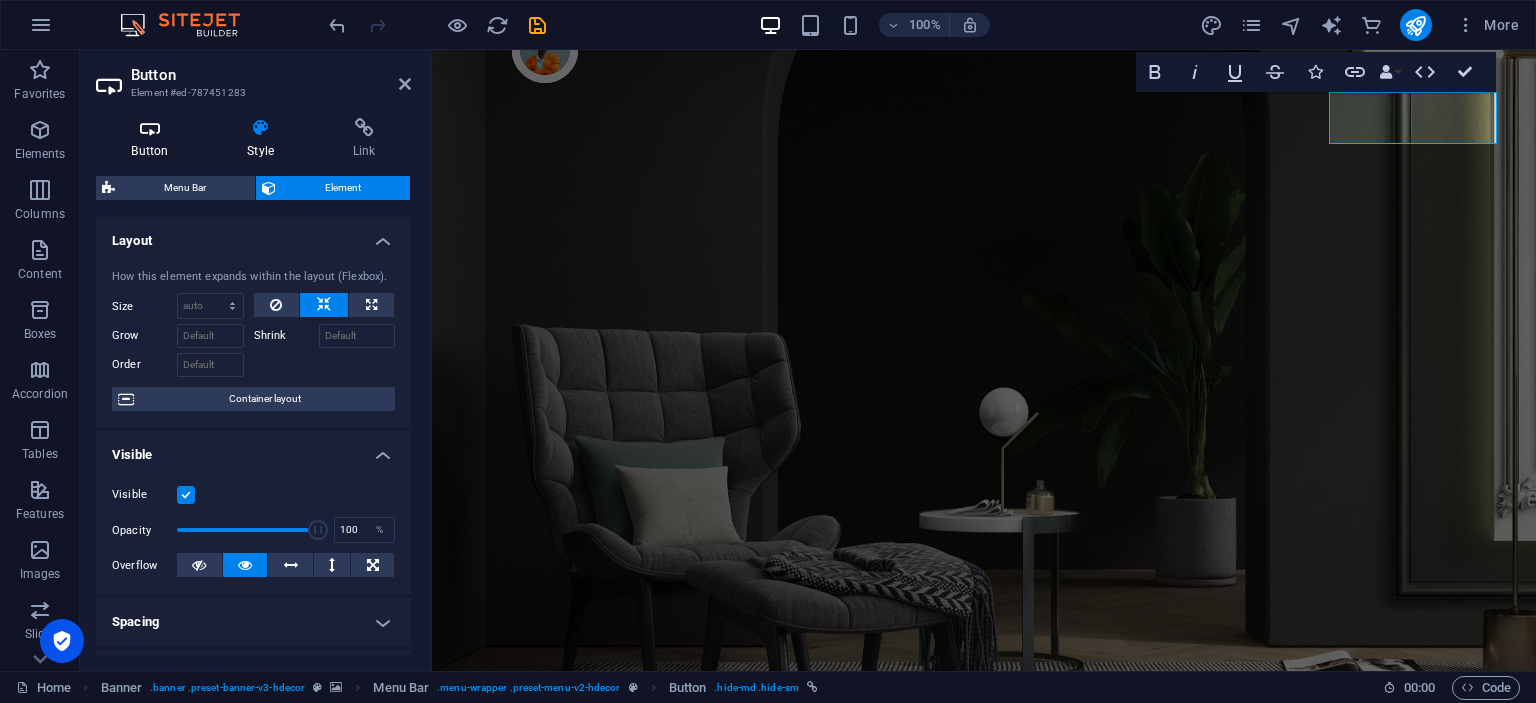 click on "Button" at bounding box center [154, 139] 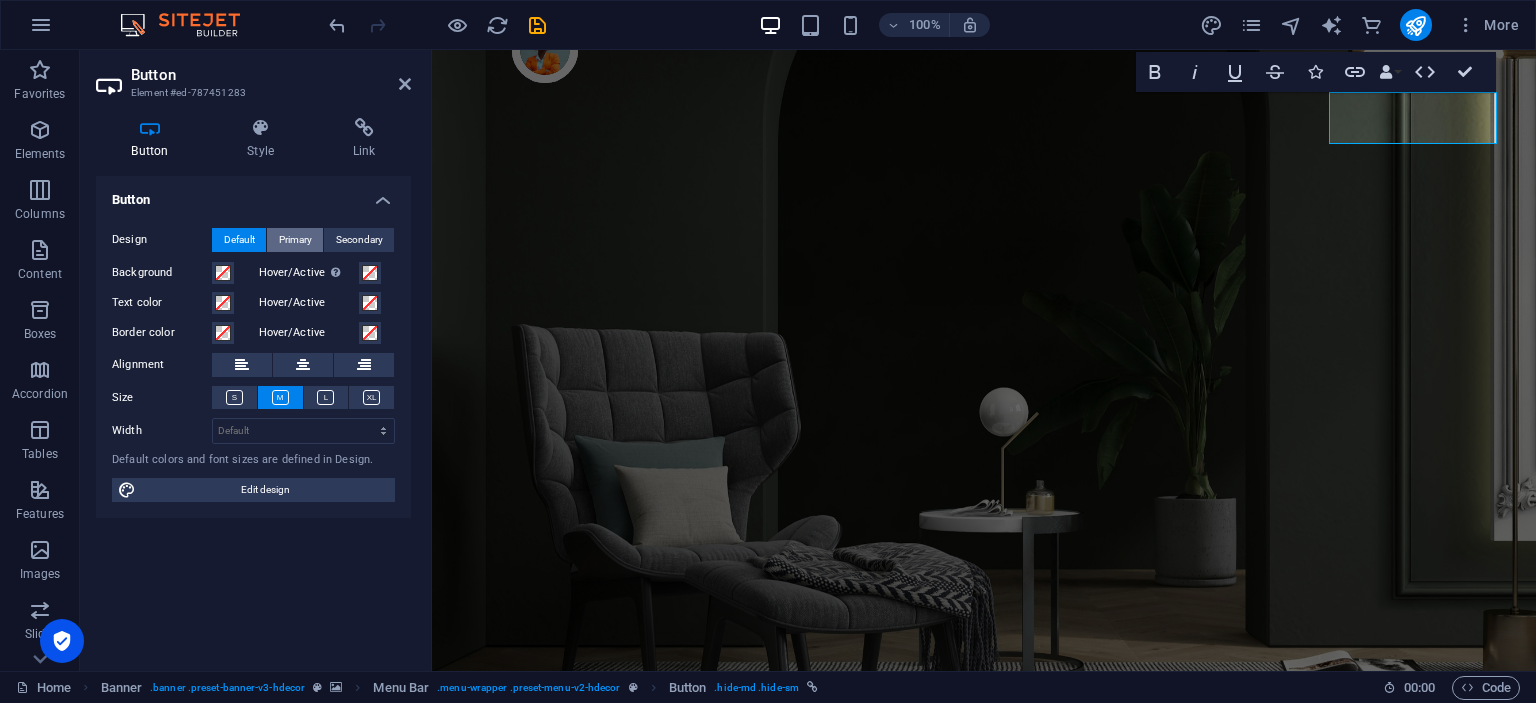 click on "Primary" at bounding box center [295, 240] 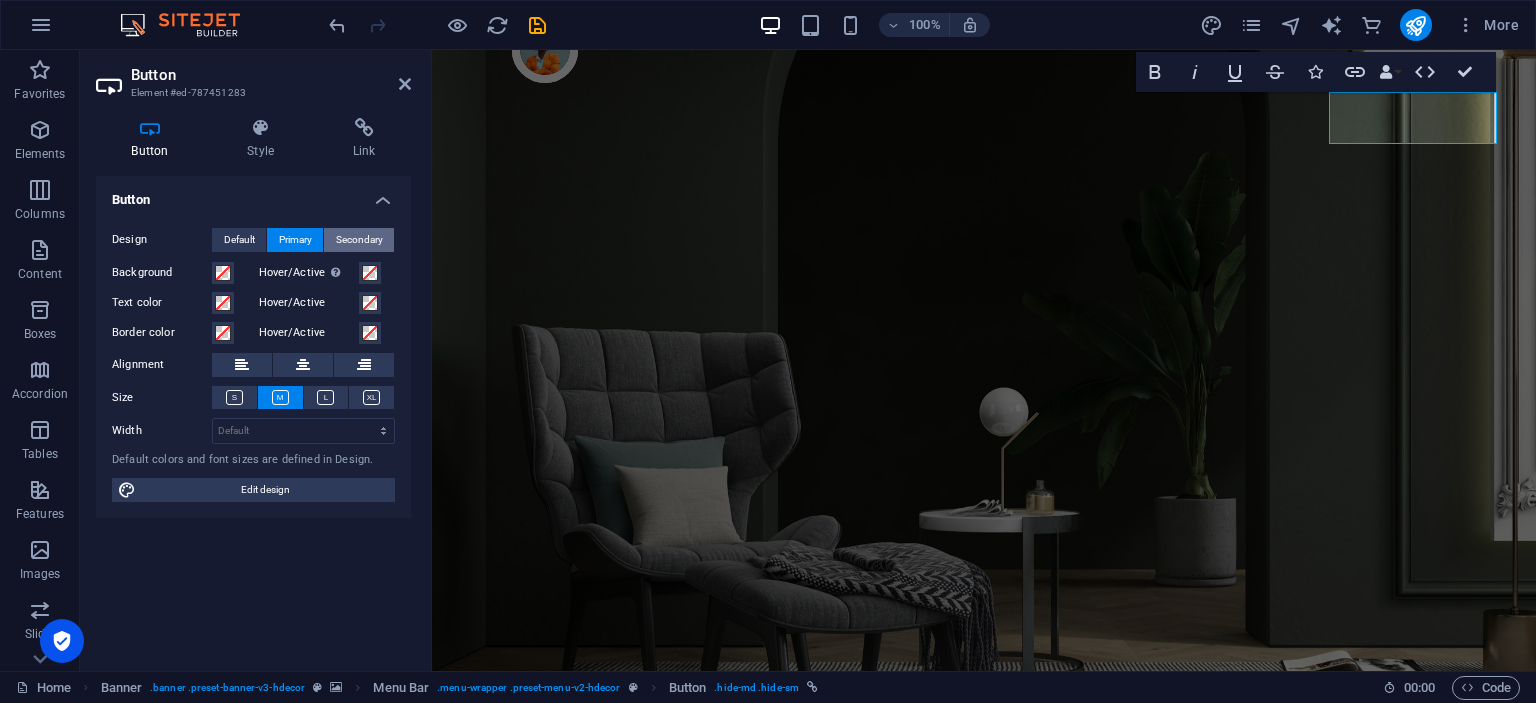 click on "Secondary" at bounding box center (359, 240) 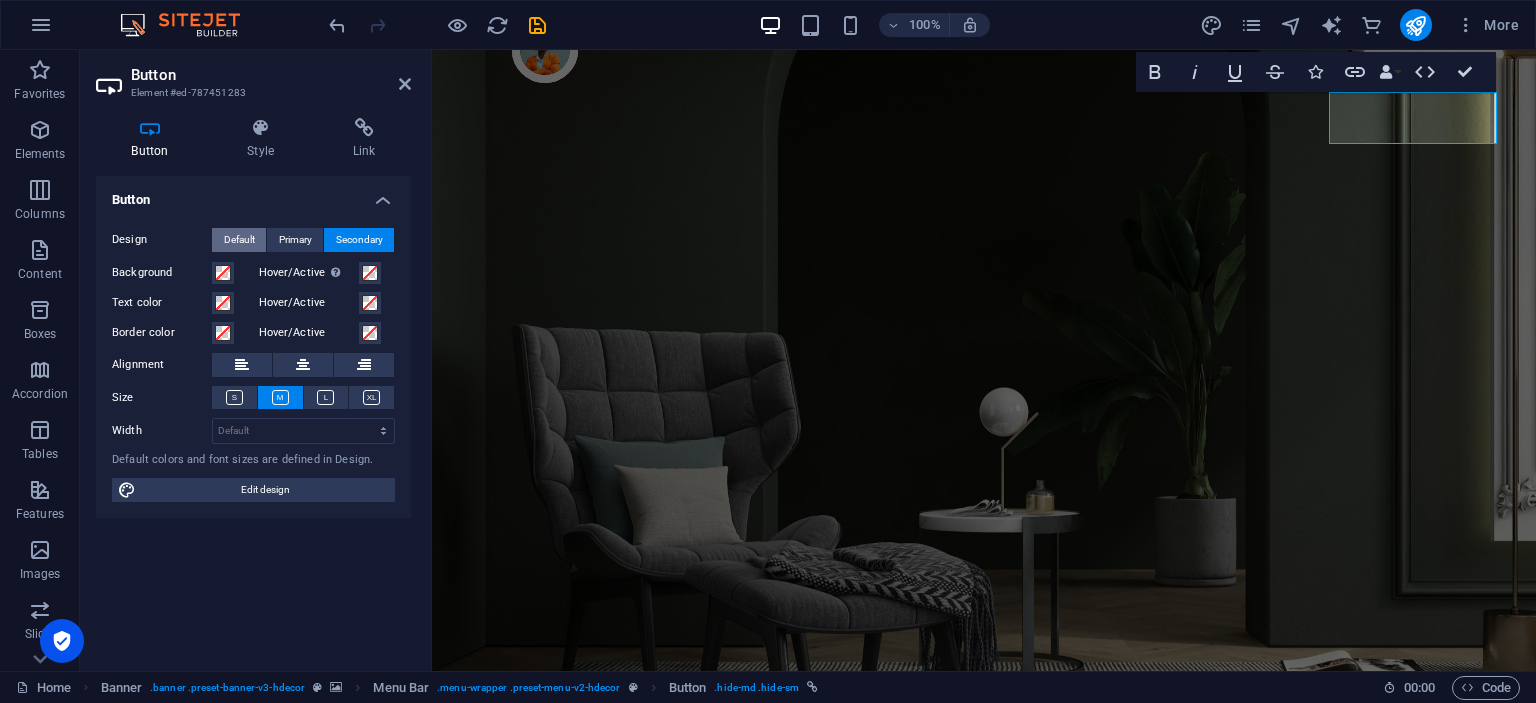 click on "Default" at bounding box center [239, 240] 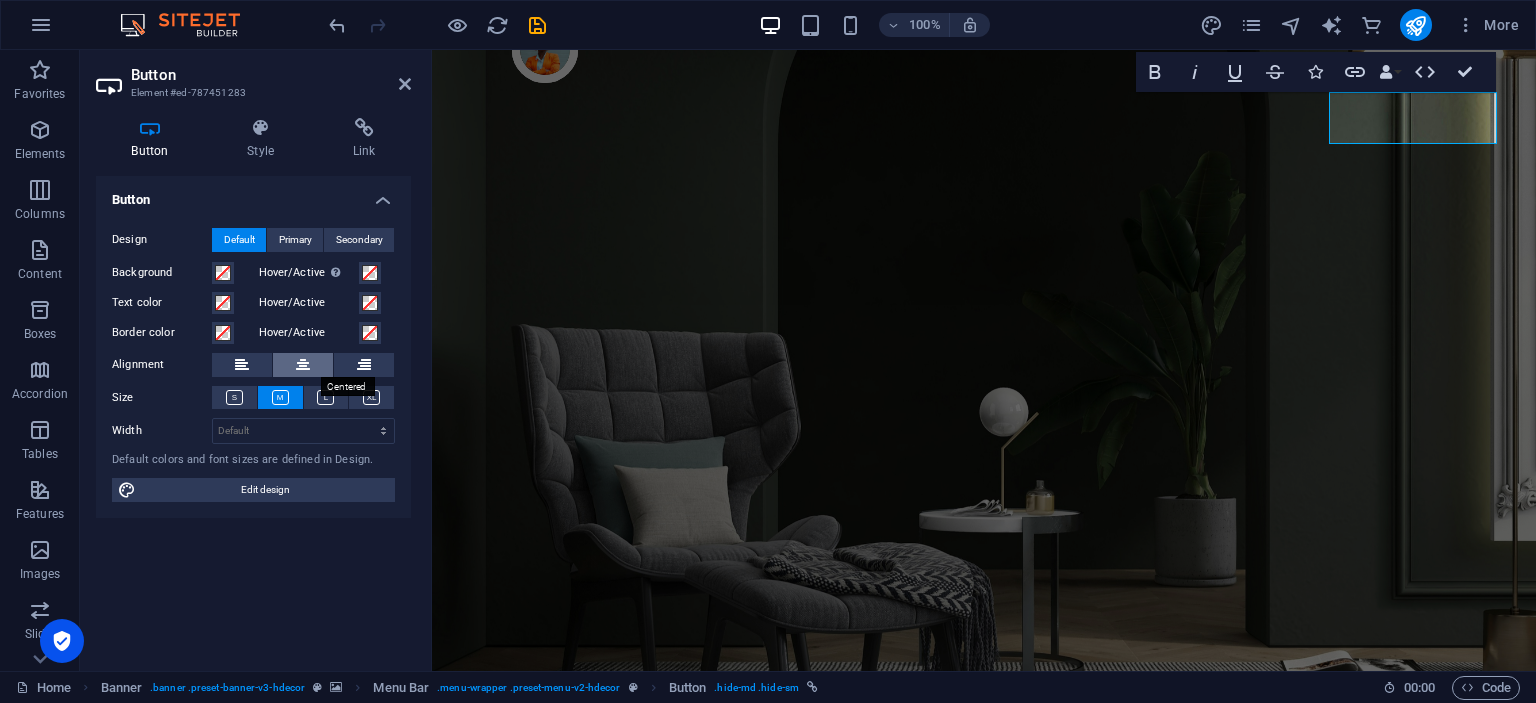 click at bounding box center (303, 365) 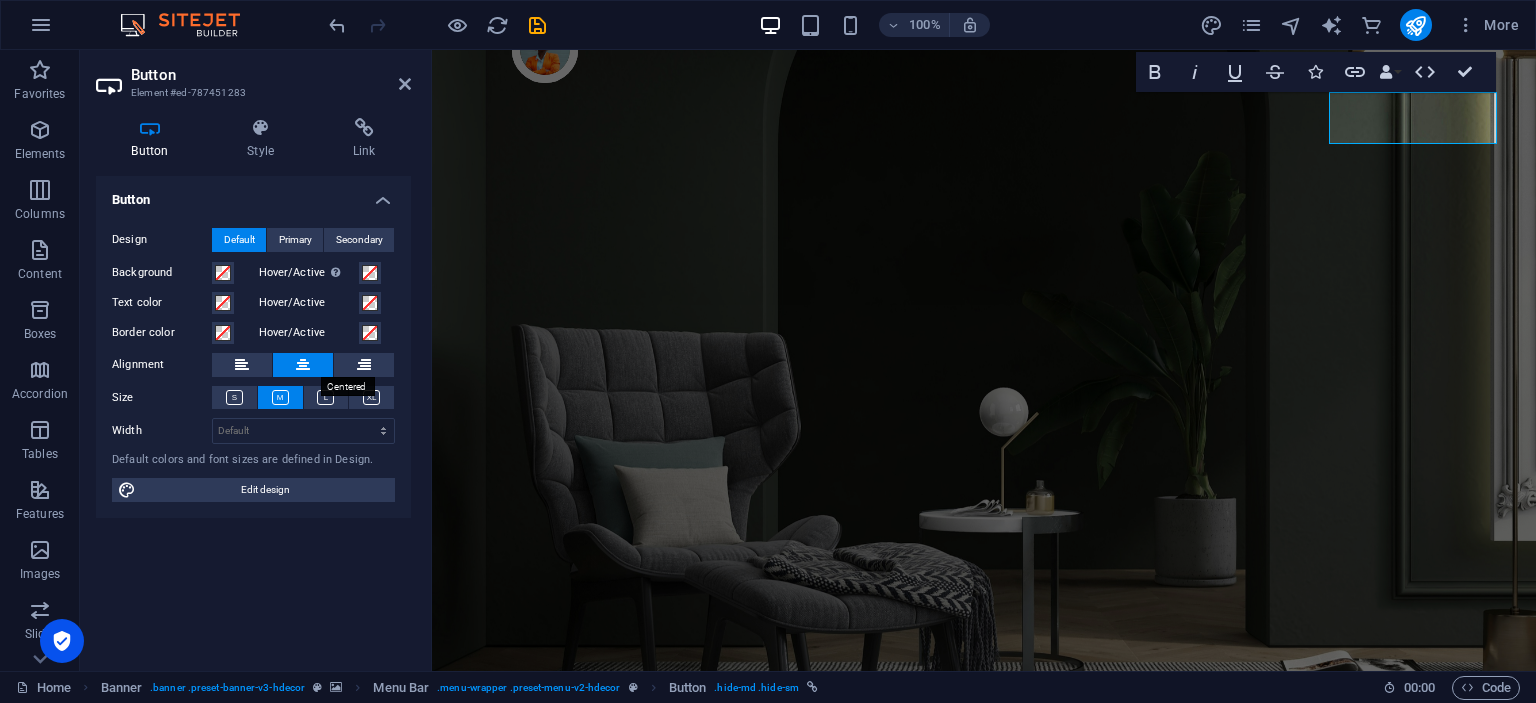 click at bounding box center [303, 365] 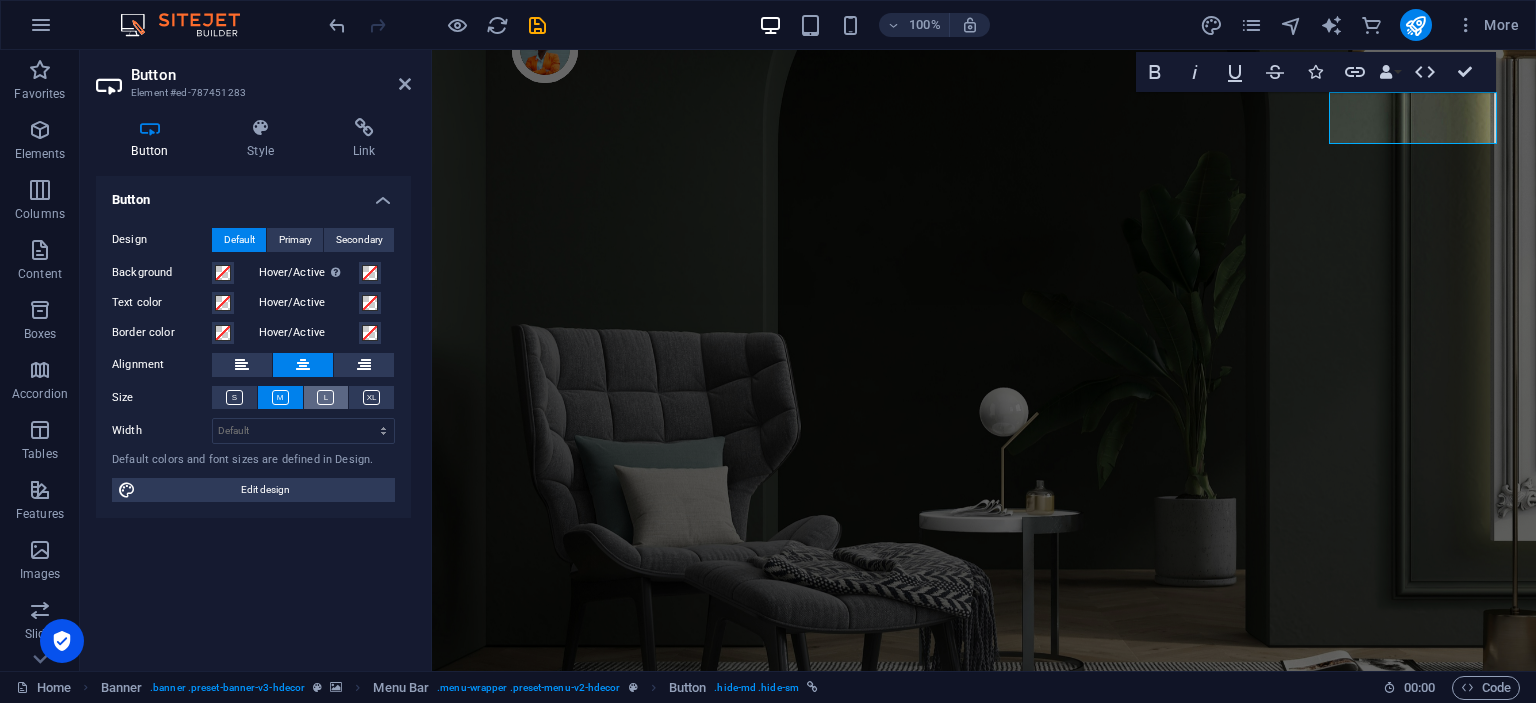 click at bounding box center (326, 397) 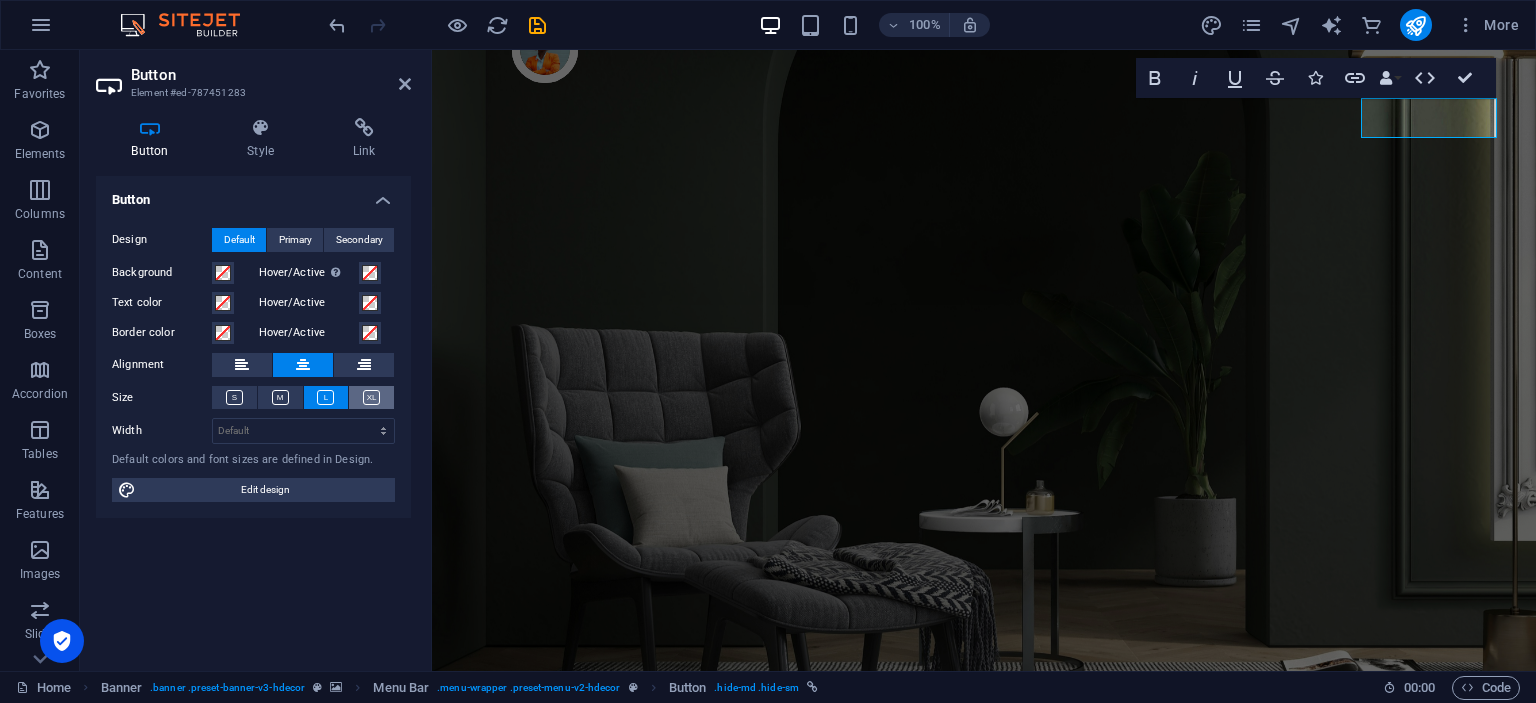 click at bounding box center (371, 397) 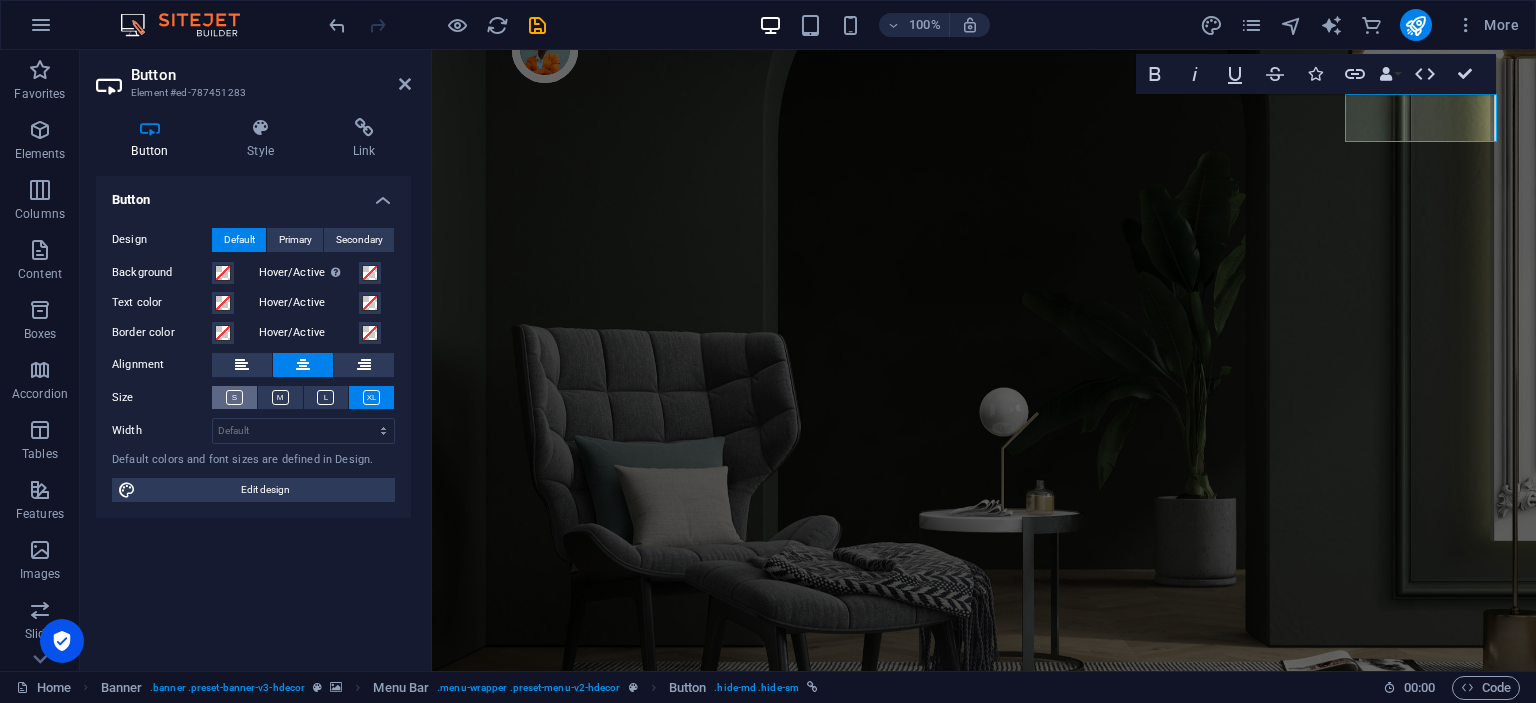 click at bounding box center [234, 397] 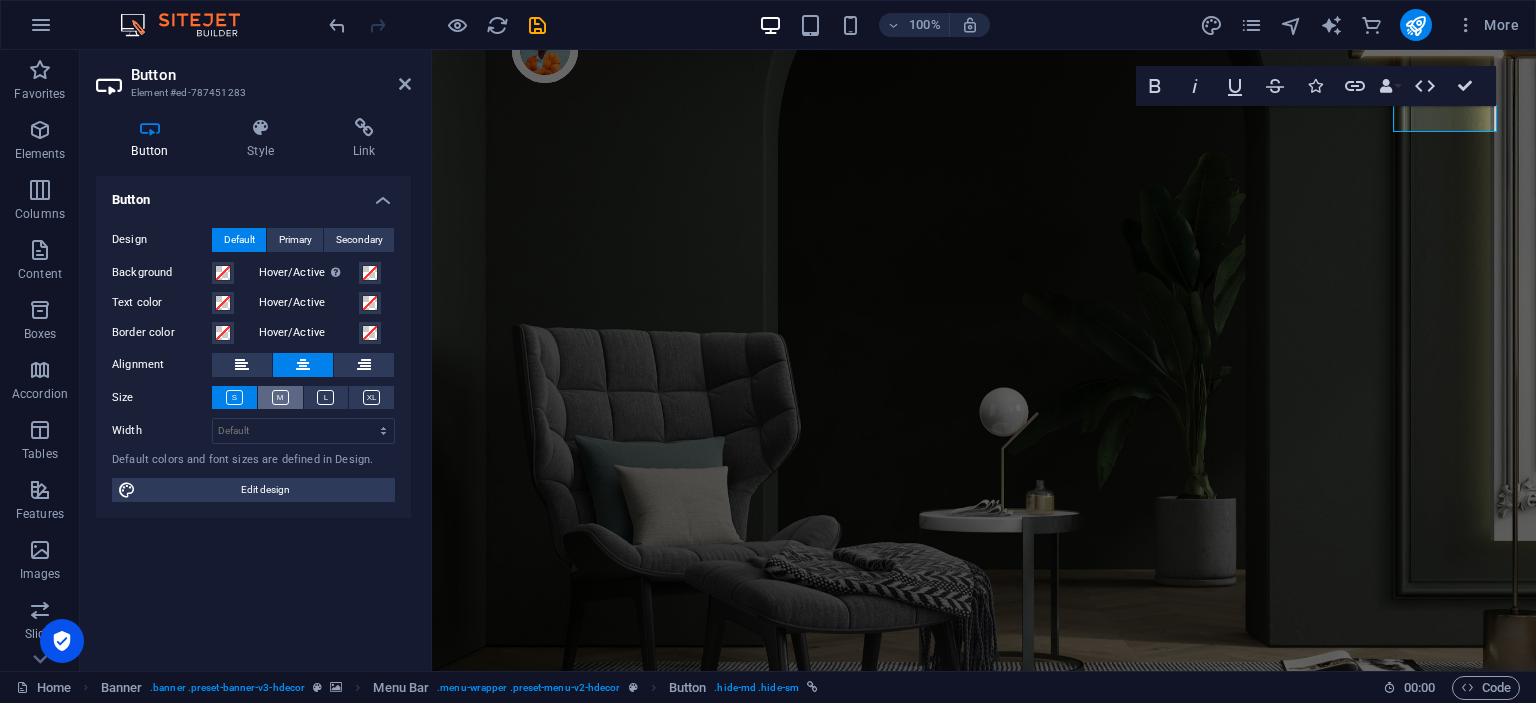 click at bounding box center (280, 397) 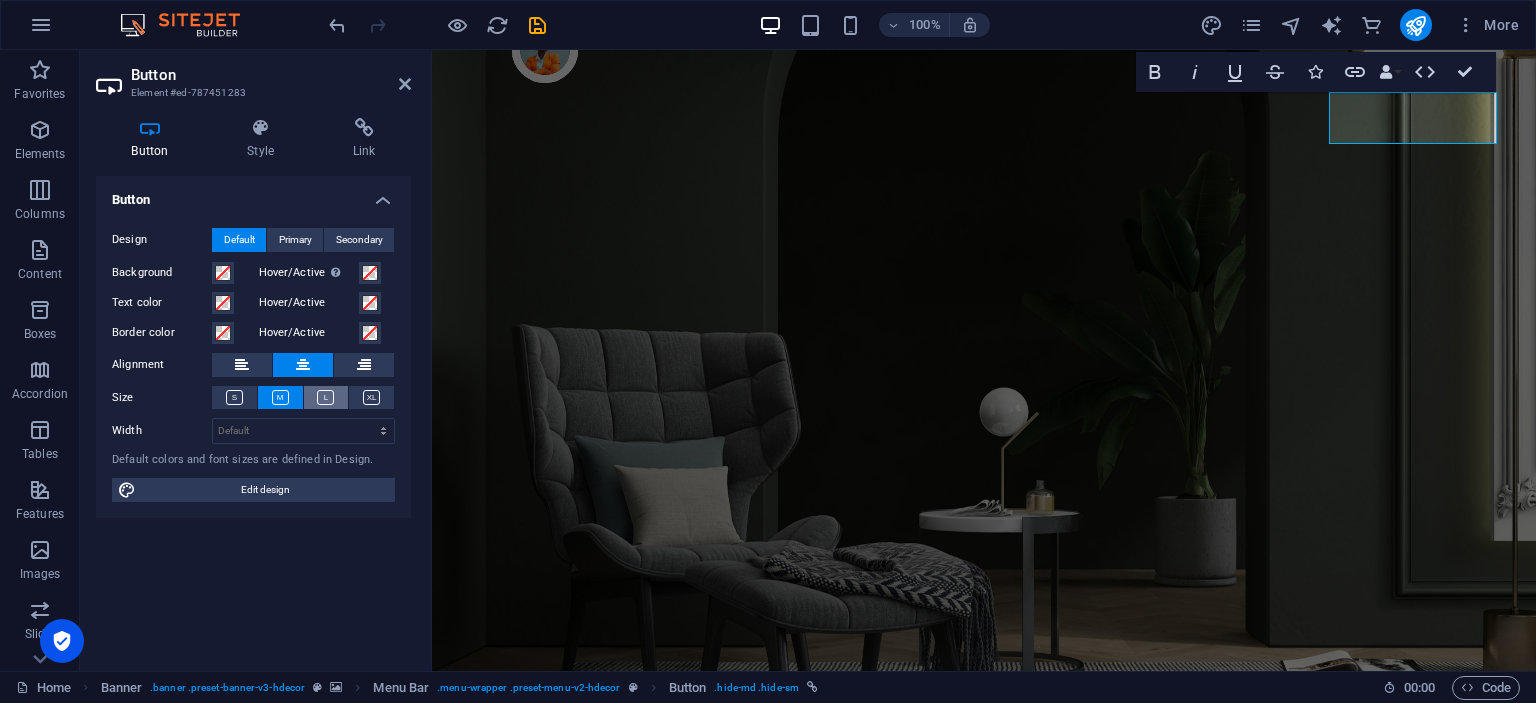 click at bounding box center (326, 397) 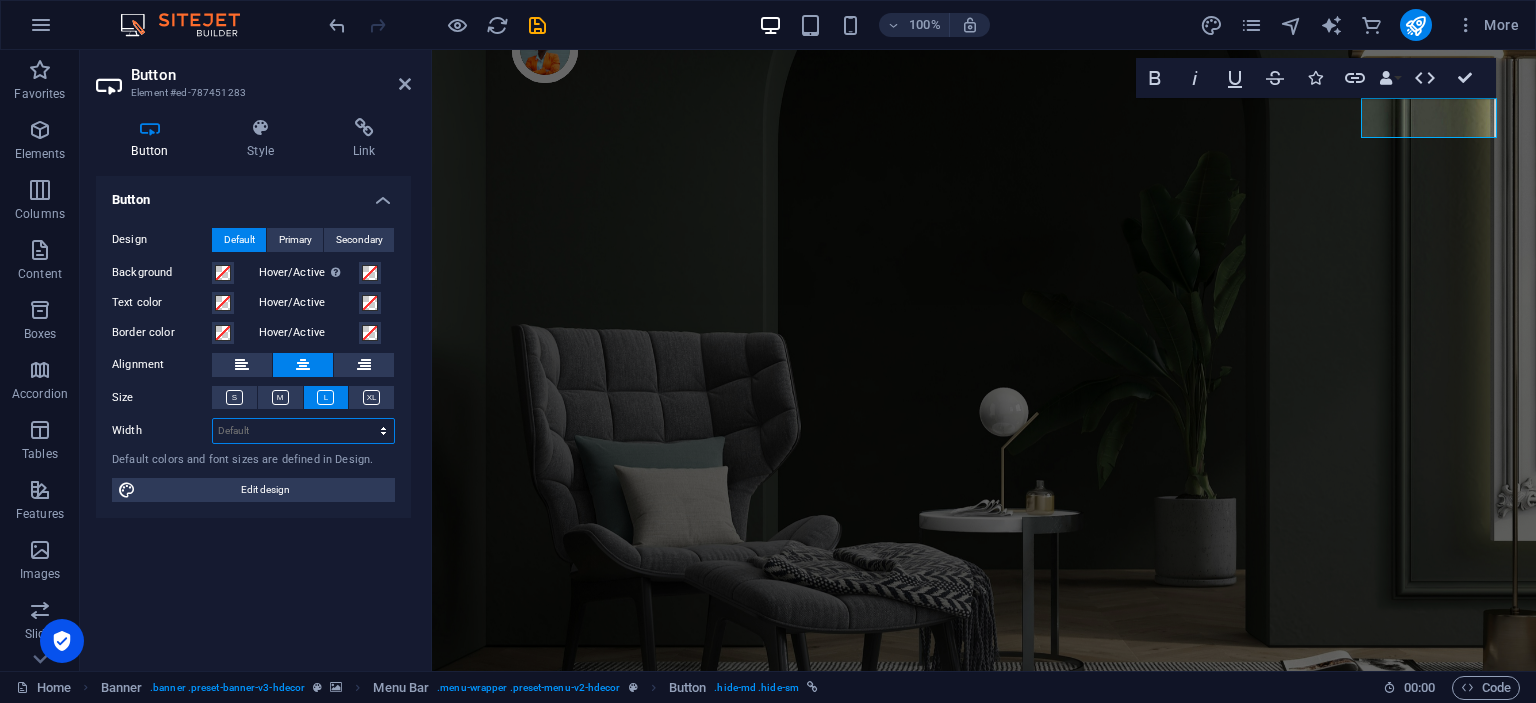 click on "Default px rem % em vh vw" at bounding box center (303, 431) 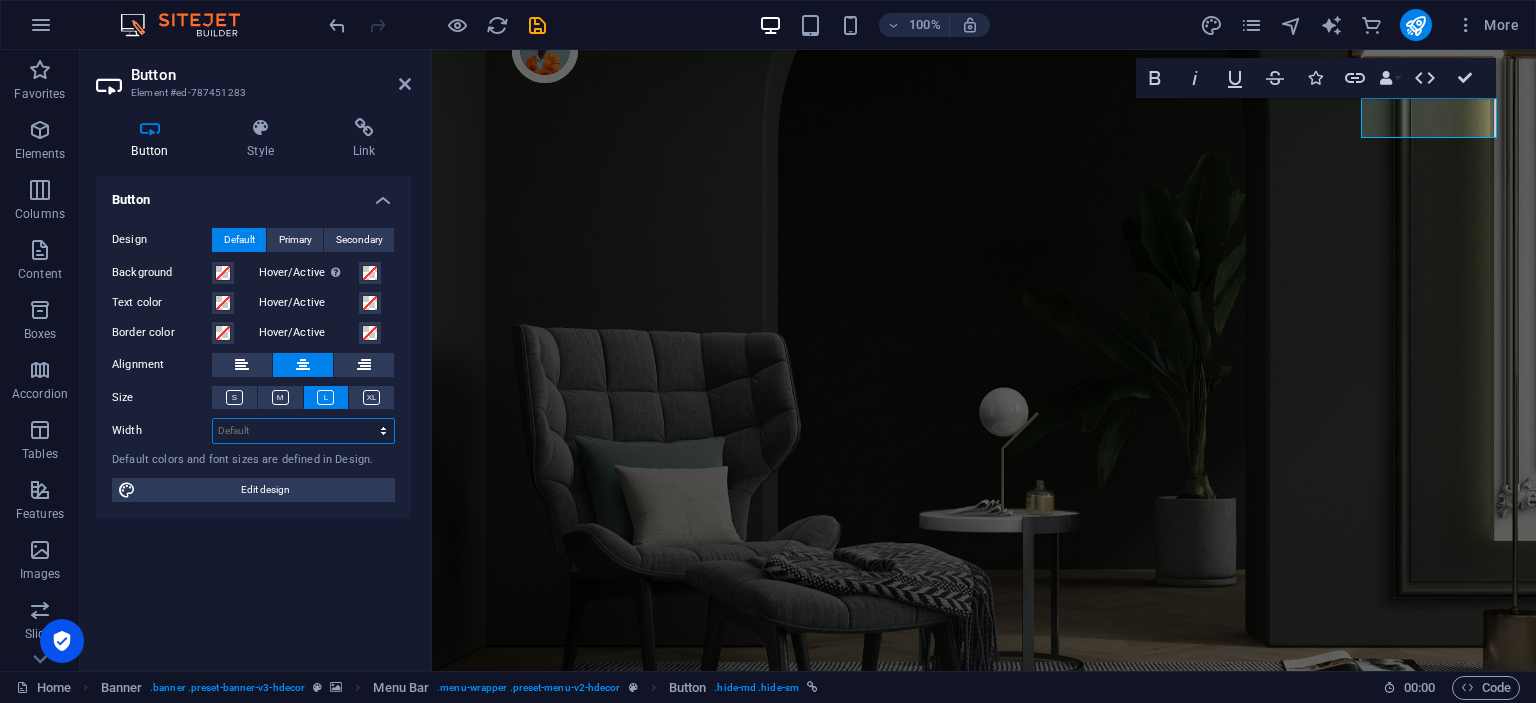 click on "Default px rem % em vh vw" at bounding box center (303, 431) 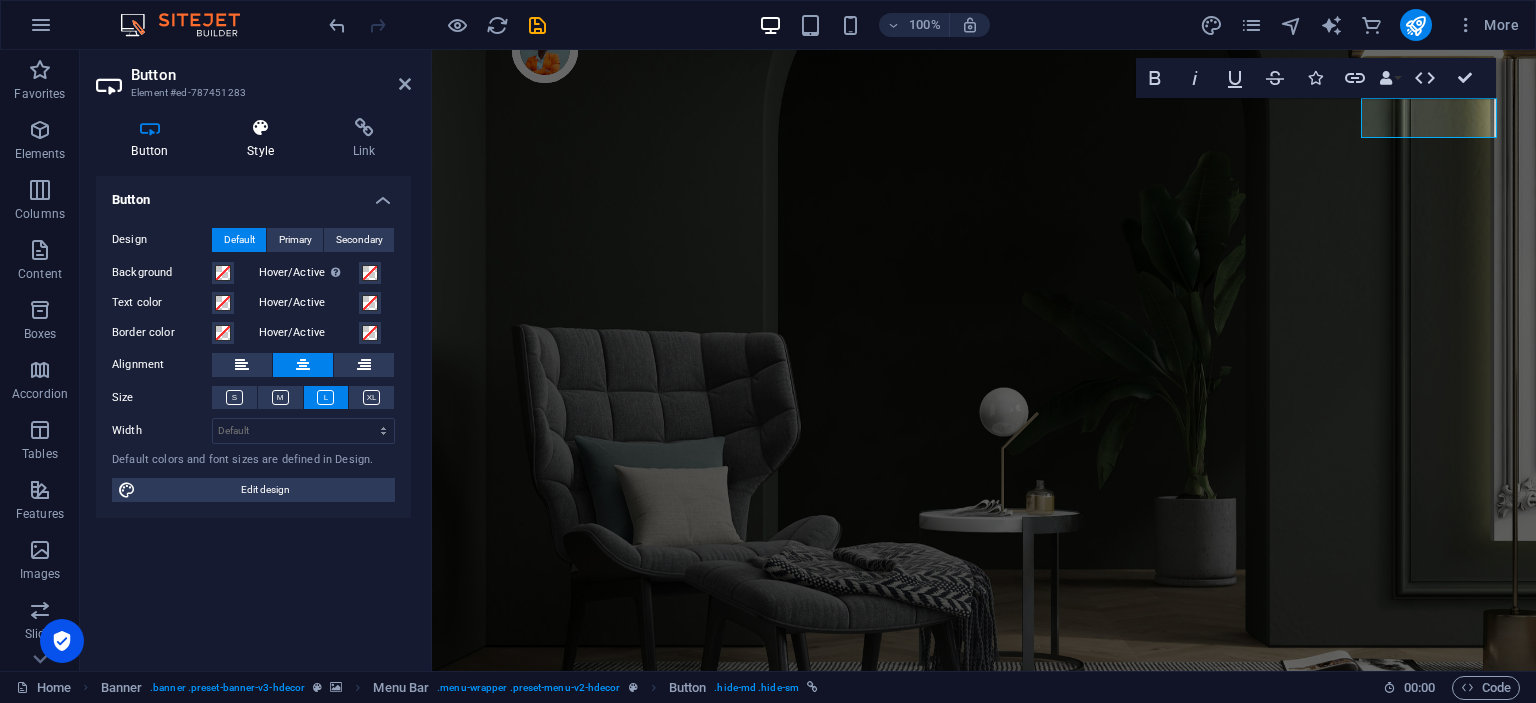 click on "Style" at bounding box center [265, 139] 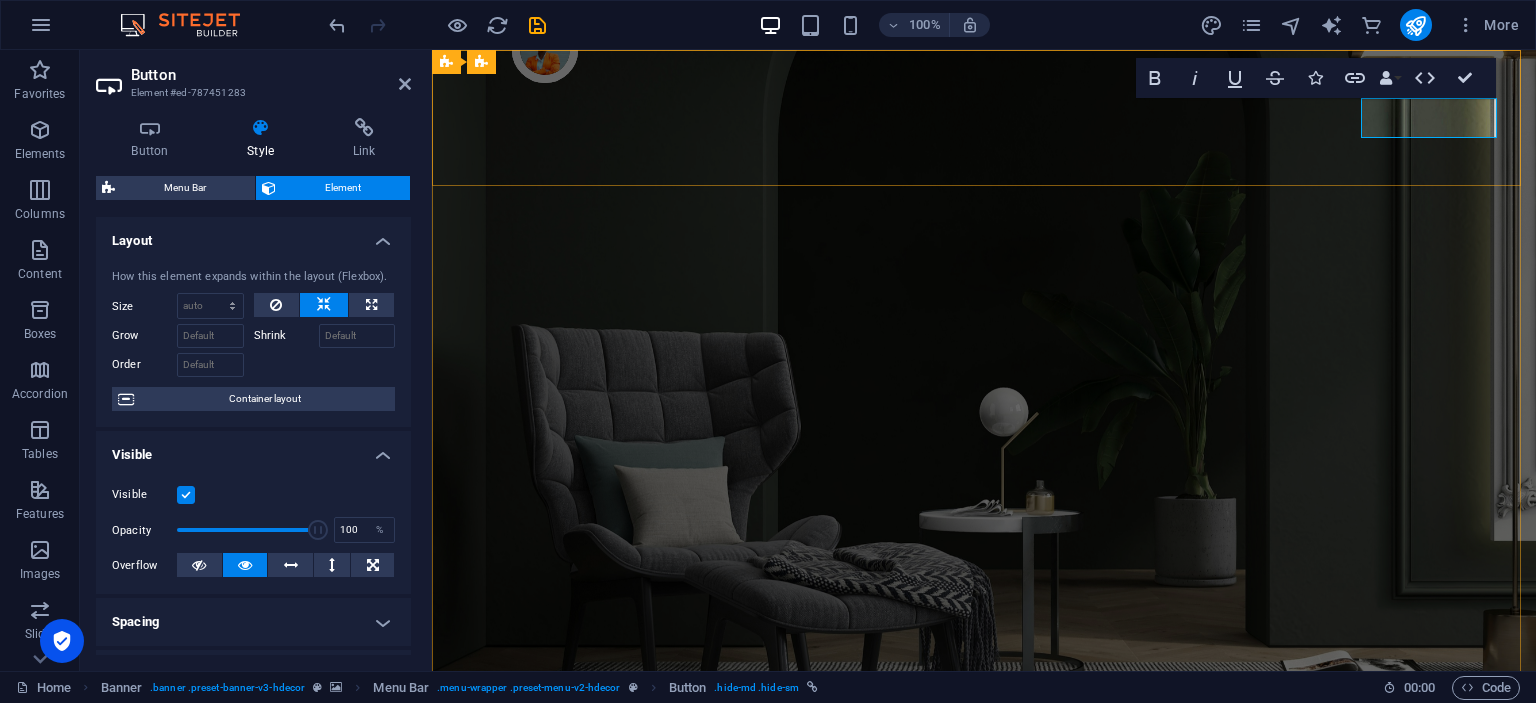 click on "Shop now" at bounding box center [984, 984] 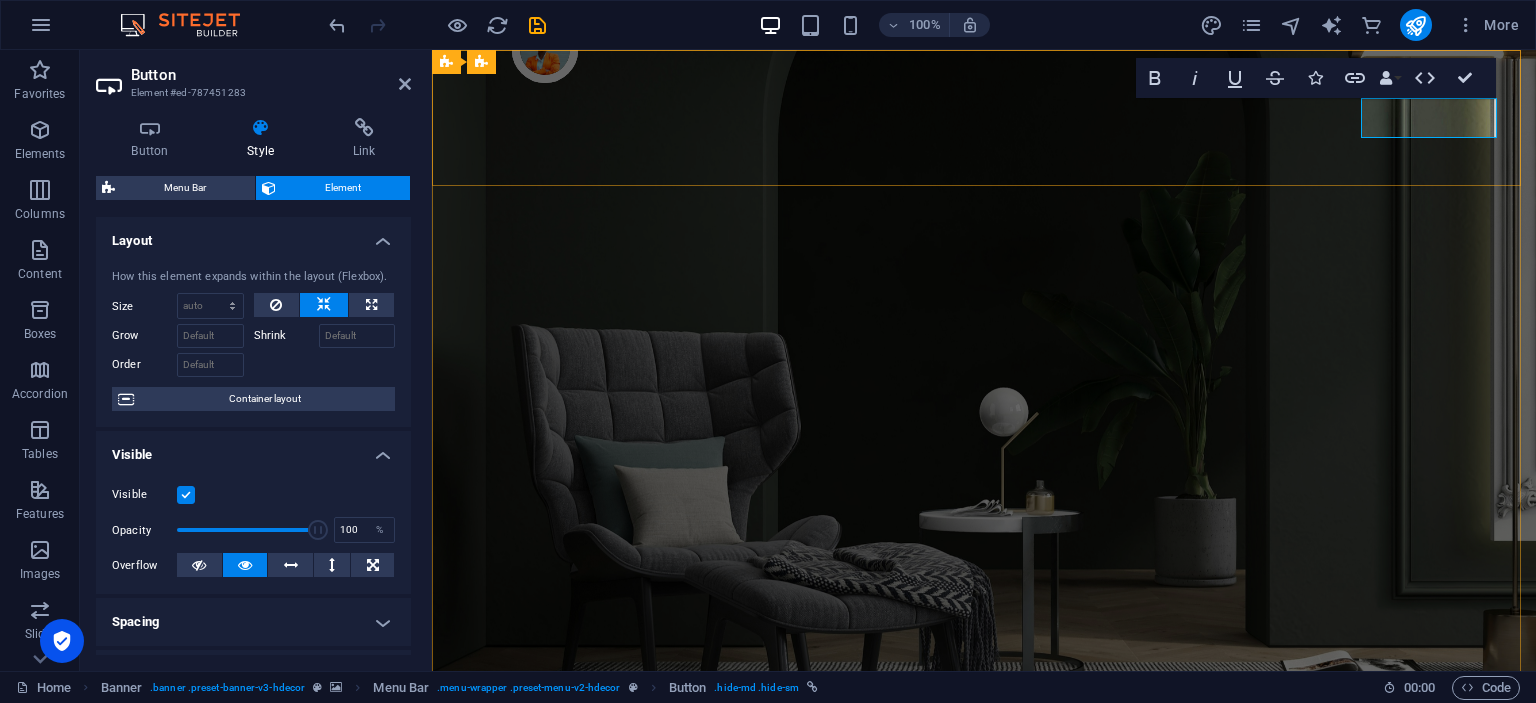 type 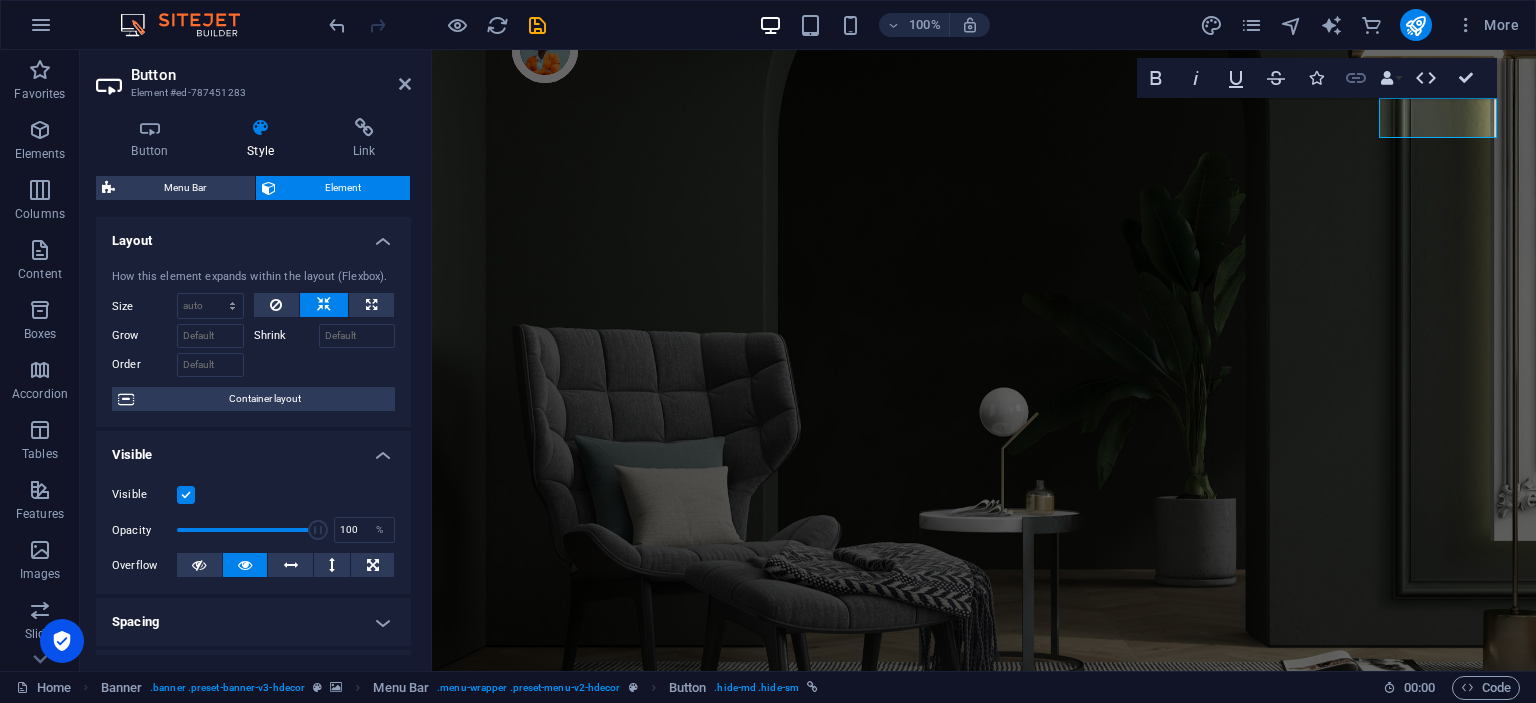 click 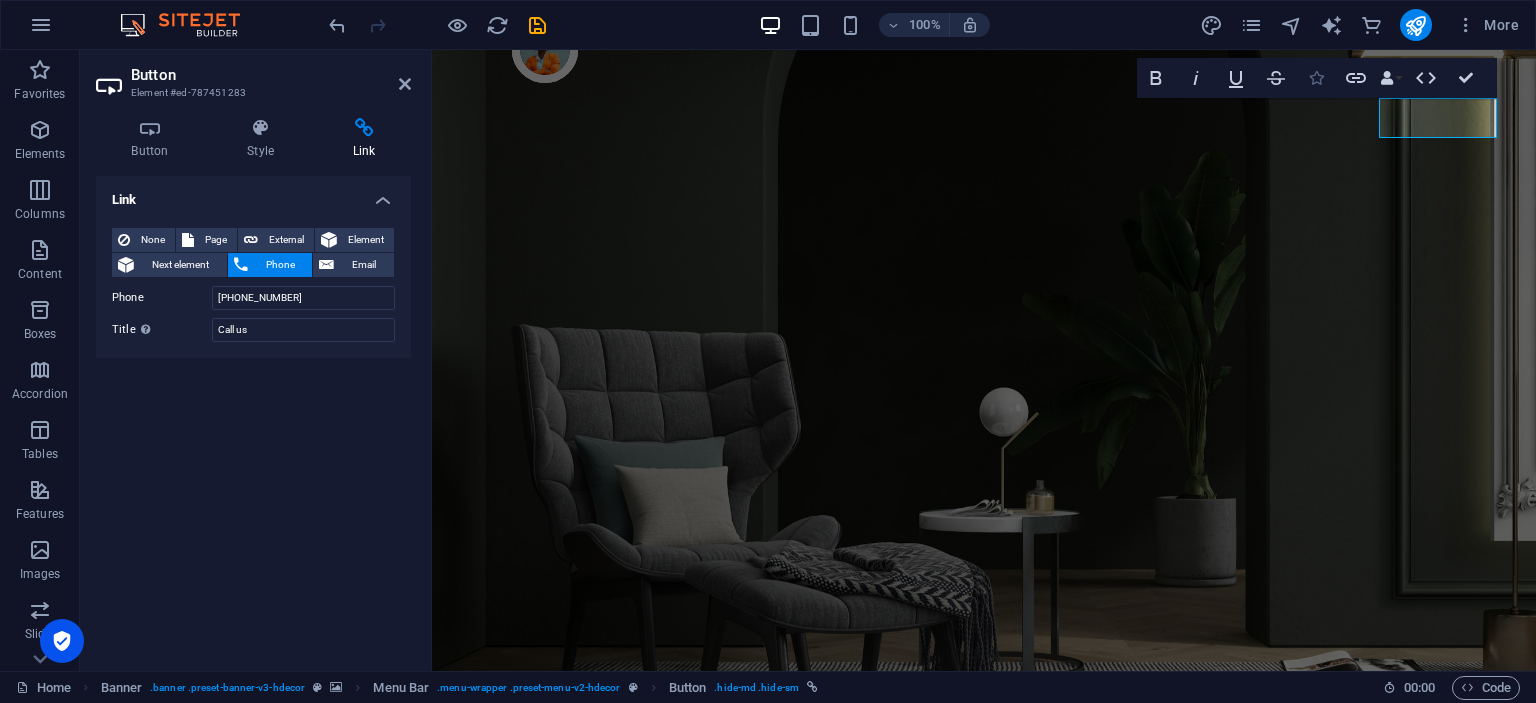 click at bounding box center (1316, 78) 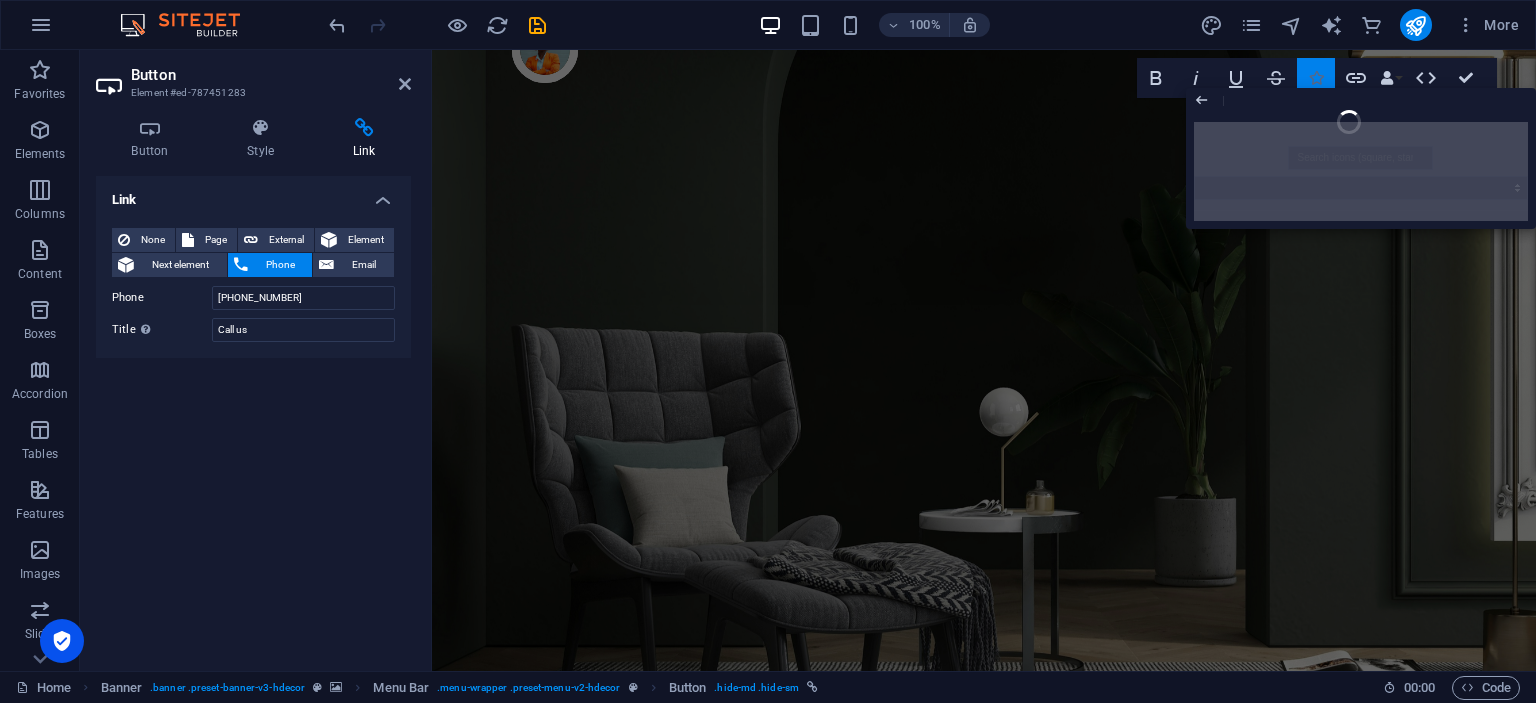 click at bounding box center [1316, 78] 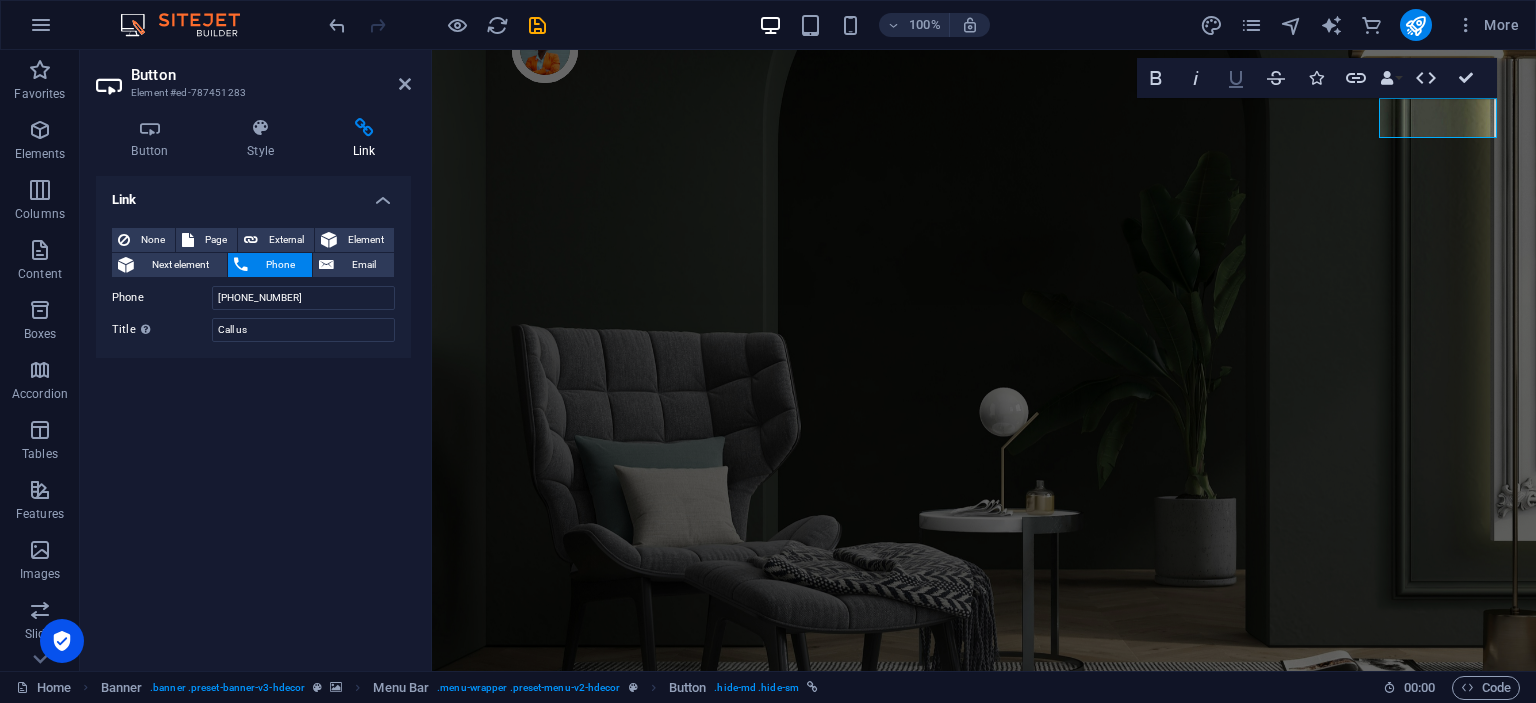 click 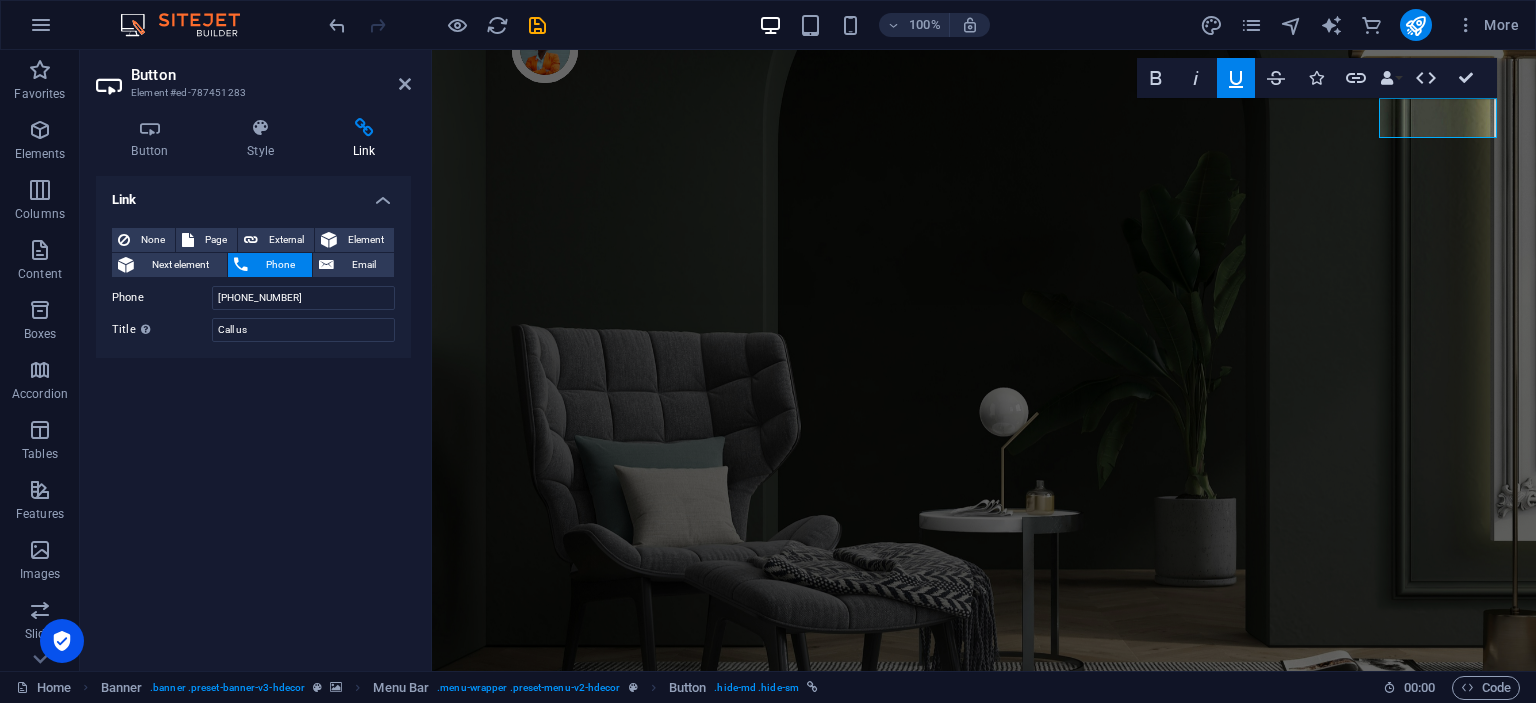 click 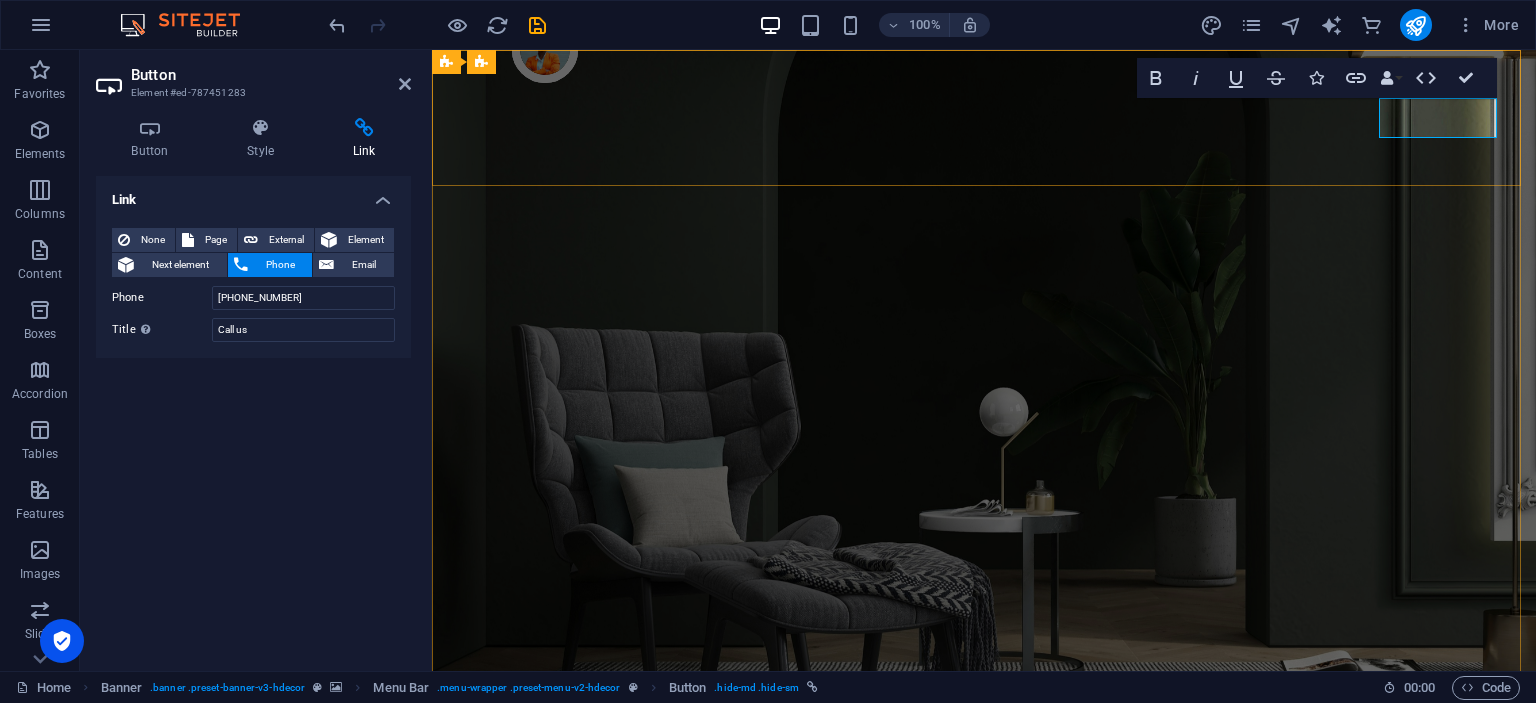 click on "CALL US​​​​​" at bounding box center [984, 984] 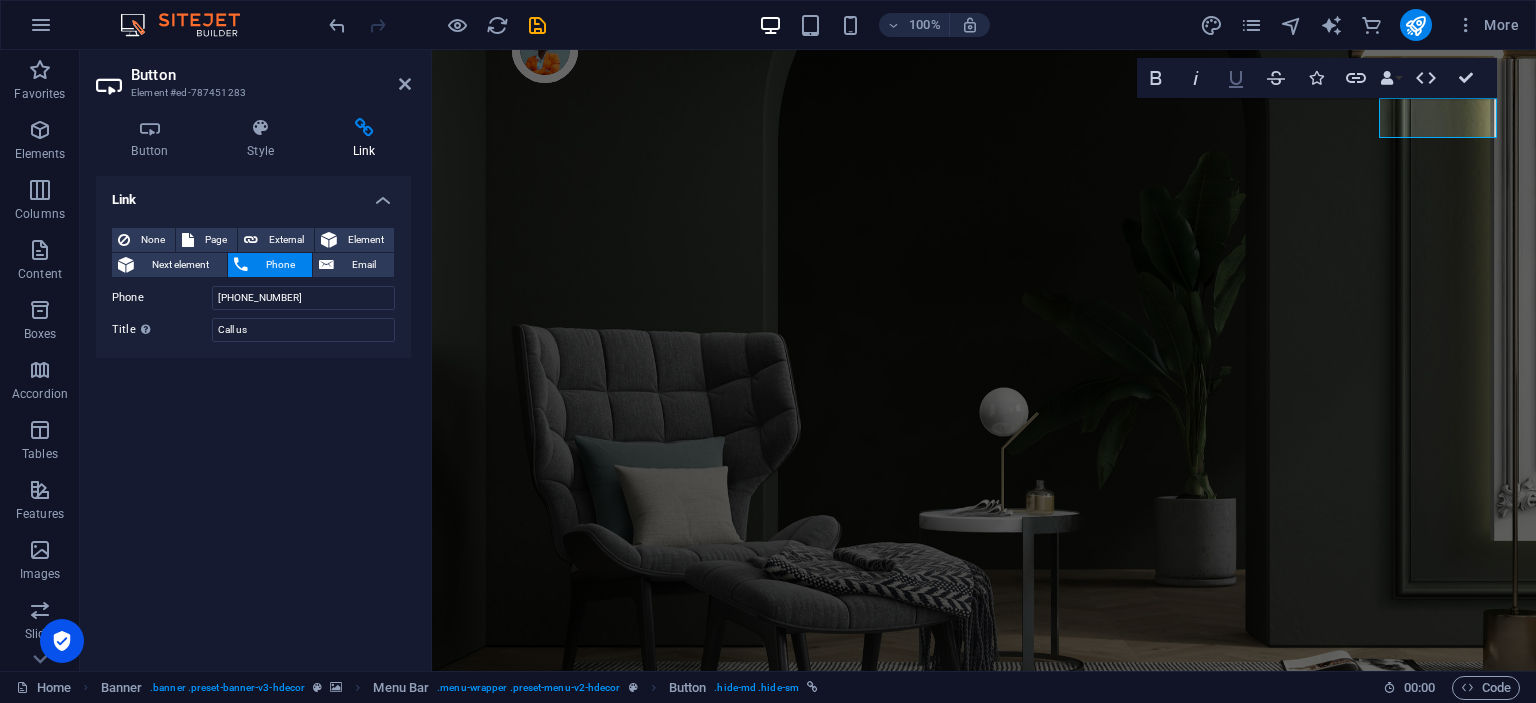 click 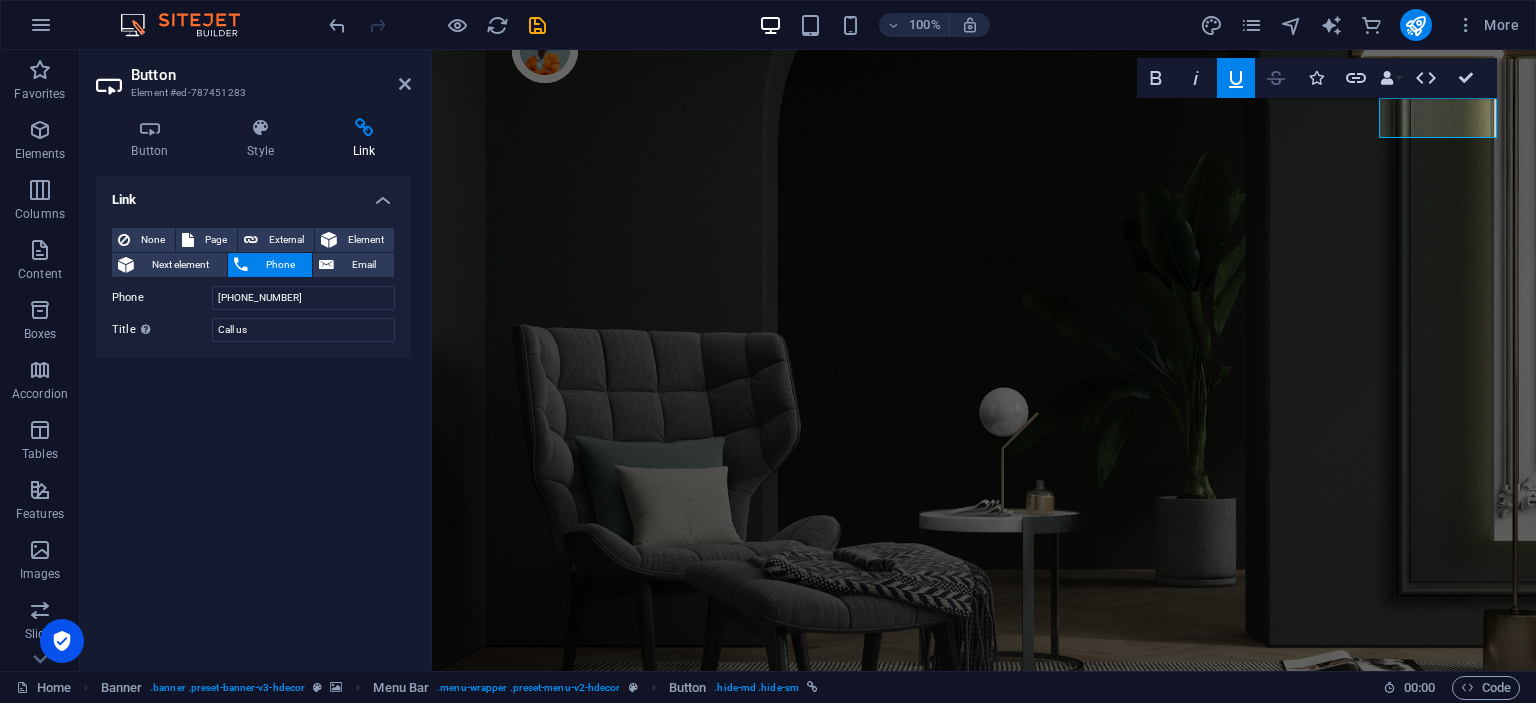 click 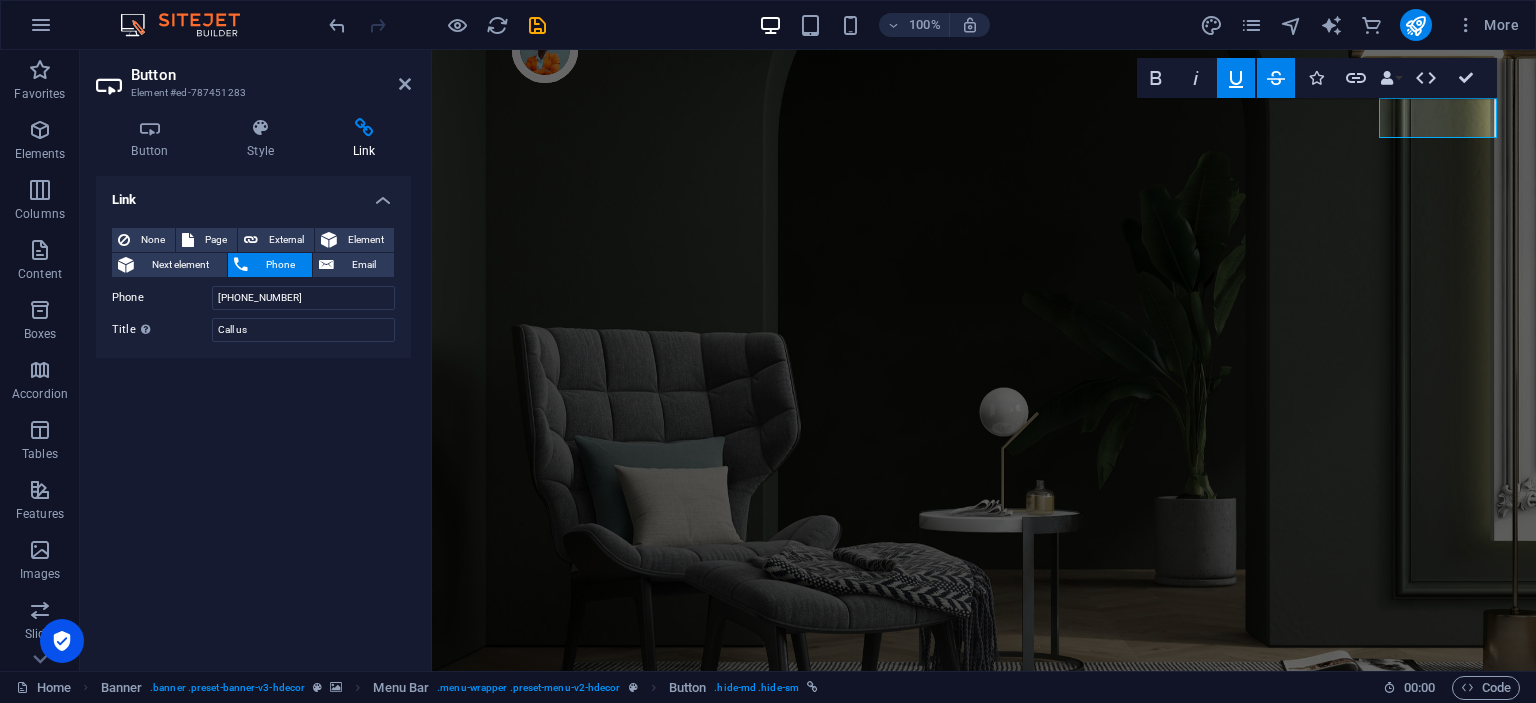 click 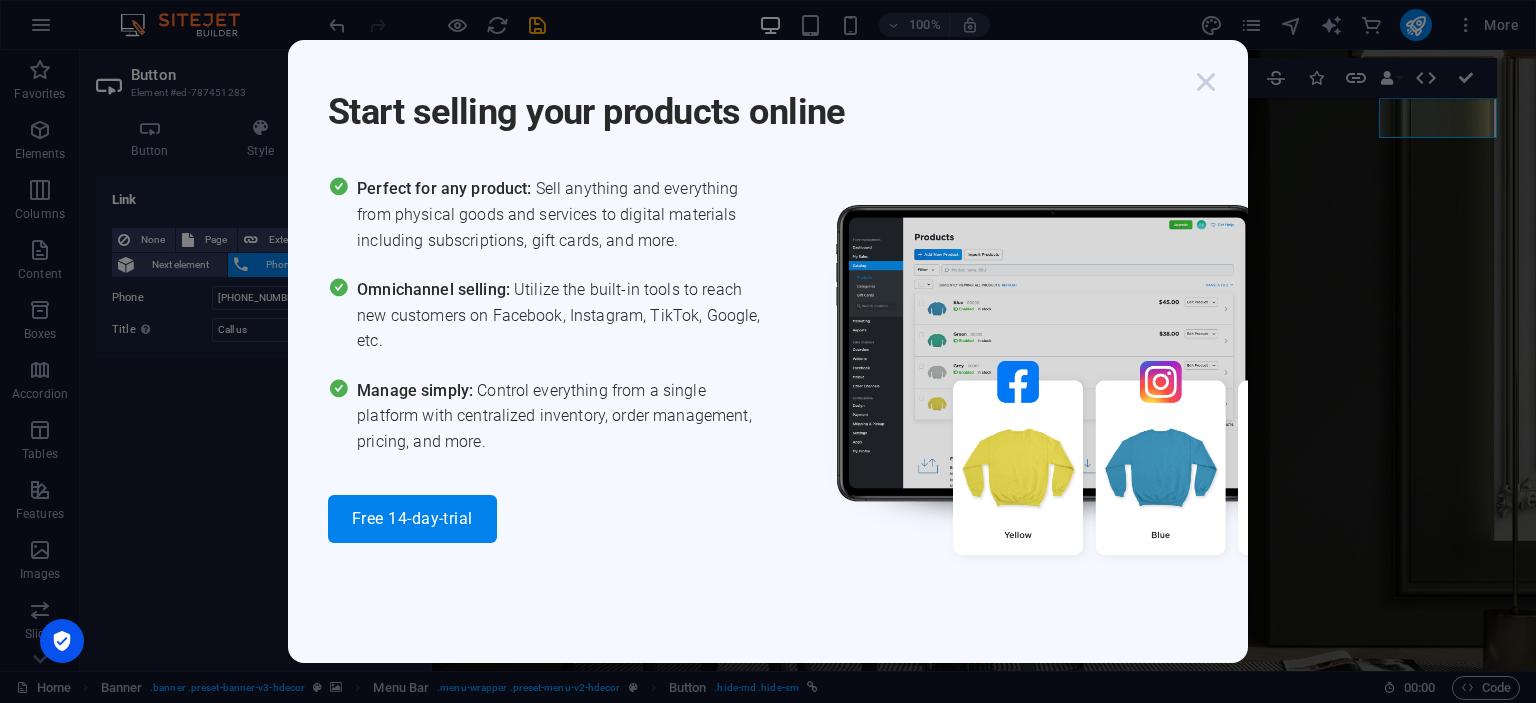 click at bounding box center (1206, 82) 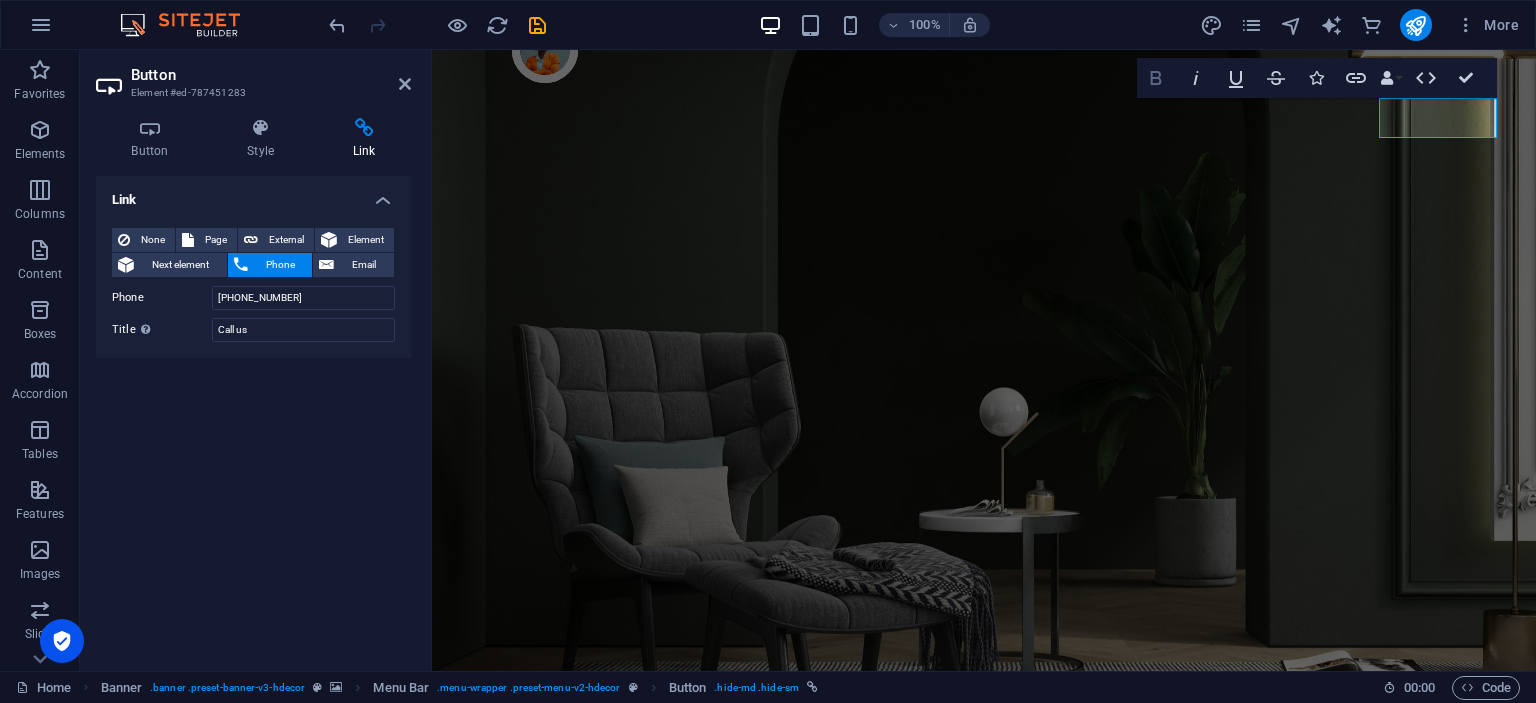 click 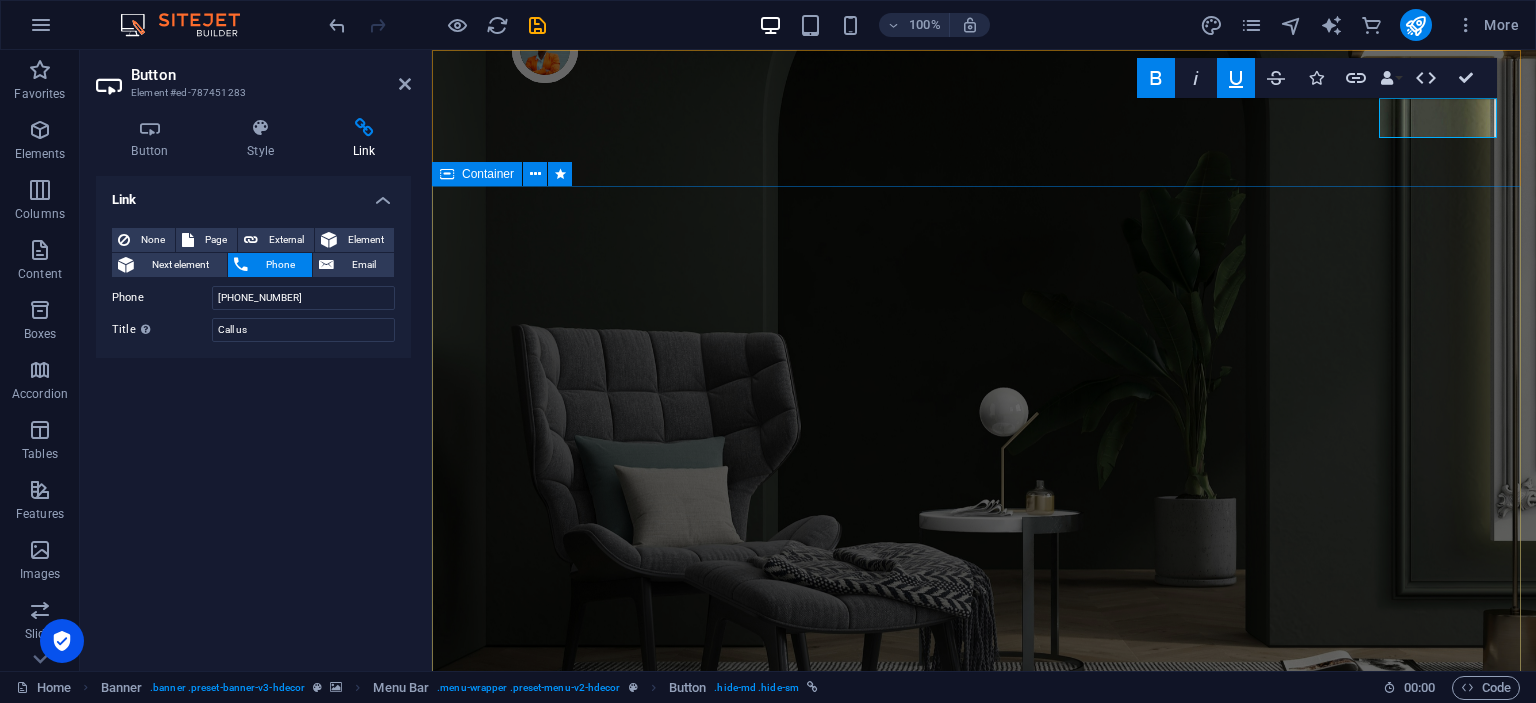 click on "Make Your Interior Minimalistic & Modern Turn your room with panto into a lot more minimalist and modern with ease and speed" at bounding box center (984, 1218) 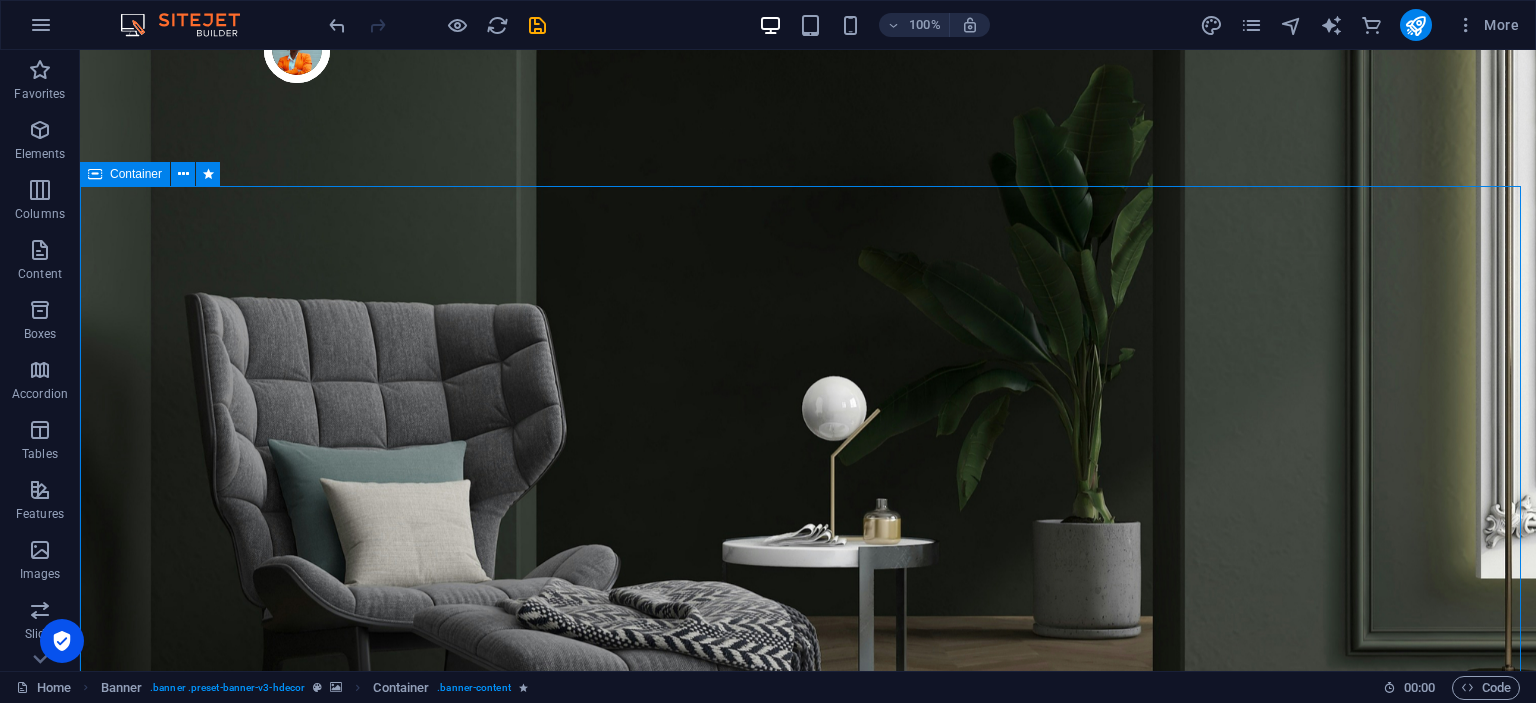 click on "Make Your Interior Minimalistic & Modern Turn your room with panto into a lot more minimalist and modern with ease and speed" at bounding box center [808, 1218] 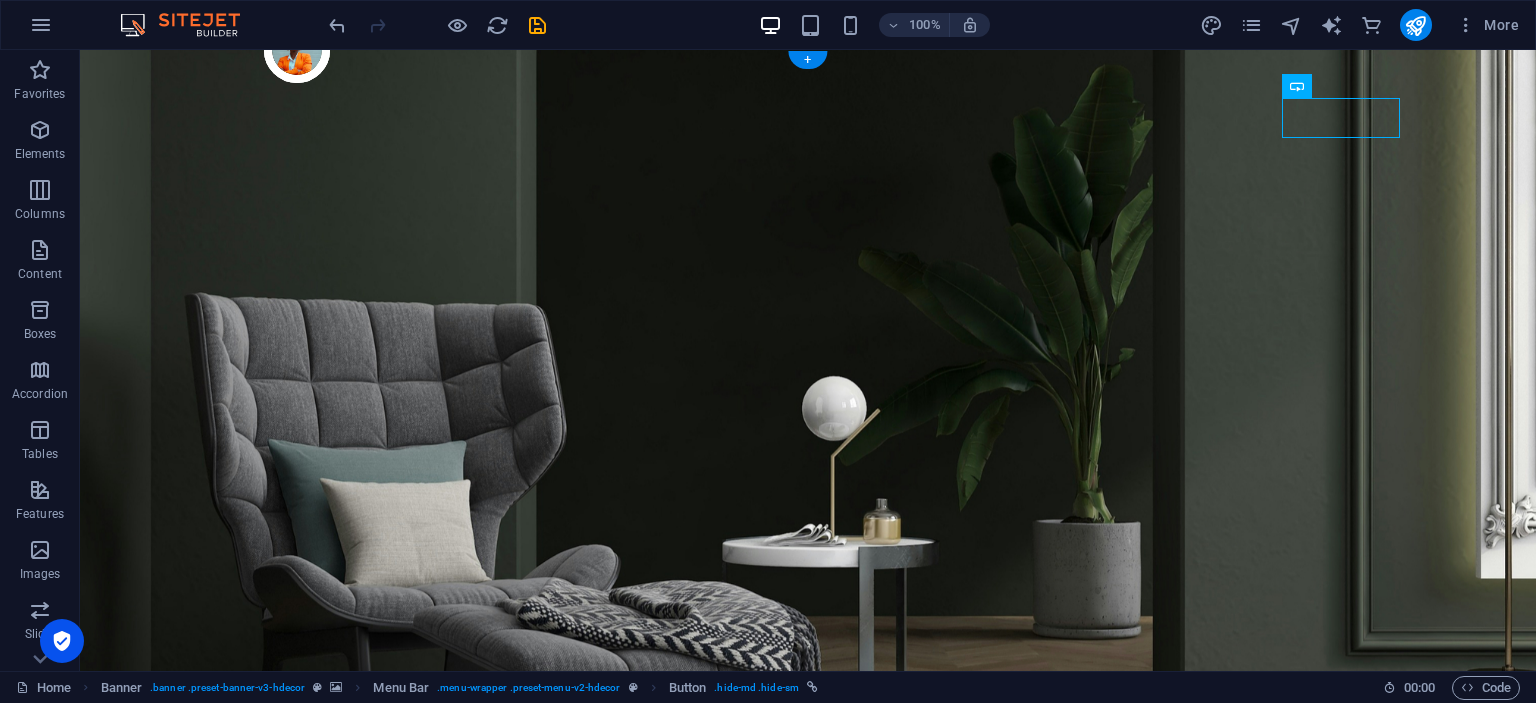 drag, startPoint x: 1357, startPoint y: 117, endPoint x: 1368, endPoint y: 116, distance: 11.045361 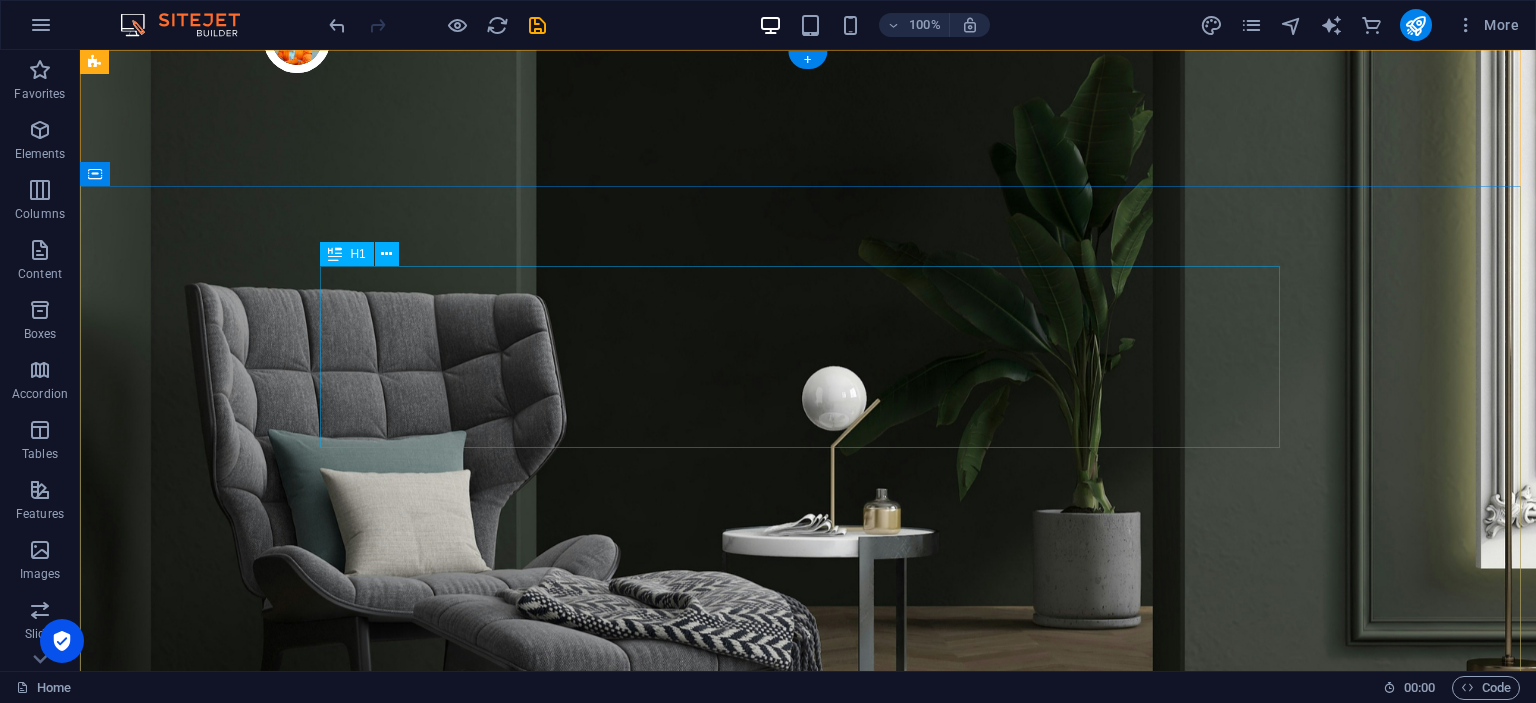 scroll, scrollTop: 0, scrollLeft: 0, axis: both 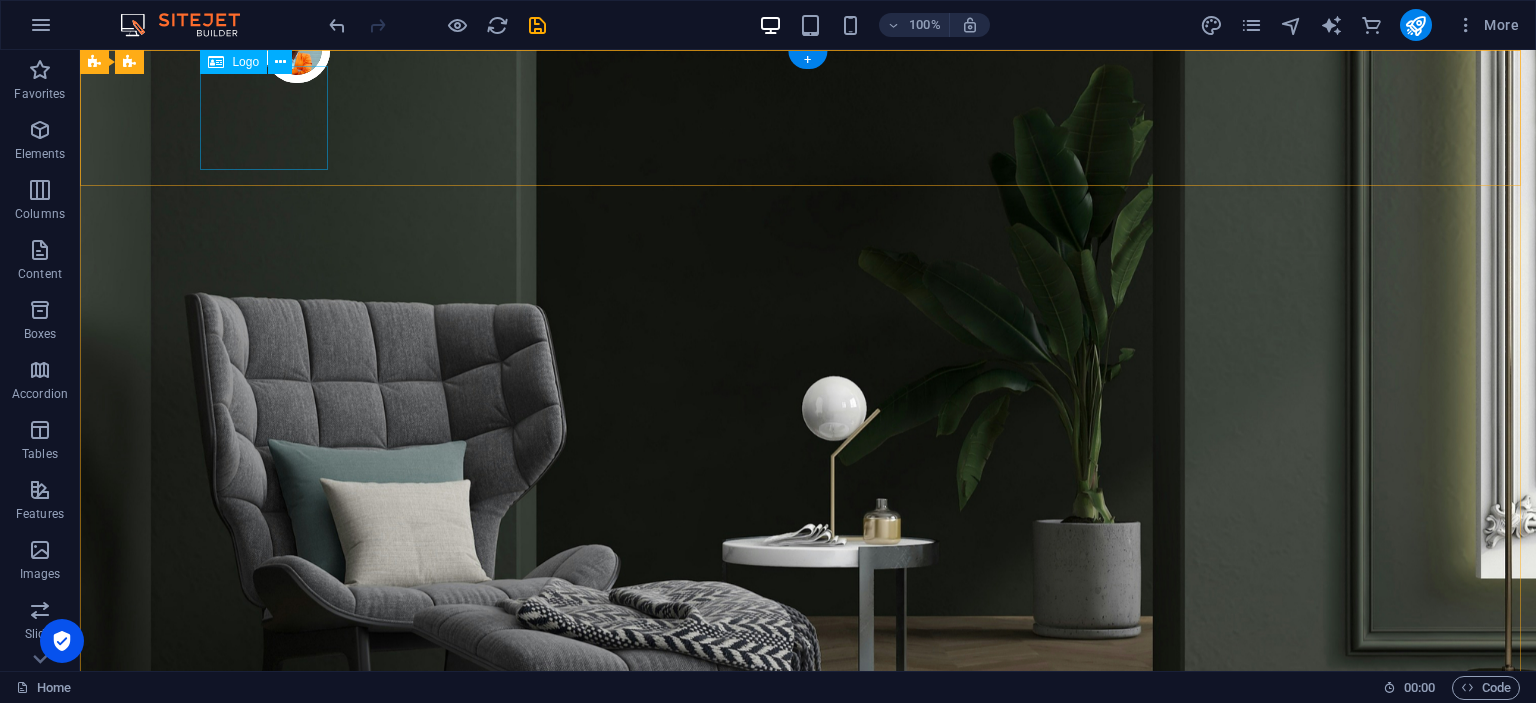 click at bounding box center [808, 864] 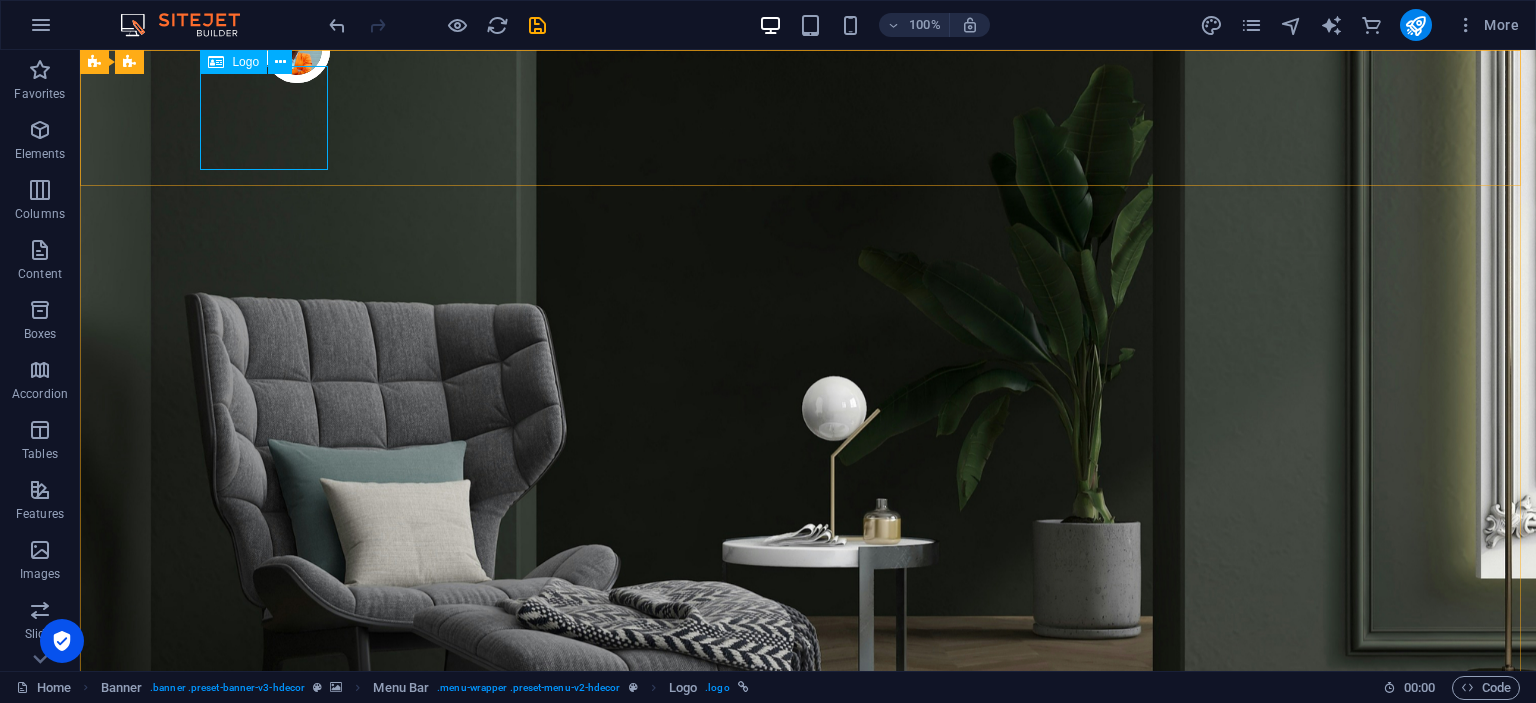 click at bounding box center (216, 62) 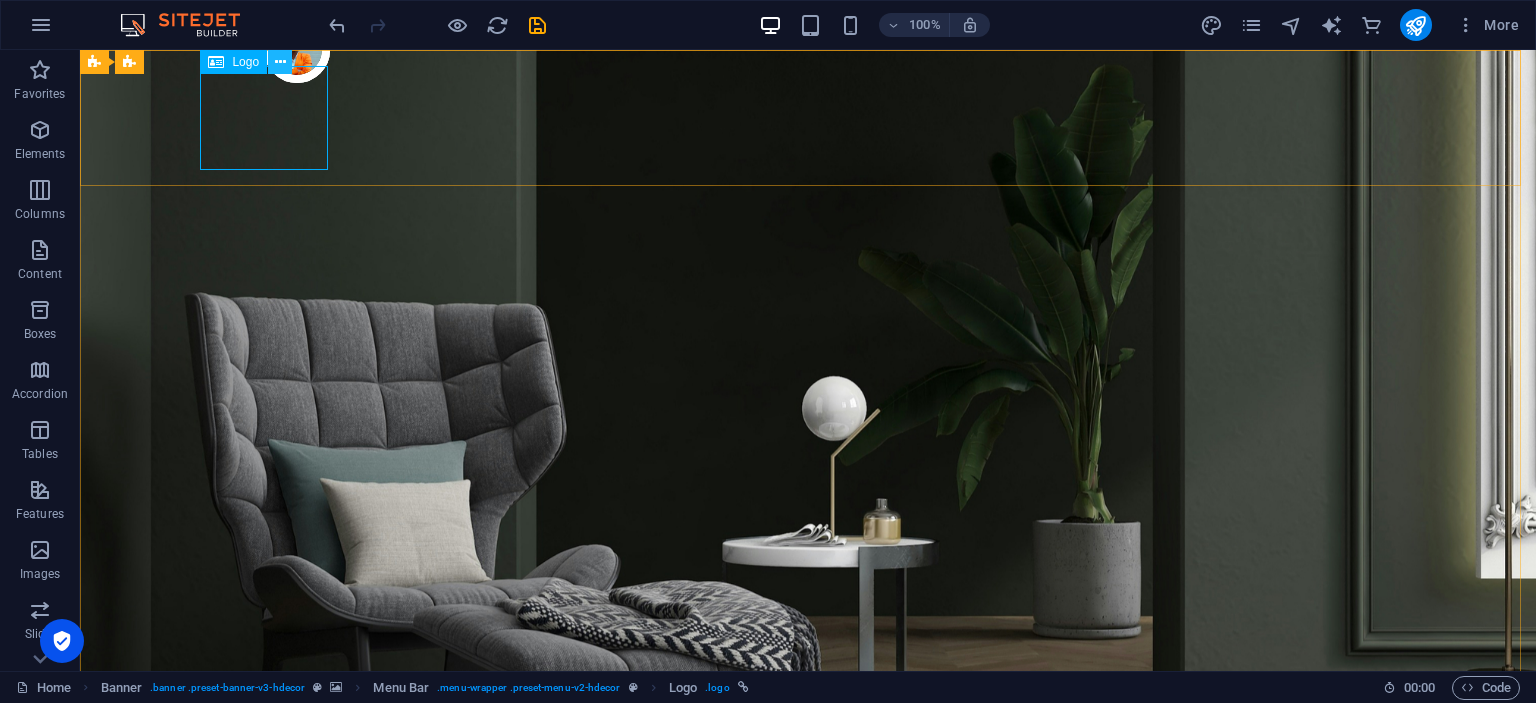 click at bounding box center (280, 62) 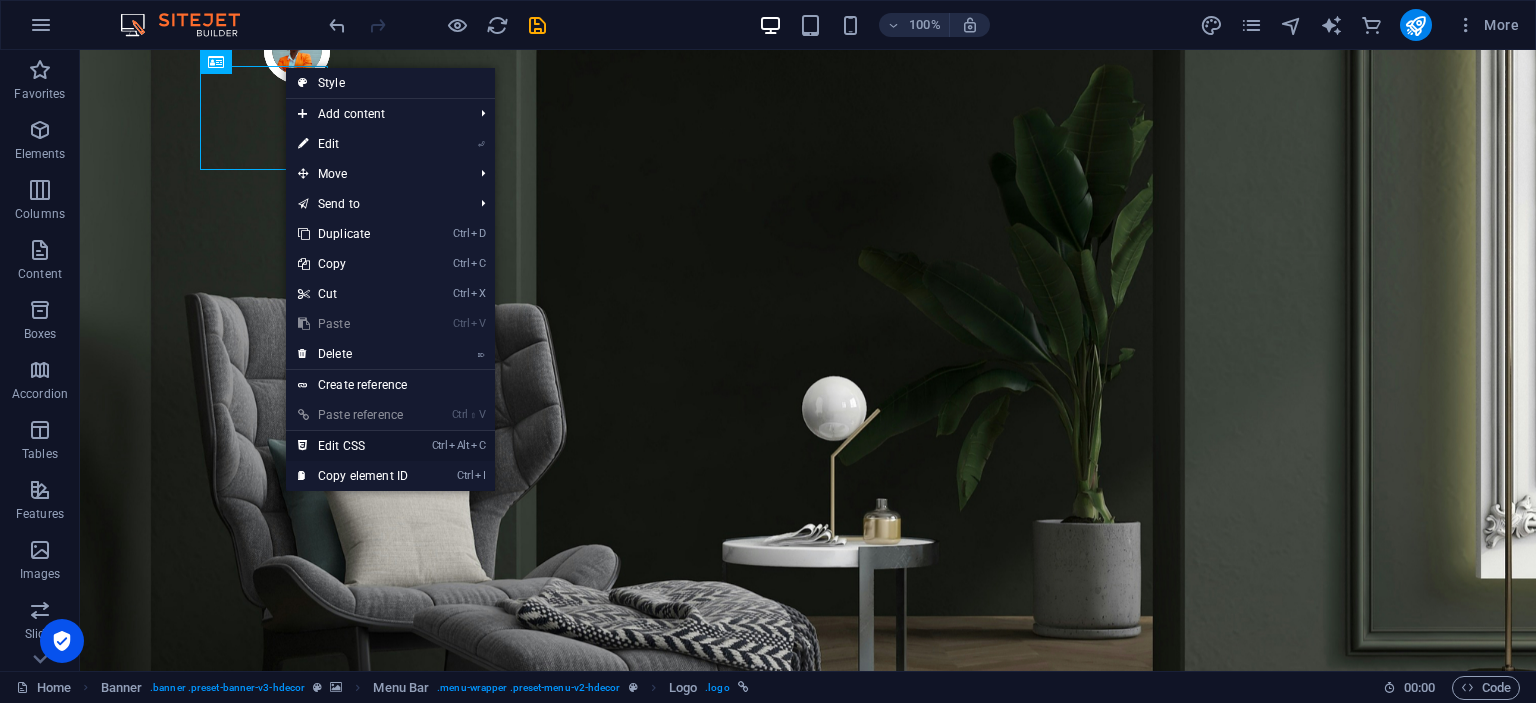 click on "Ctrl Alt C  Edit CSS" at bounding box center [390, 446] 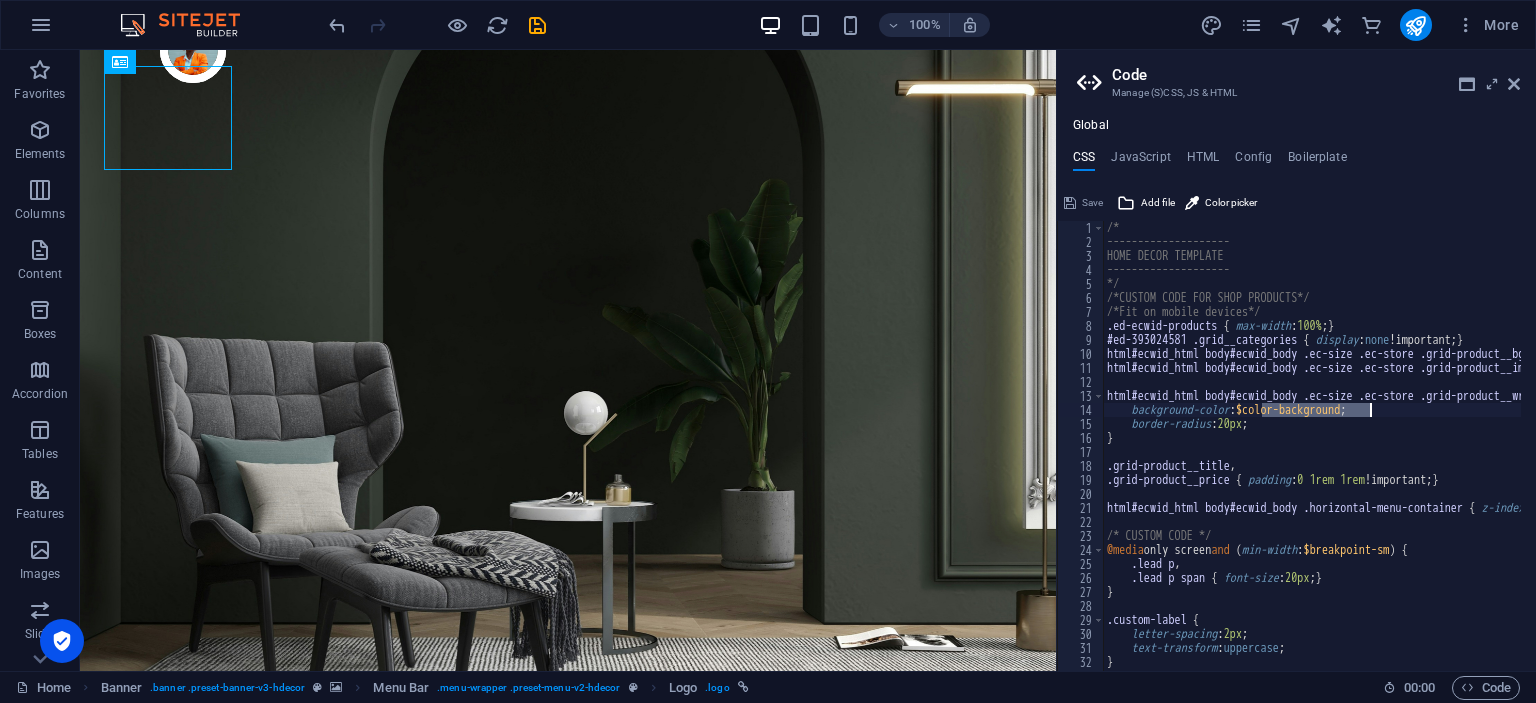 drag, startPoint x: 1260, startPoint y: 405, endPoint x: 1371, endPoint y: 409, distance: 111.07205 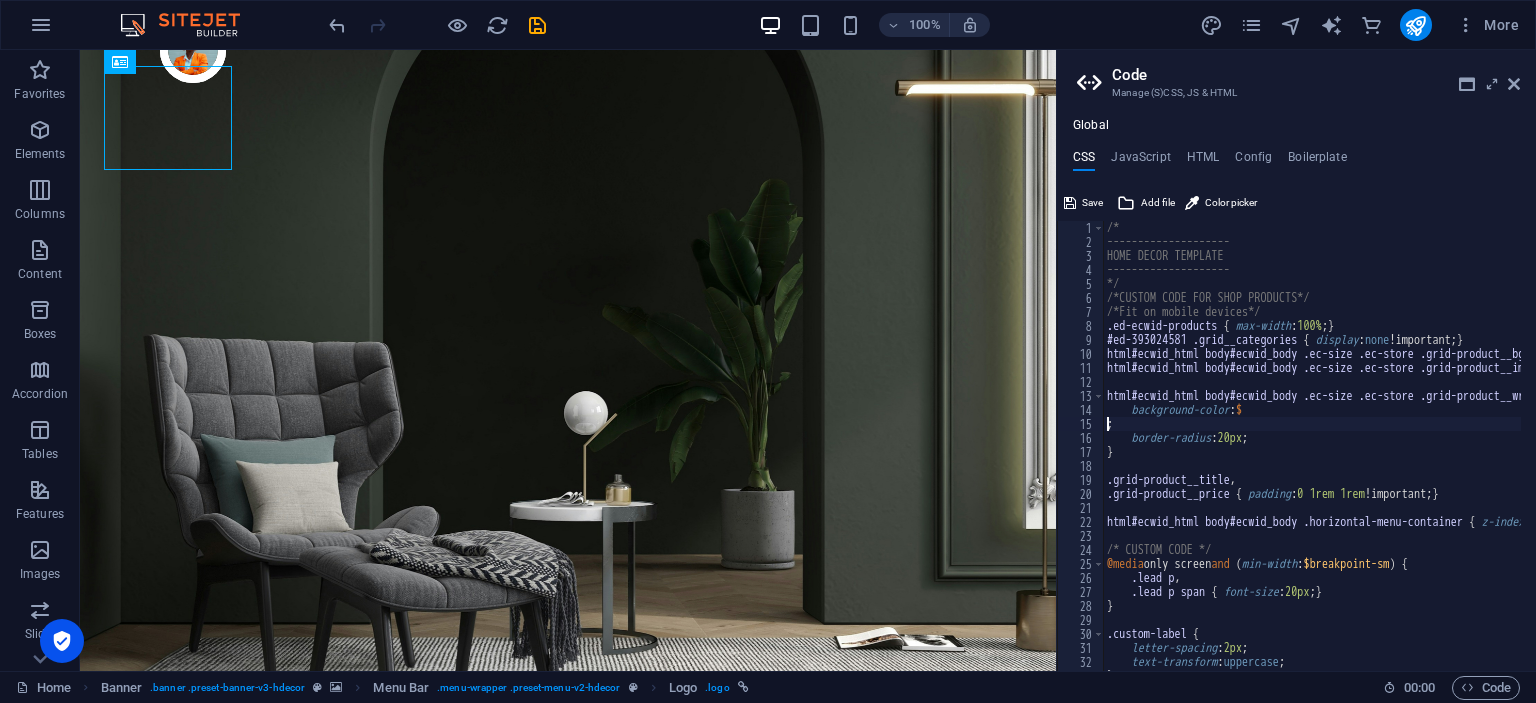 scroll, scrollTop: 0, scrollLeft: 0, axis: both 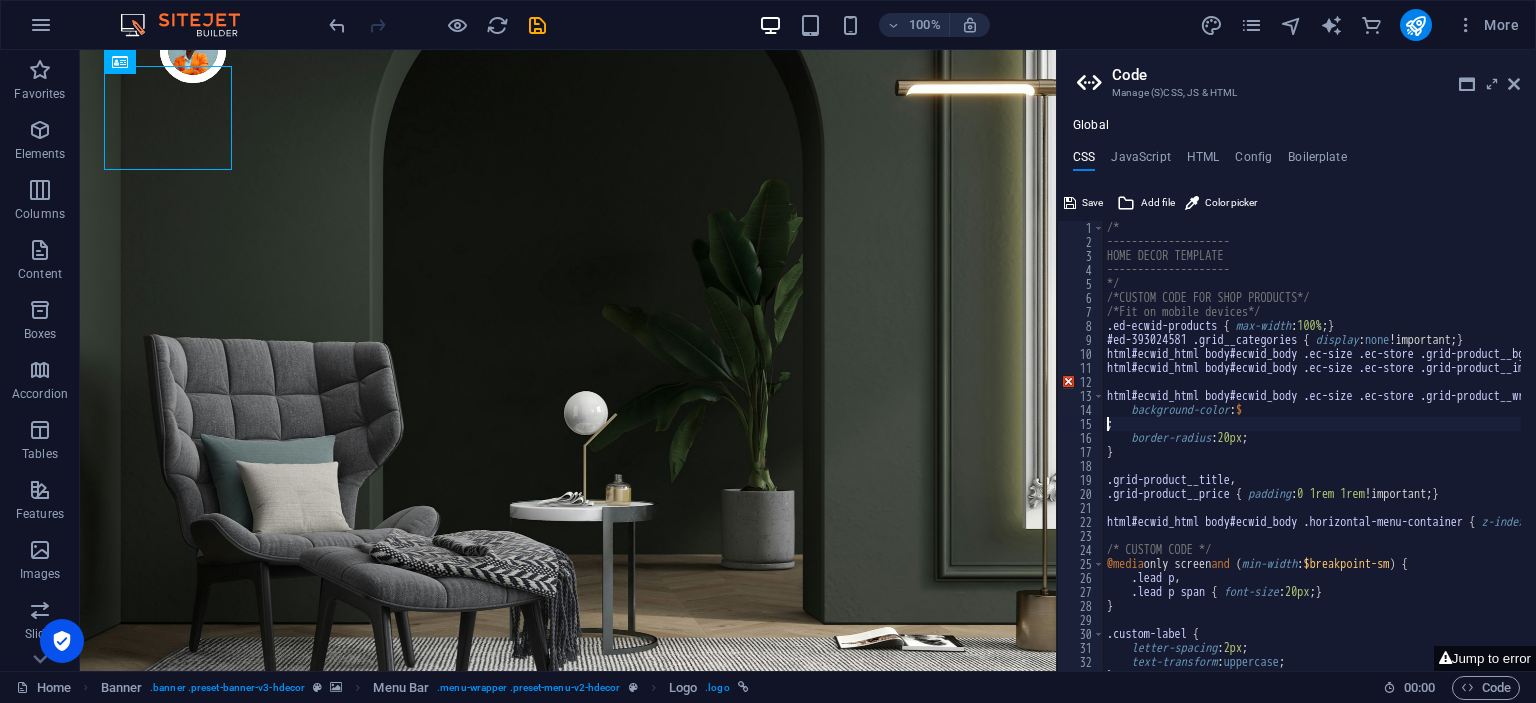 type on "background-color: $;" 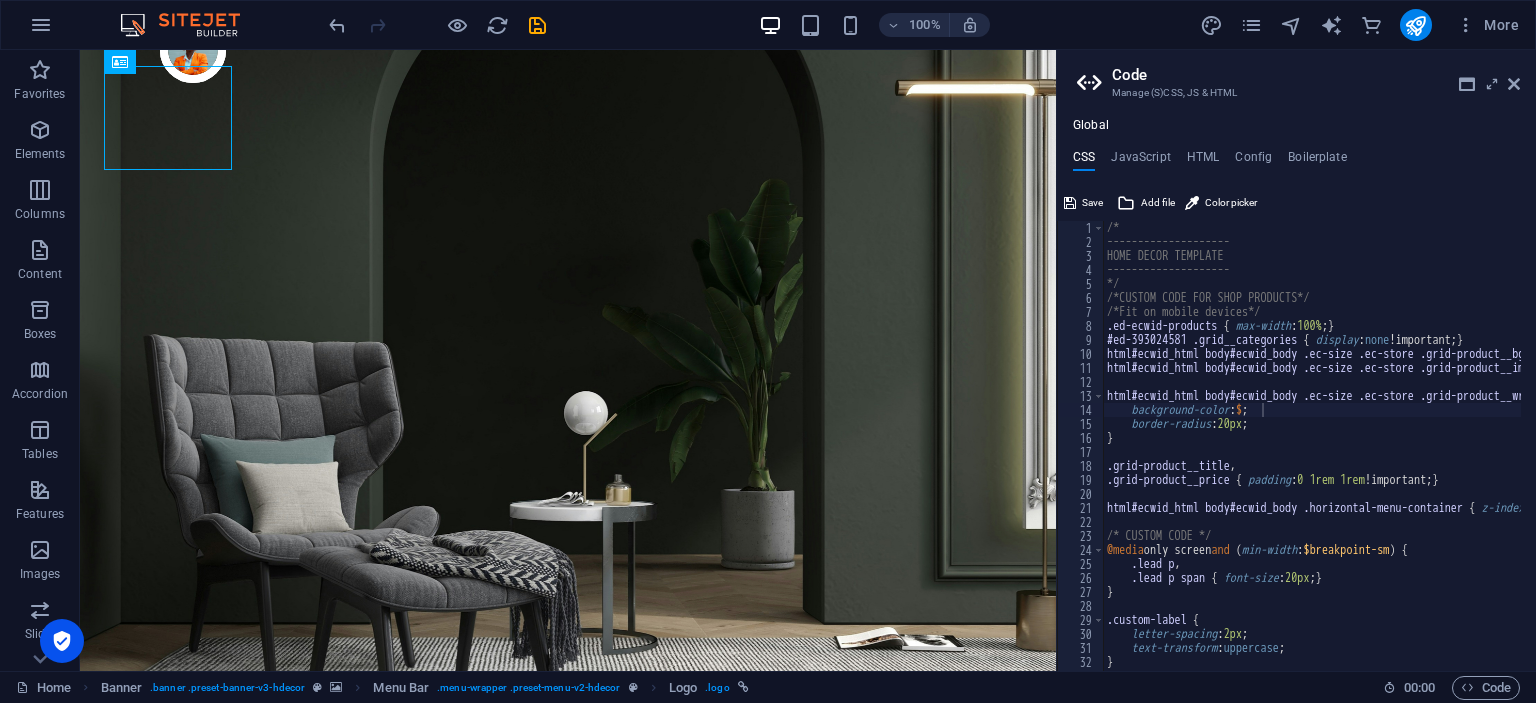 click on "Global" at bounding box center [1296, 126] 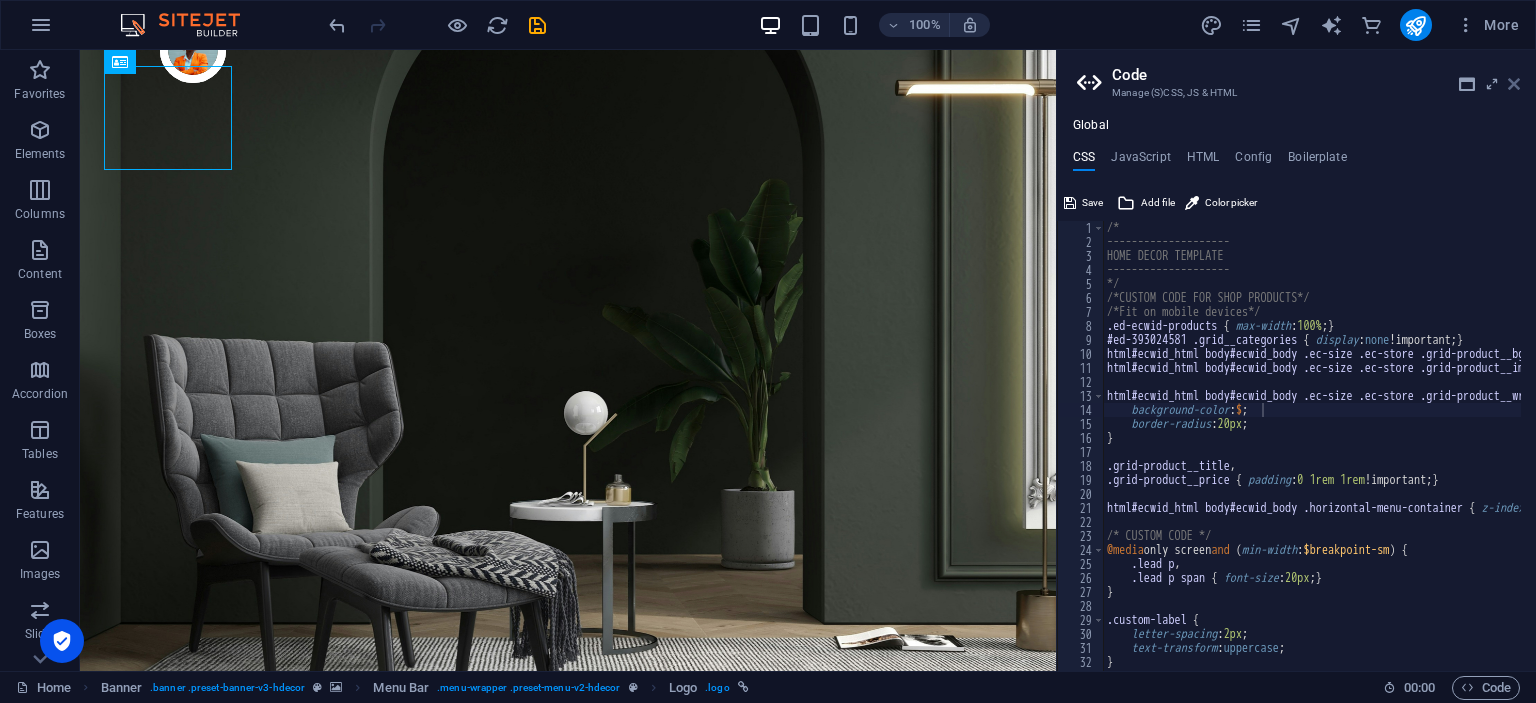 click at bounding box center [1514, 84] 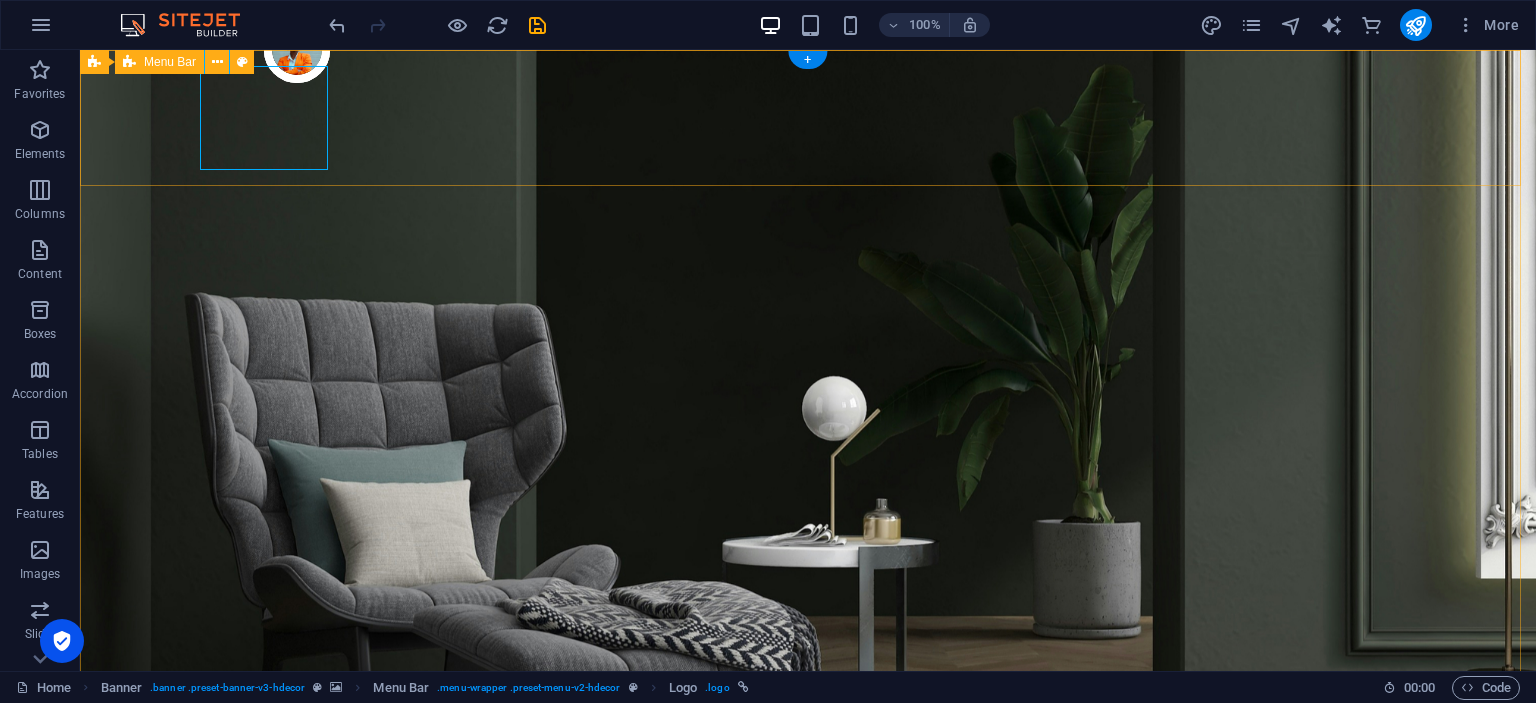 click on "Home About Us Testimonials Stores Contact CALL US" at bounding box center [808, 908] 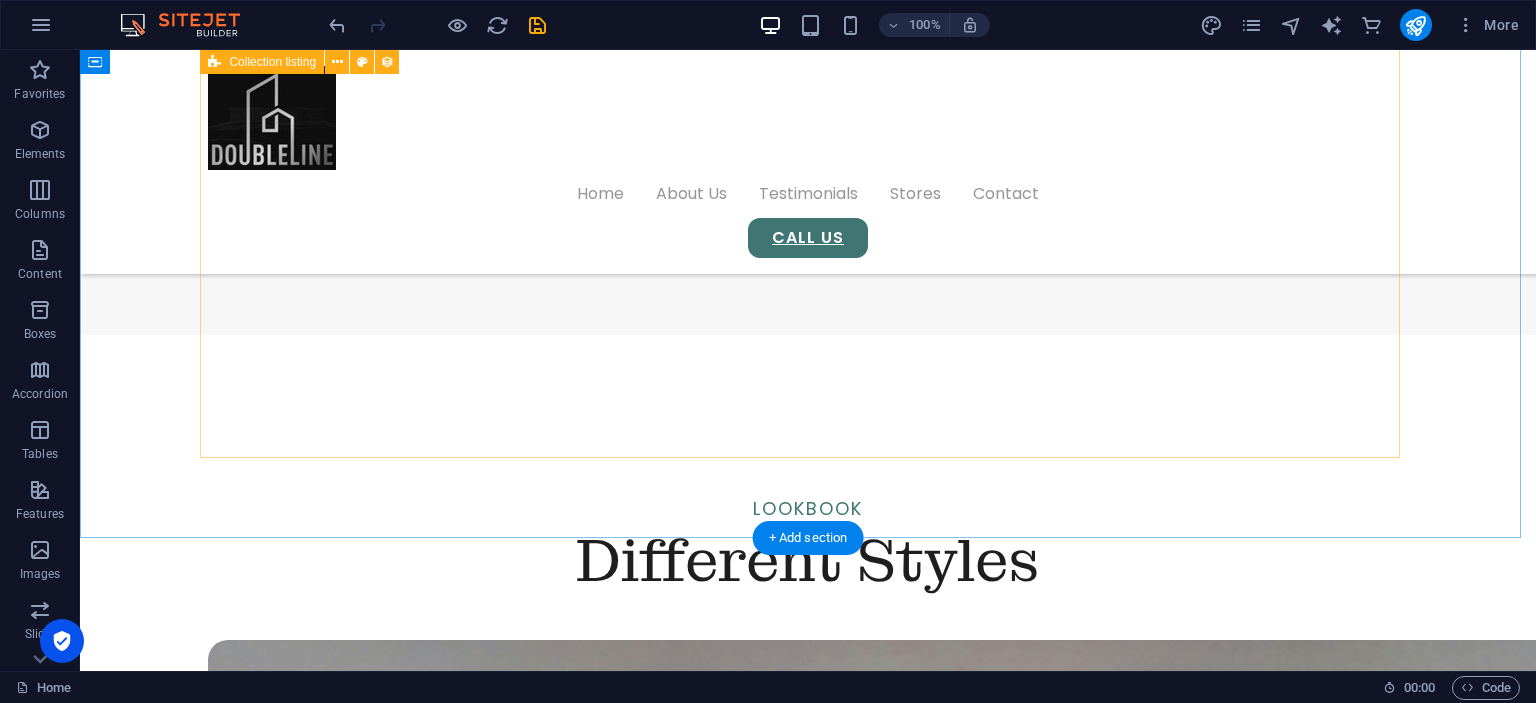 scroll, scrollTop: 2272, scrollLeft: 0, axis: vertical 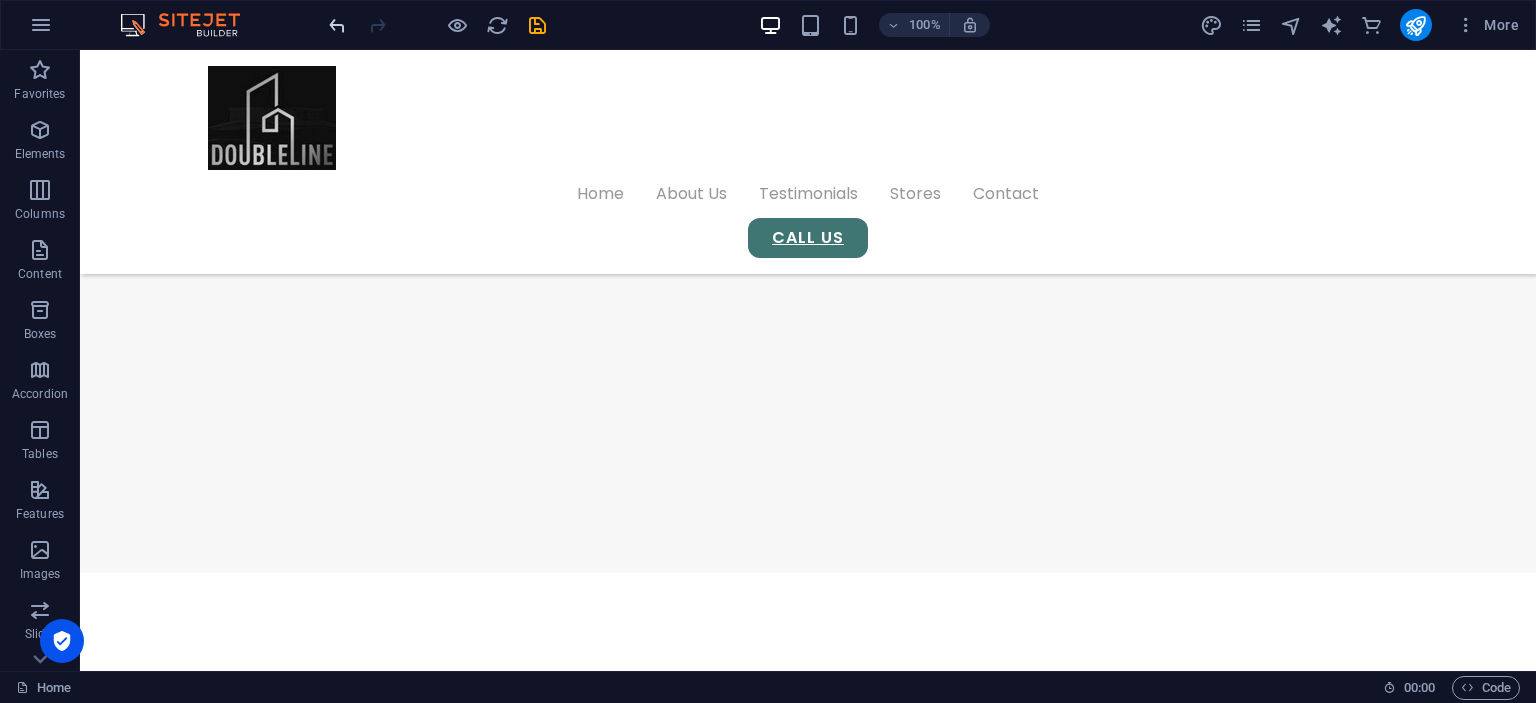 click at bounding box center [437, 25] 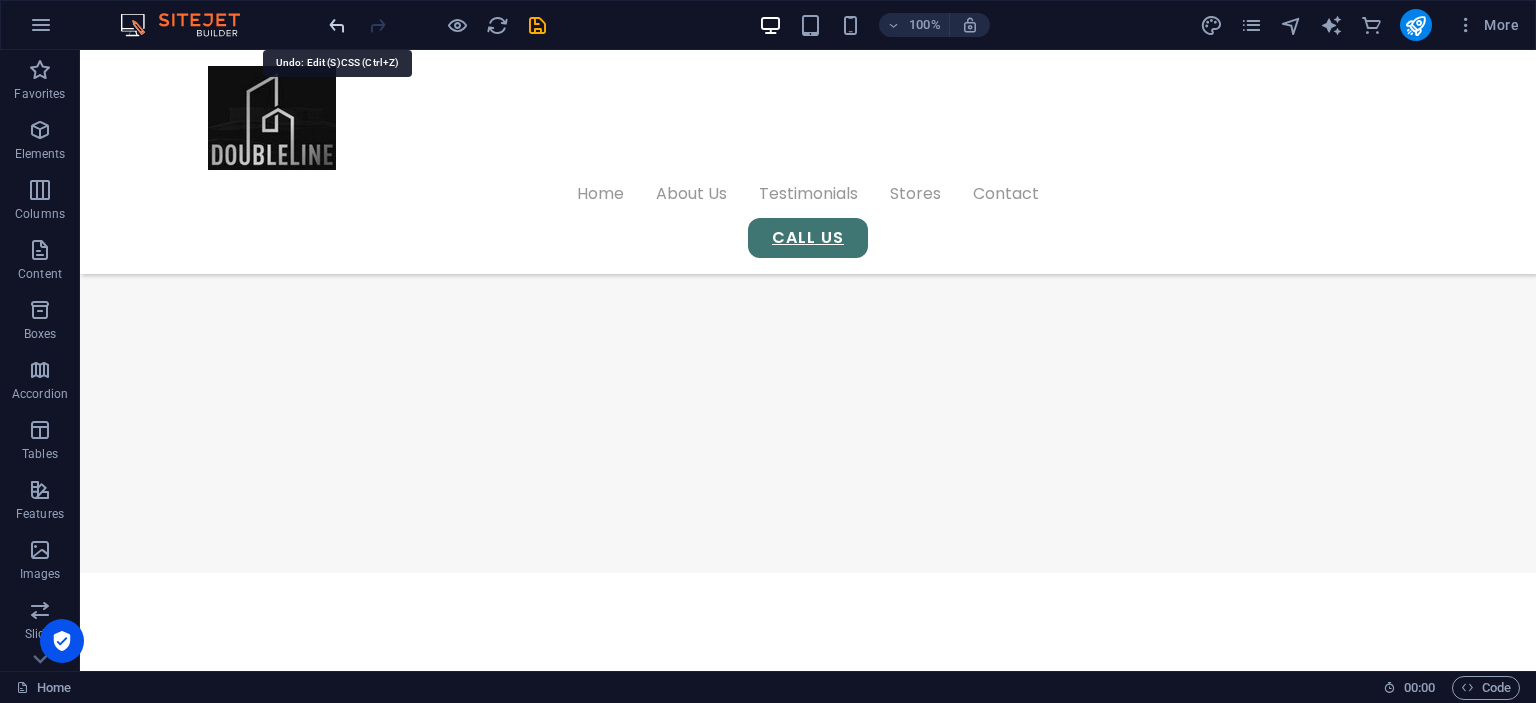 click at bounding box center (337, 25) 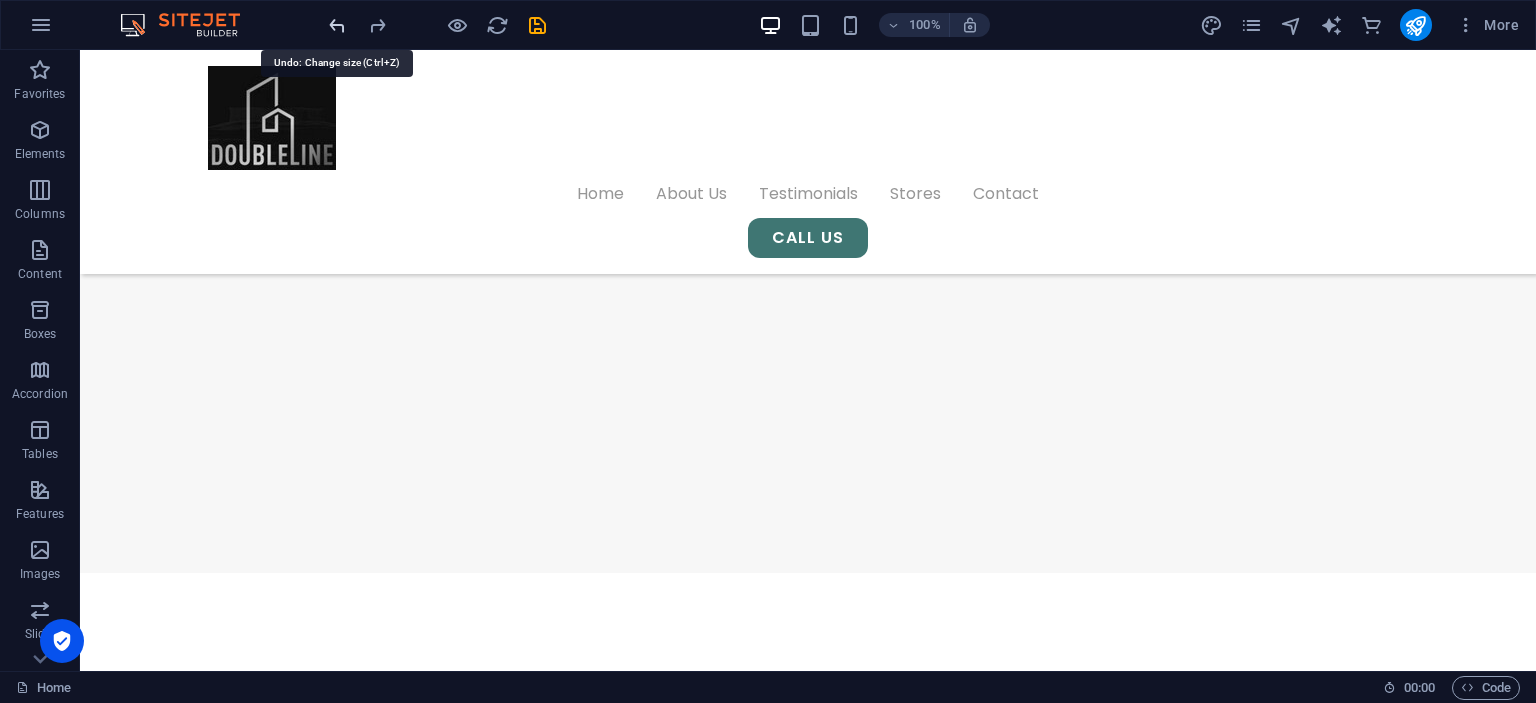 click at bounding box center (337, 25) 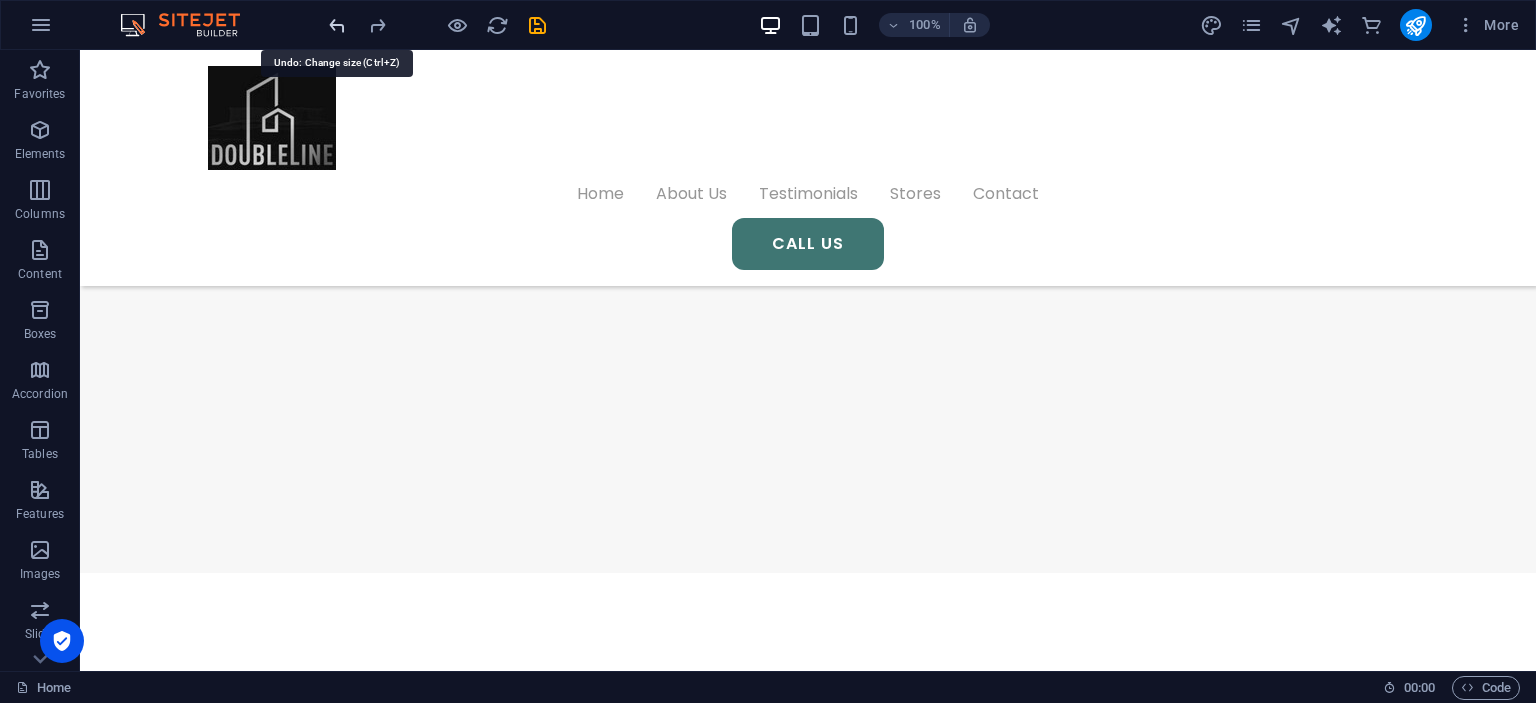 click at bounding box center (337, 25) 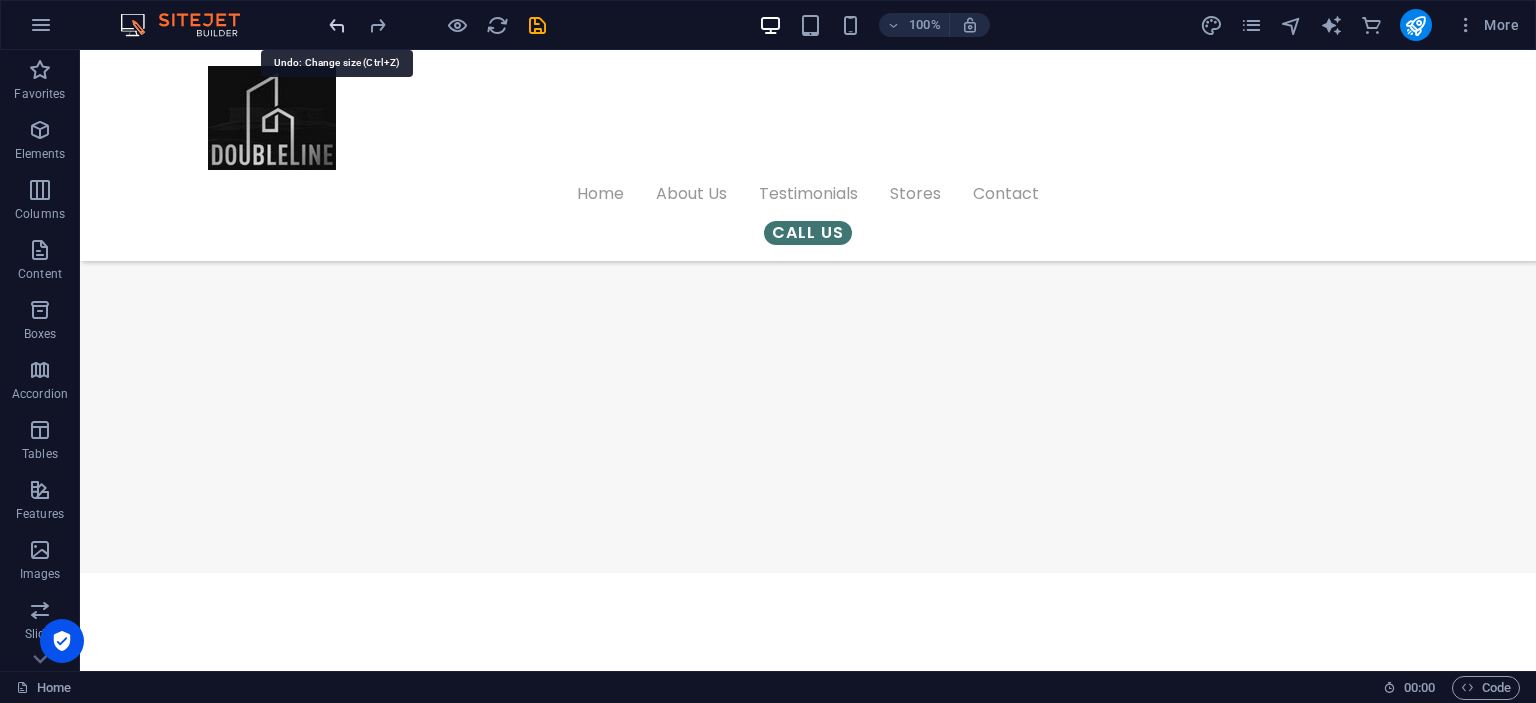 click at bounding box center (337, 25) 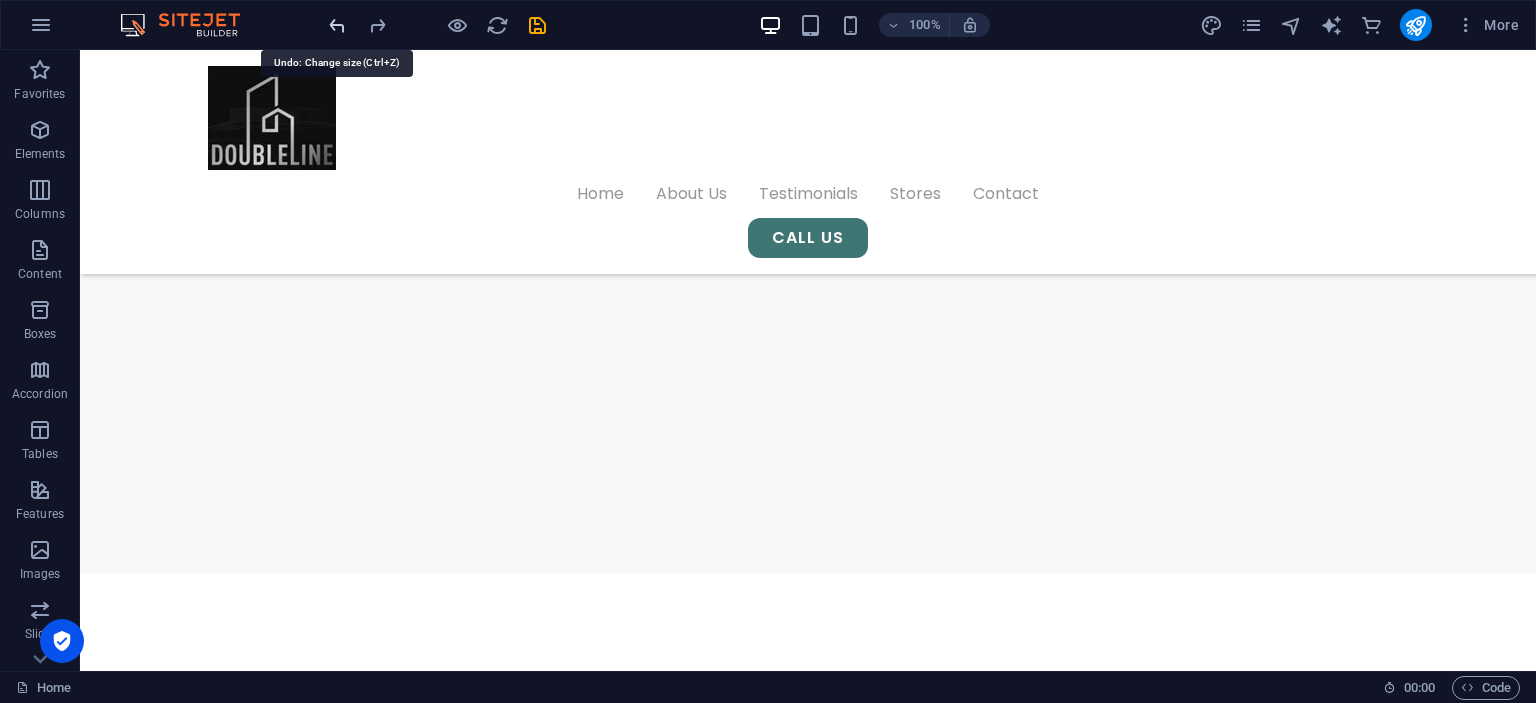 click at bounding box center (337, 25) 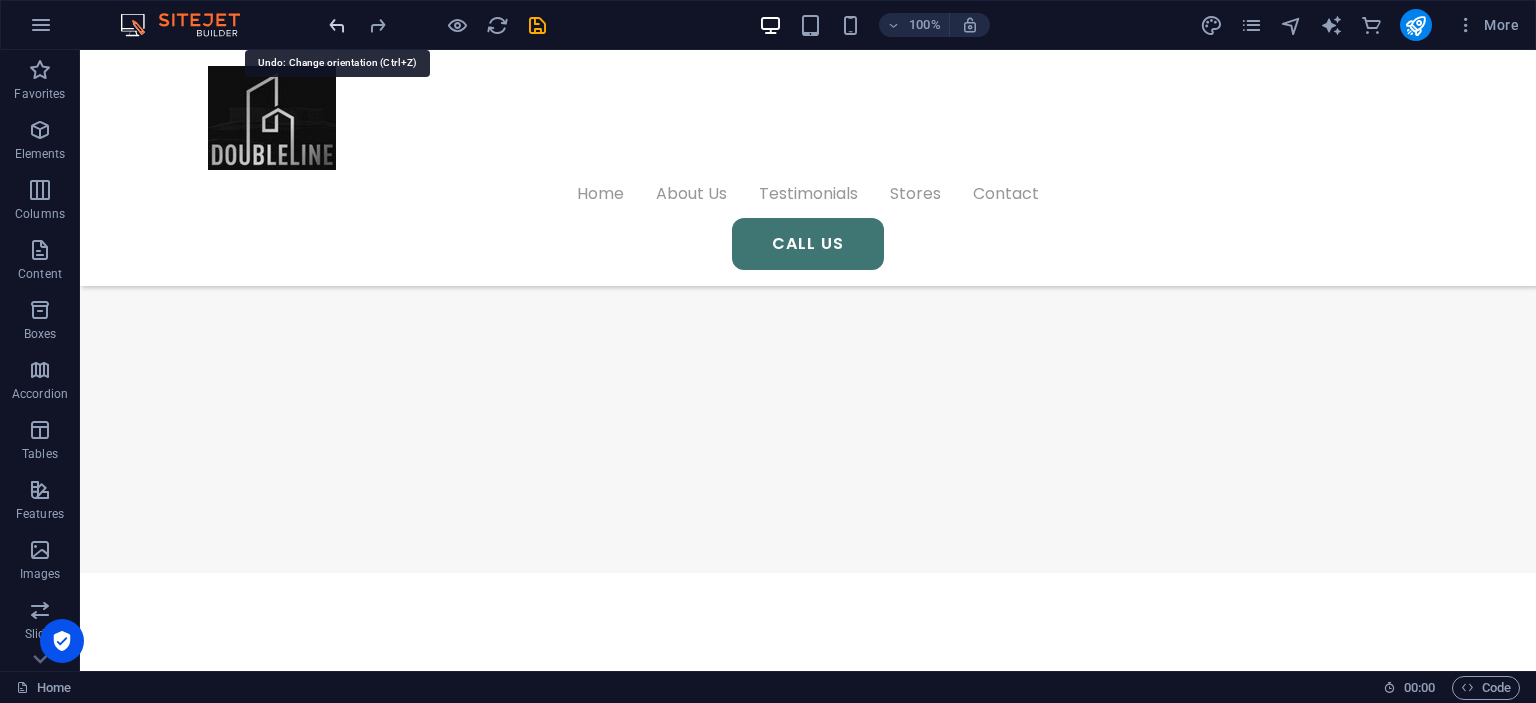 click at bounding box center (337, 25) 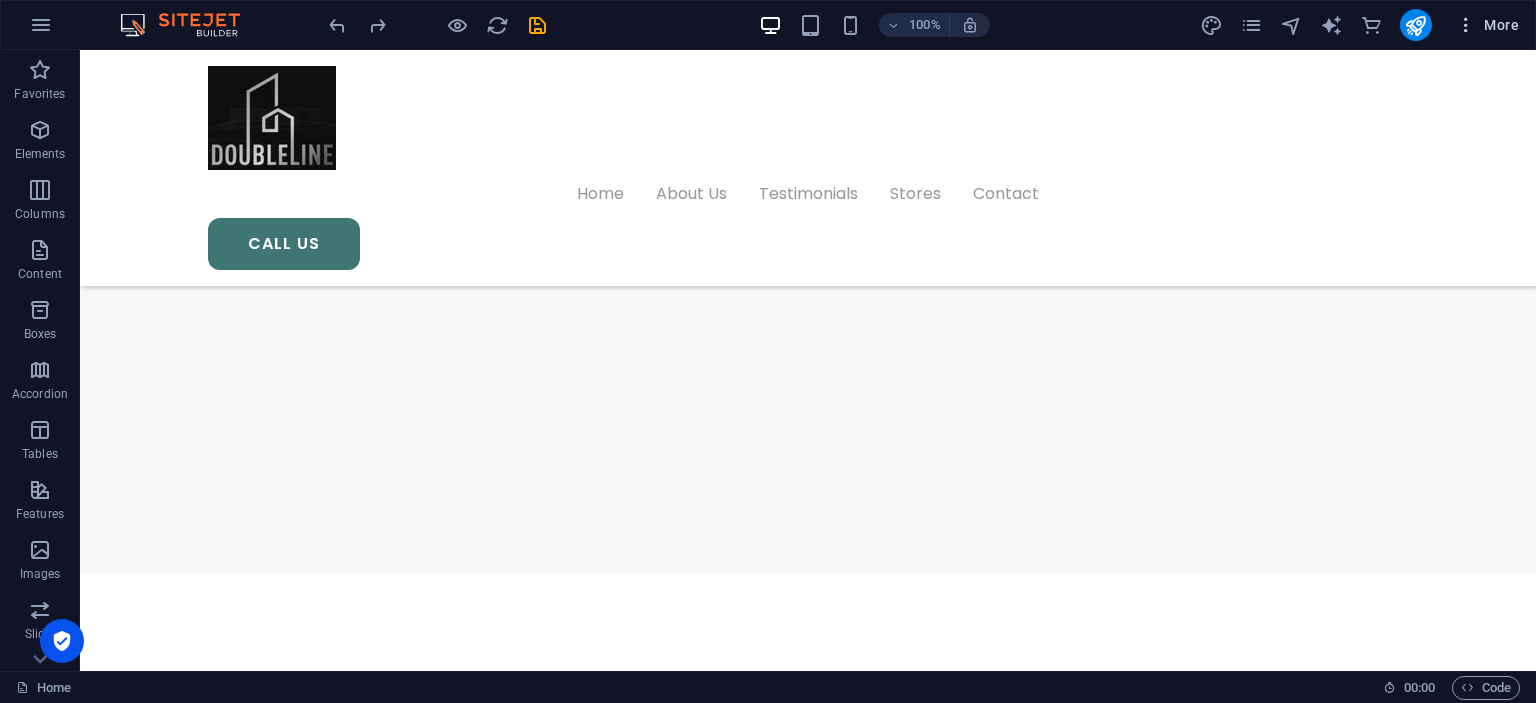click at bounding box center [1466, 25] 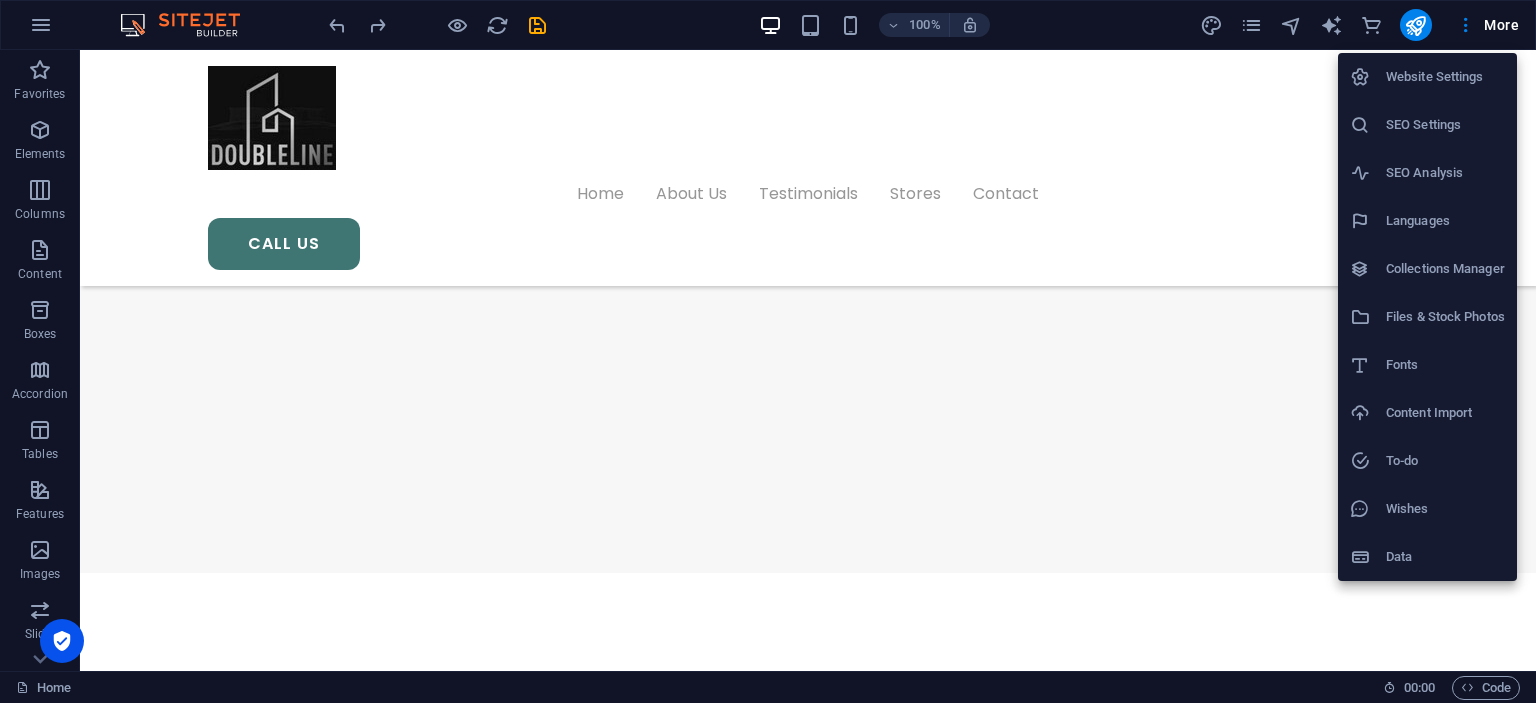click at bounding box center [768, 351] 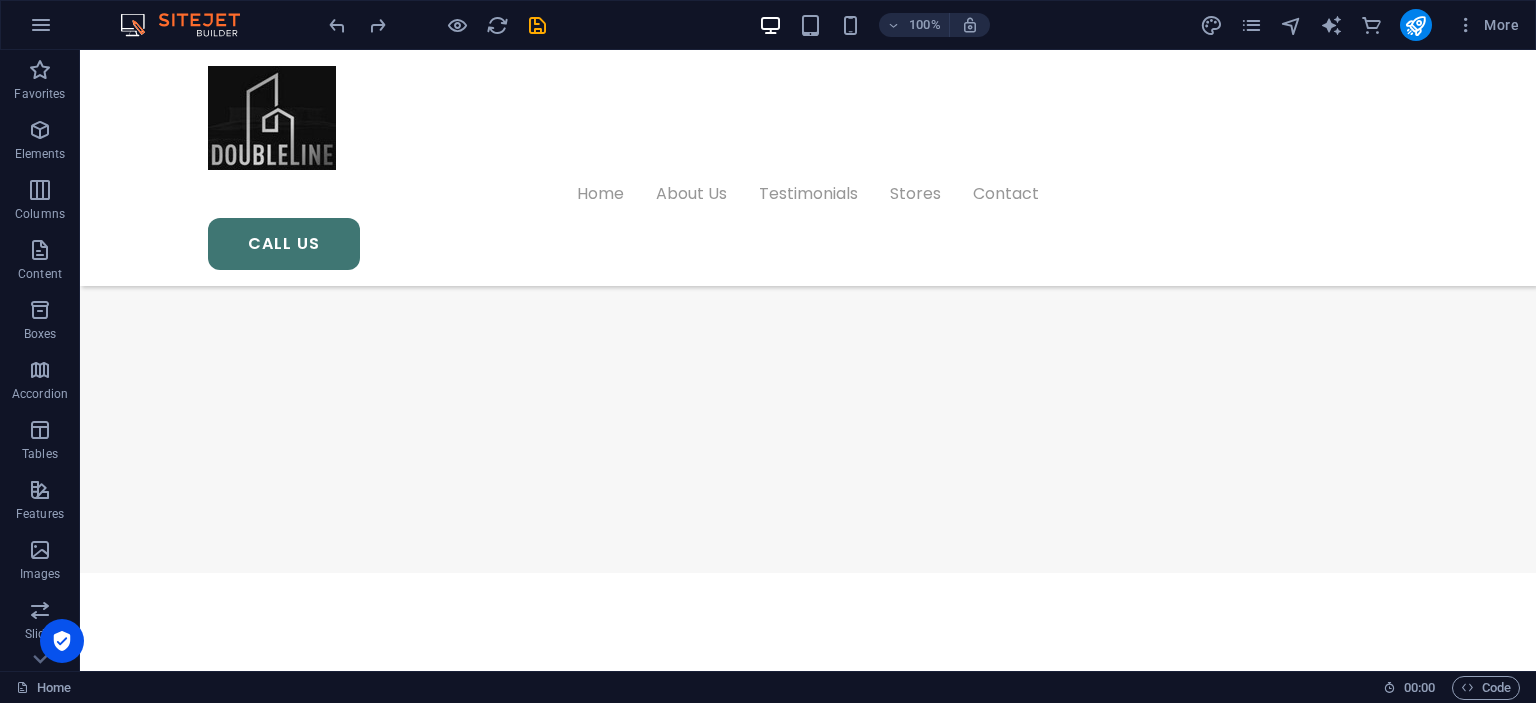 click at bounding box center [41, 25] 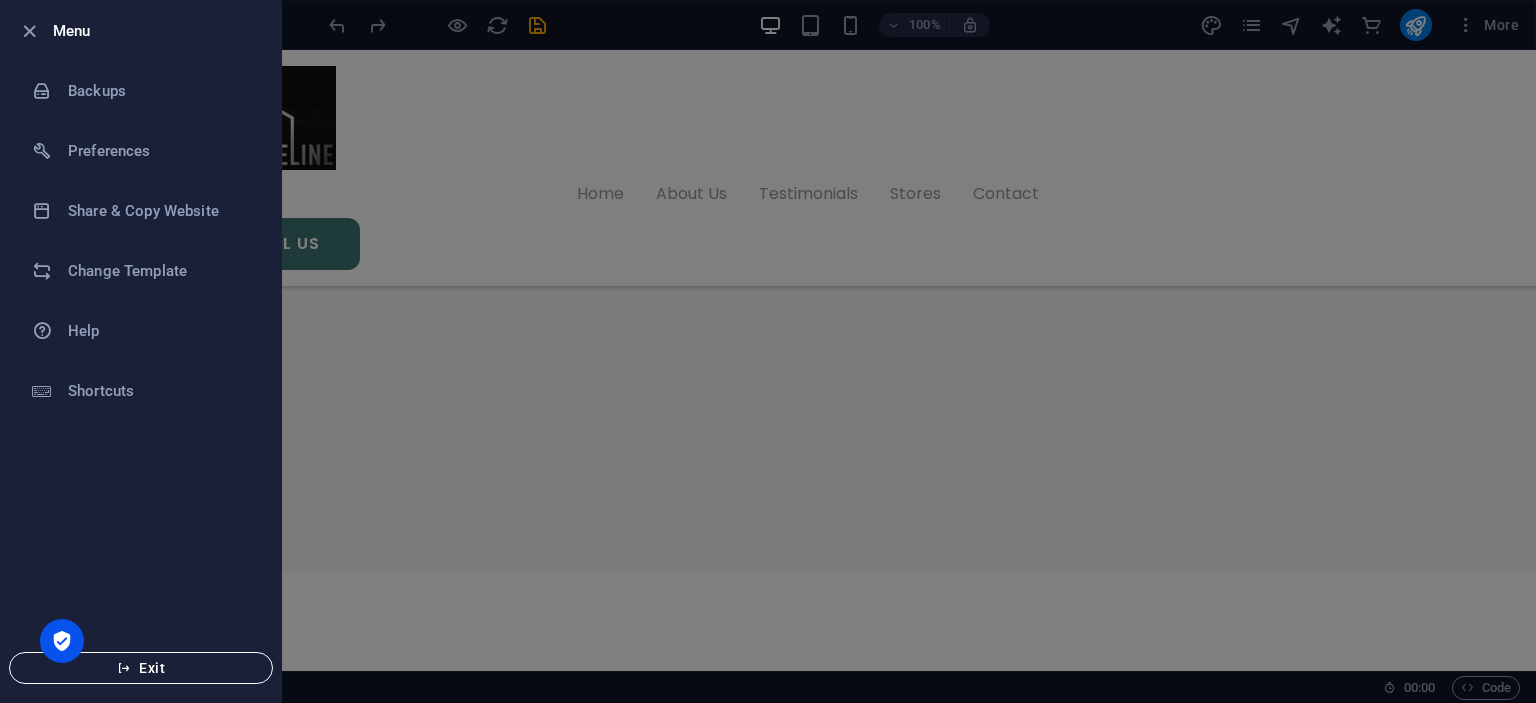 click on "Exit" at bounding box center (141, 668) 